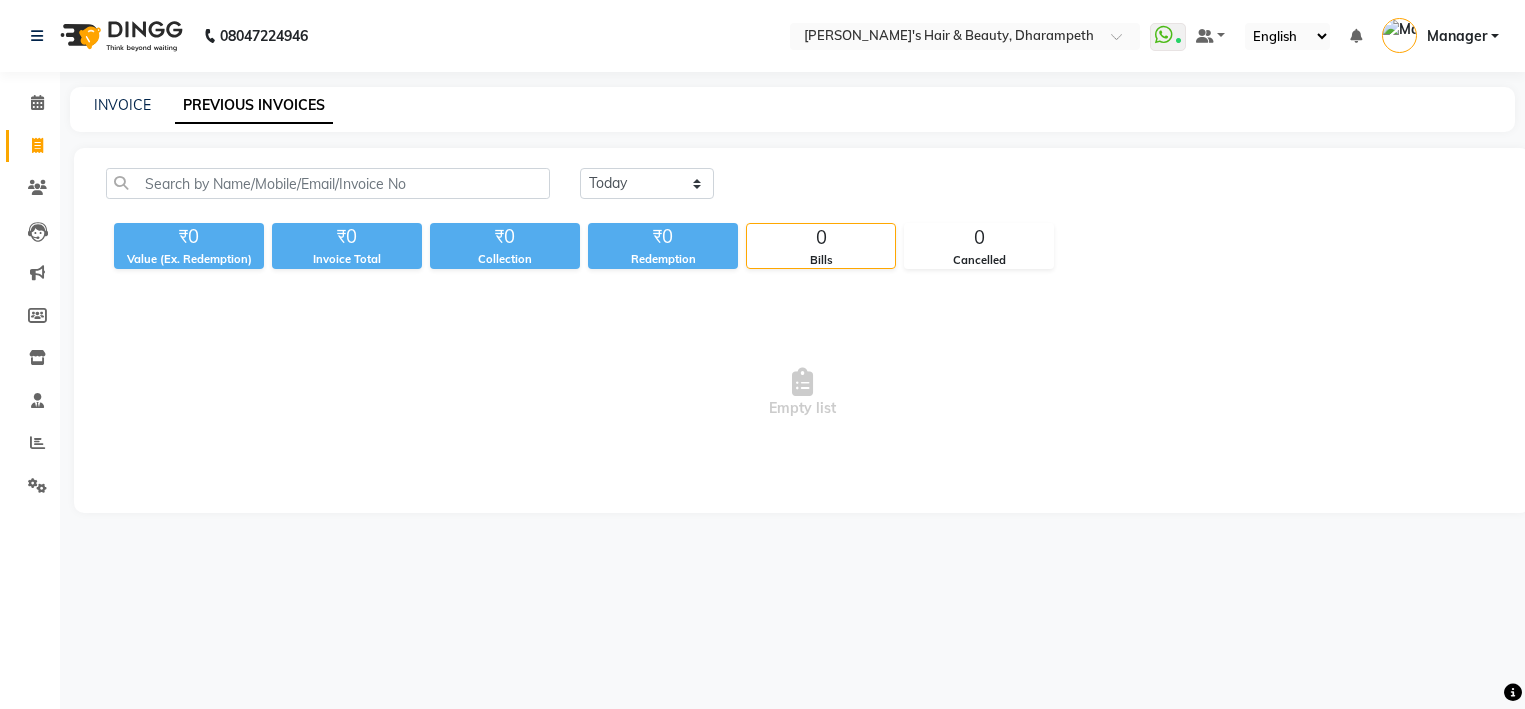 click on "INVOICE" 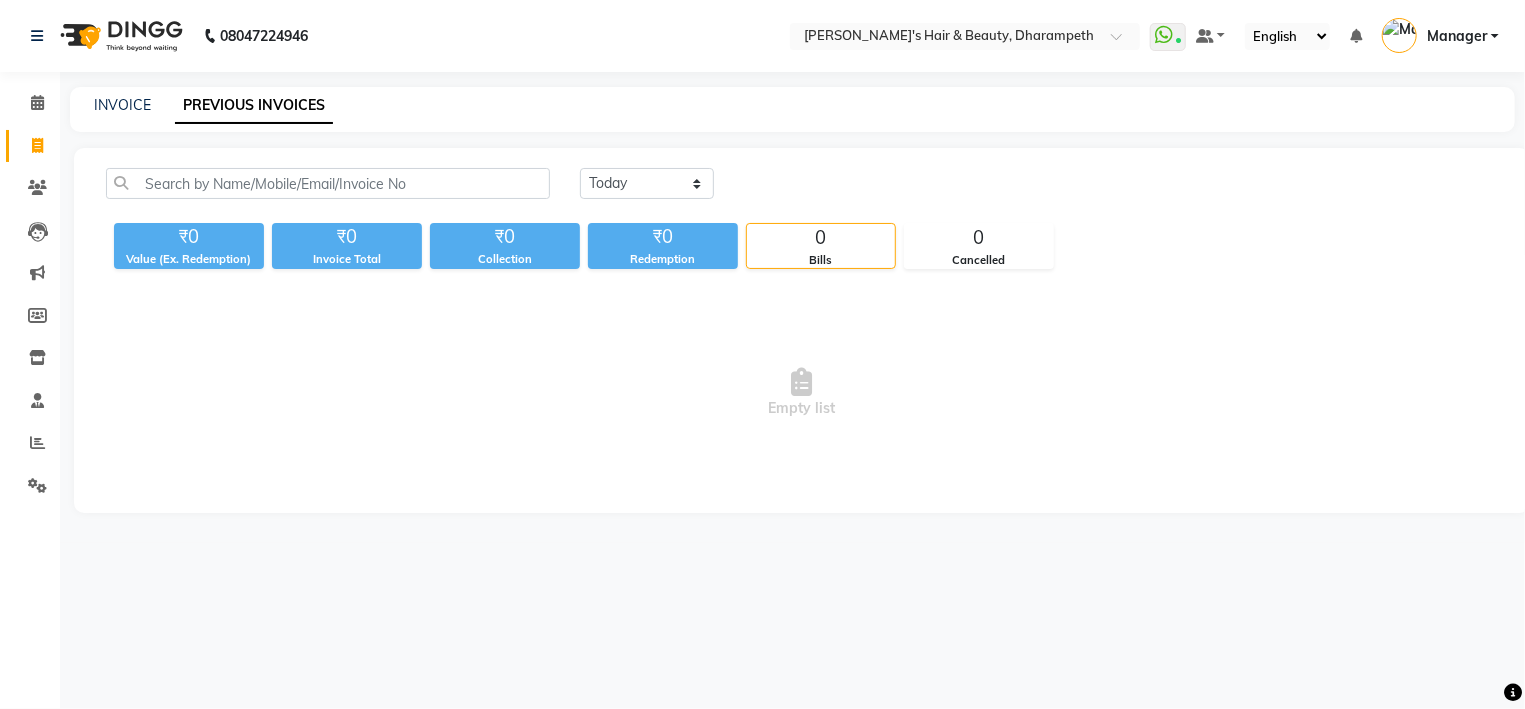 select on "4860" 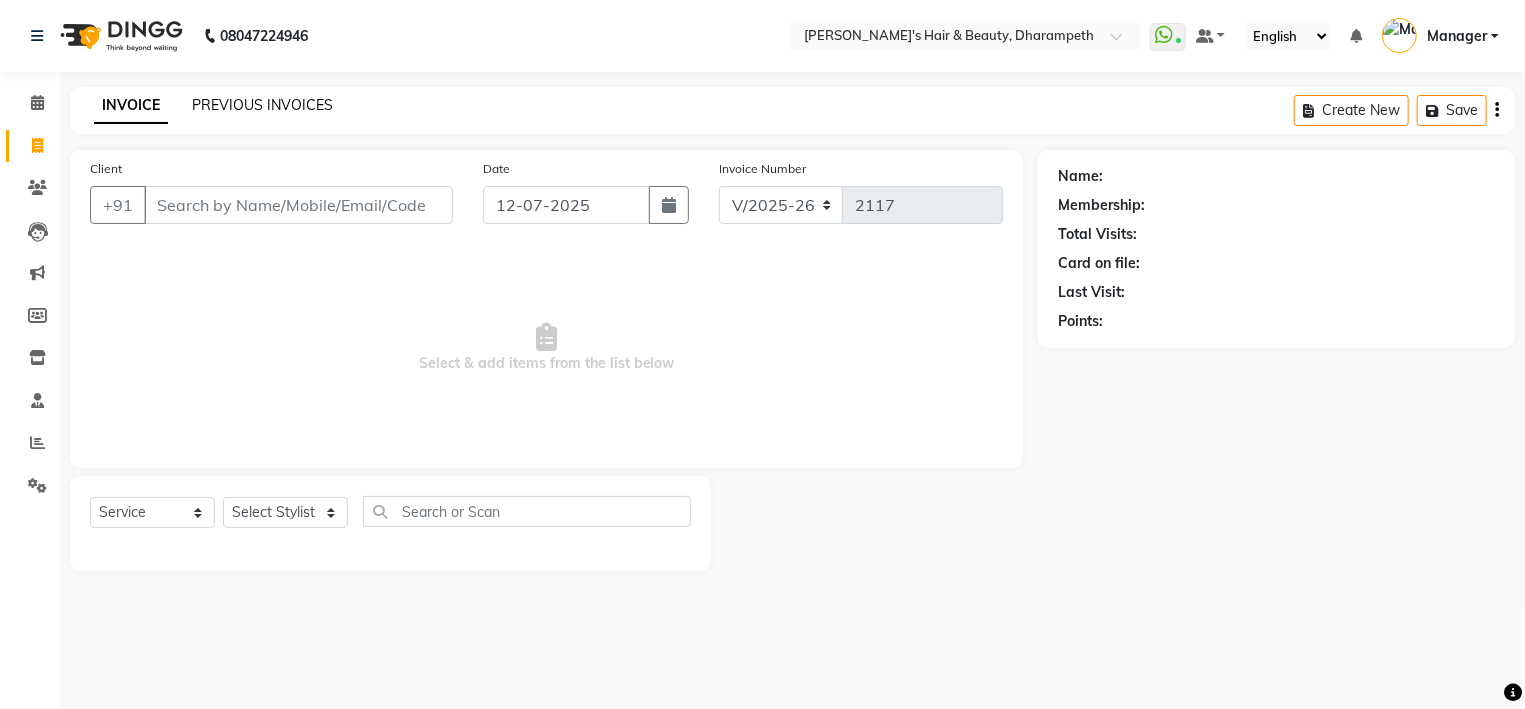 click on "PREVIOUS INVOICES" 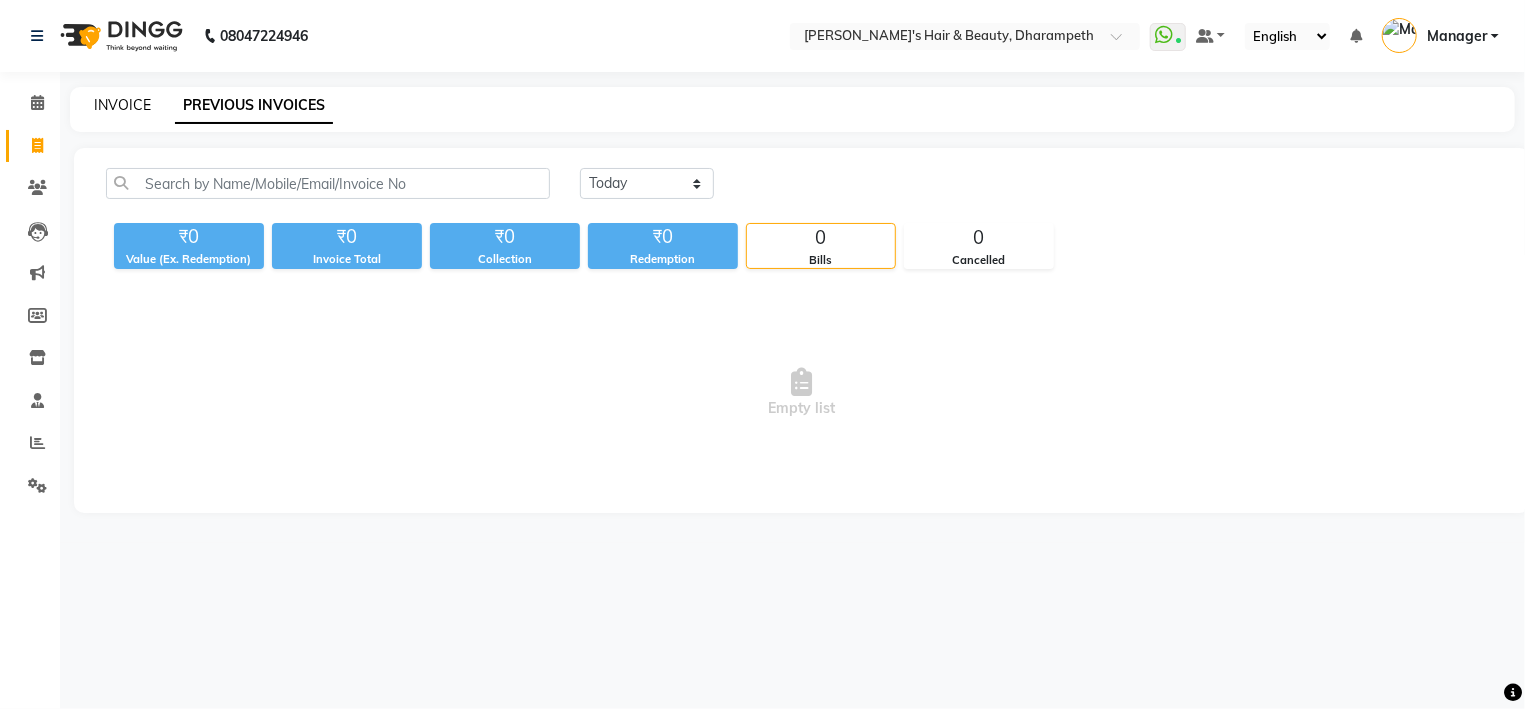 click on "INVOICE" 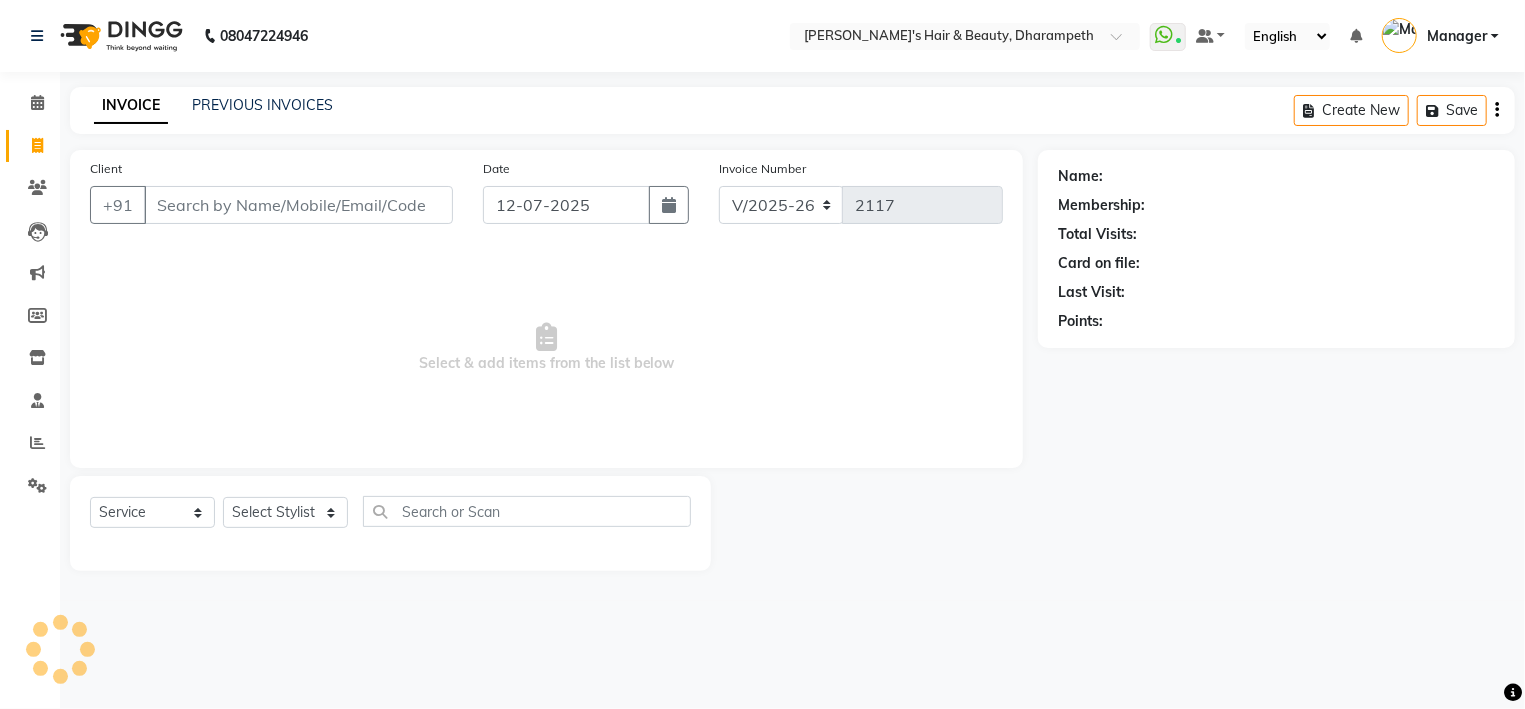 click on "Client" at bounding box center [298, 205] 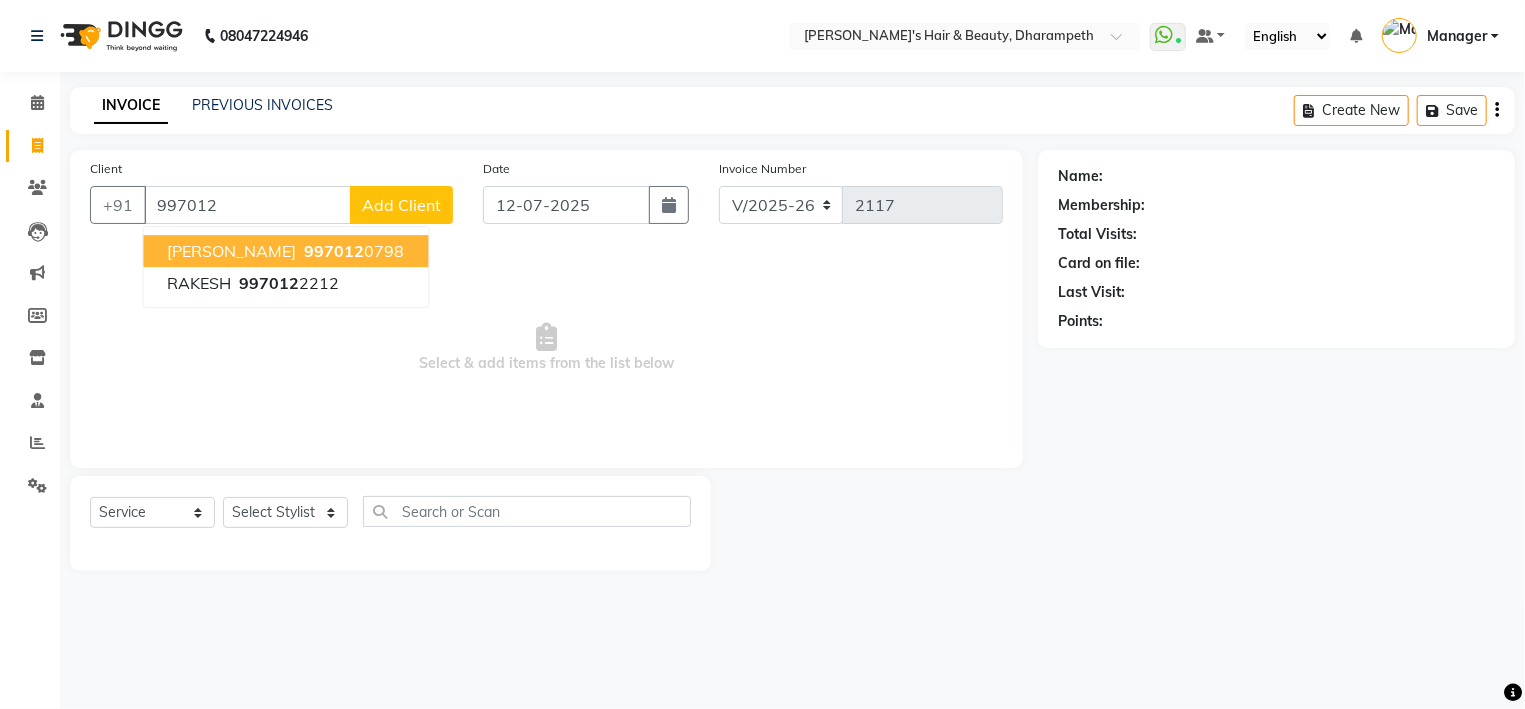 click on "[PERSON_NAME]   997012 0798" at bounding box center [285, 251] 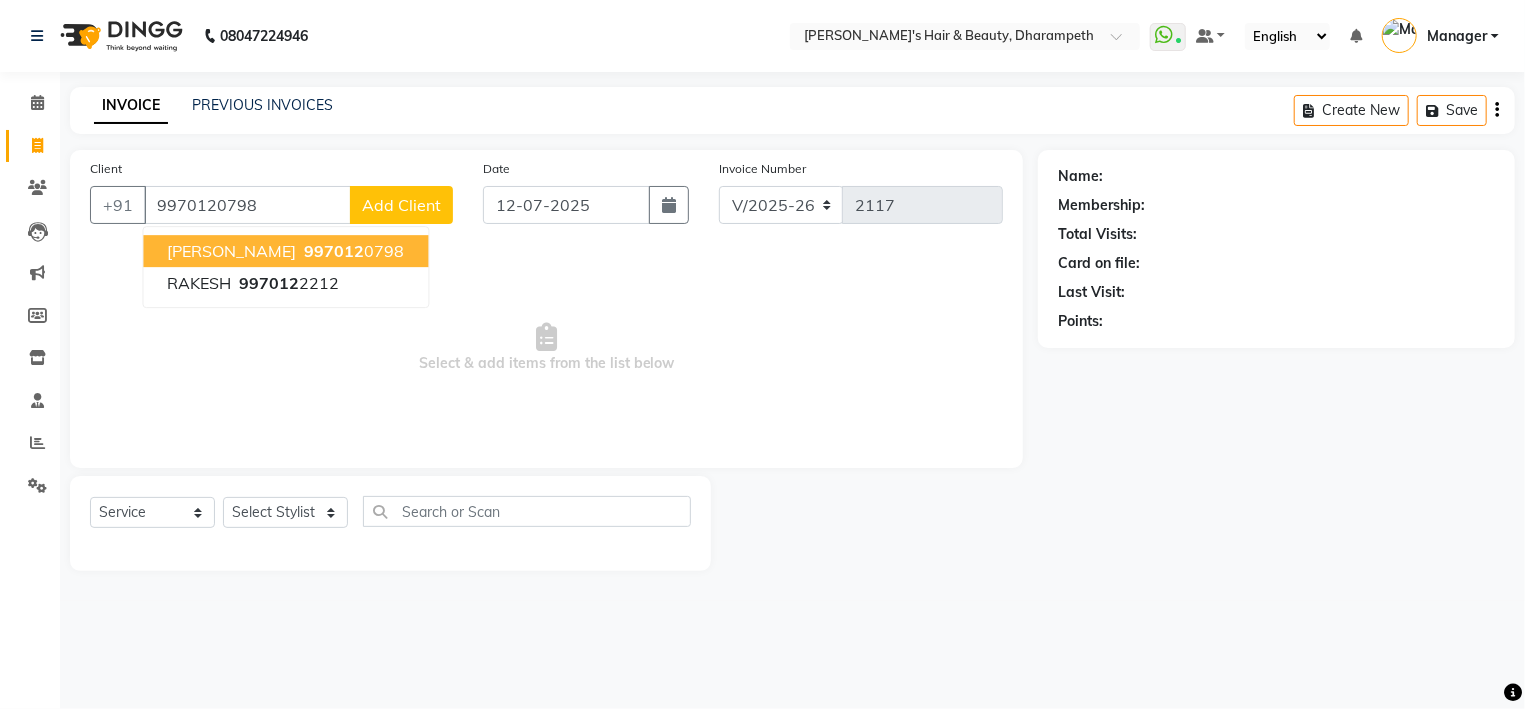 type on "9970120798" 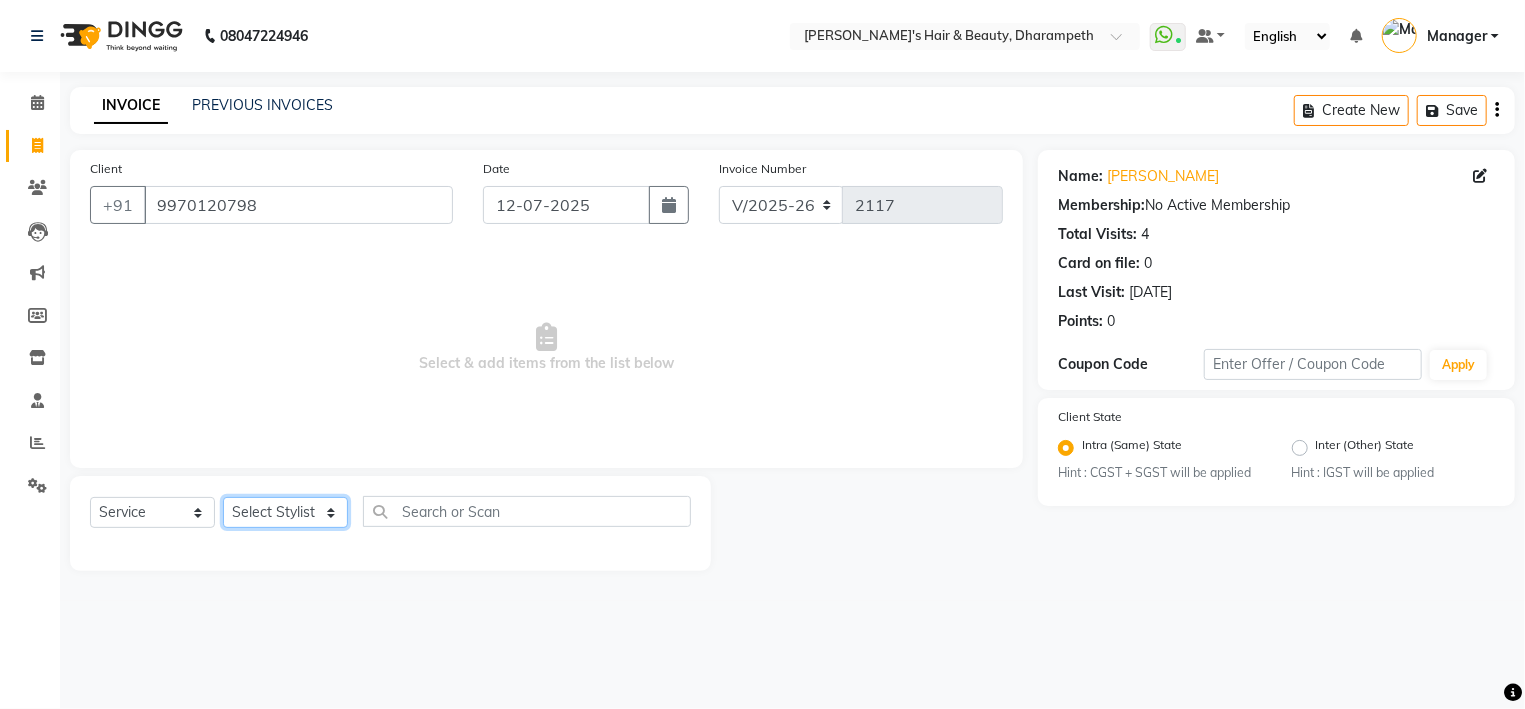 click on "Select Stylist Anuj W [PERSON_NAME] [PERSON_NAME]  Manager [PERSON_NAME] C [PERSON_NAME] S [PERSON_NAME] S Shilpa P Vedant N" 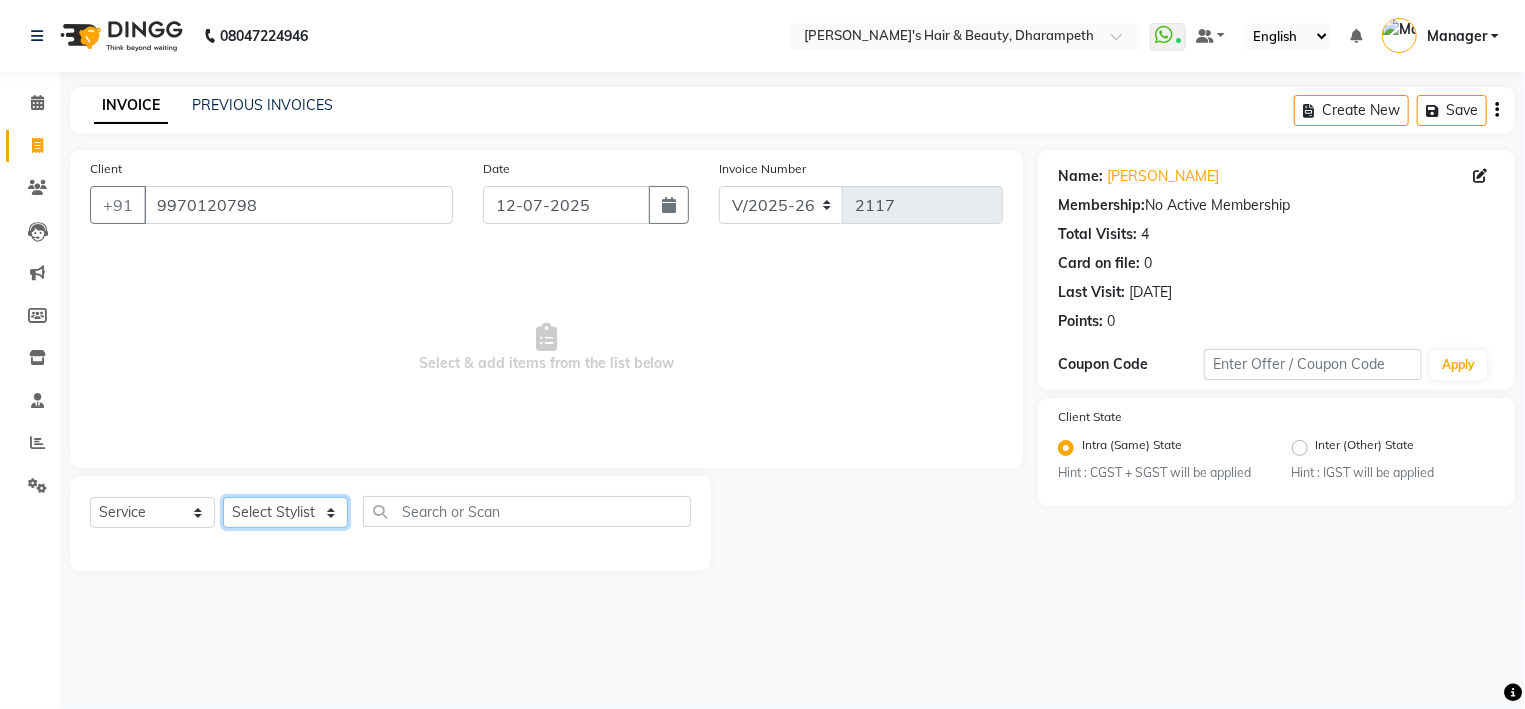 select on "49108" 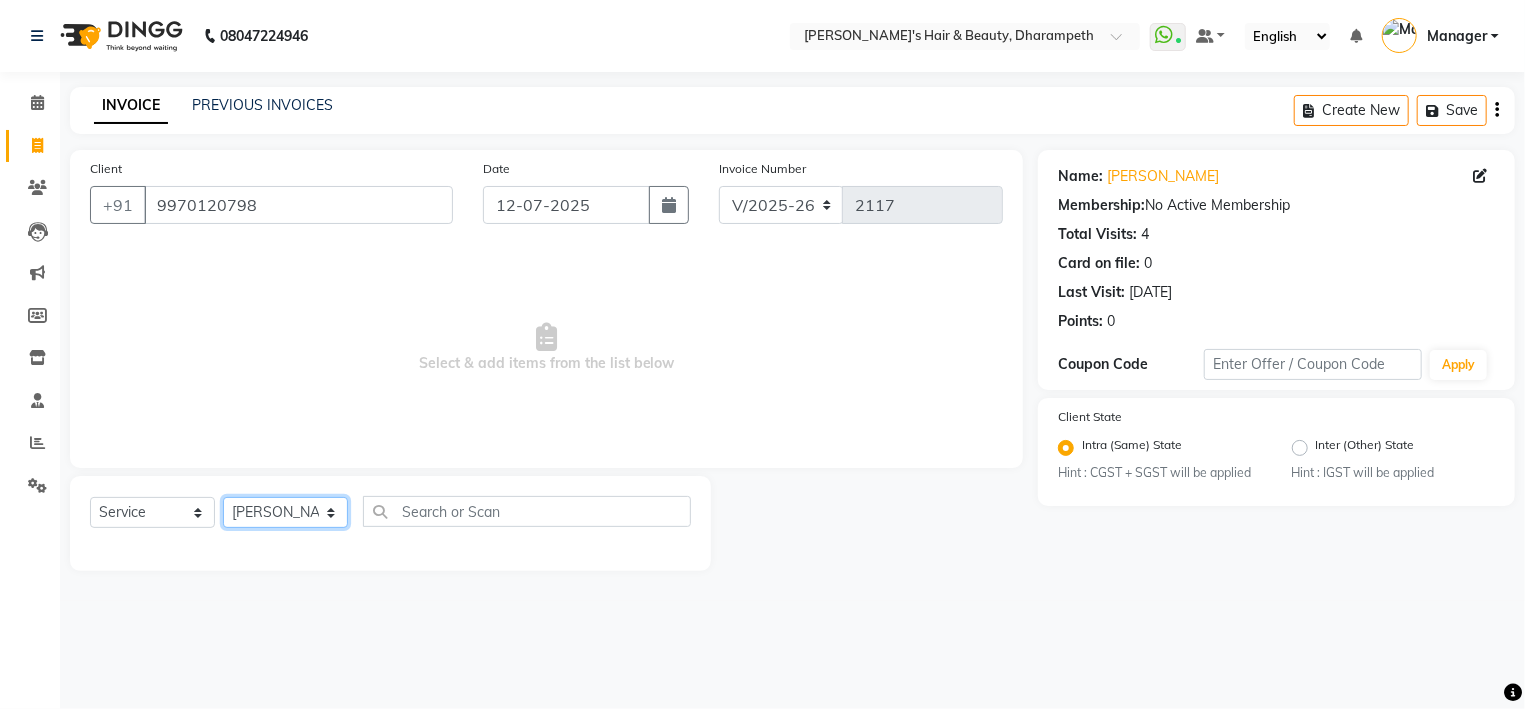 click on "[PERSON_NAME]" 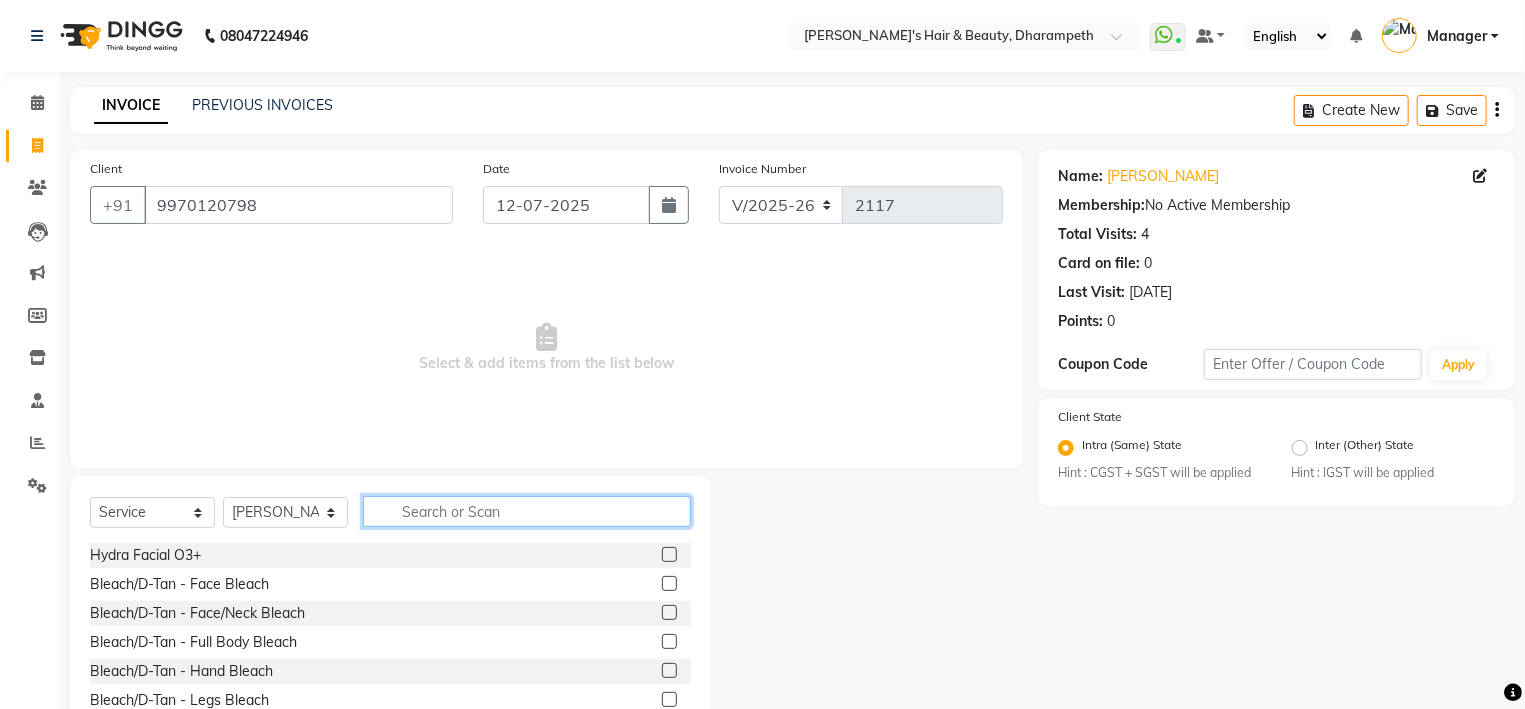 click 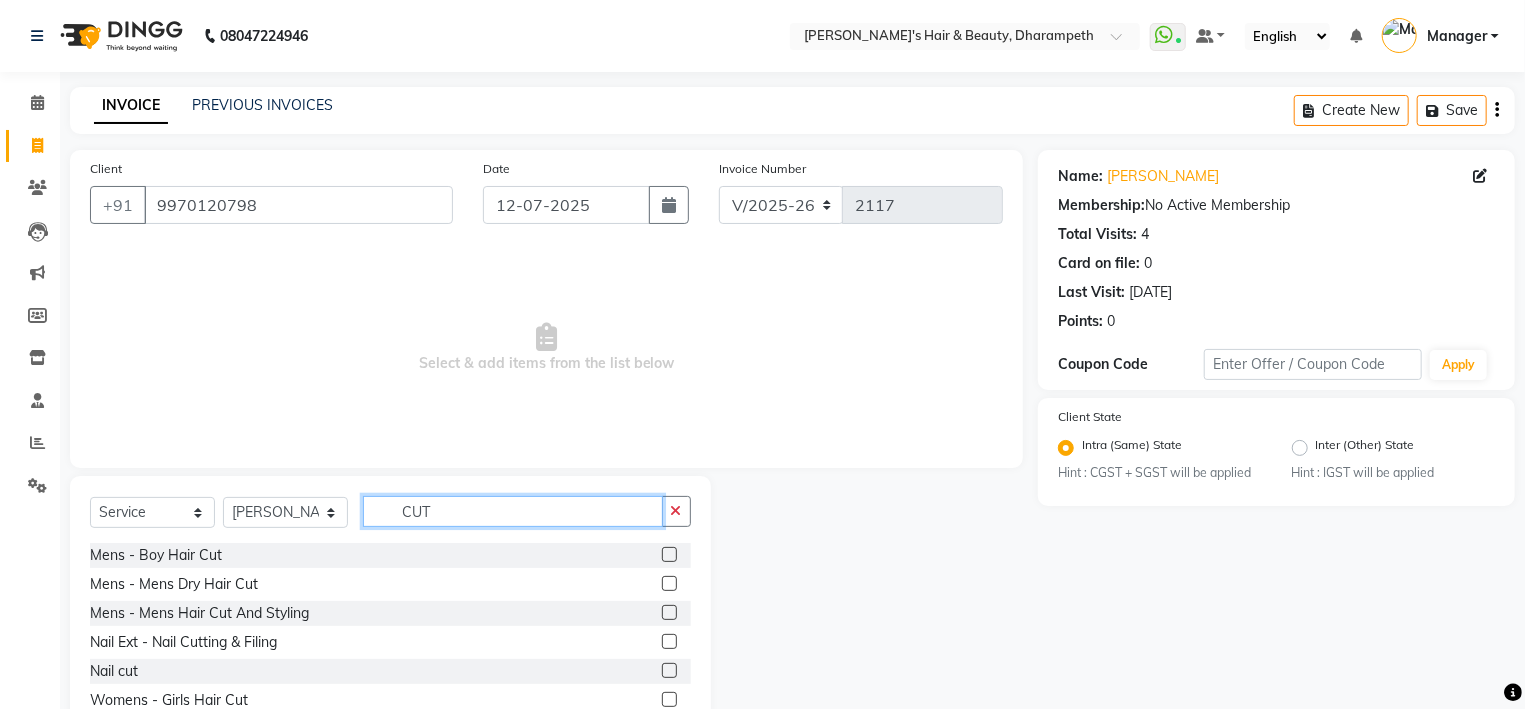 type on "CUT" 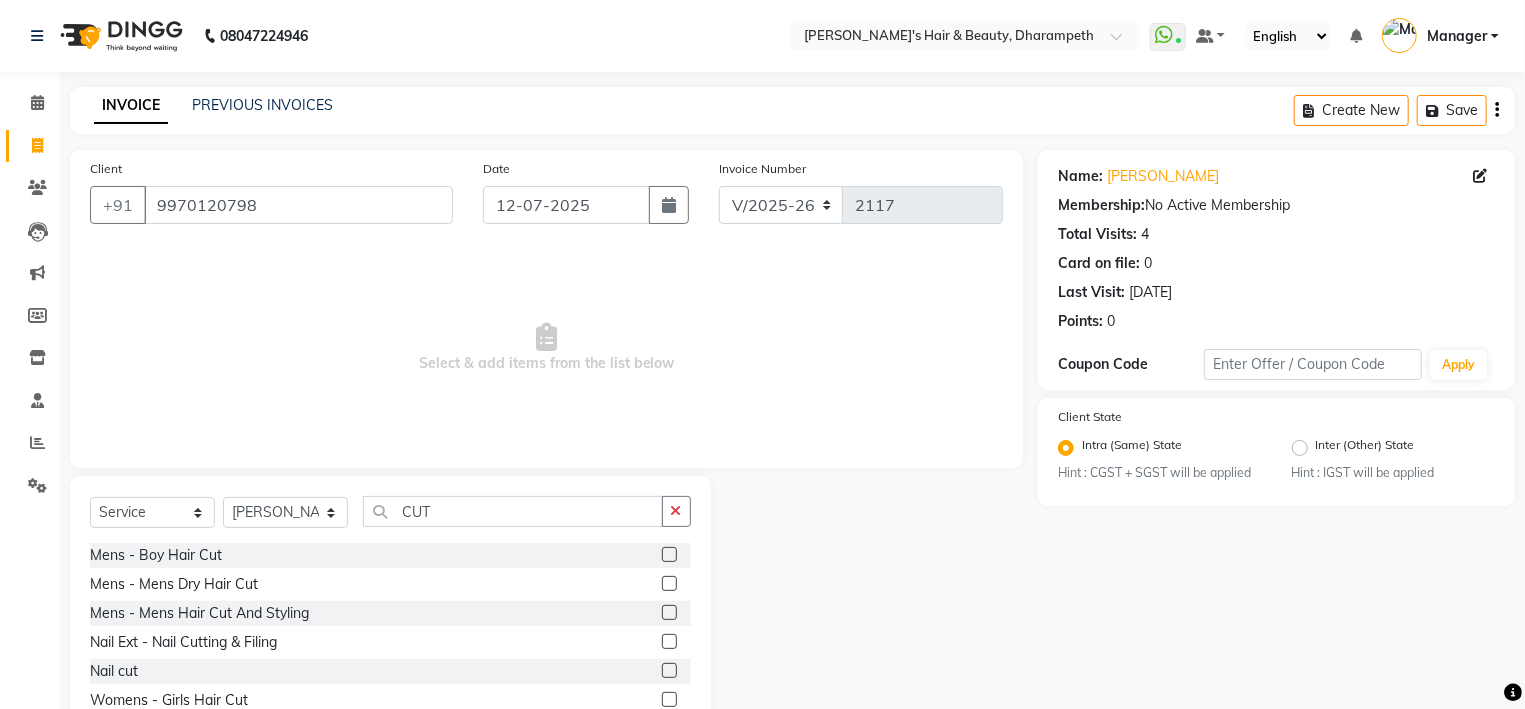 click 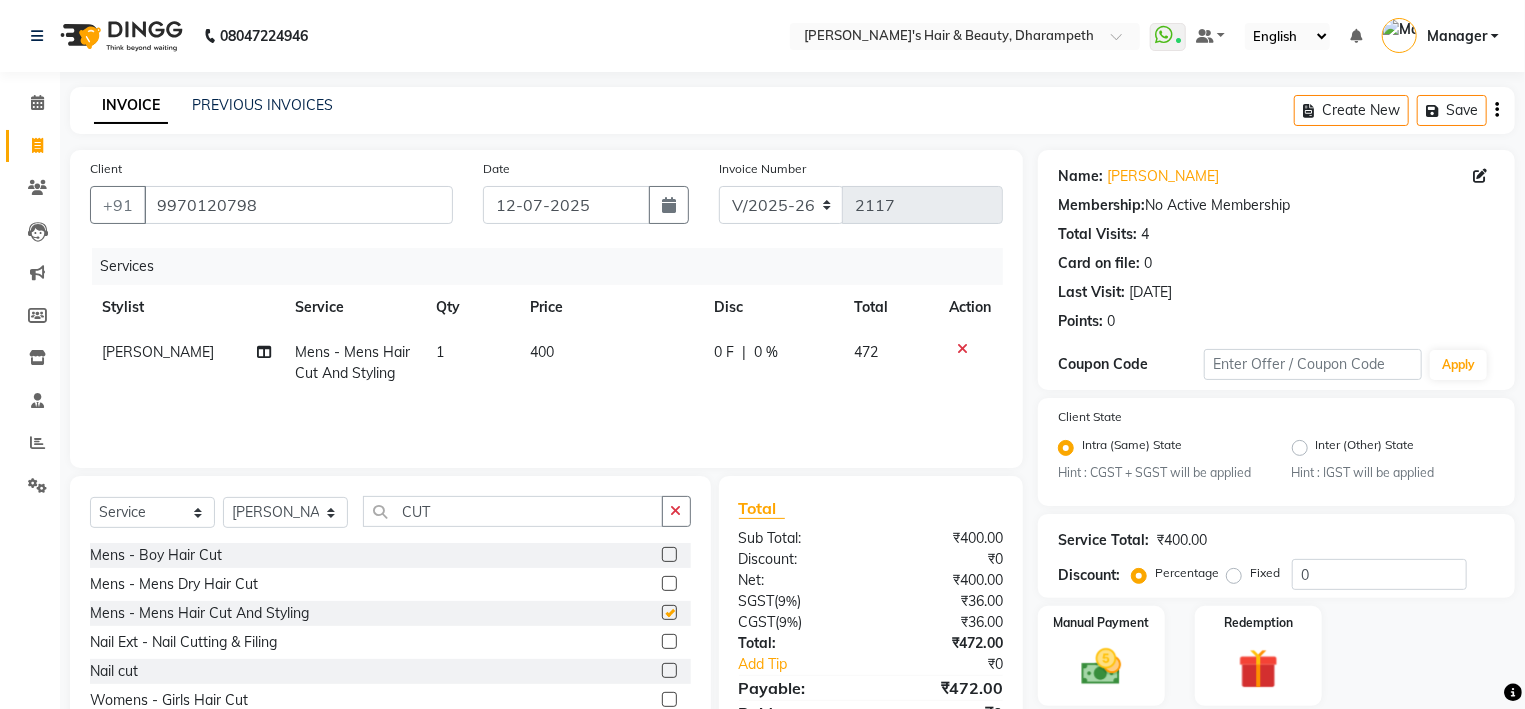 checkbox on "false" 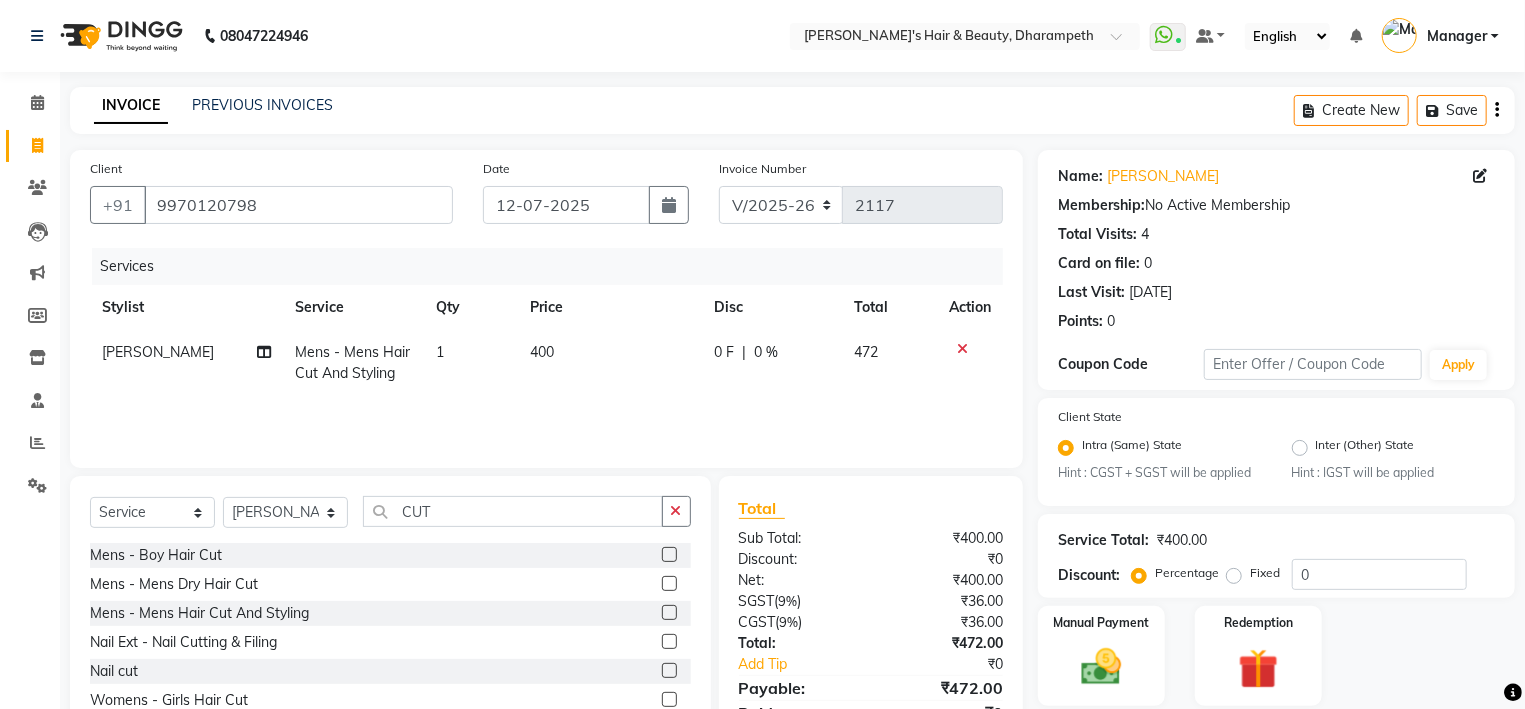 click on "400" 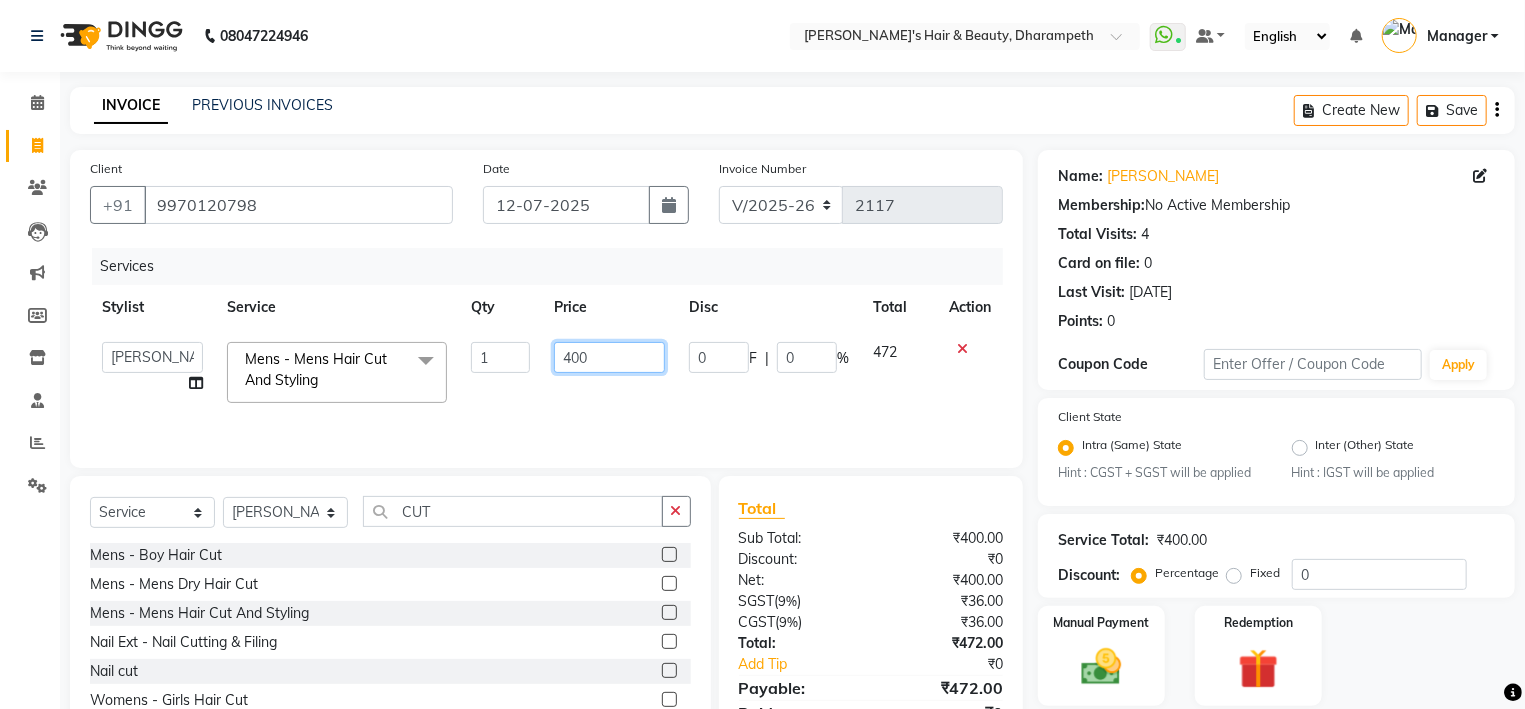 drag, startPoint x: 611, startPoint y: 356, endPoint x: 389, endPoint y: 380, distance: 223.29353 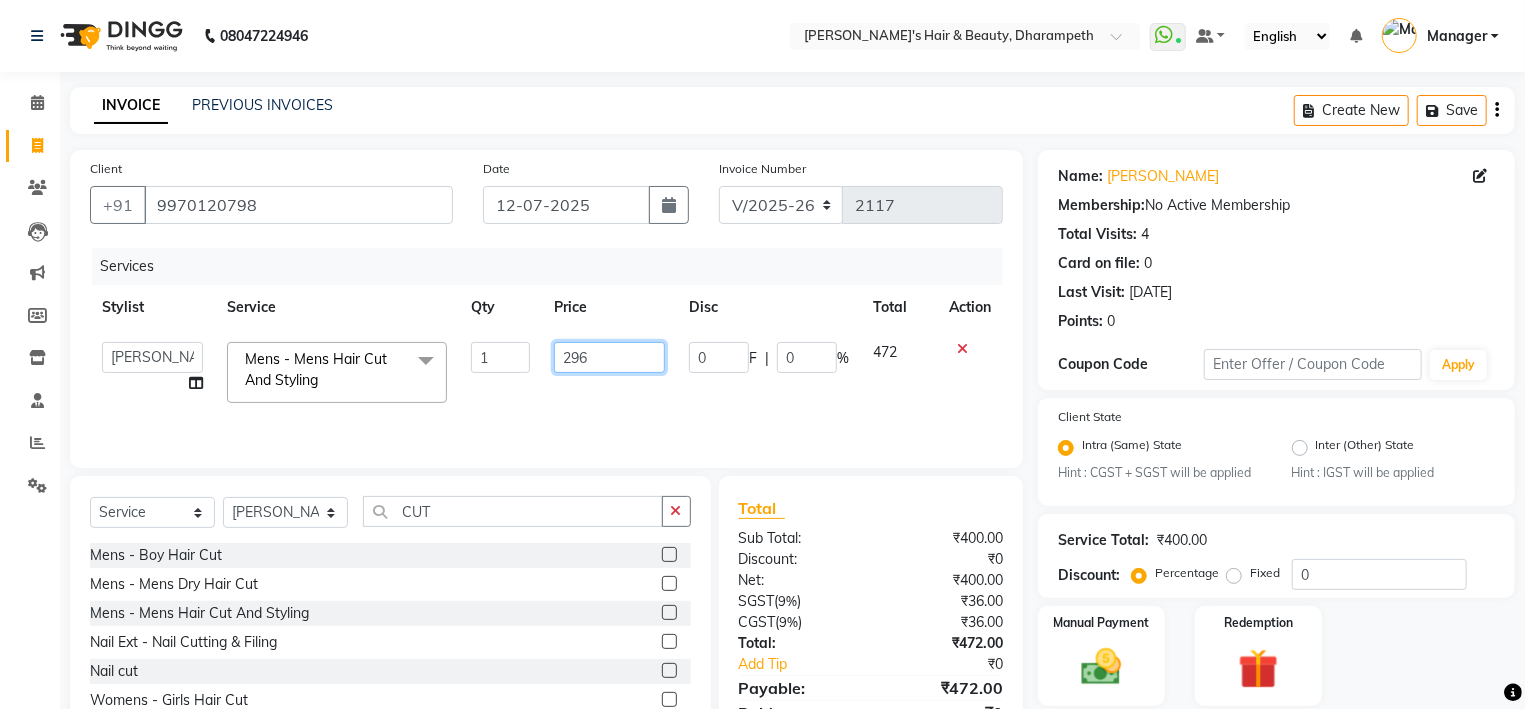 type on "296.5" 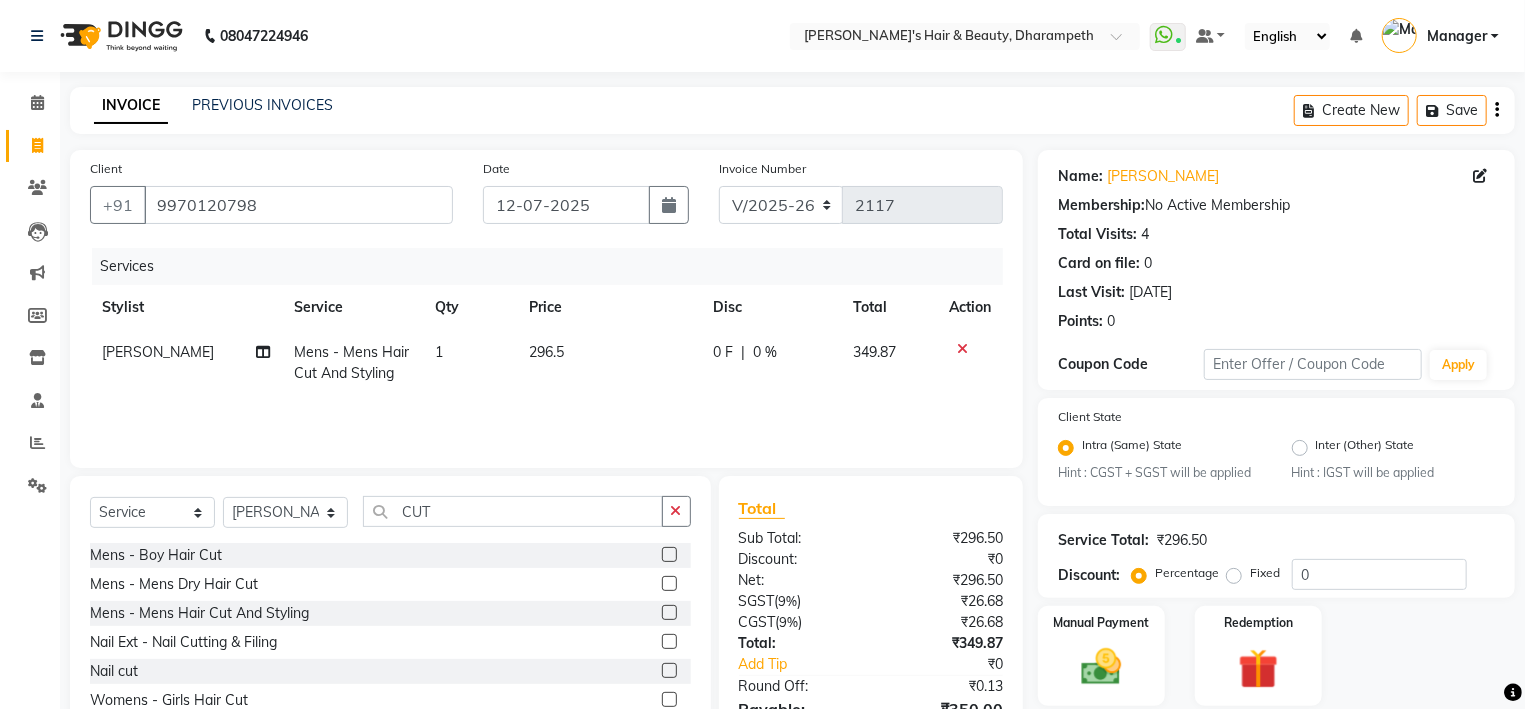 click on "349.87" 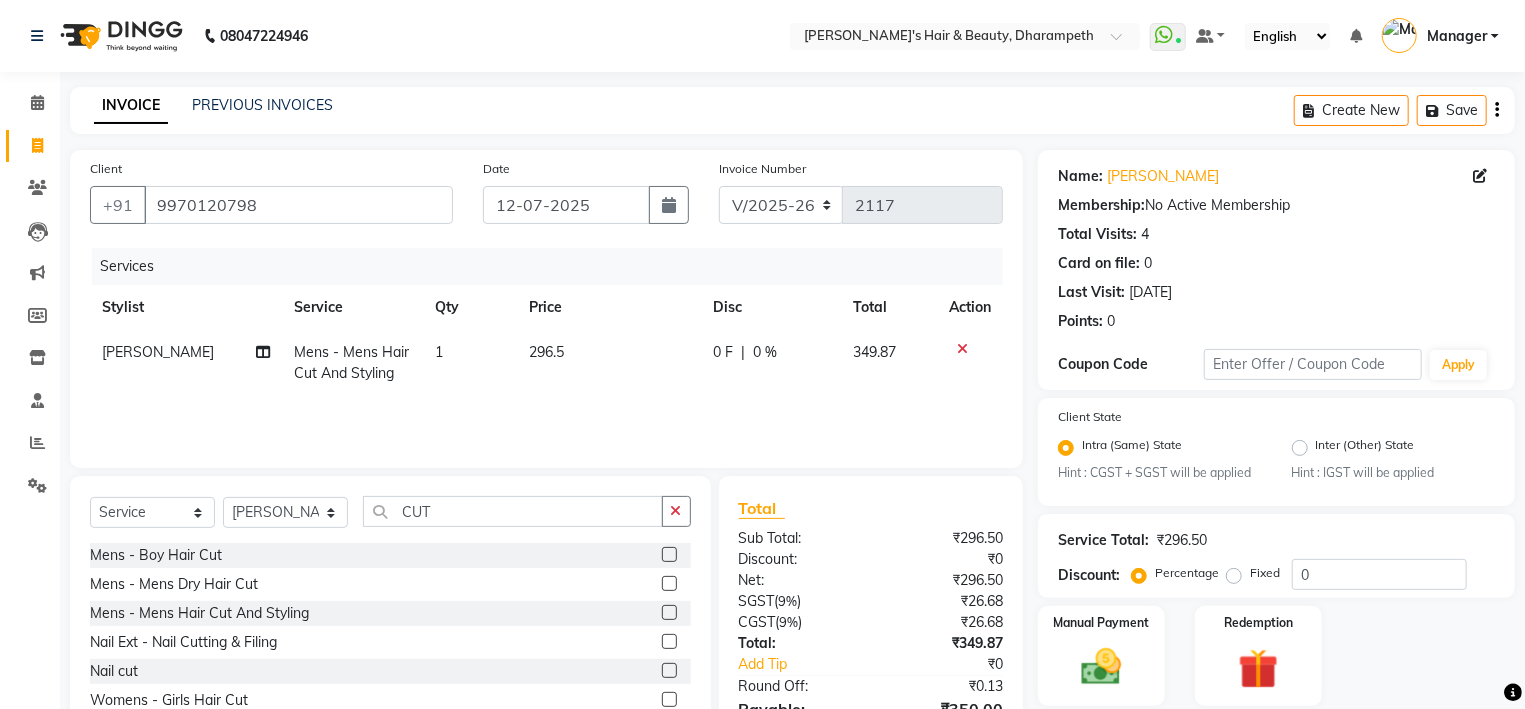 select on "49108" 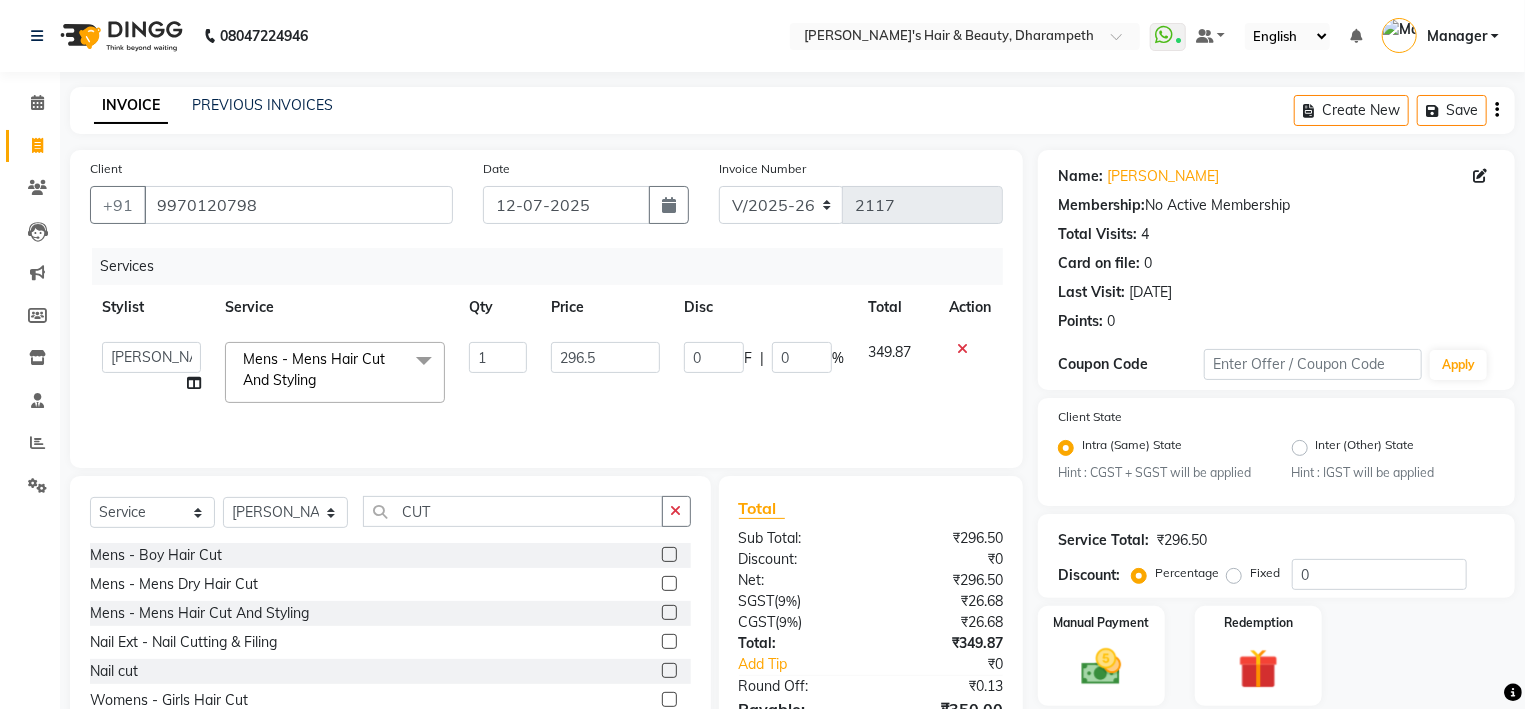 scroll, scrollTop: 112, scrollLeft: 0, axis: vertical 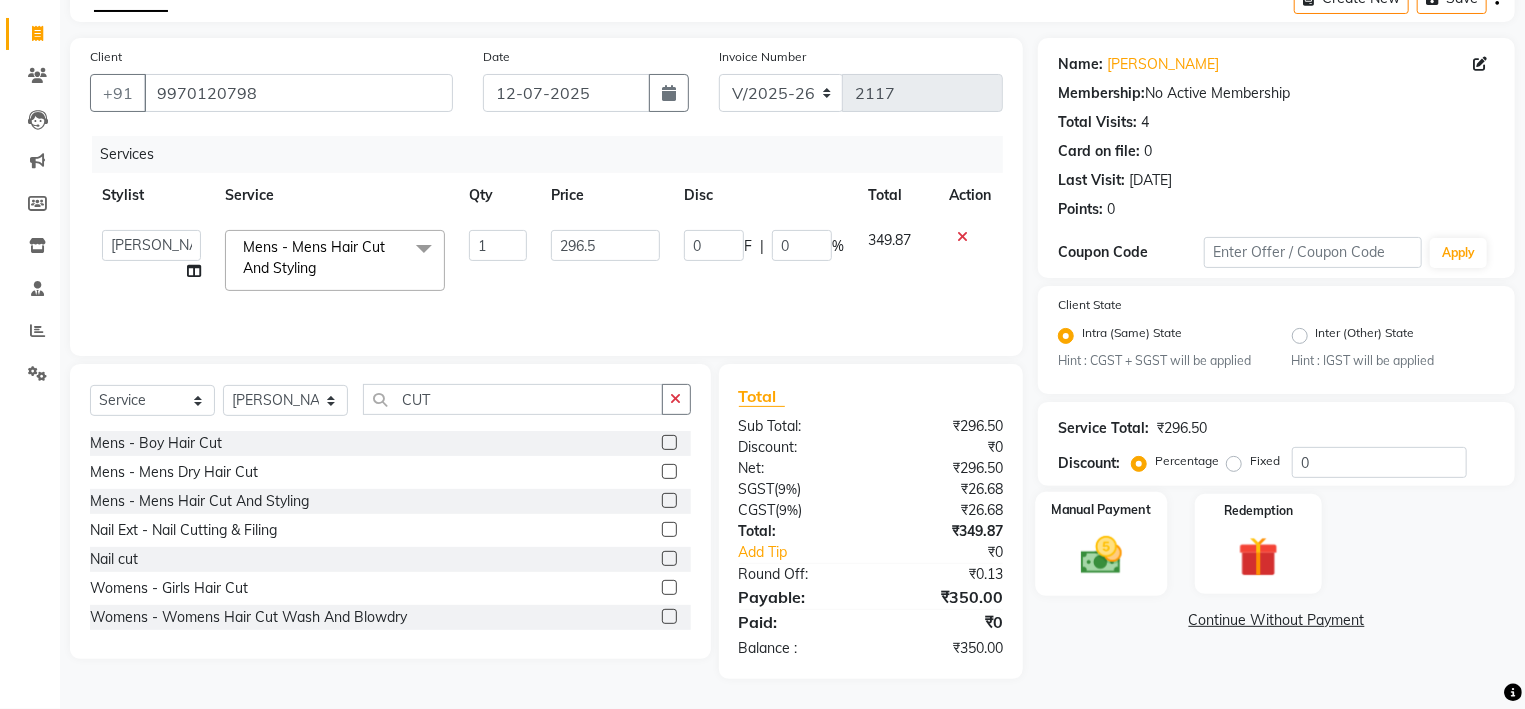 click 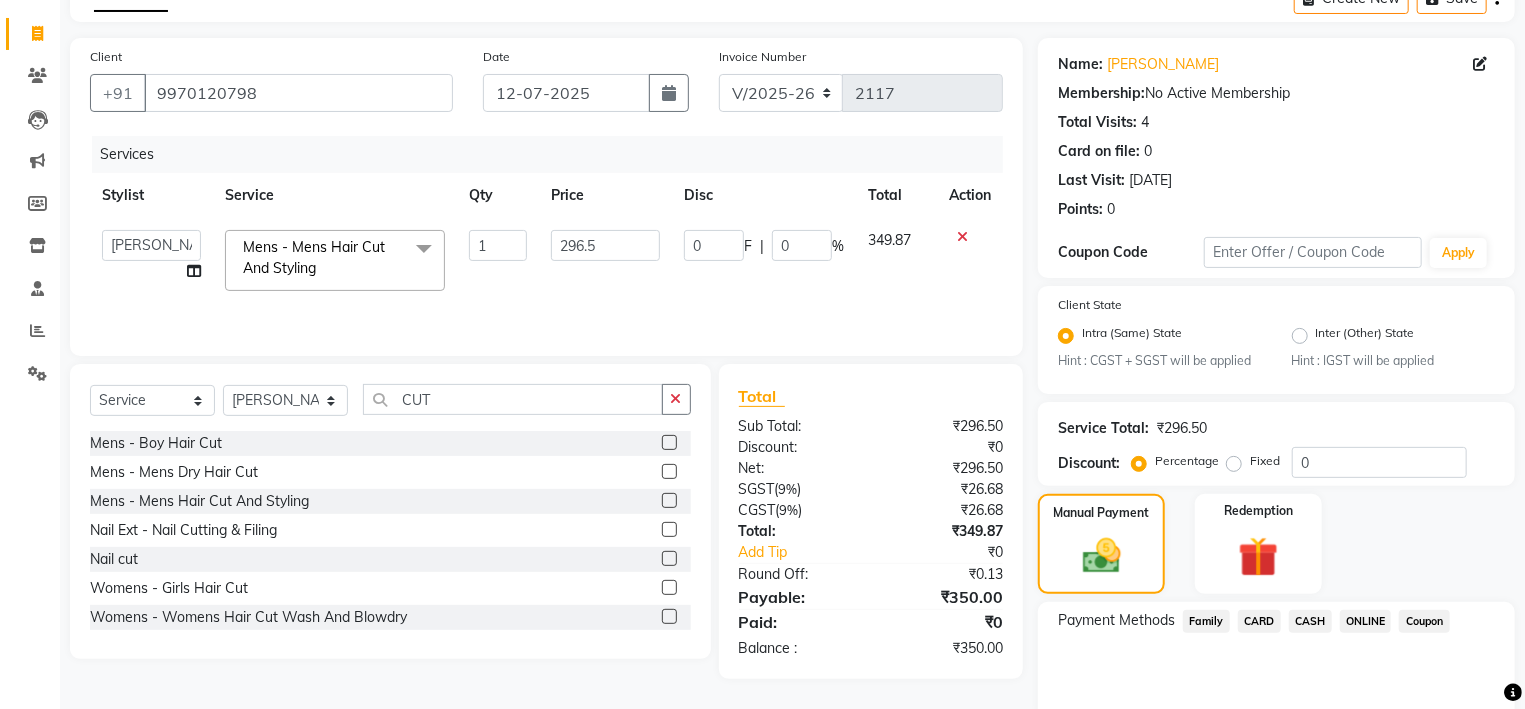 click on "CASH" 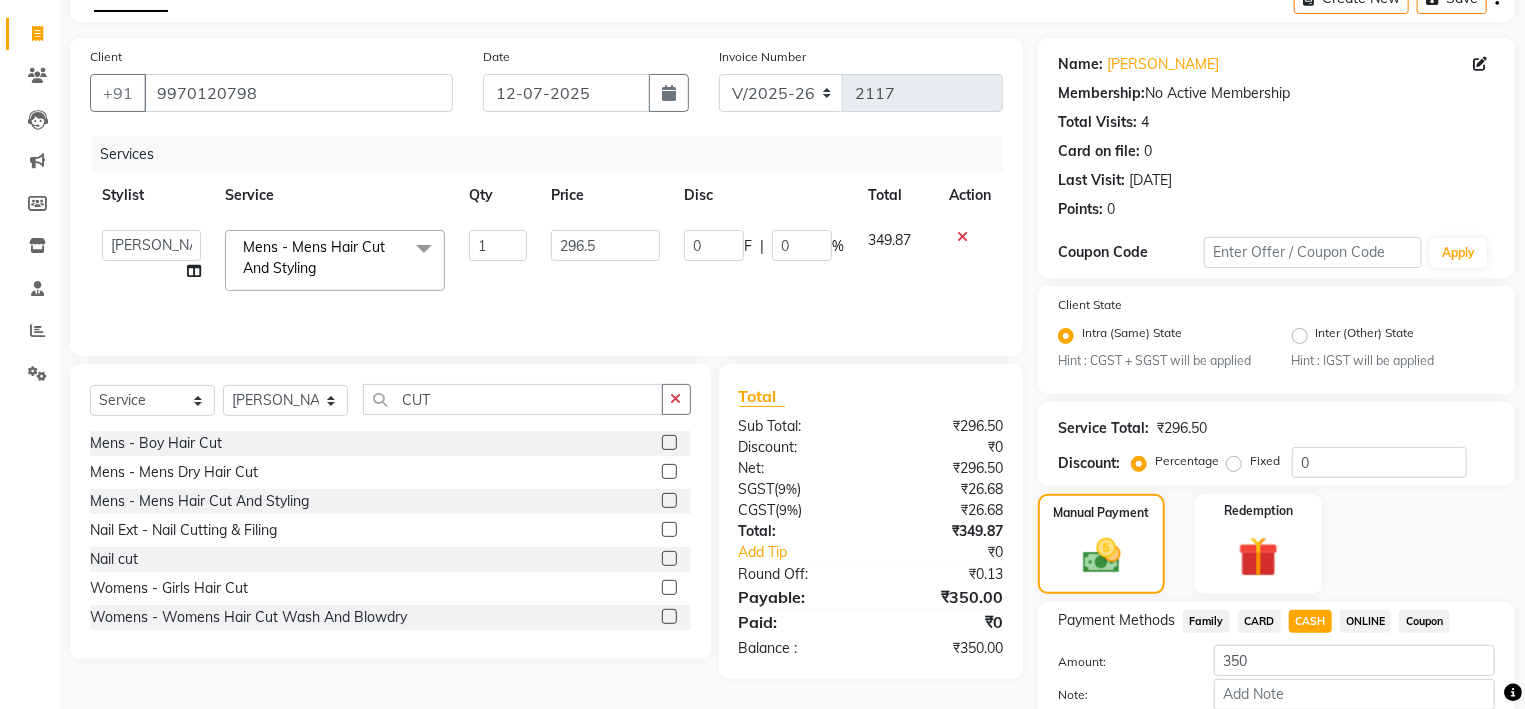 scroll, scrollTop: 227, scrollLeft: 0, axis: vertical 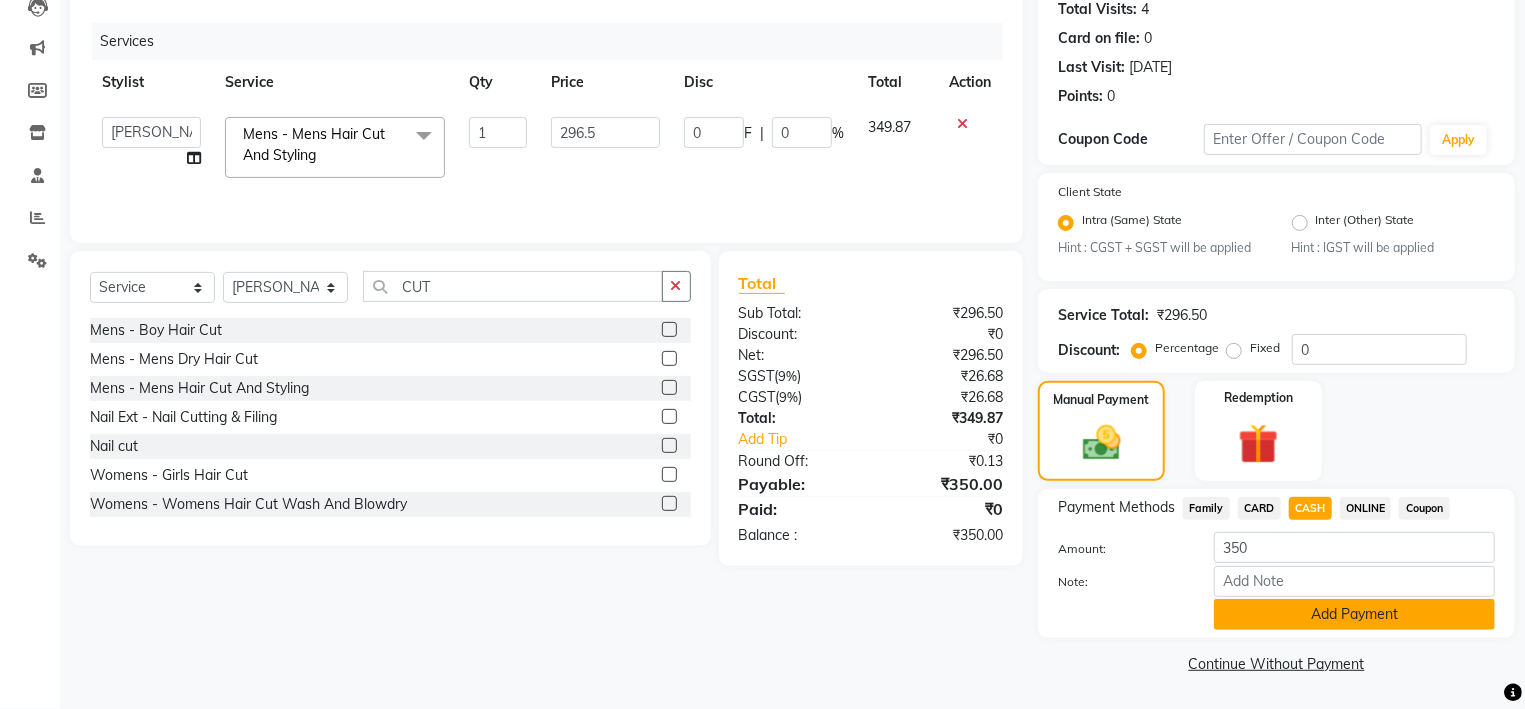 click on "Add Payment" 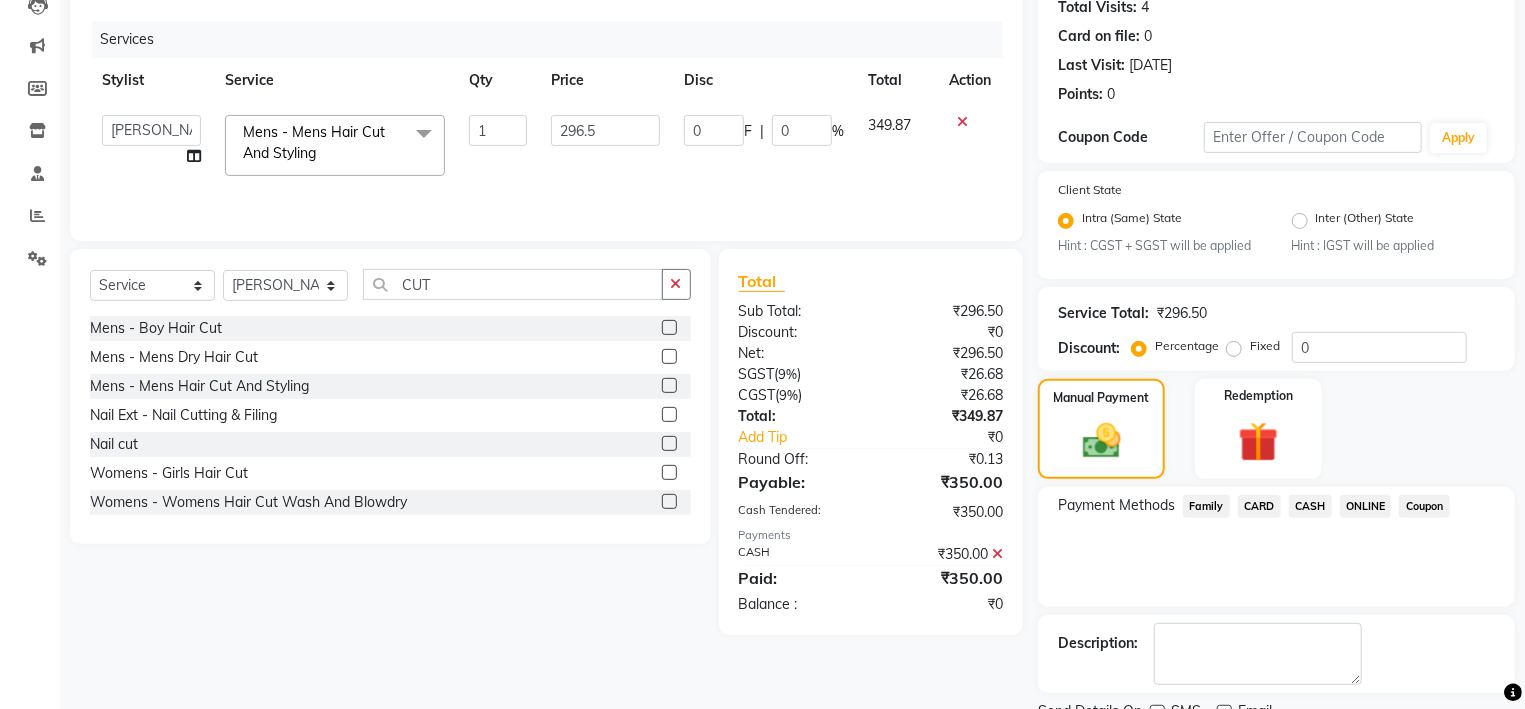 scroll, scrollTop: 310, scrollLeft: 0, axis: vertical 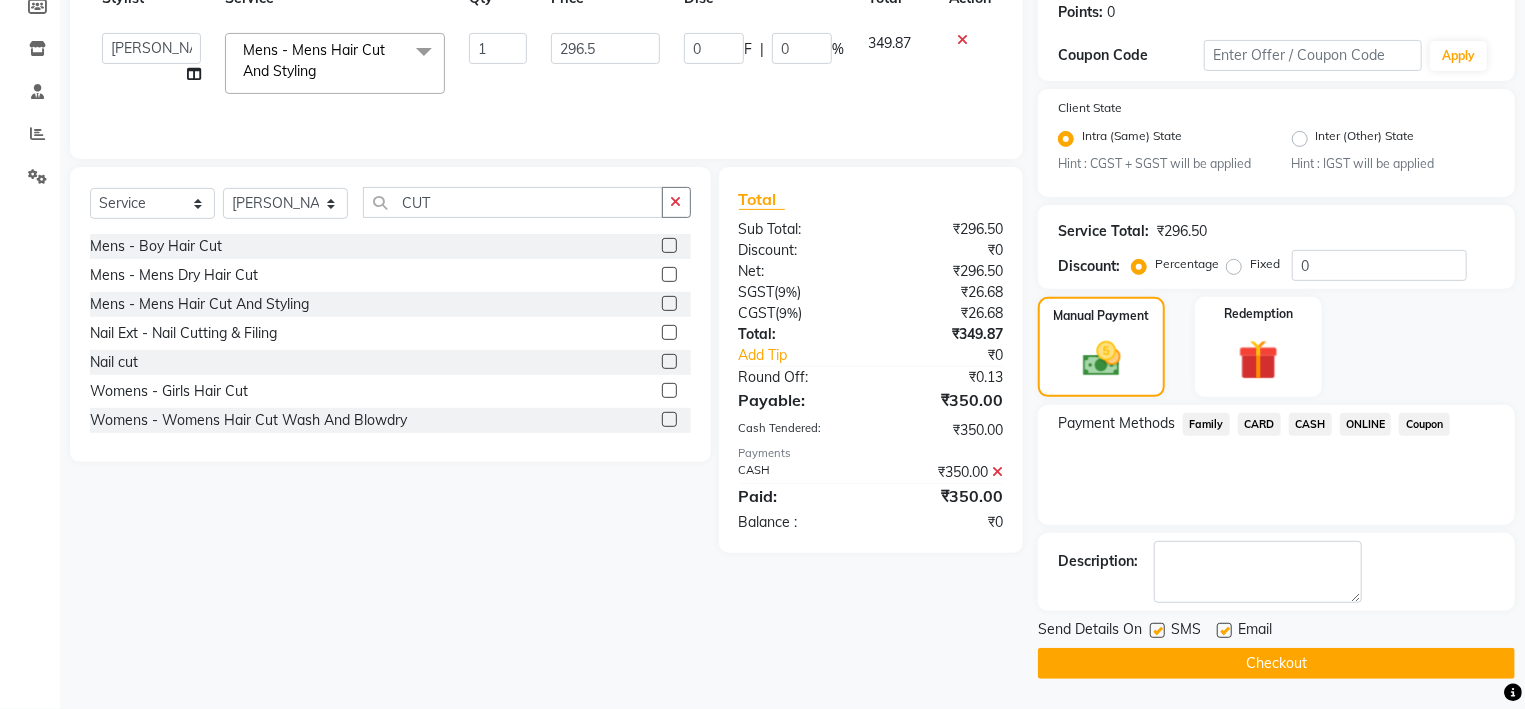 click on "Checkout" 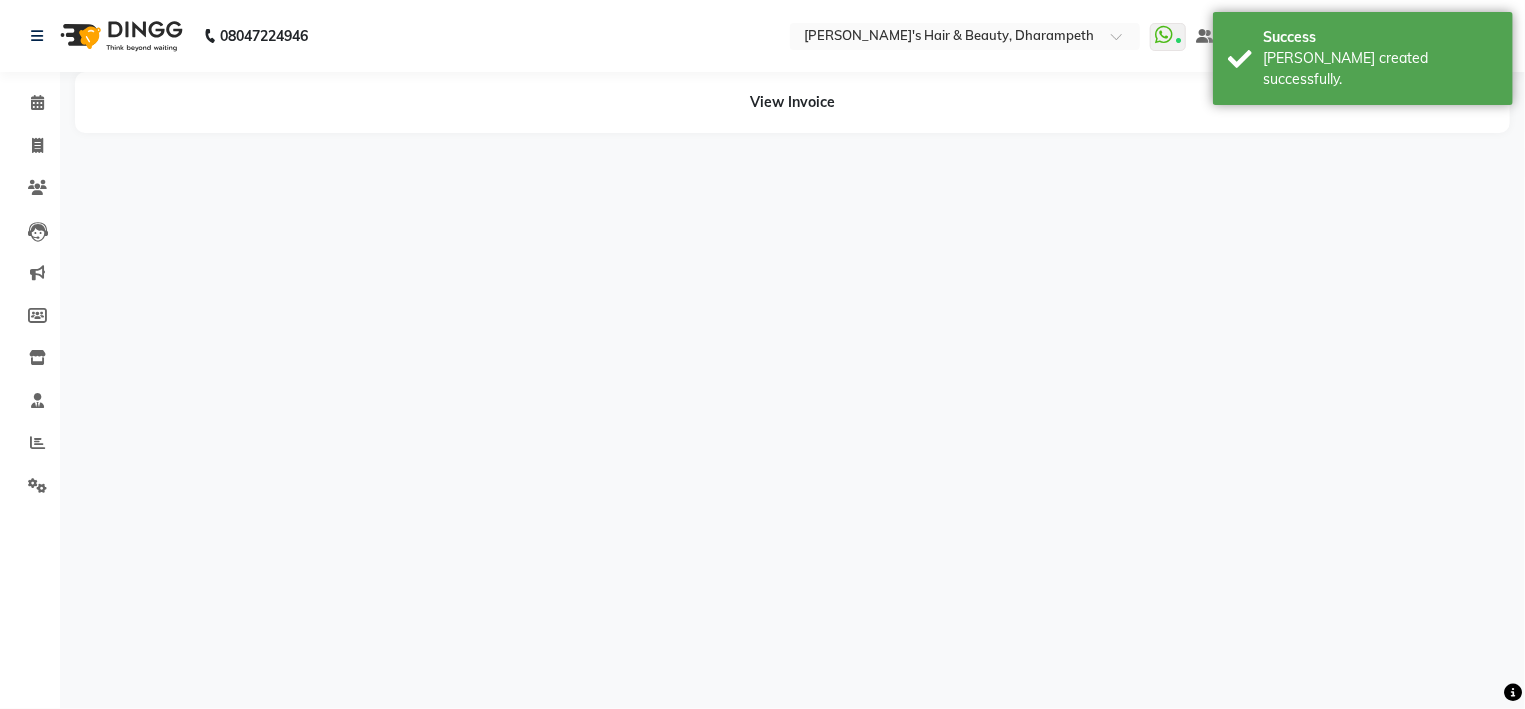 scroll, scrollTop: 0, scrollLeft: 0, axis: both 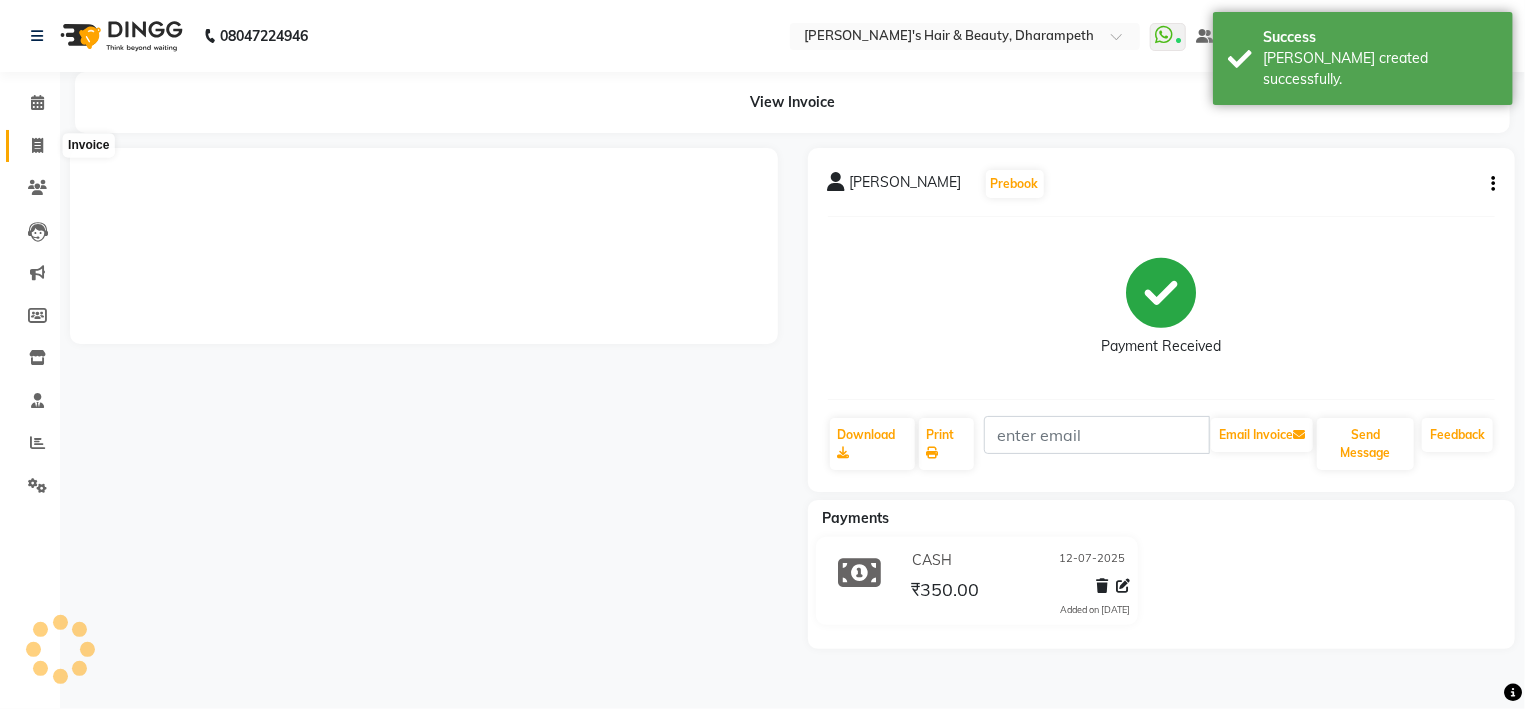 click 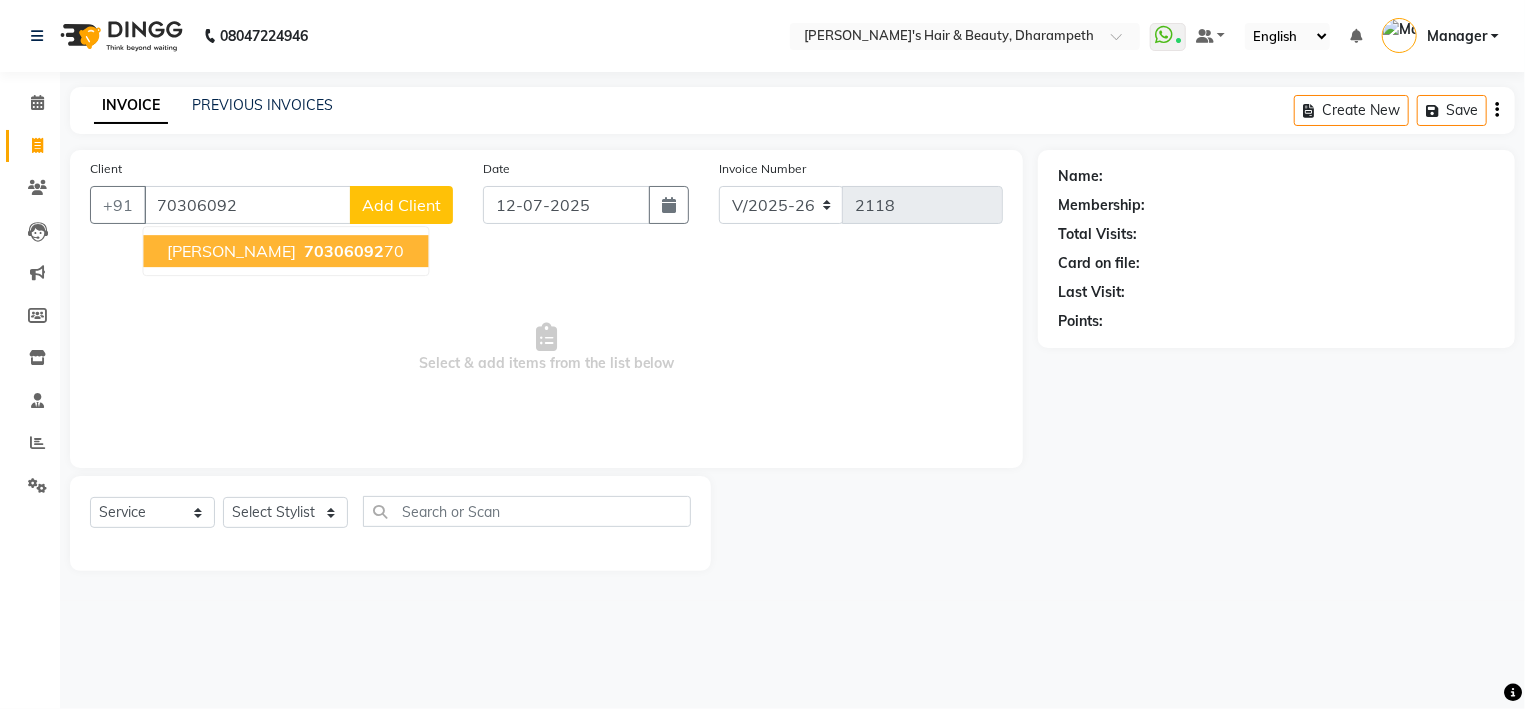 click on "[PERSON_NAME]" at bounding box center [231, 251] 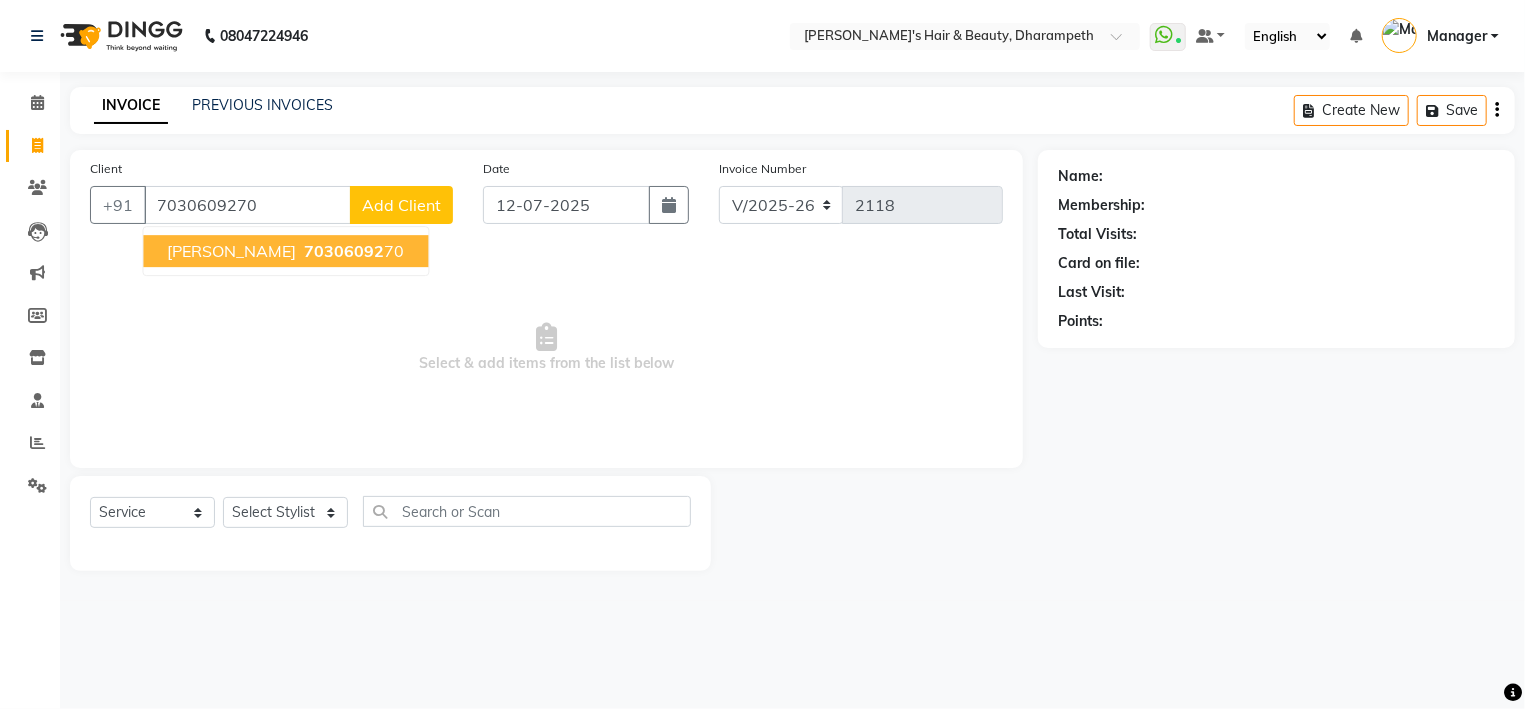 type on "7030609270" 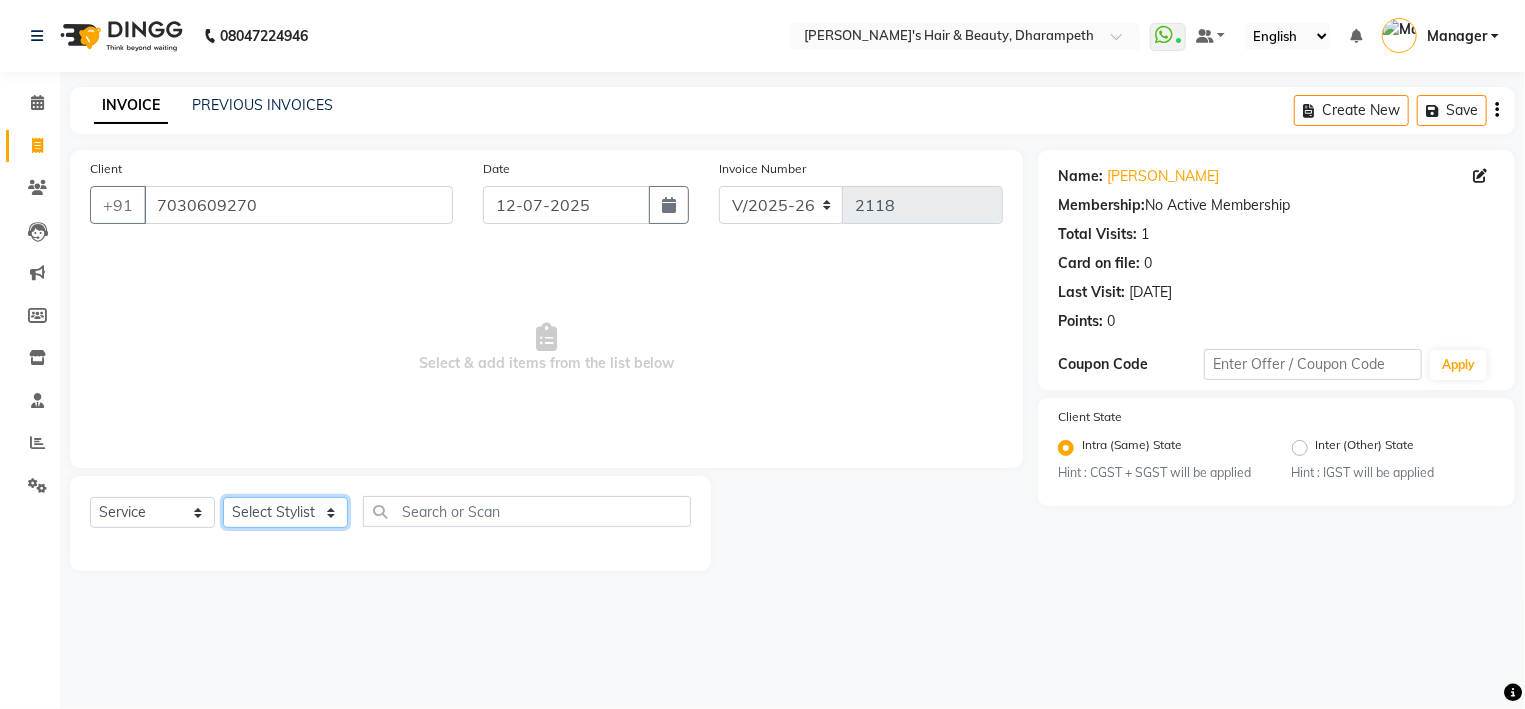 click on "Select Stylist Anuj W [PERSON_NAME] [PERSON_NAME]  Manager [PERSON_NAME] C [PERSON_NAME] S [PERSON_NAME] S Shilpa P Vedant N" 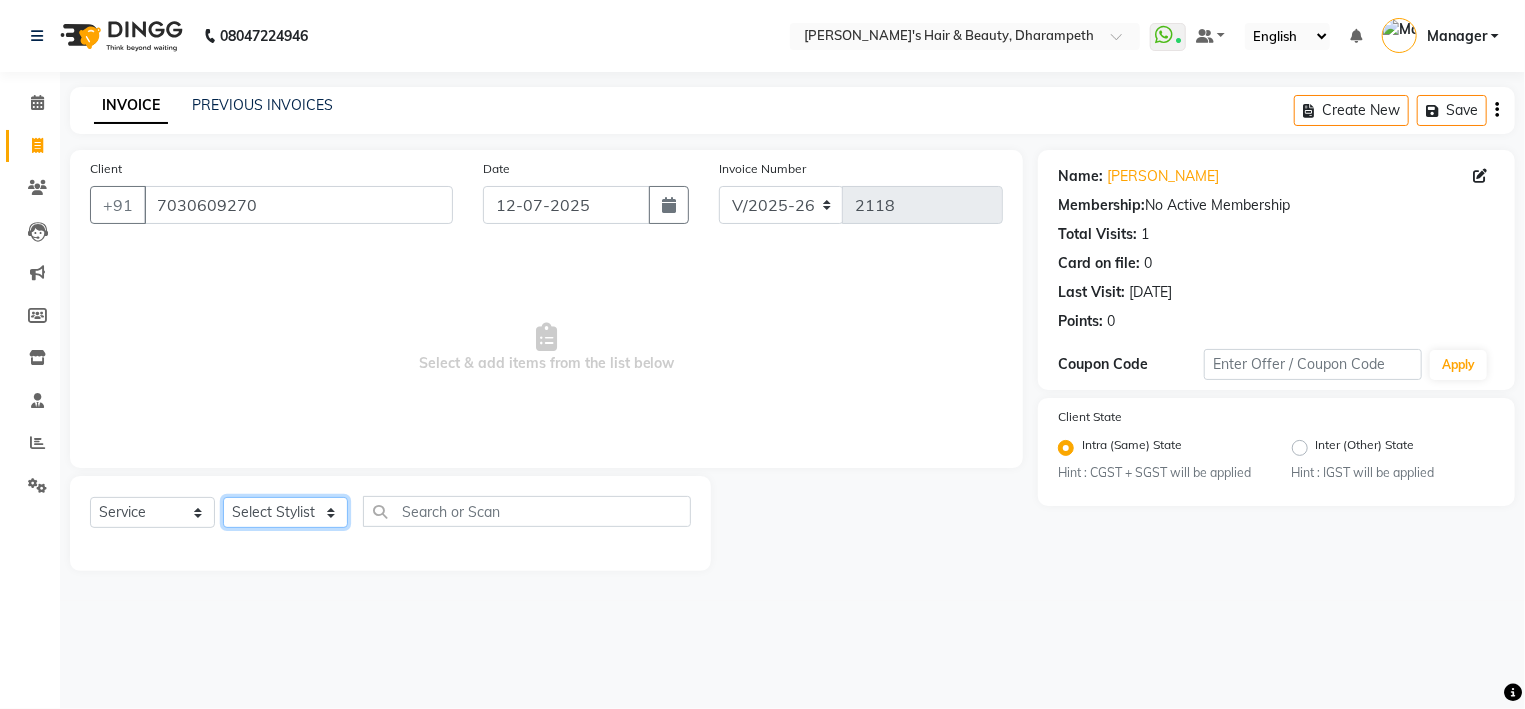 select on "65623" 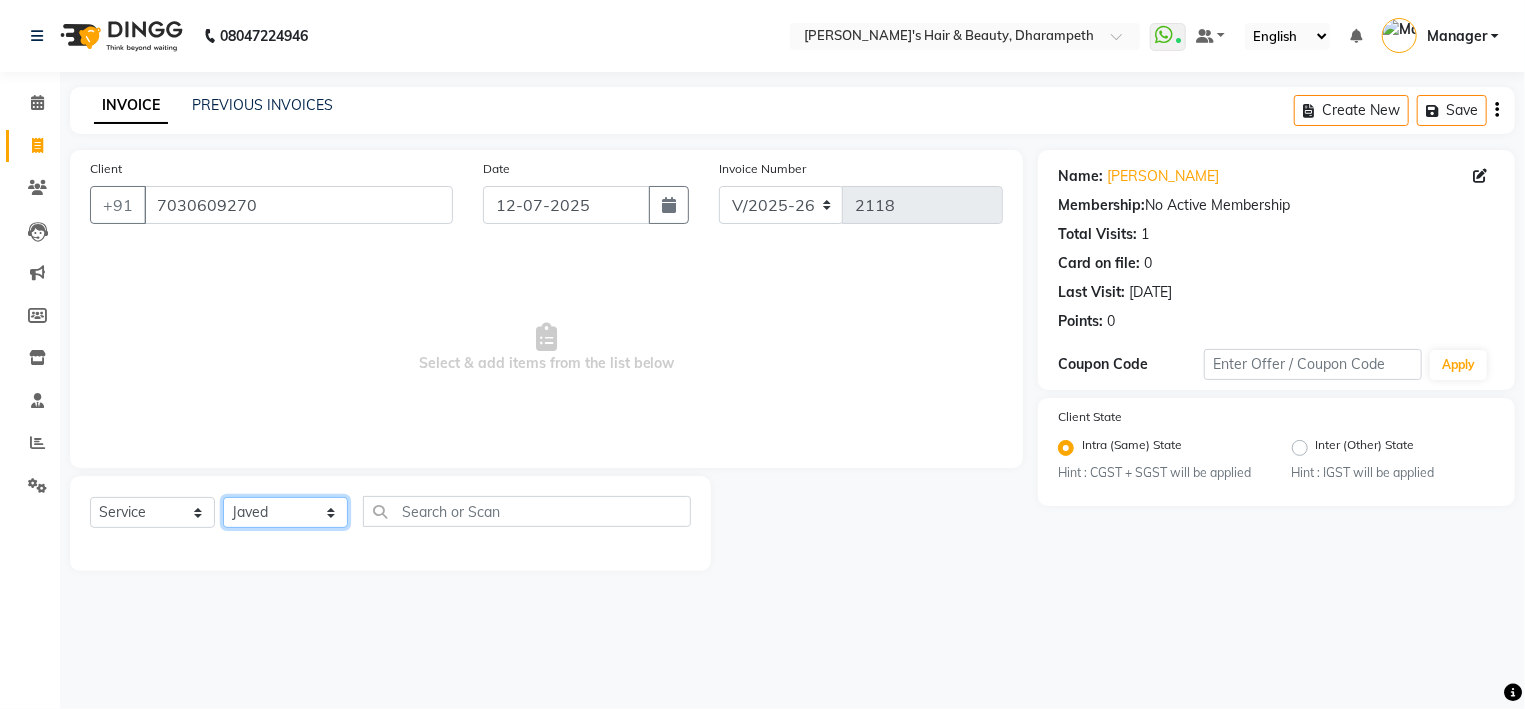 click on "Javed" 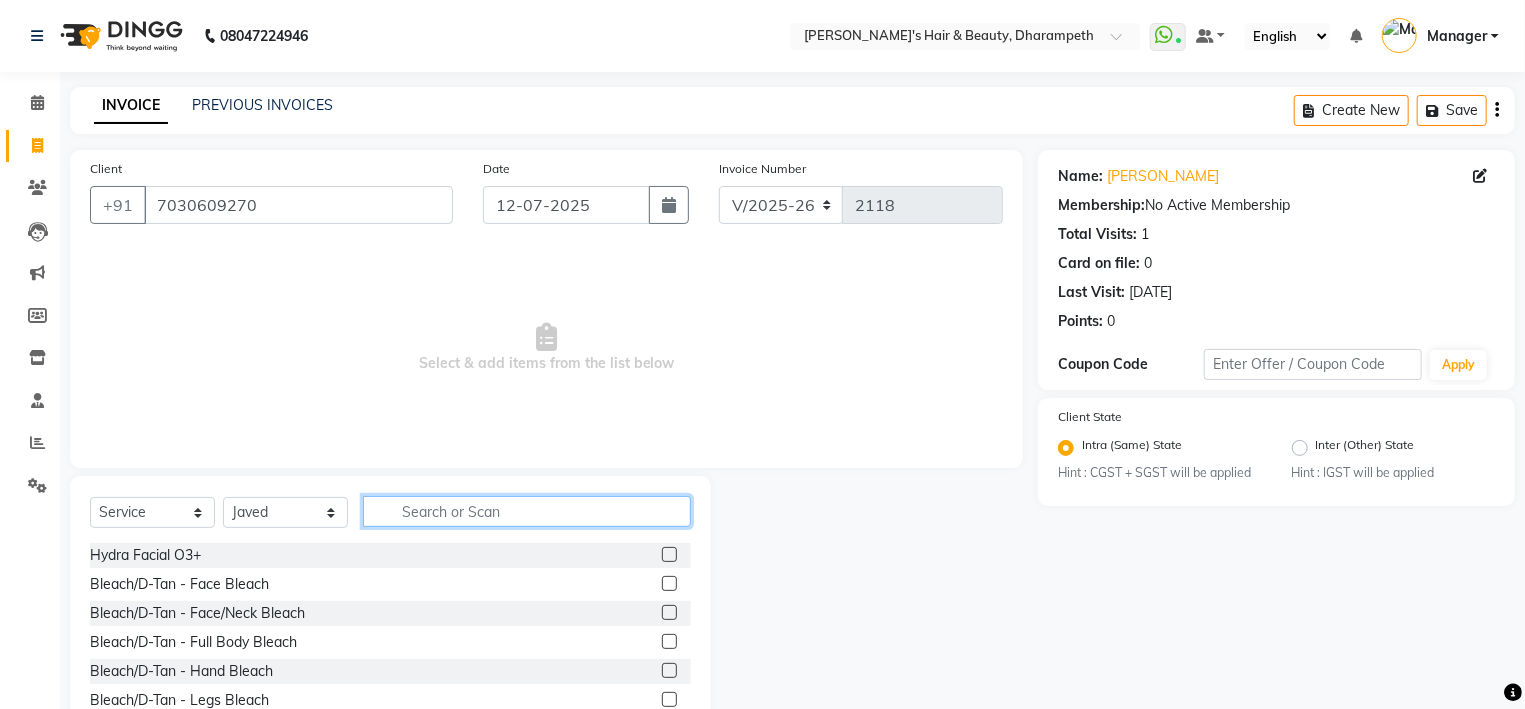 click 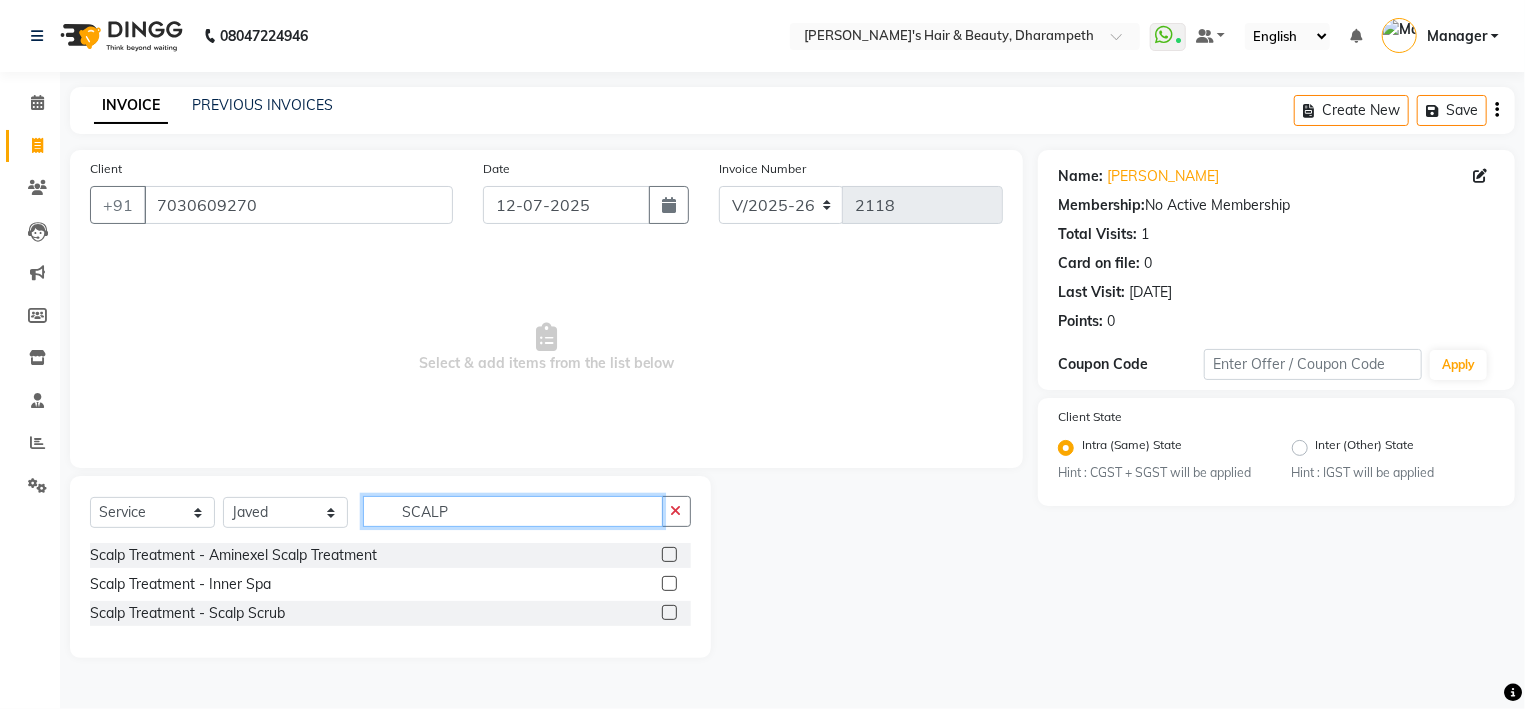 type on "SCALP" 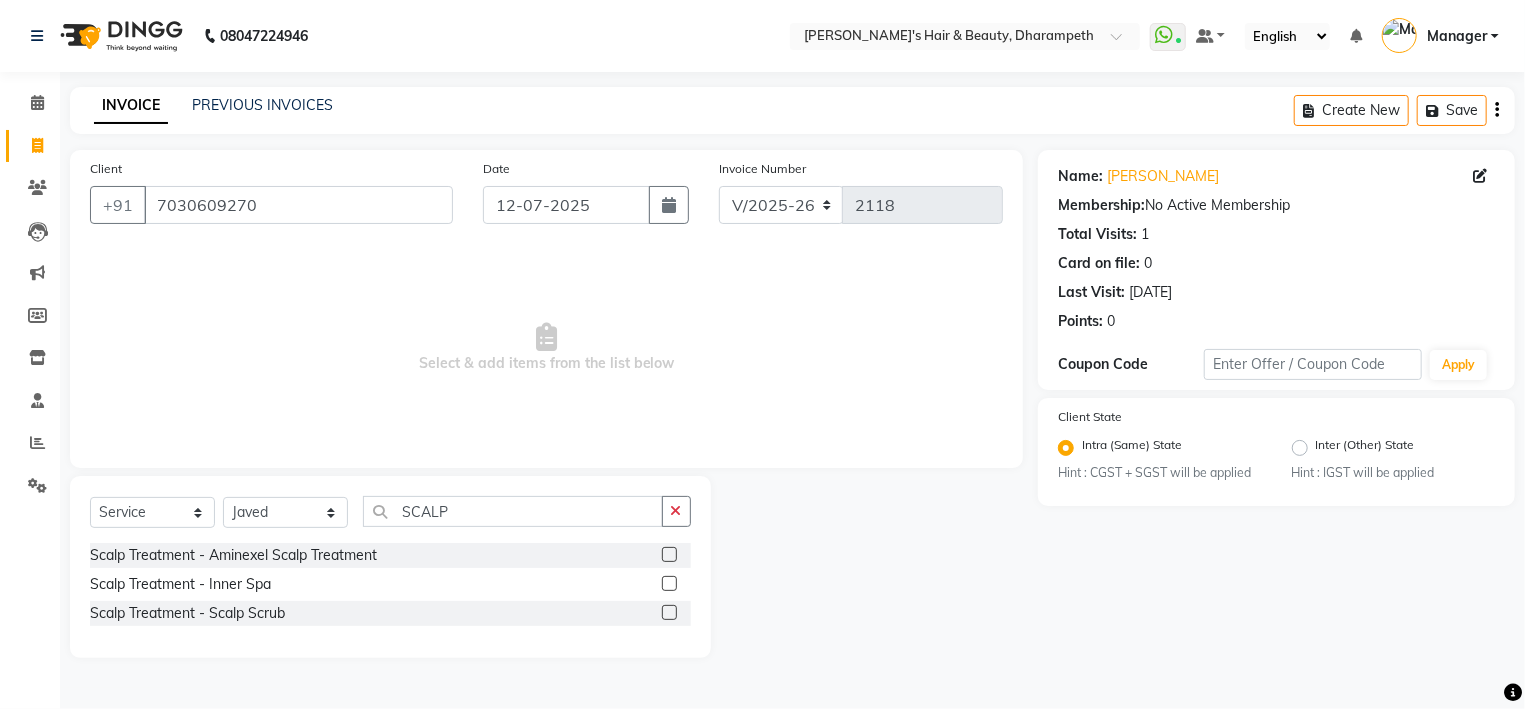 click 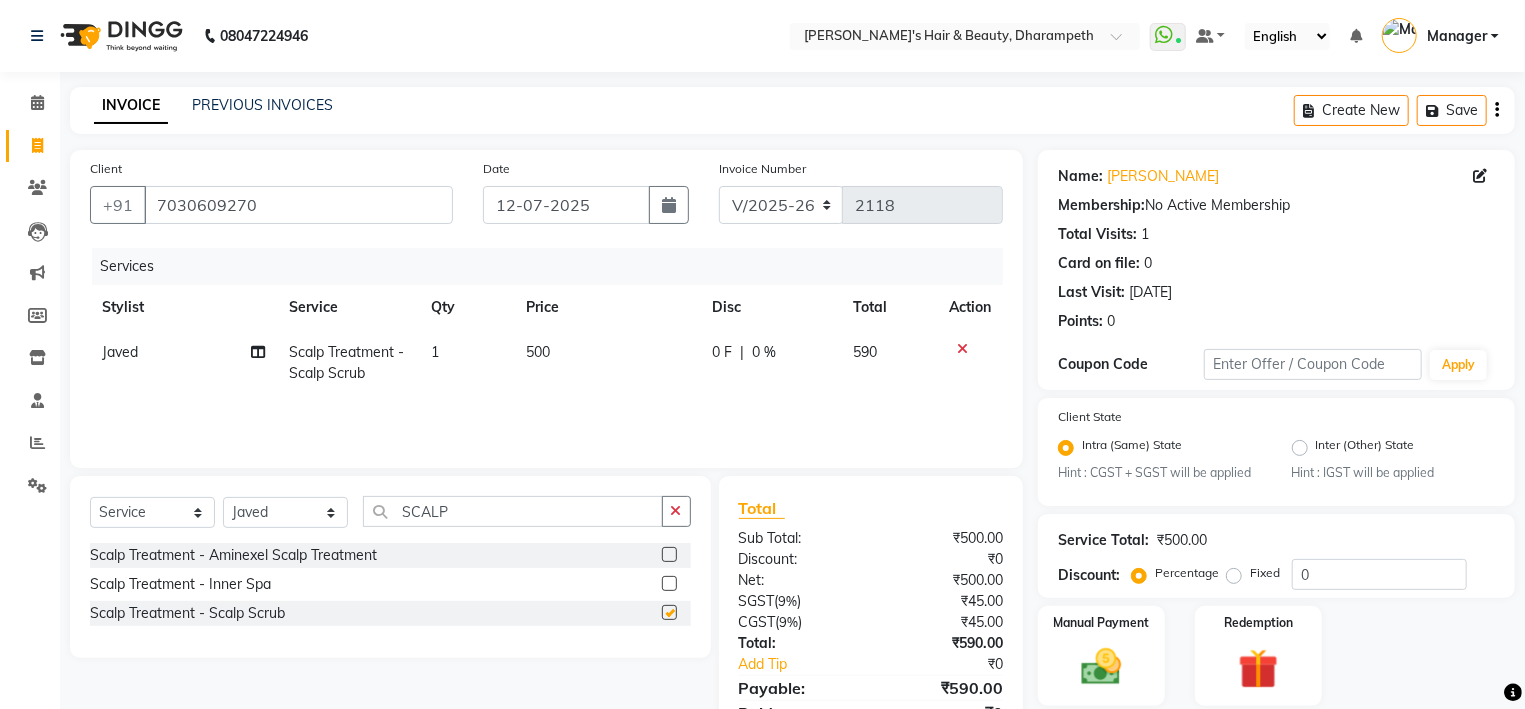 checkbox on "false" 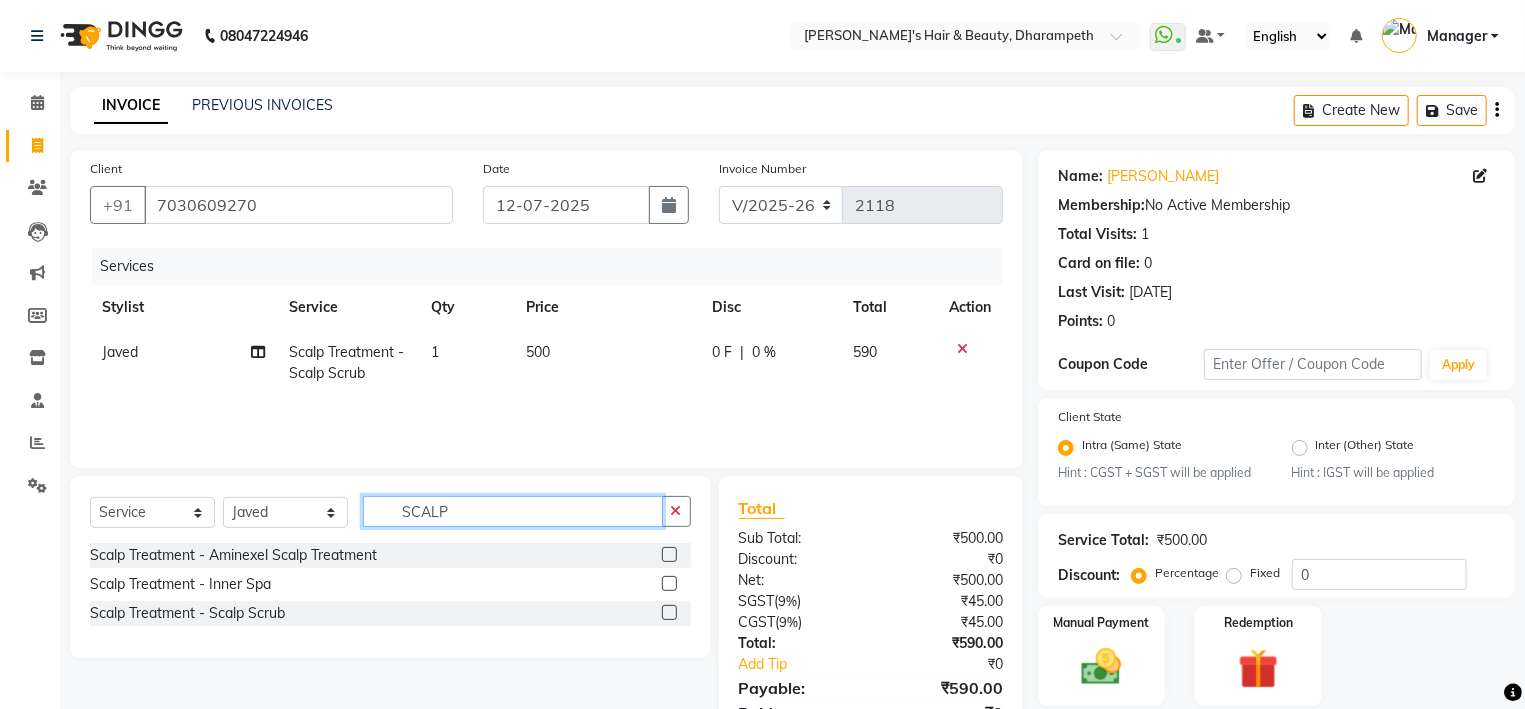 click on "SCALP" 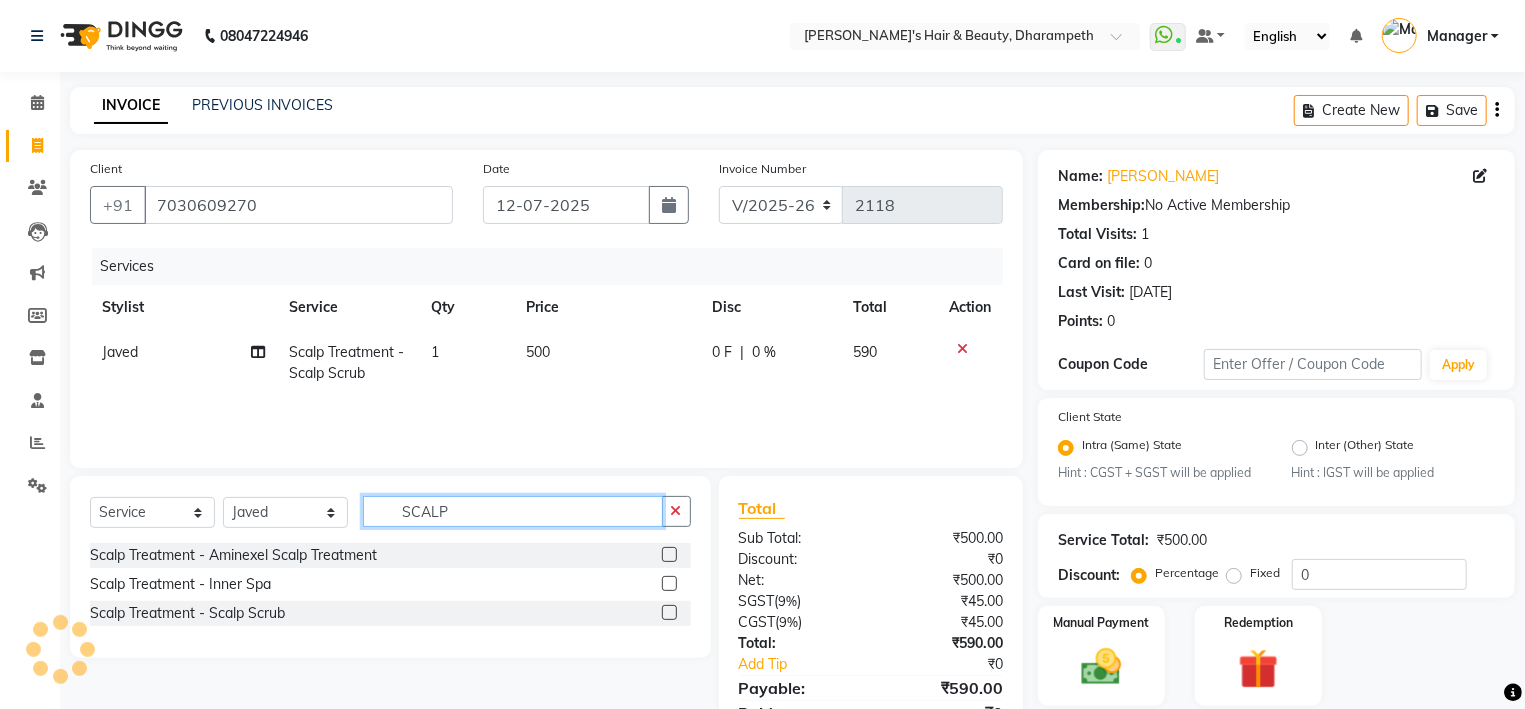 click on "SCALP" 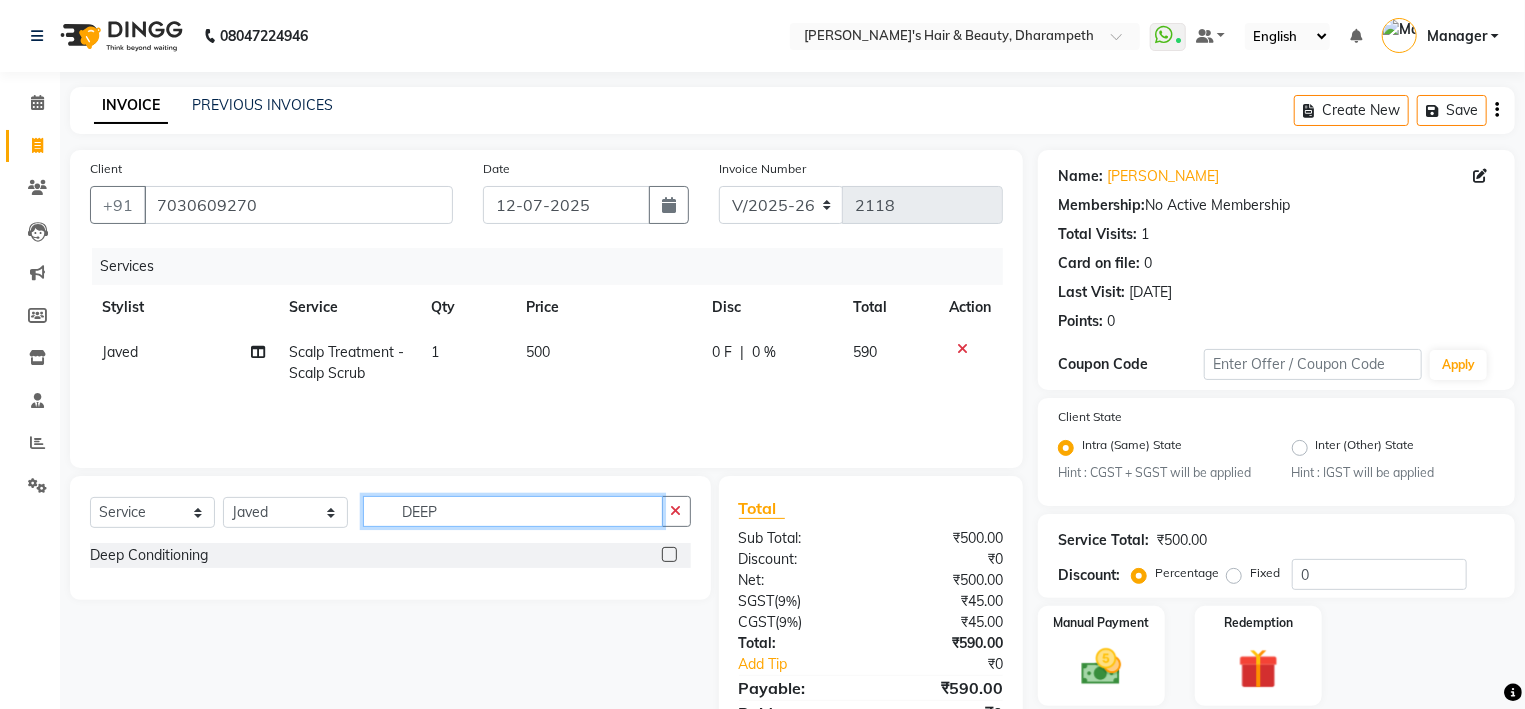 type on "DEEP" 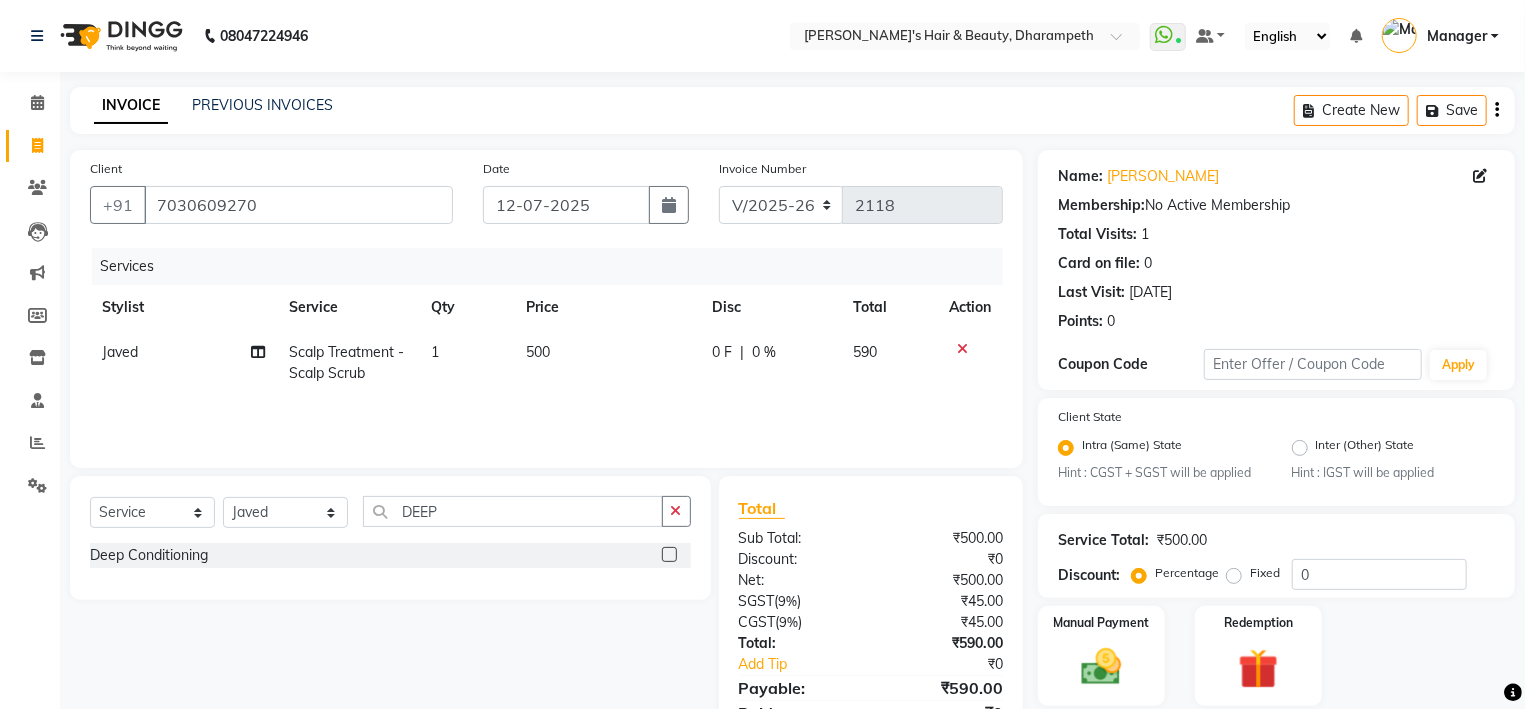 click 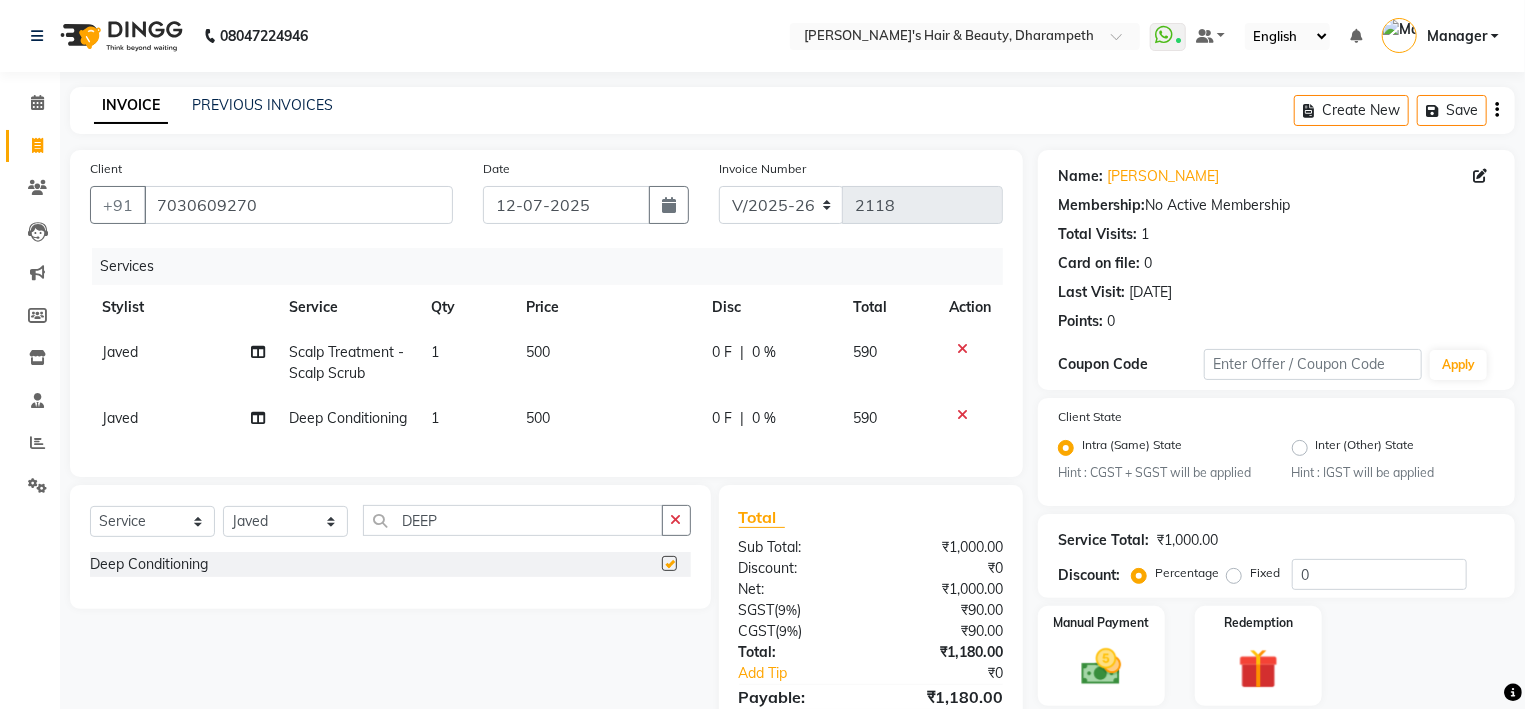 checkbox on "false" 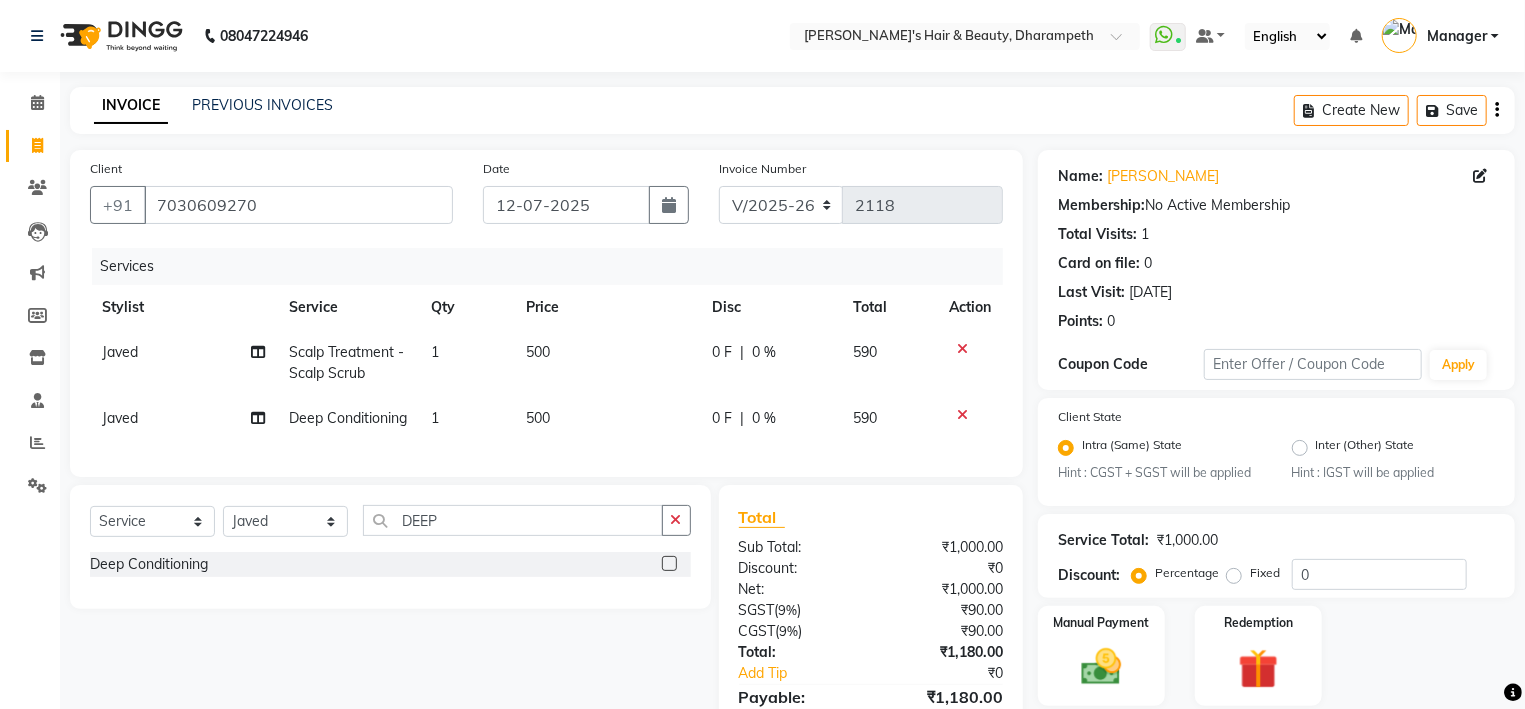 click on "500" 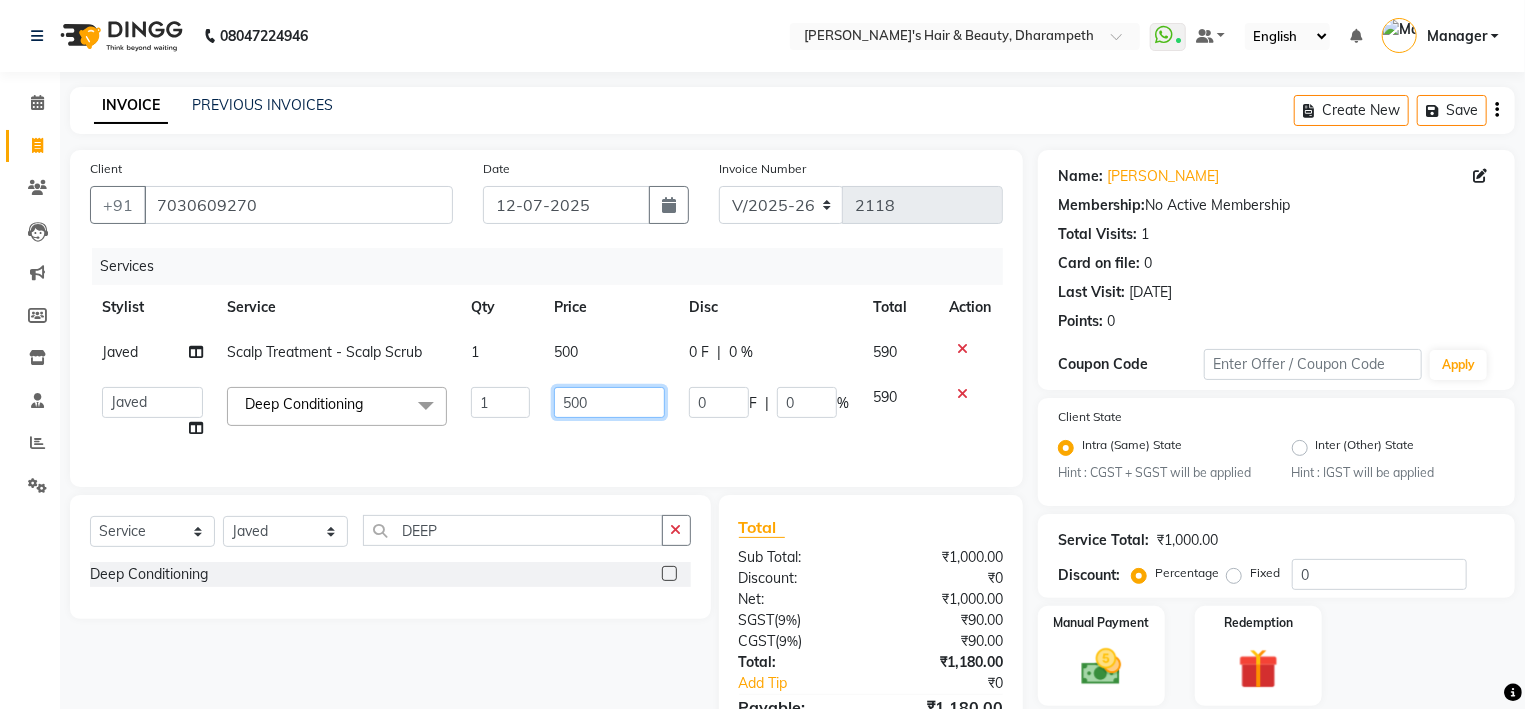 drag, startPoint x: 603, startPoint y: 408, endPoint x: 352, endPoint y: 415, distance: 251.0976 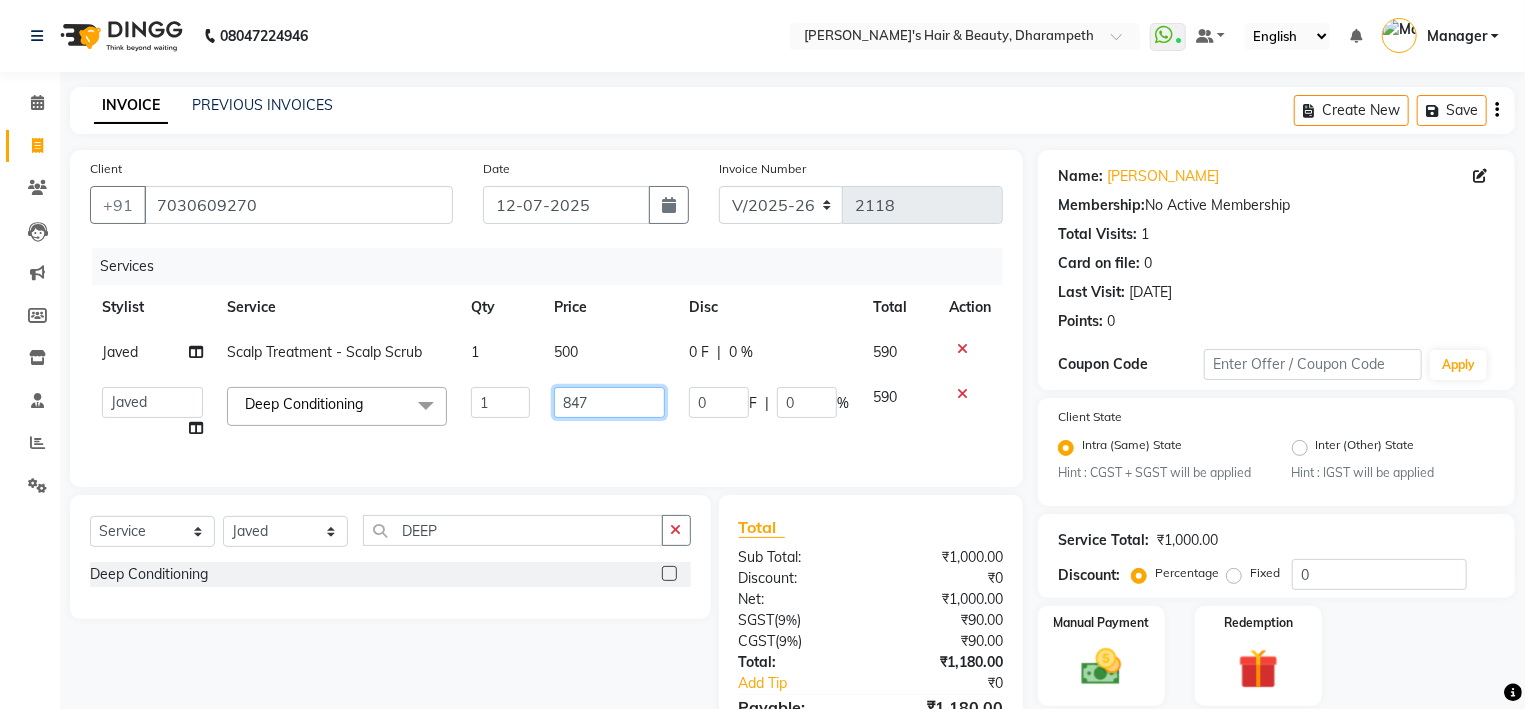 type on "847.5" 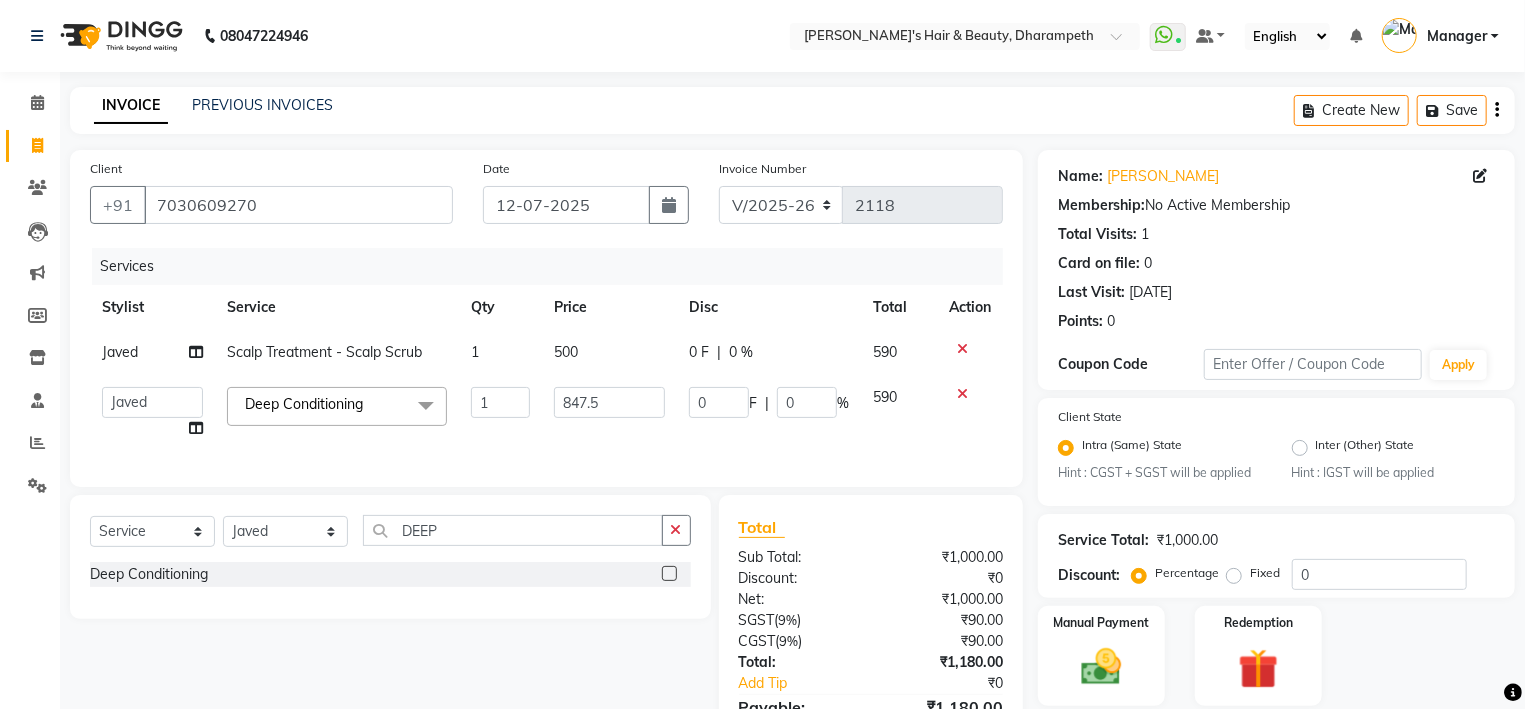 click on "590" 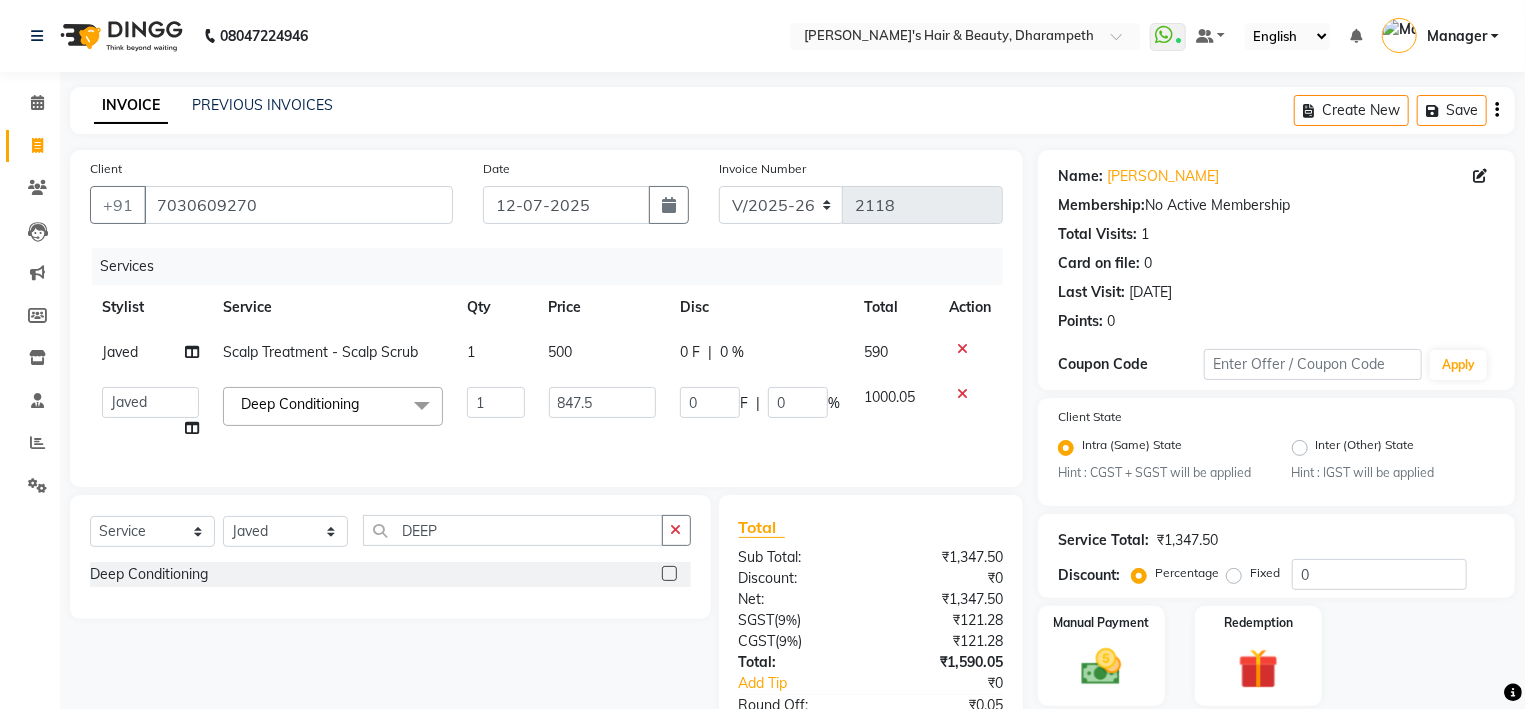 click on "500" 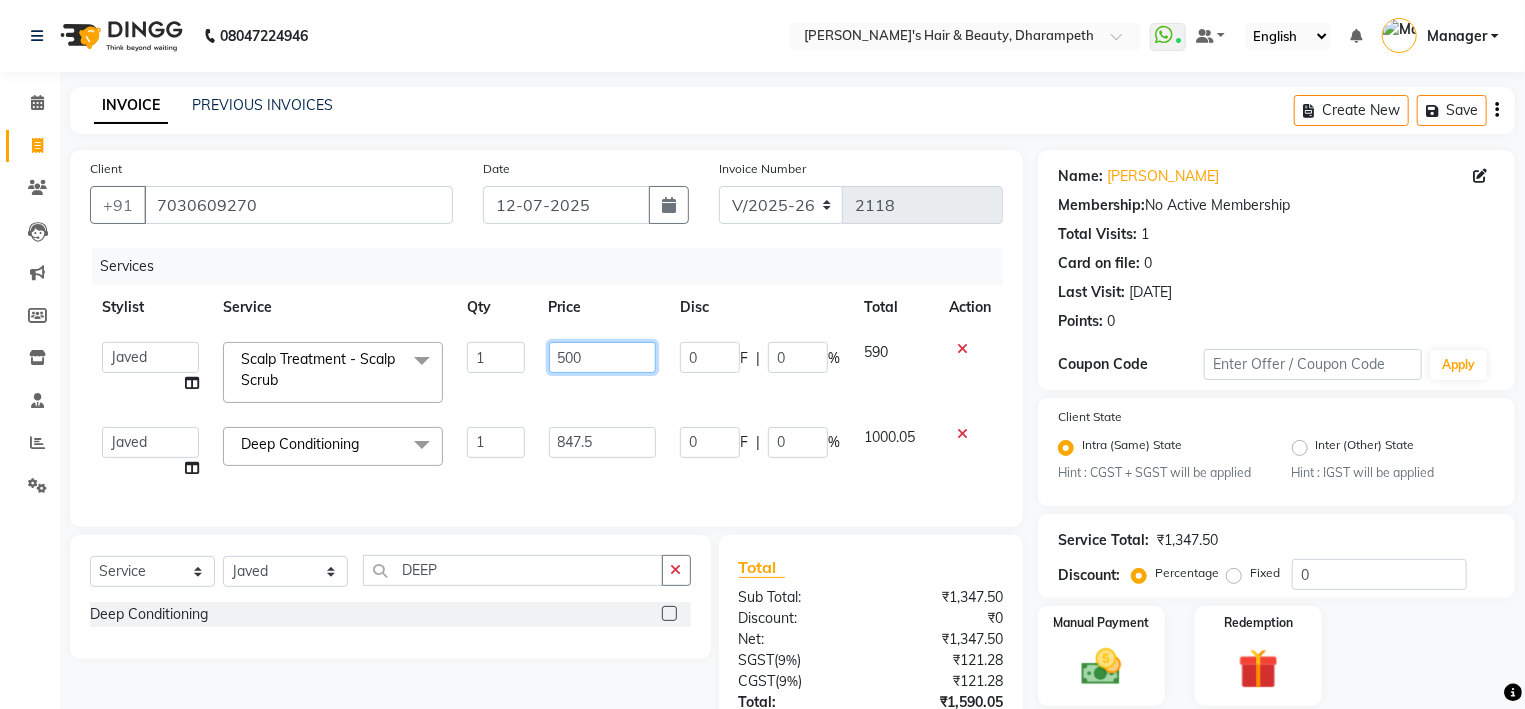 click on "500" 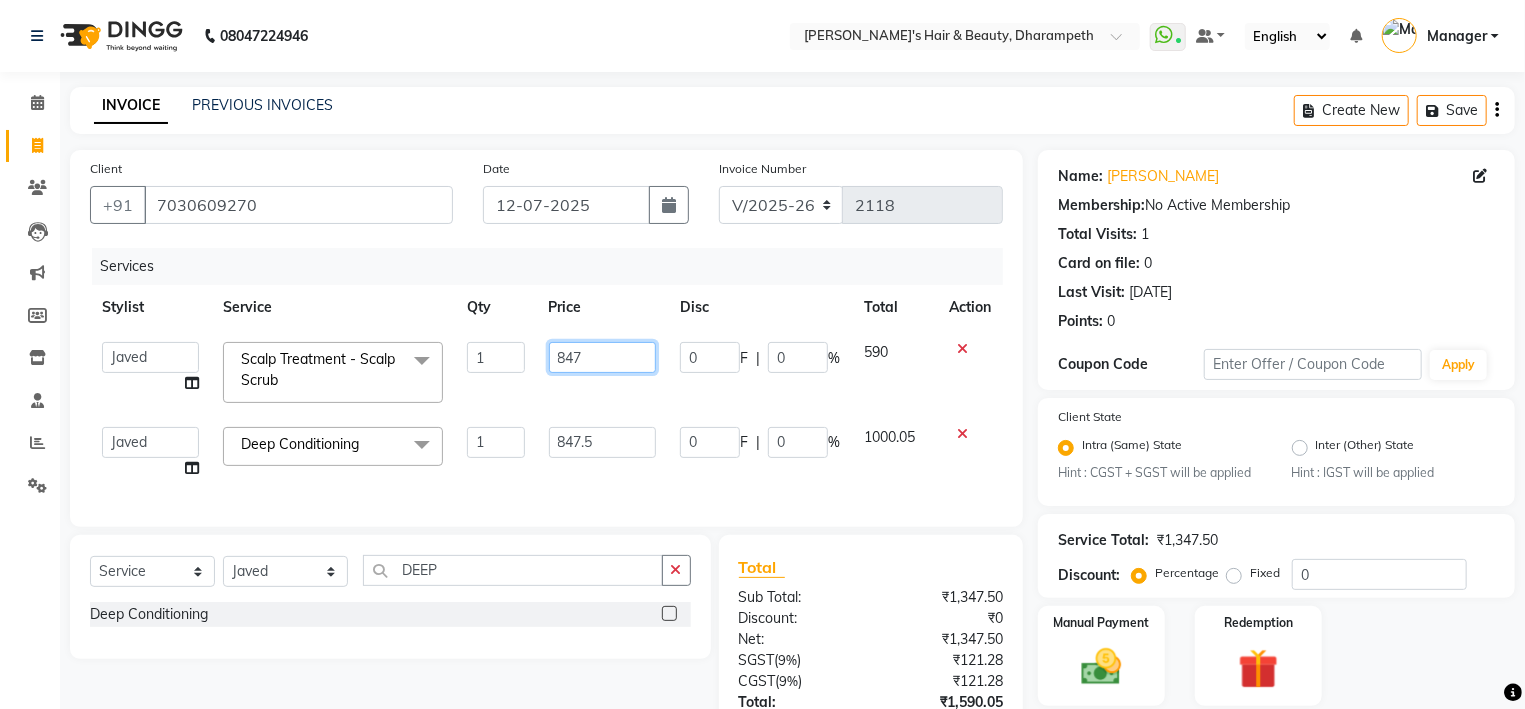 type on "847.5" 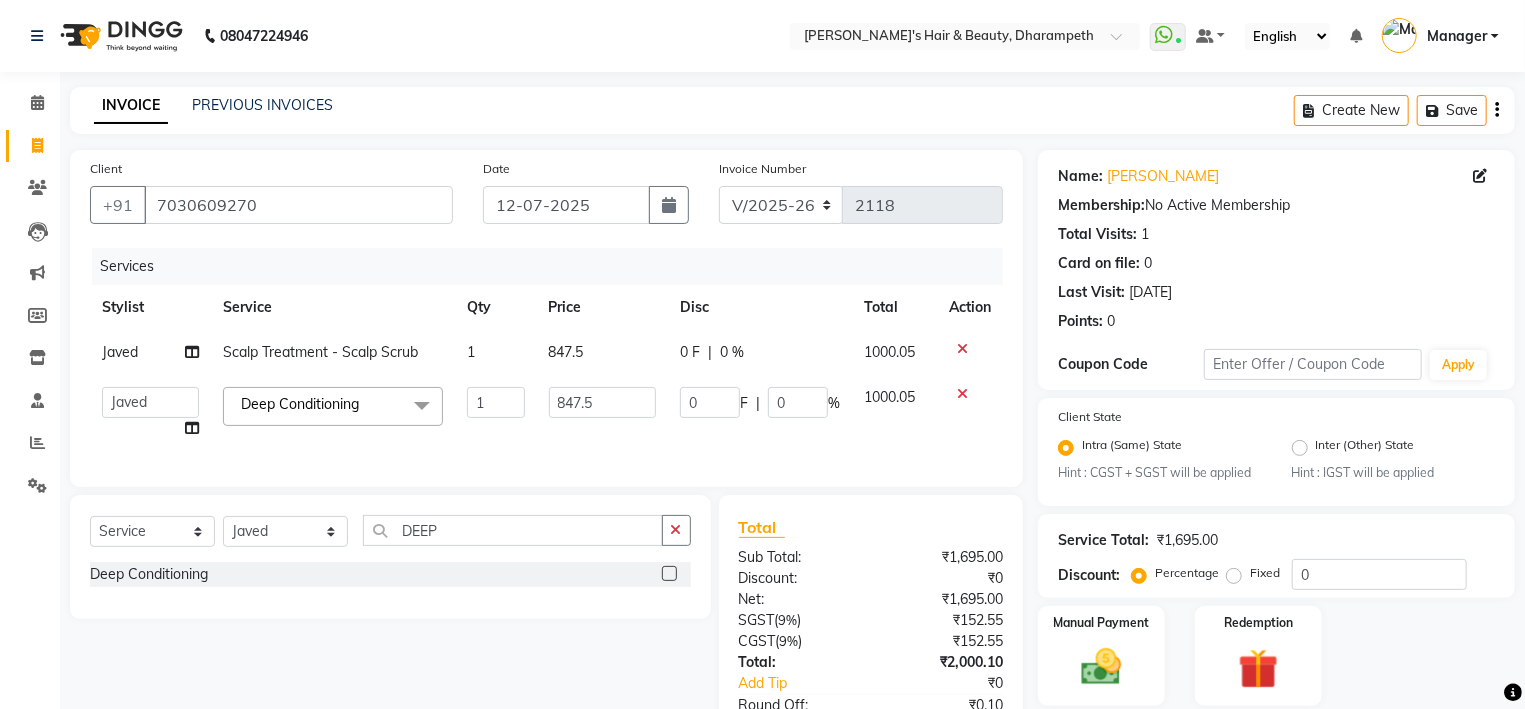 click on "1000.05" 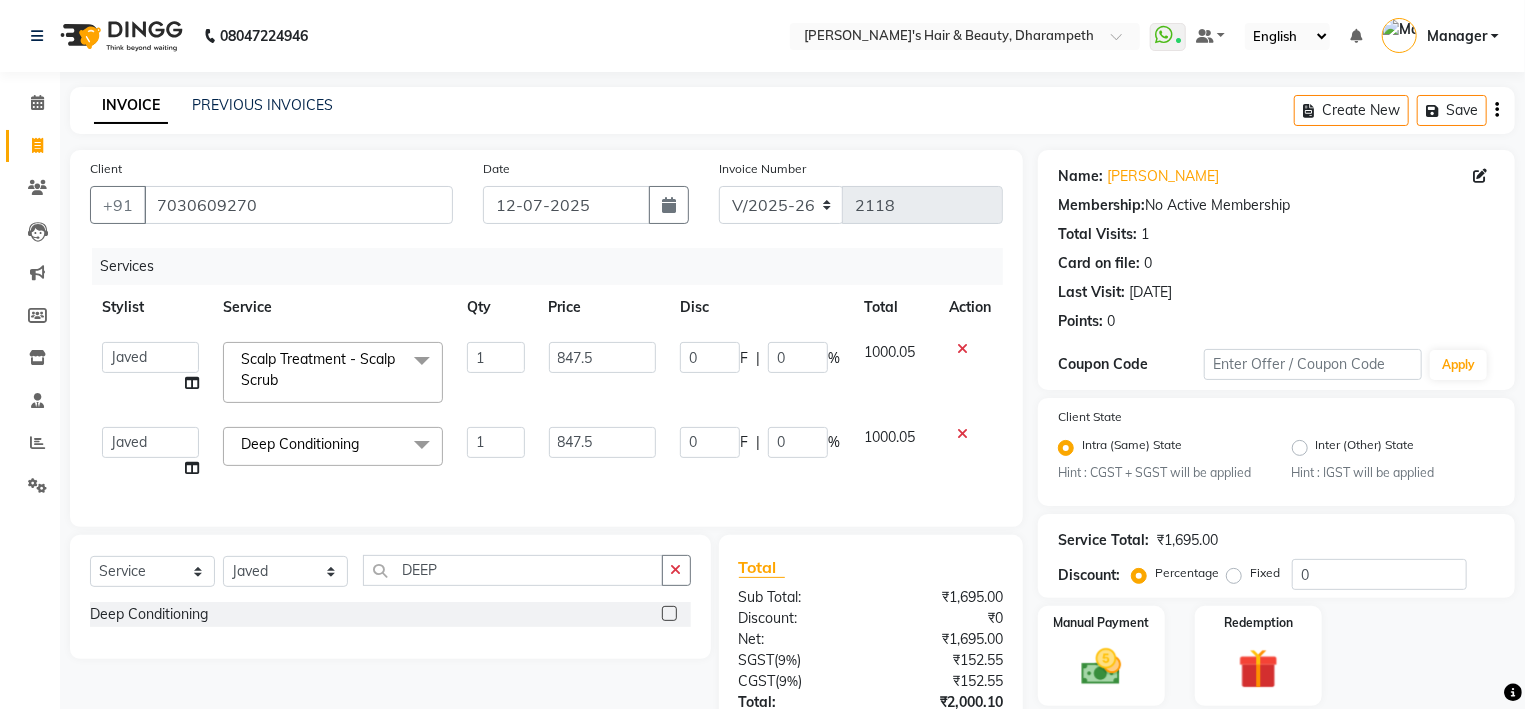 scroll, scrollTop: 171, scrollLeft: 0, axis: vertical 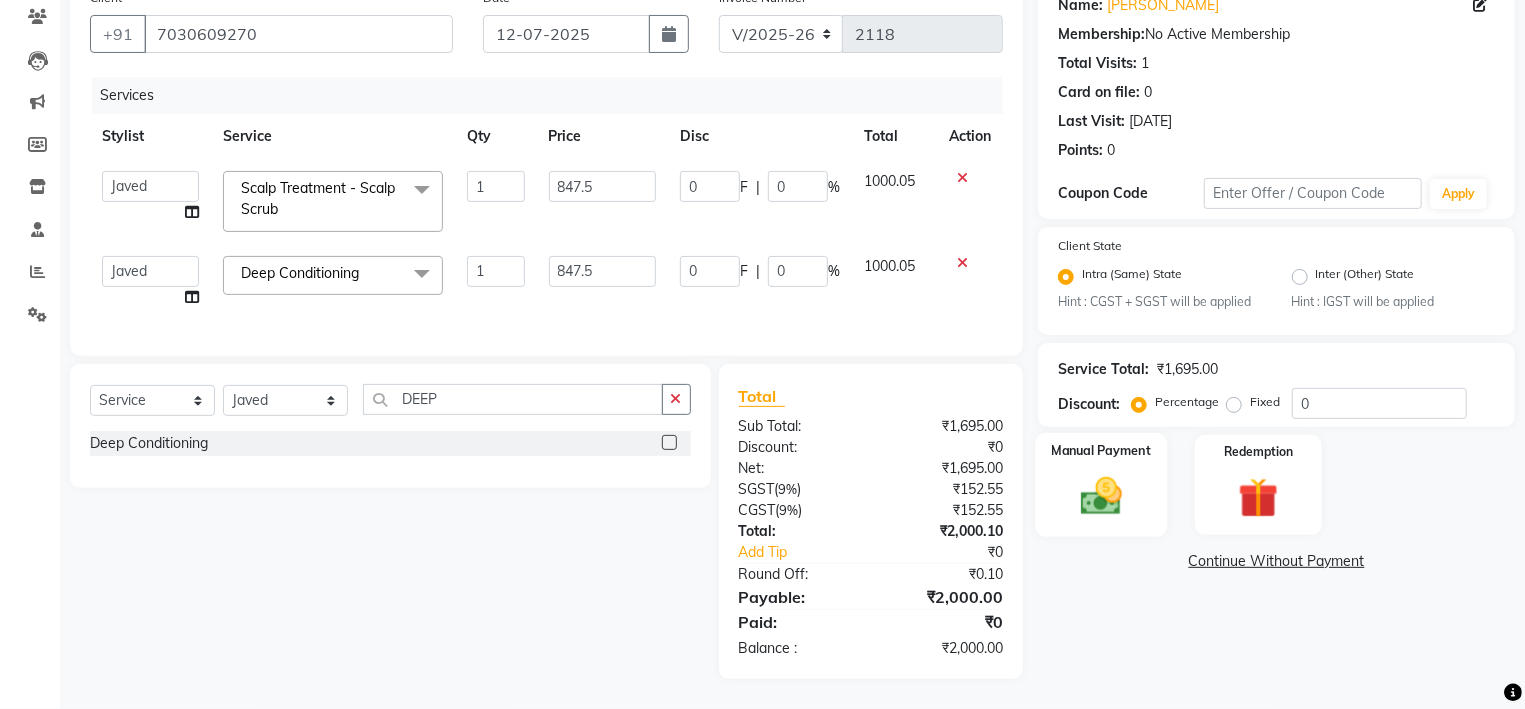 click 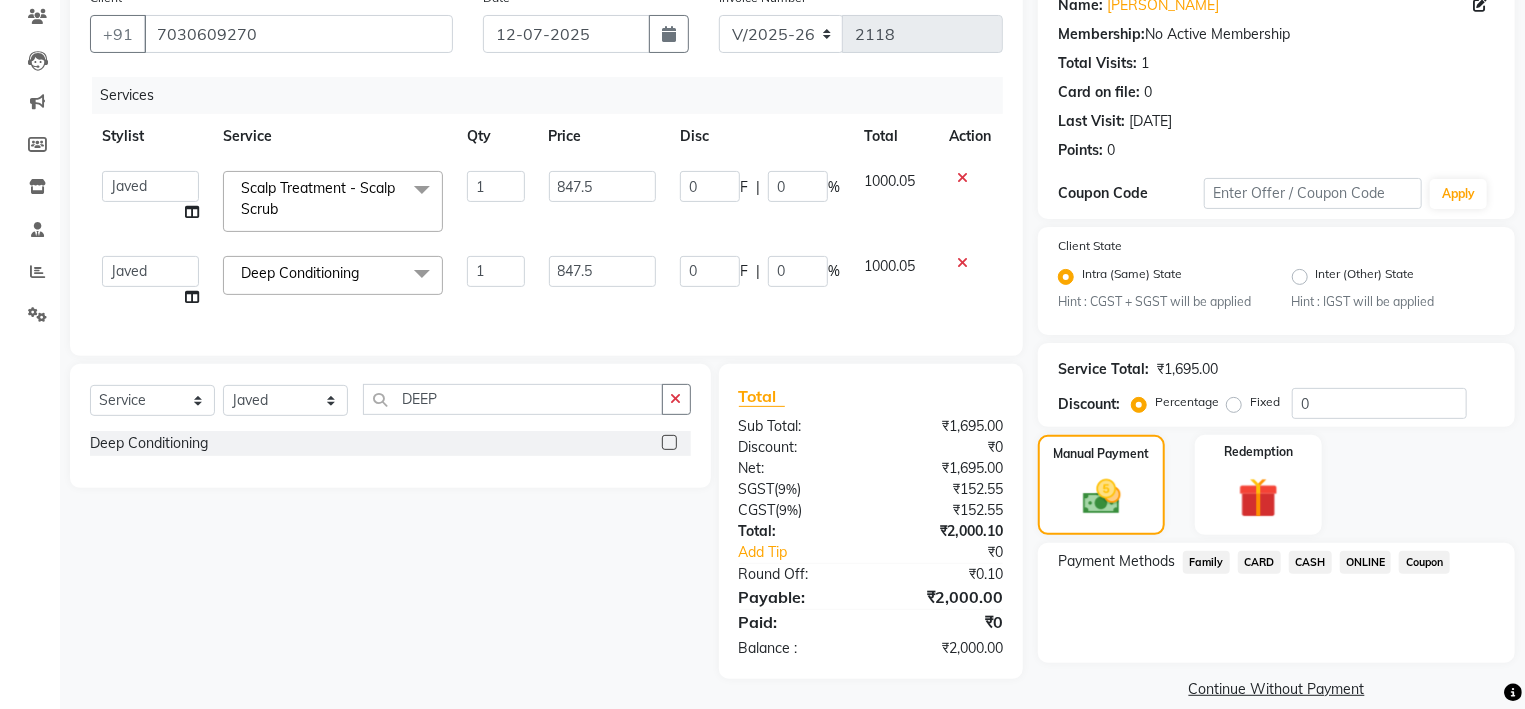 scroll, scrollTop: 197, scrollLeft: 0, axis: vertical 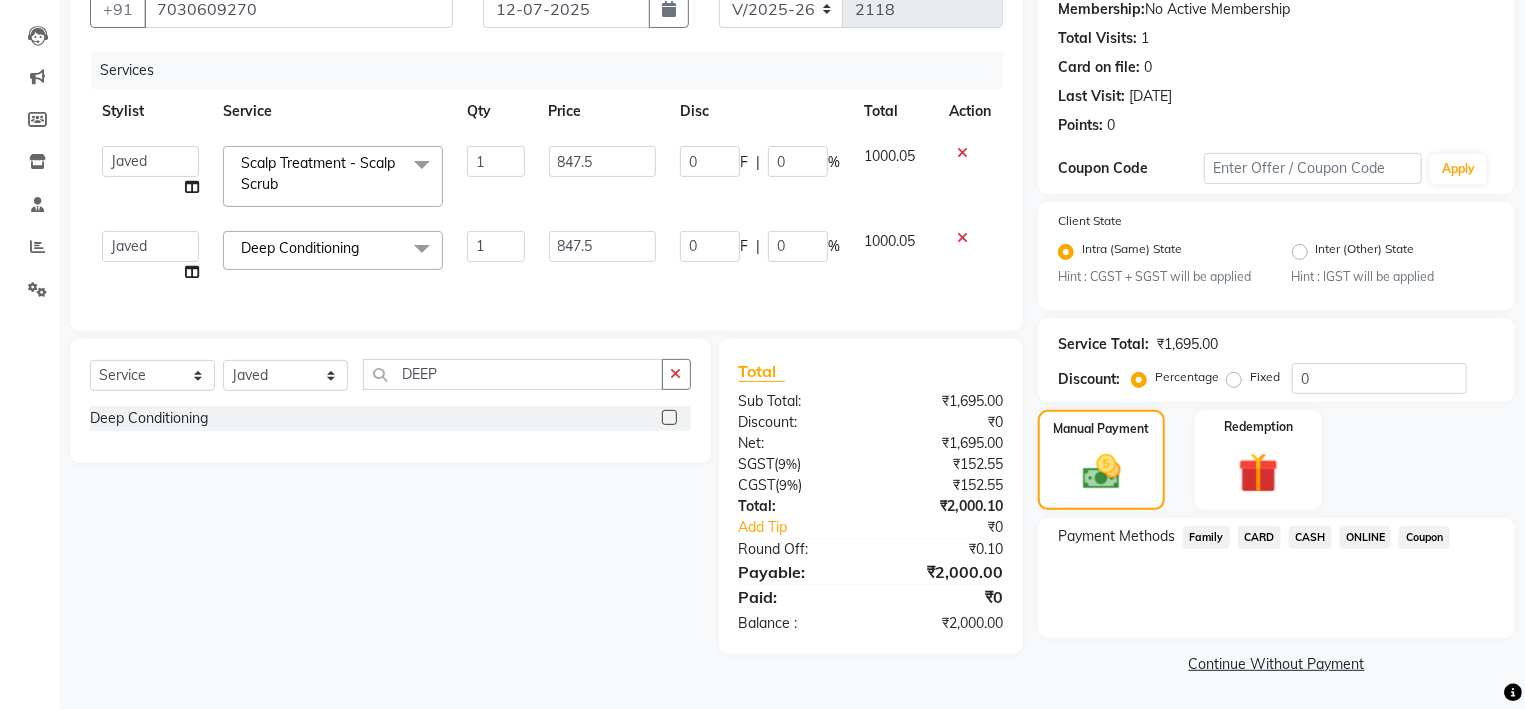 click on "ONLINE" 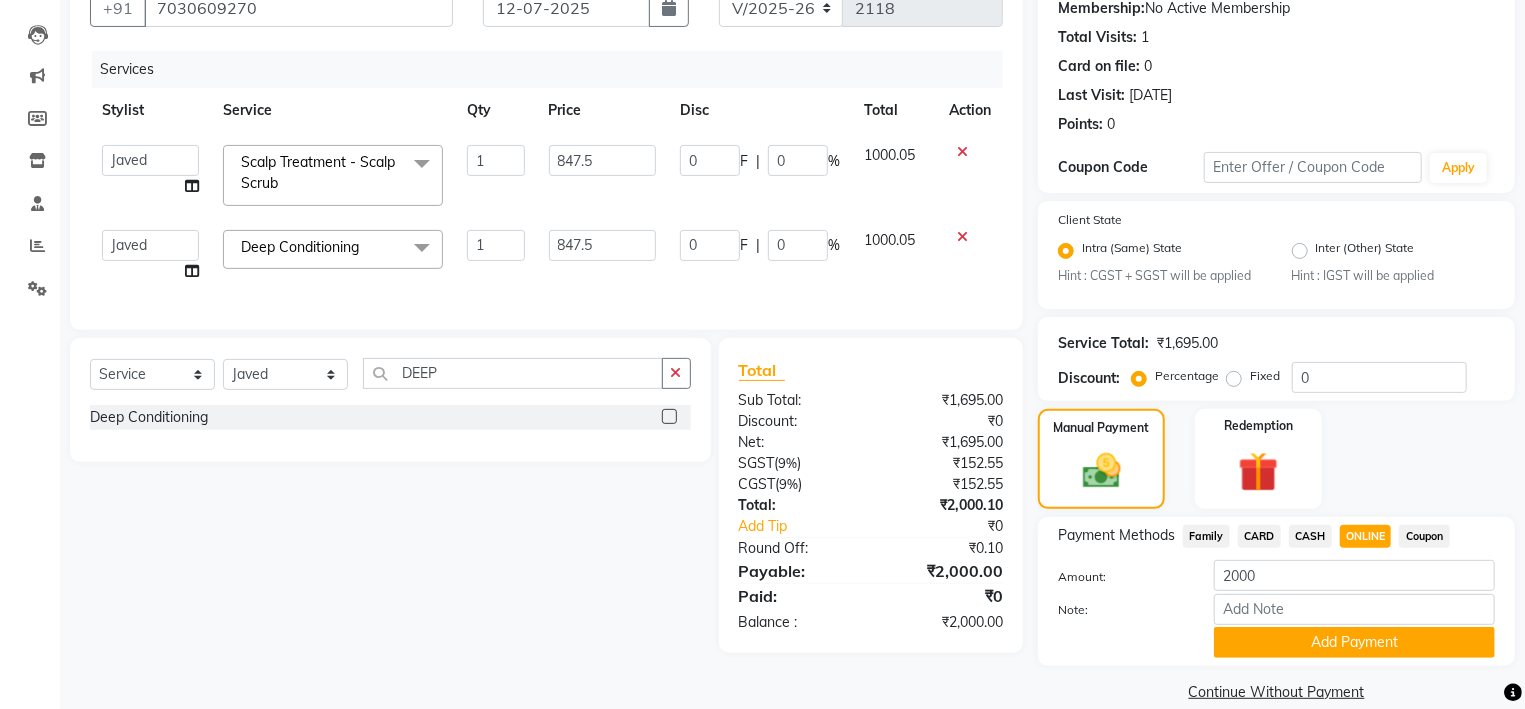 scroll, scrollTop: 227, scrollLeft: 0, axis: vertical 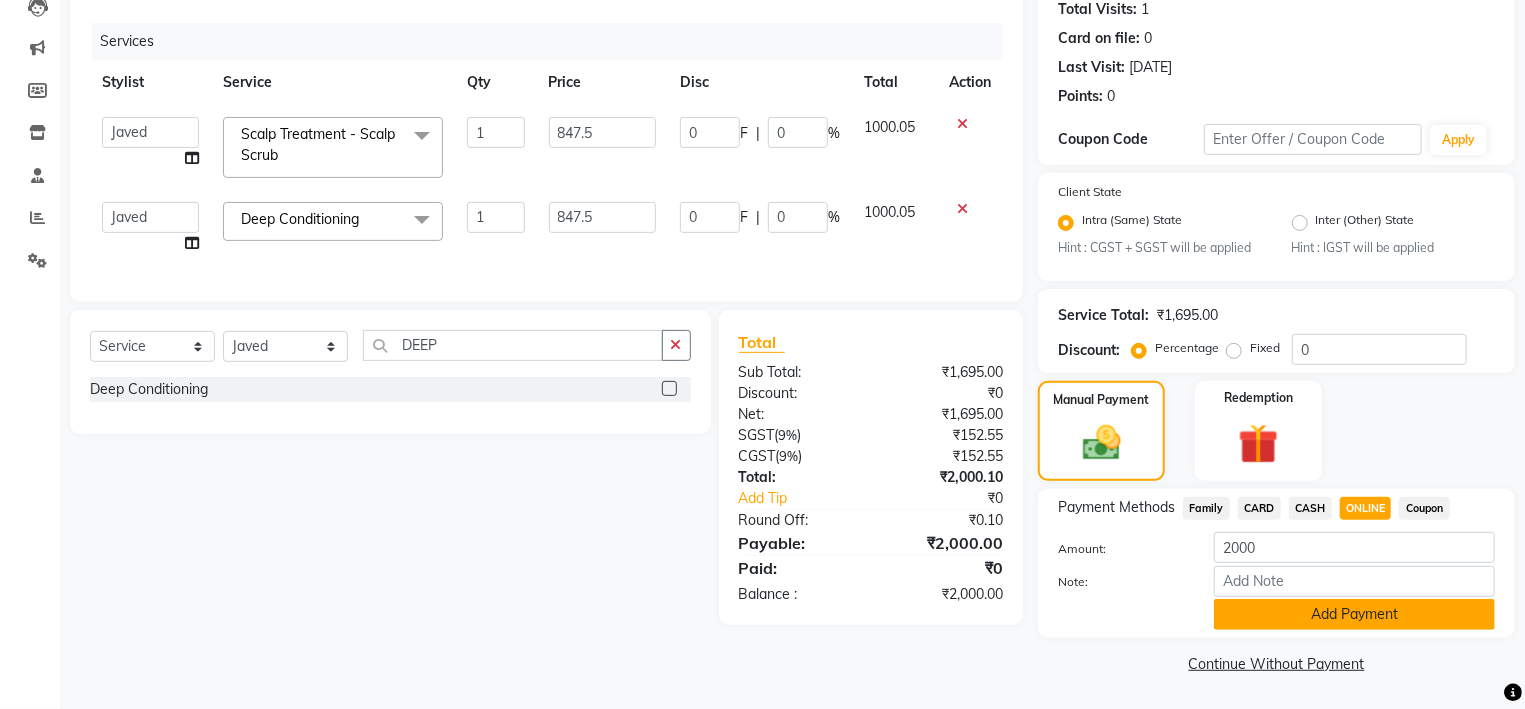 click on "Add Payment" 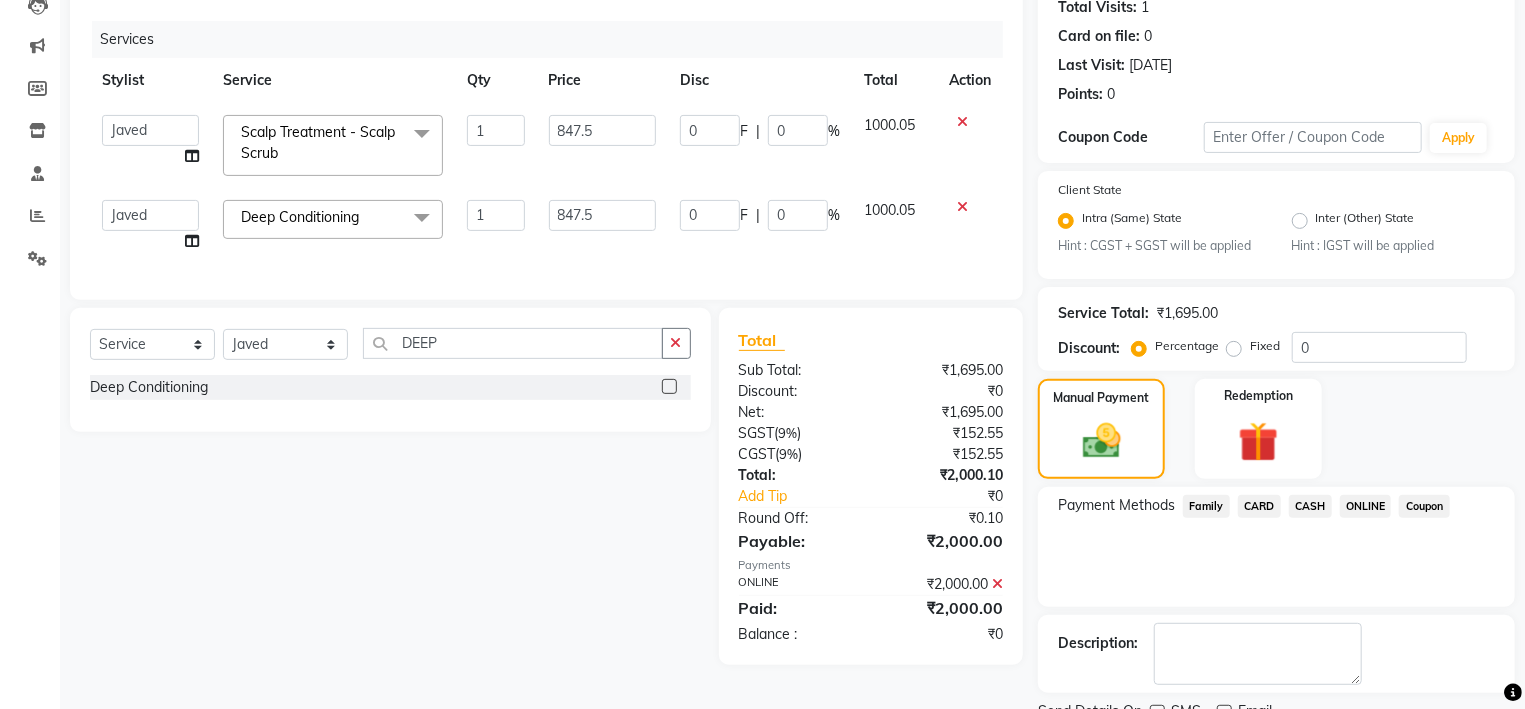 scroll, scrollTop: 310, scrollLeft: 0, axis: vertical 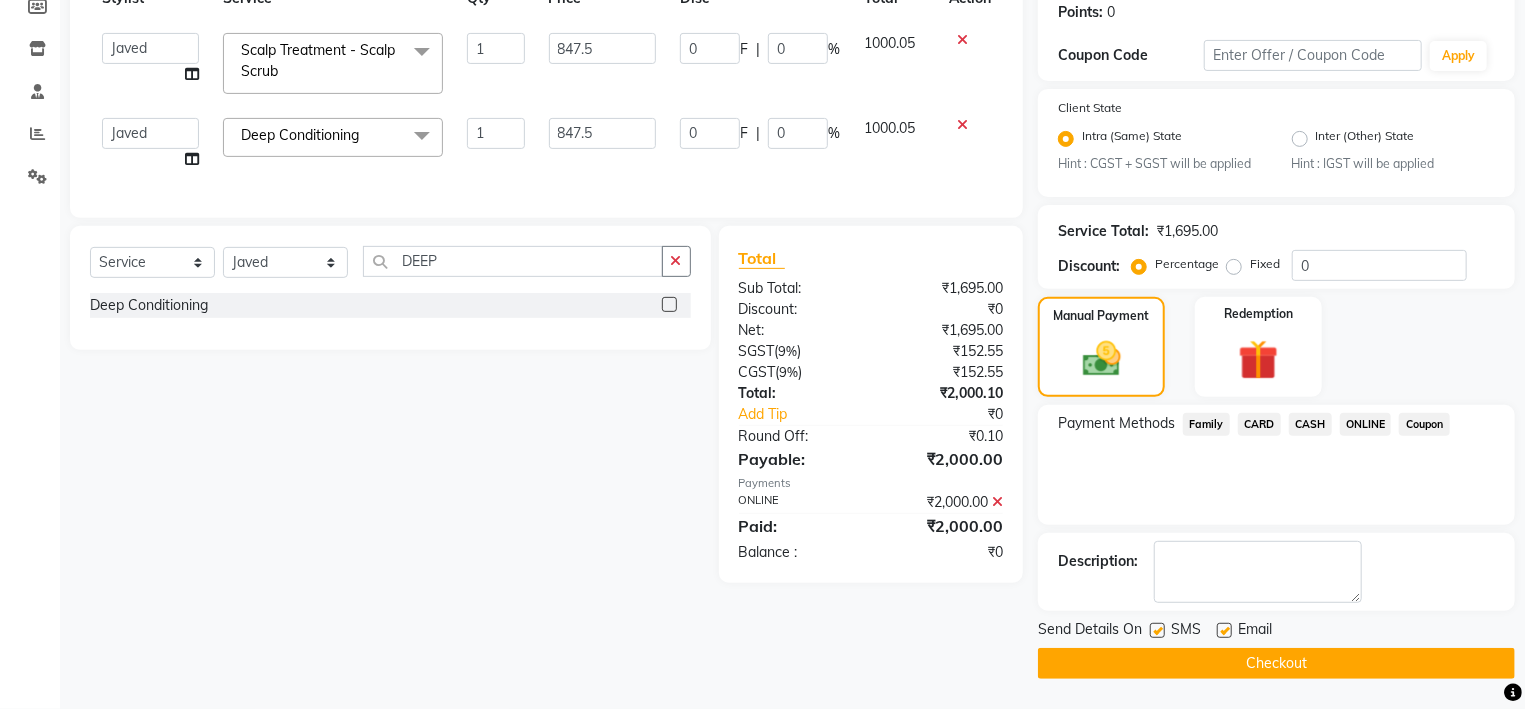click on "Checkout" 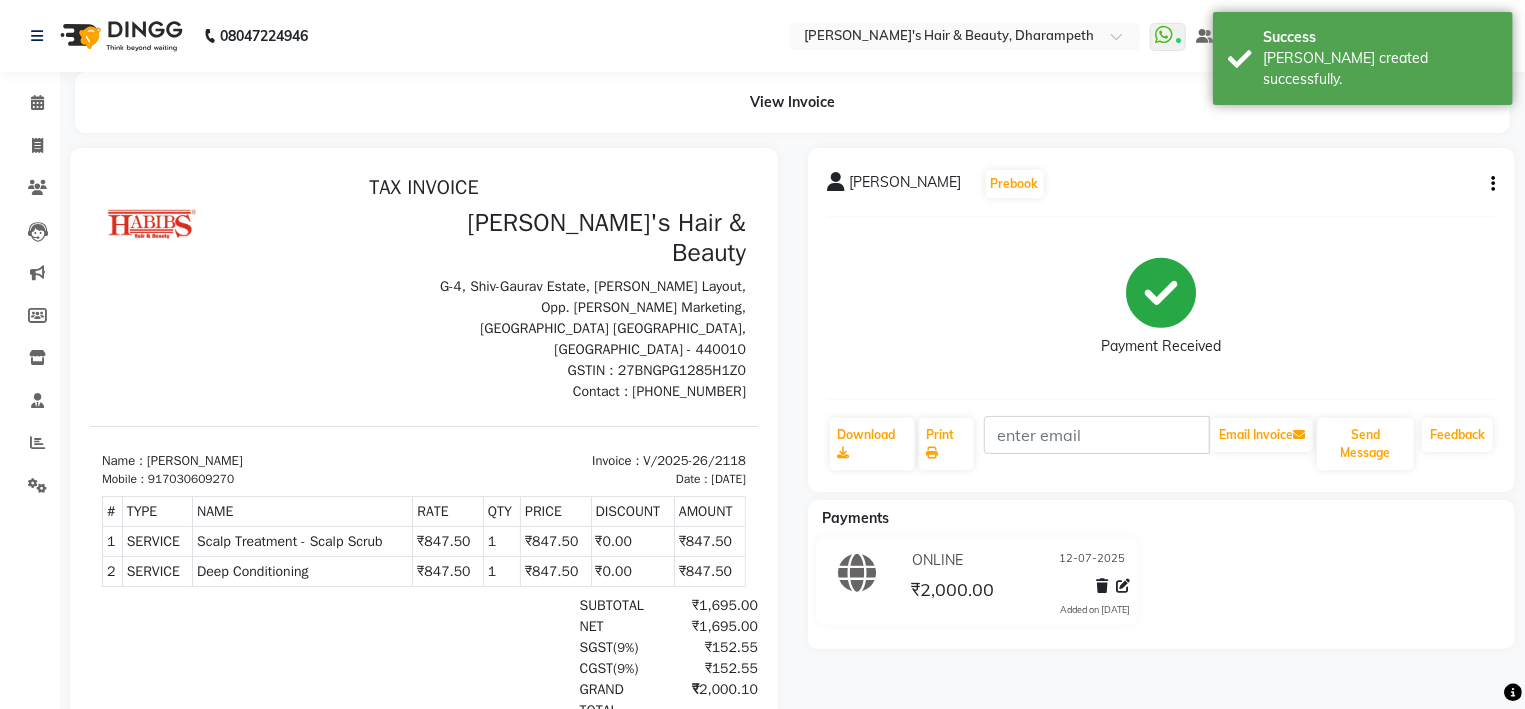 scroll, scrollTop: 0, scrollLeft: 0, axis: both 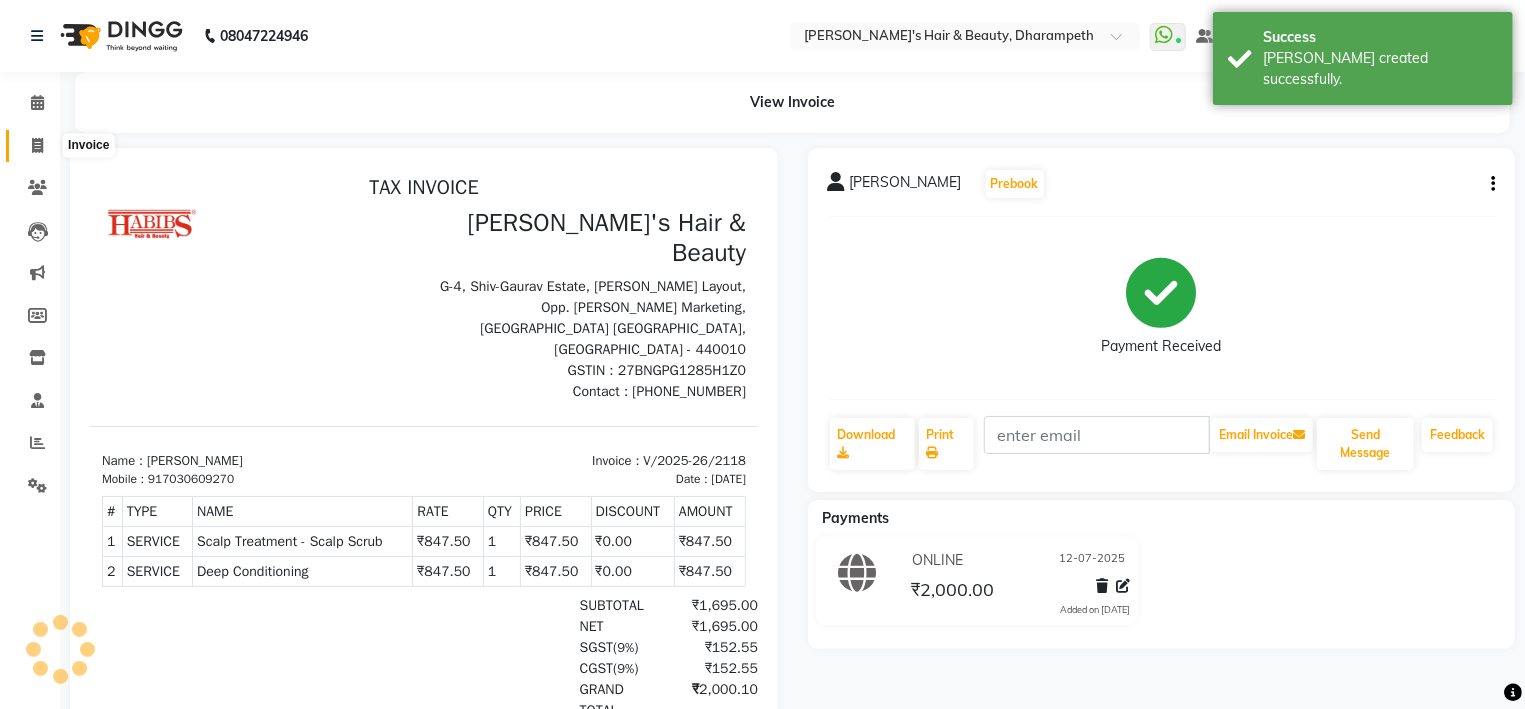 click 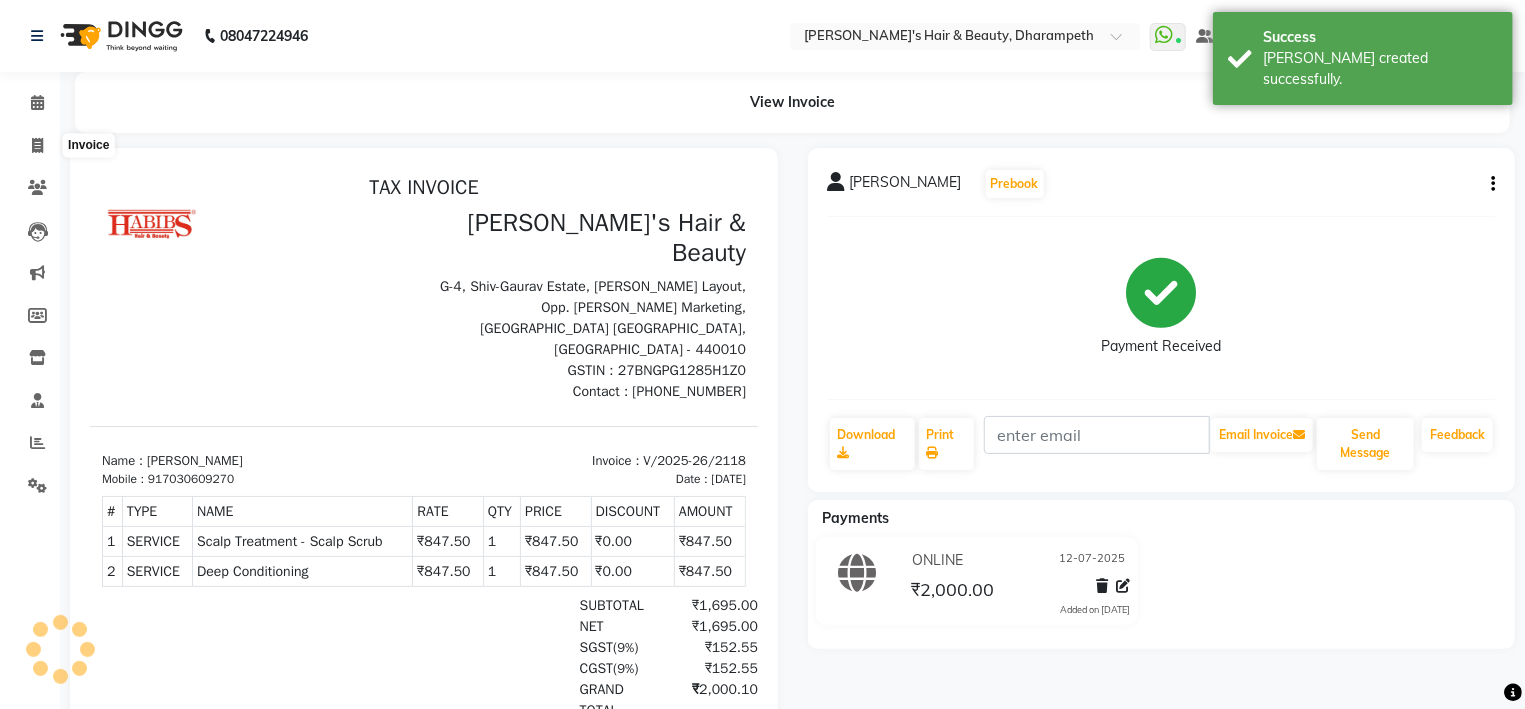 select on "4860" 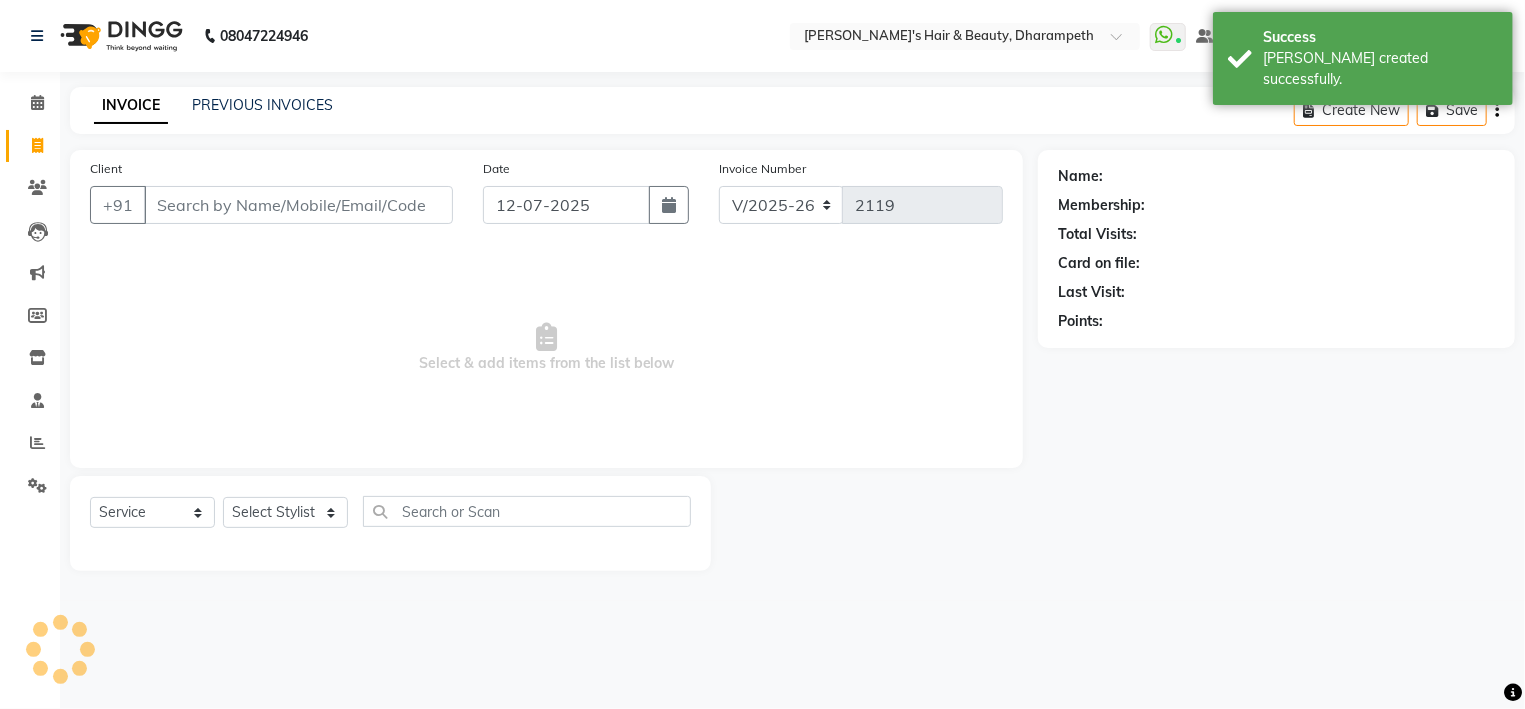 click on "Client" at bounding box center (298, 205) 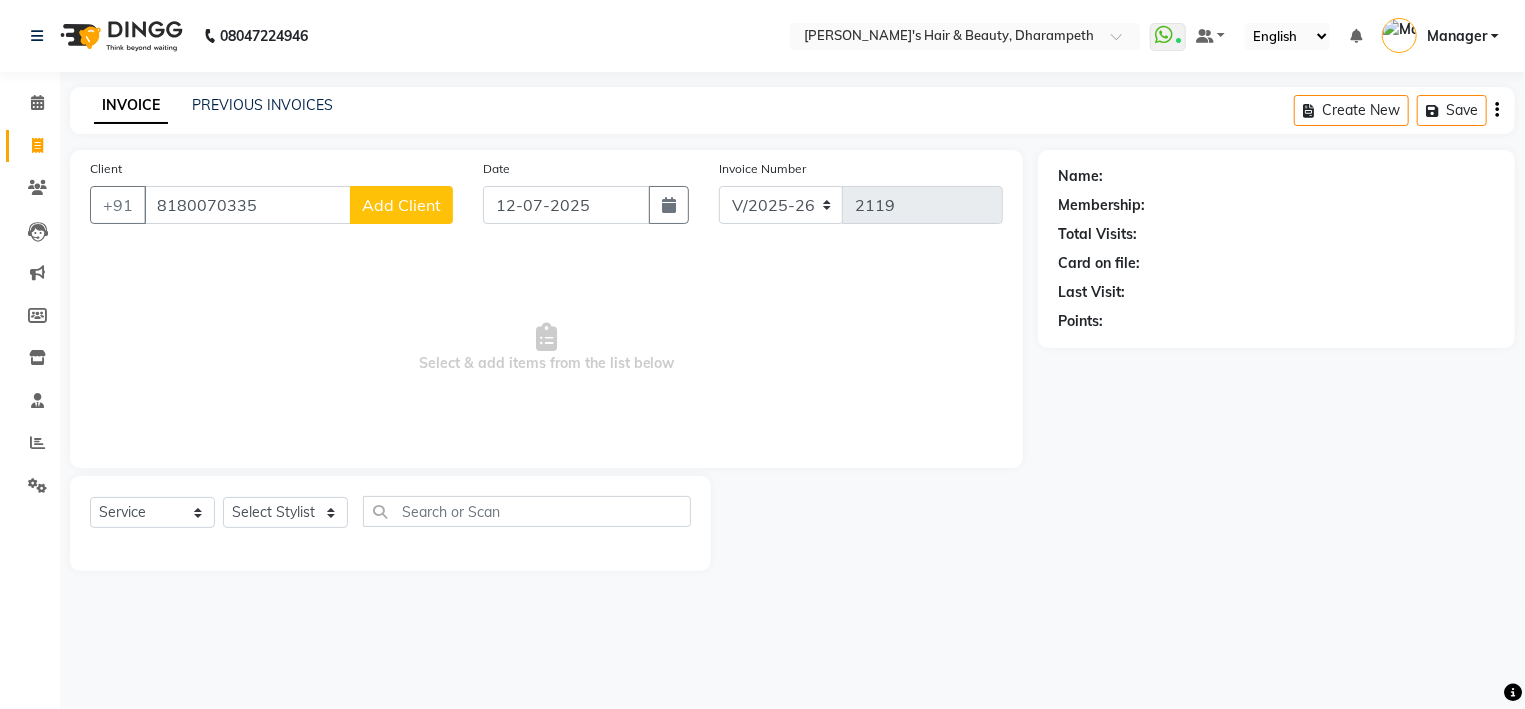 type on "8180070335" 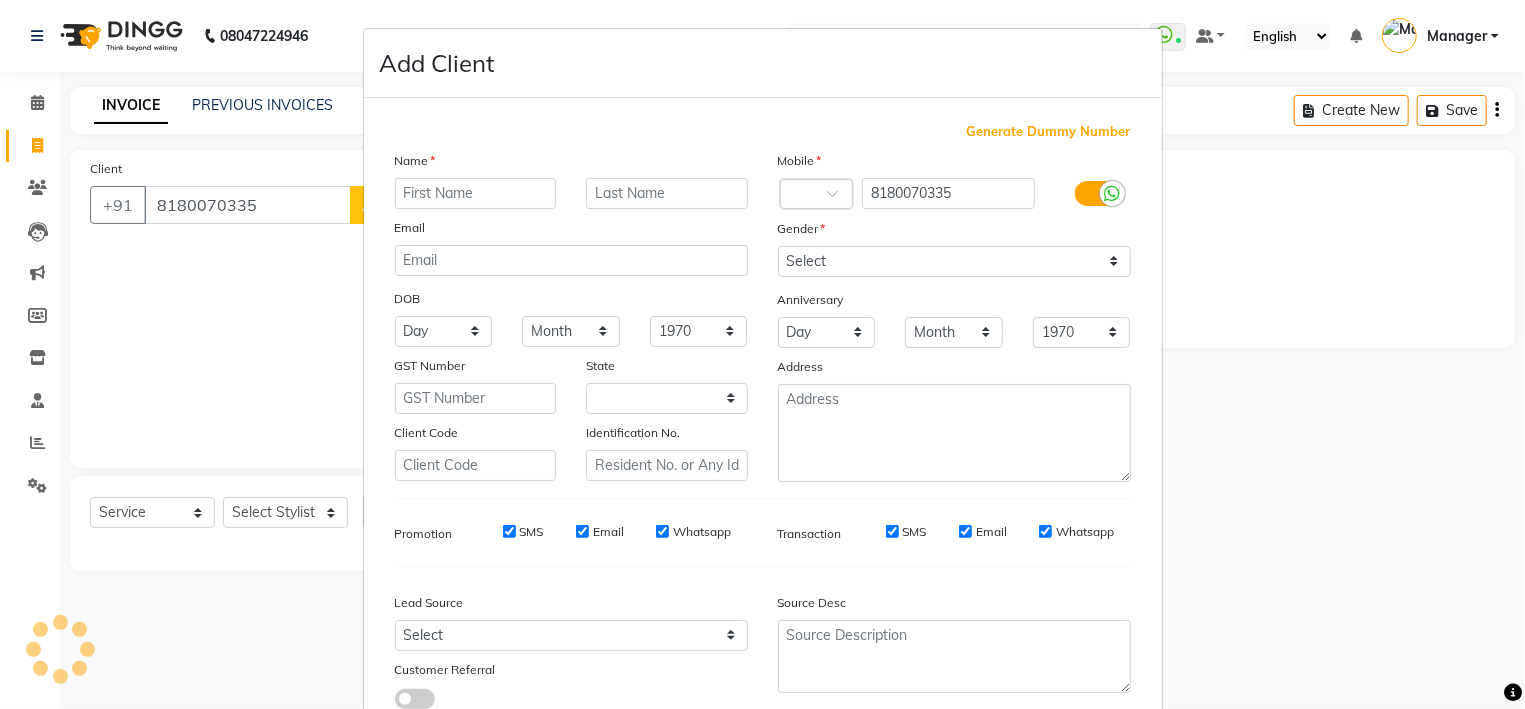 select on "22" 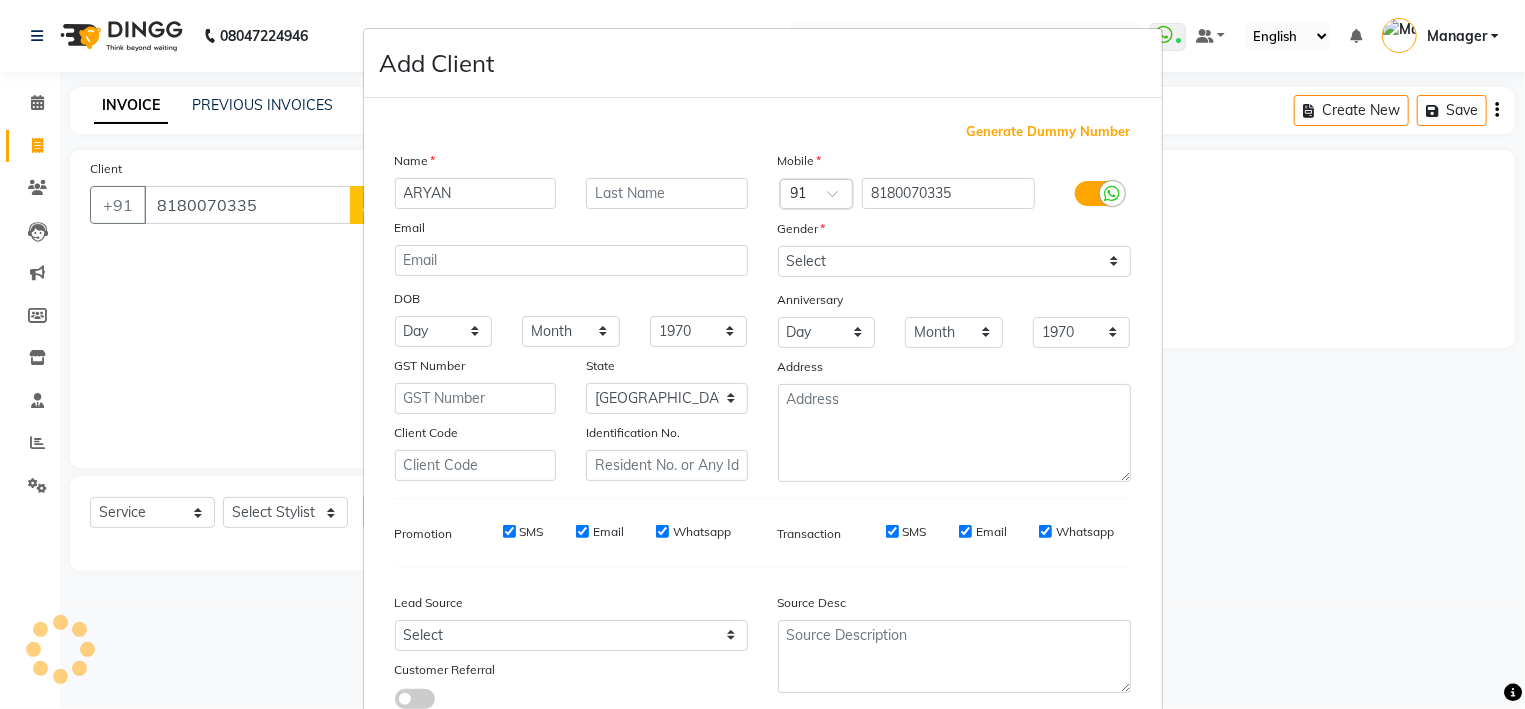 type on "ARYAN" 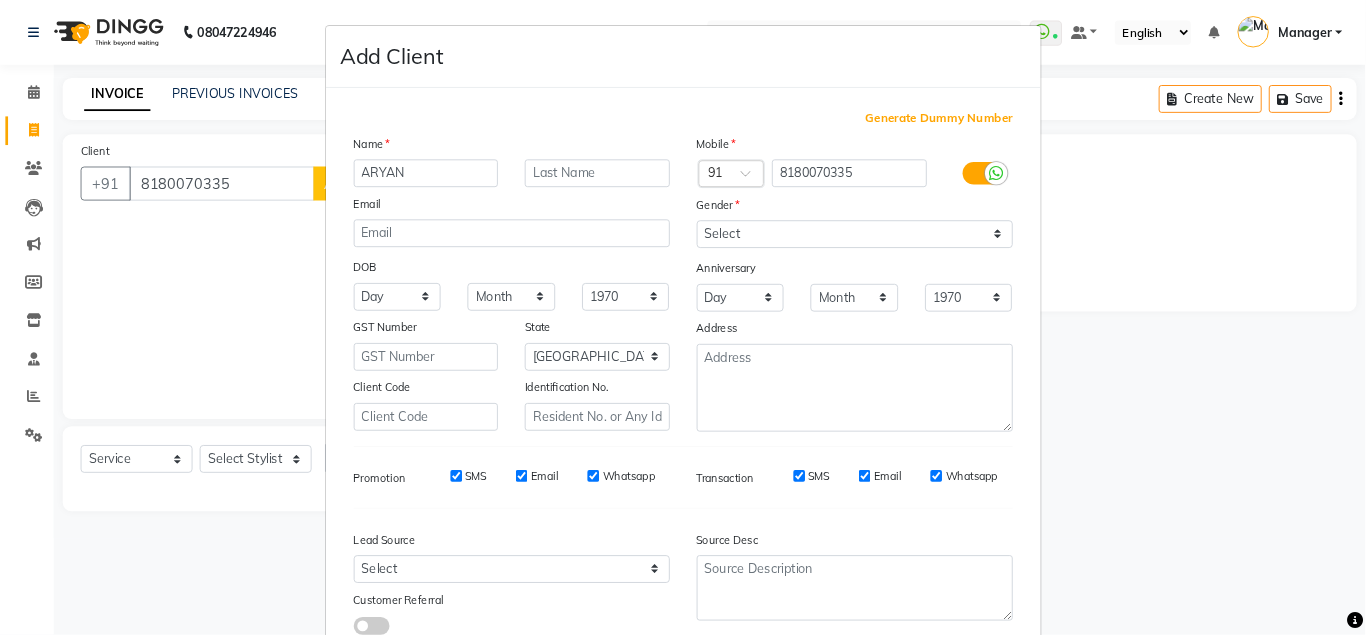 scroll, scrollTop: 145, scrollLeft: 0, axis: vertical 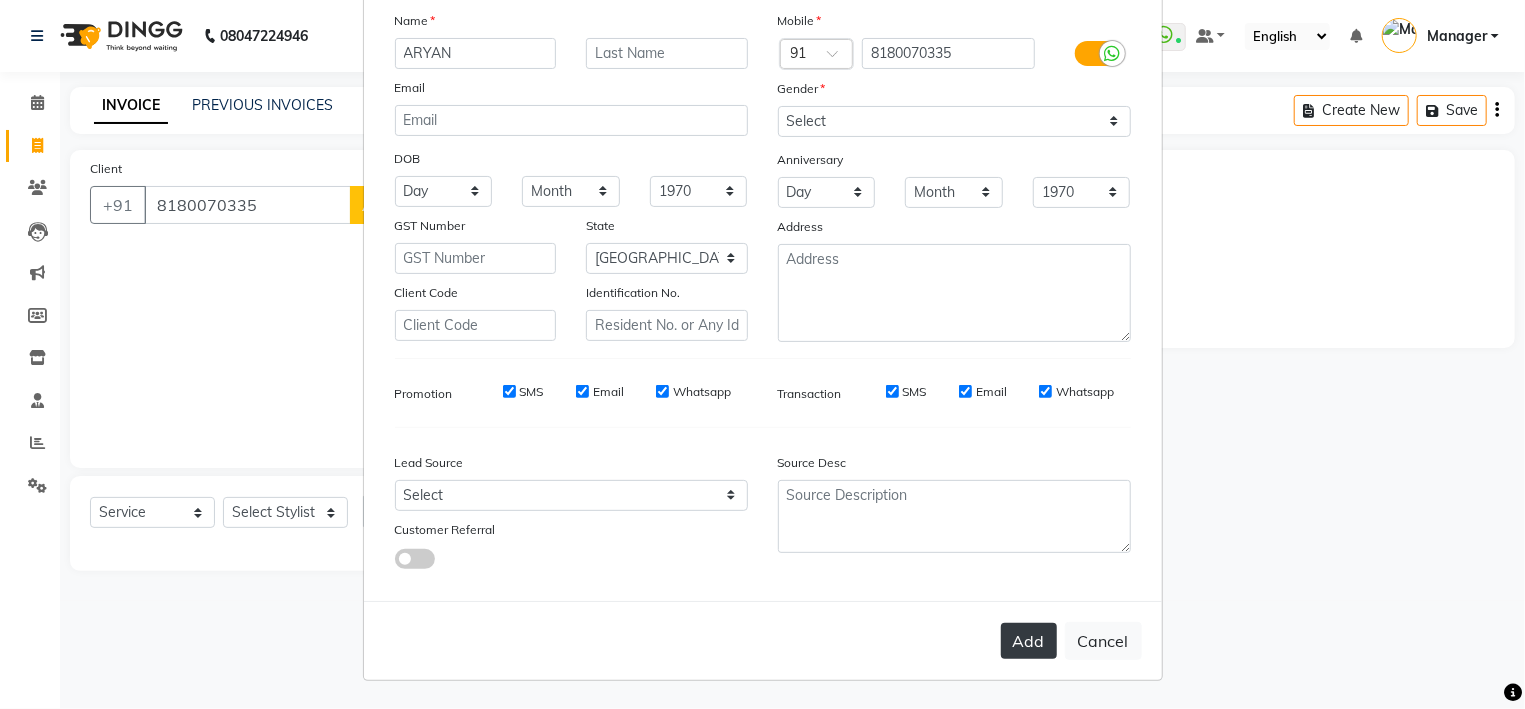 click on "Add" at bounding box center [1029, 641] 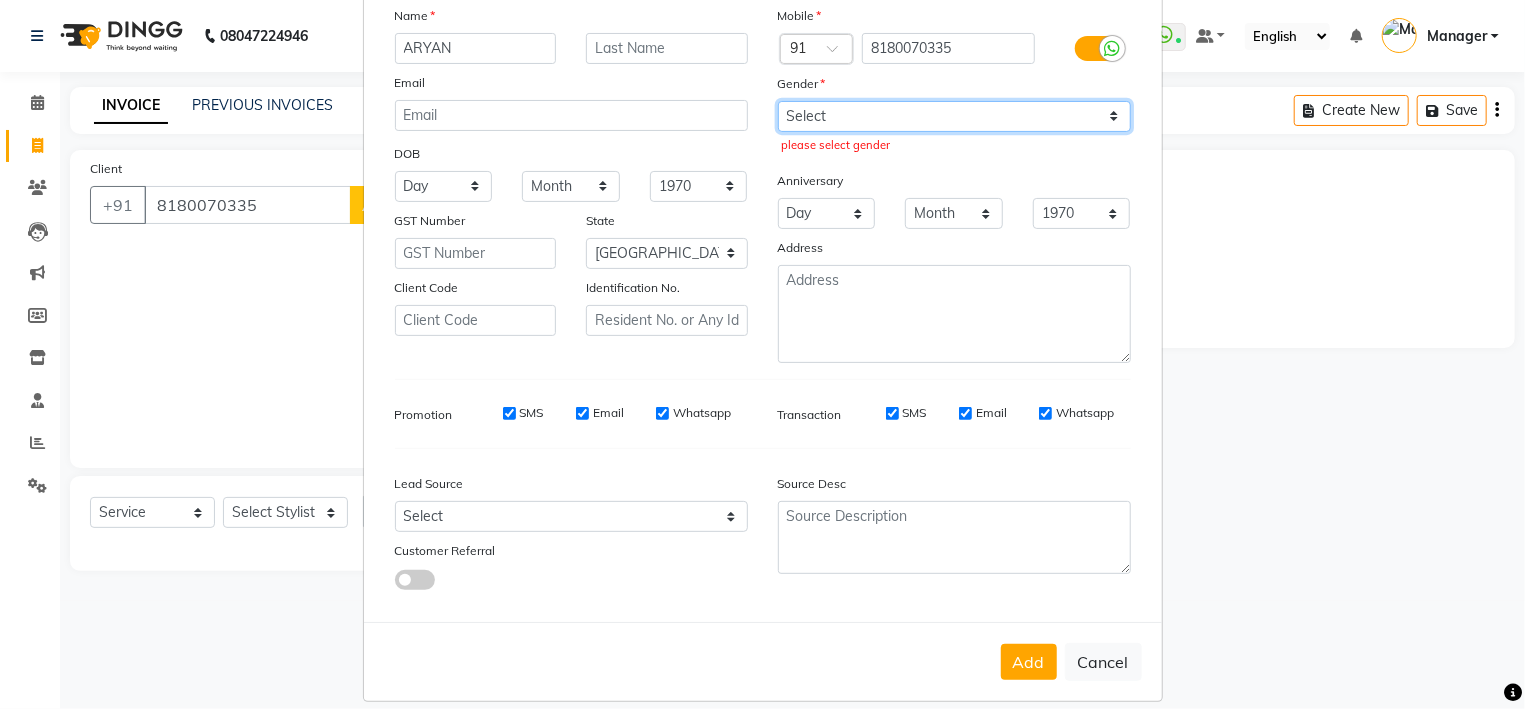 click on "Select [DEMOGRAPHIC_DATA] [DEMOGRAPHIC_DATA] Other Prefer Not To Say" at bounding box center [954, 116] 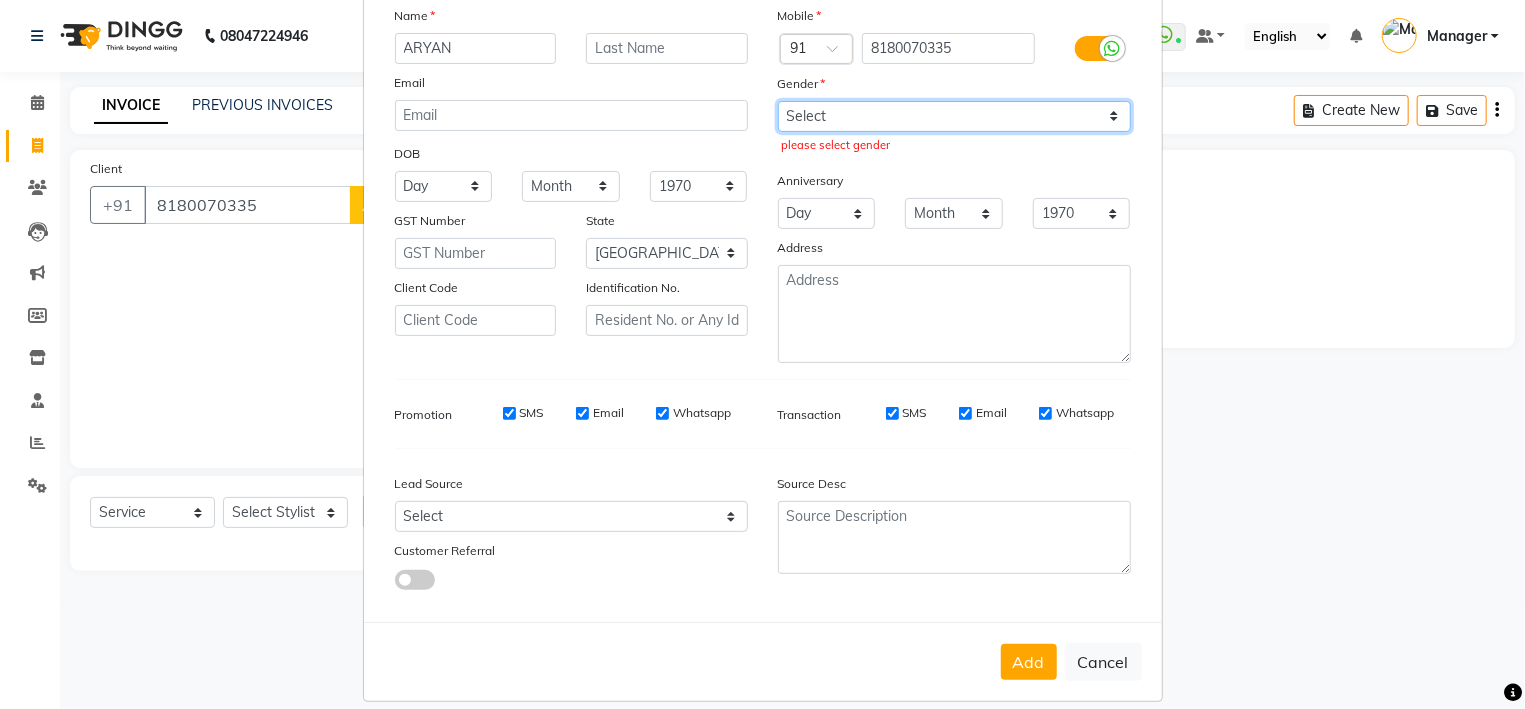 select on "[DEMOGRAPHIC_DATA]" 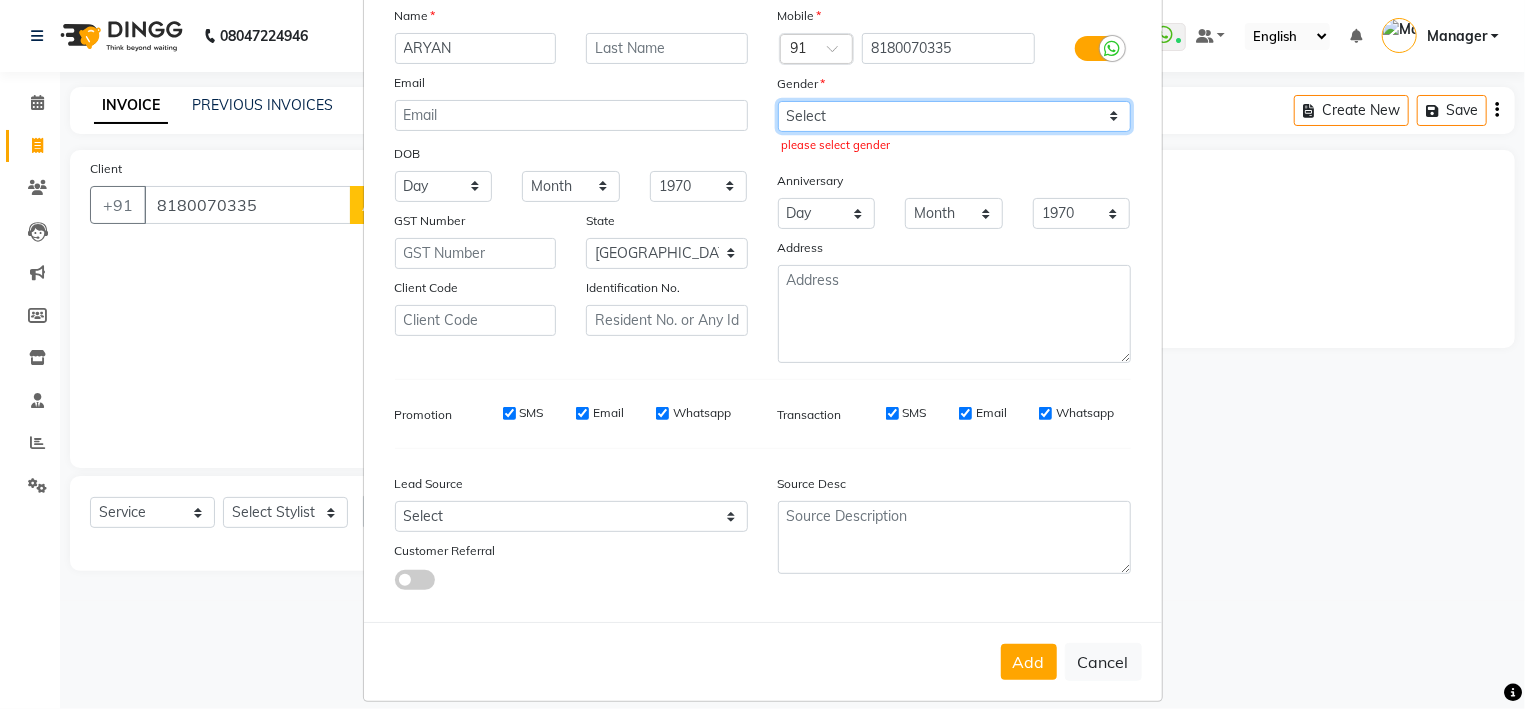 click on "[DEMOGRAPHIC_DATA]" at bounding box center [0, 0] 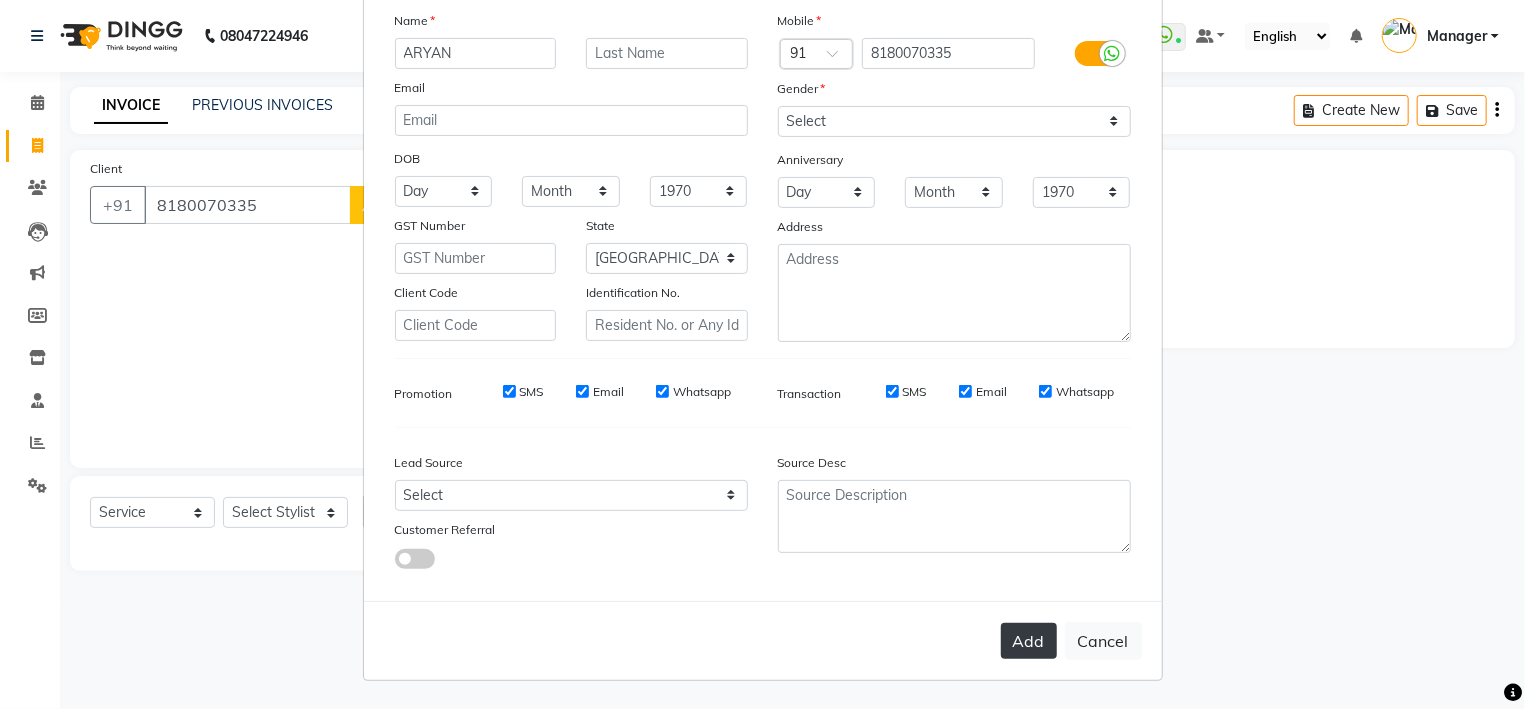 click on "Add" at bounding box center (1029, 641) 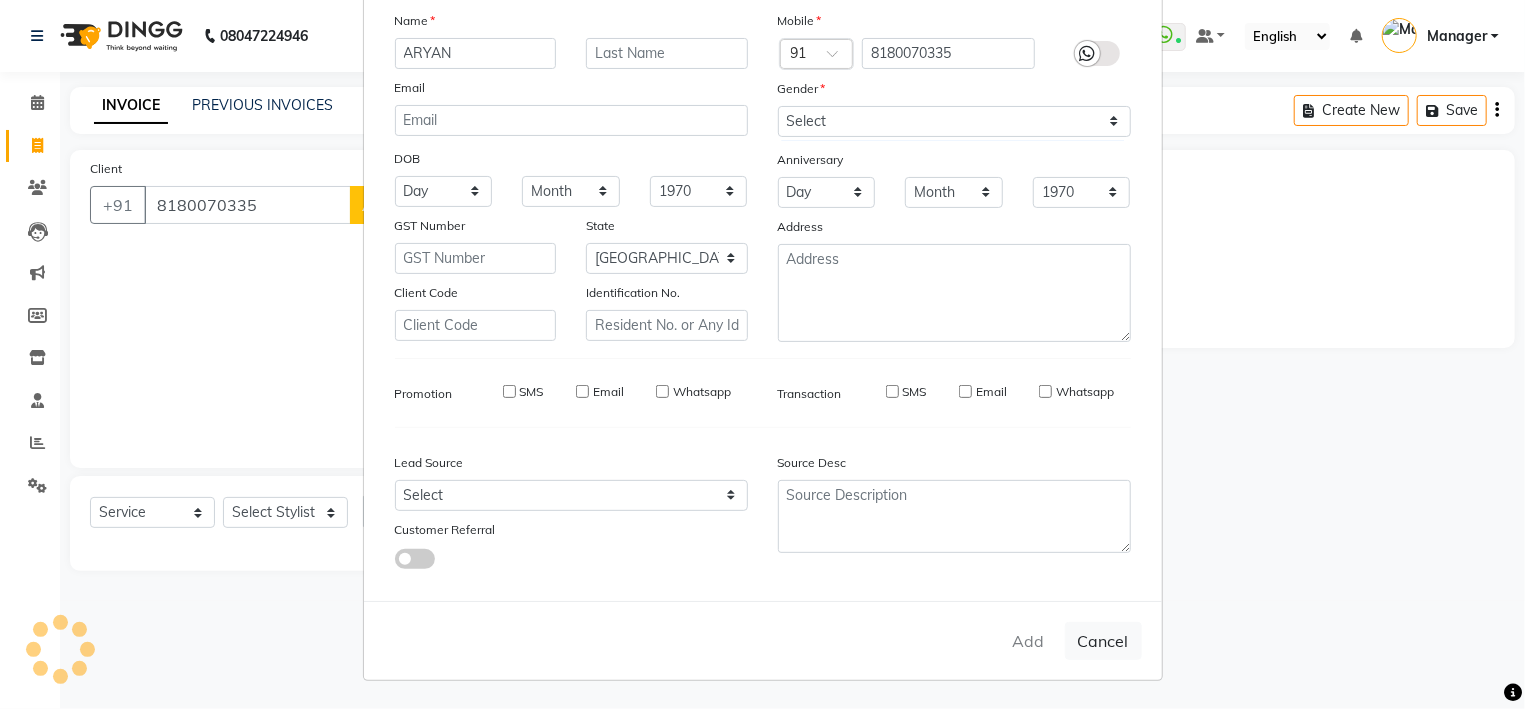 type 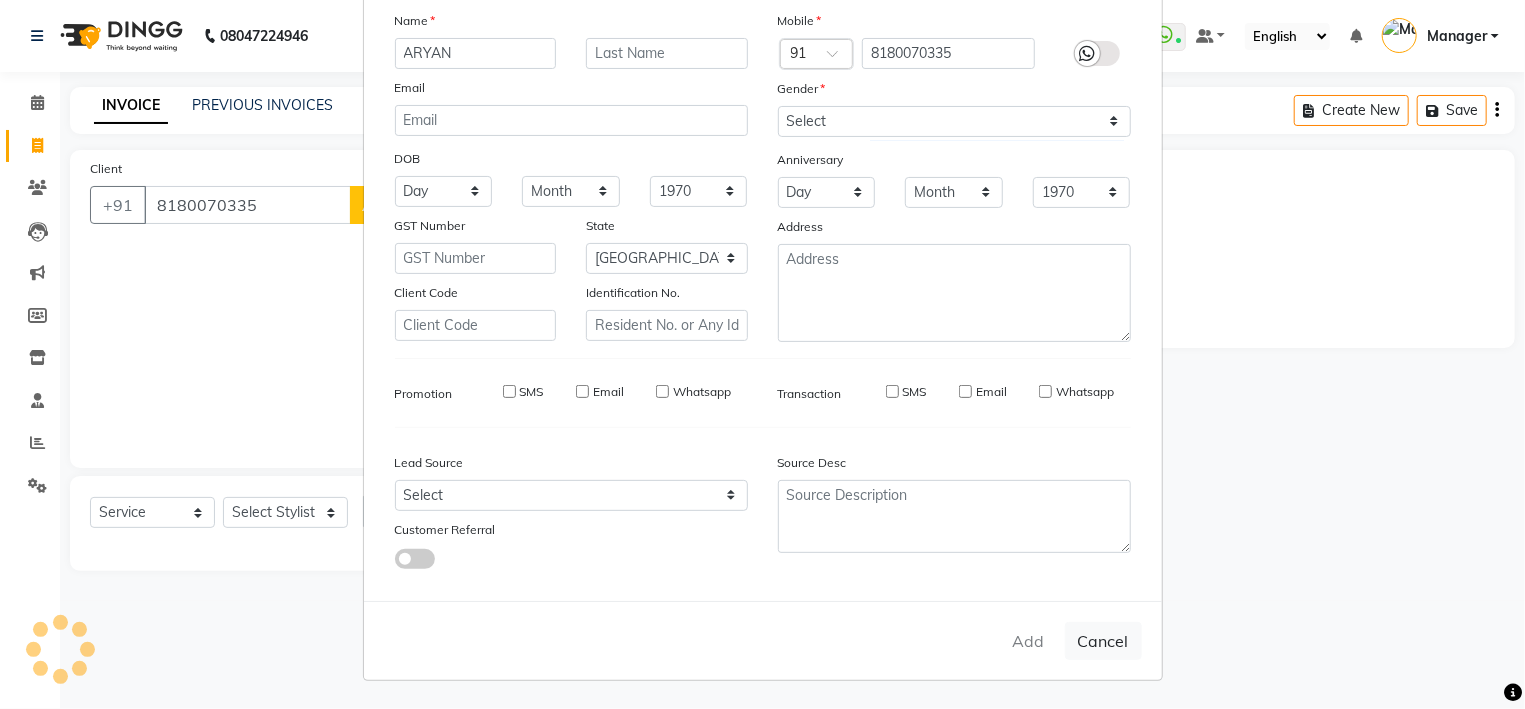 select 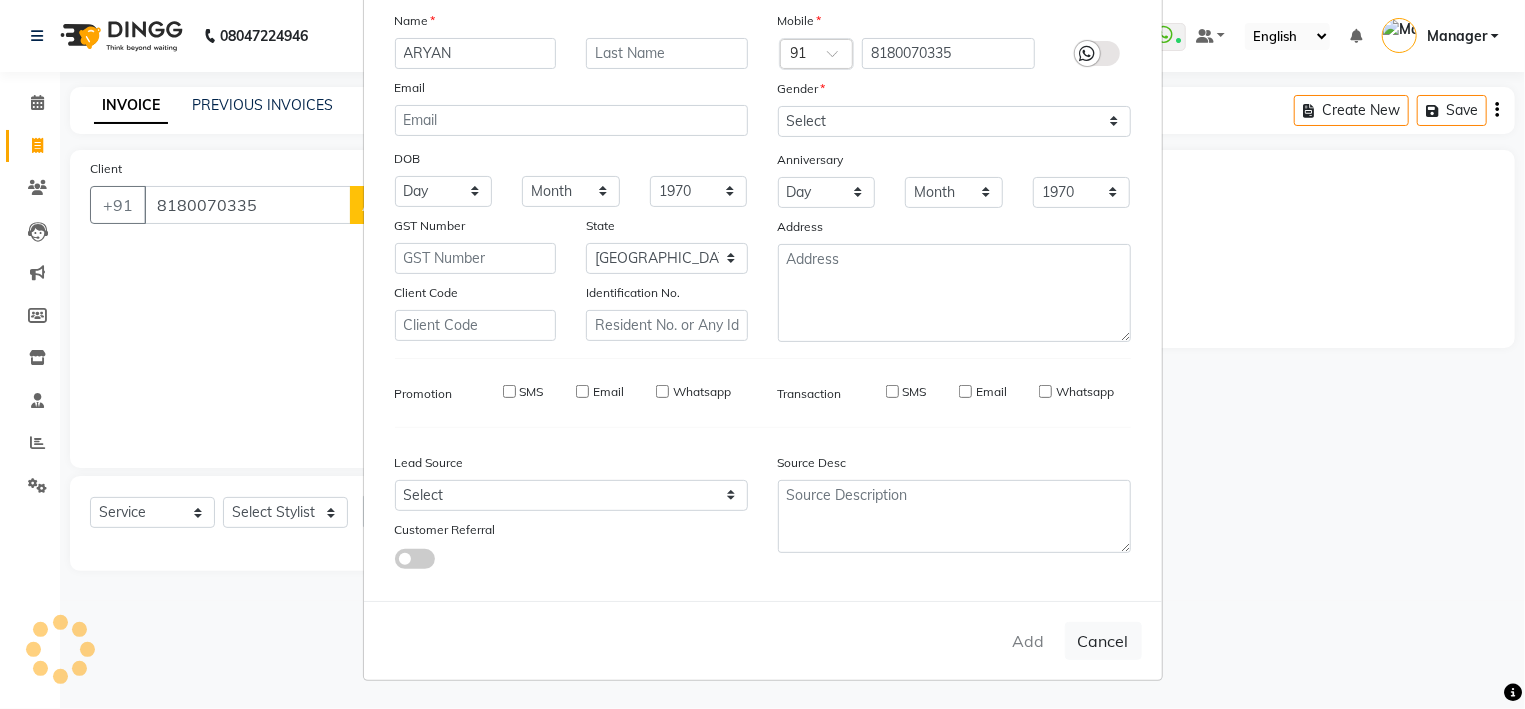 checkbox on "false" 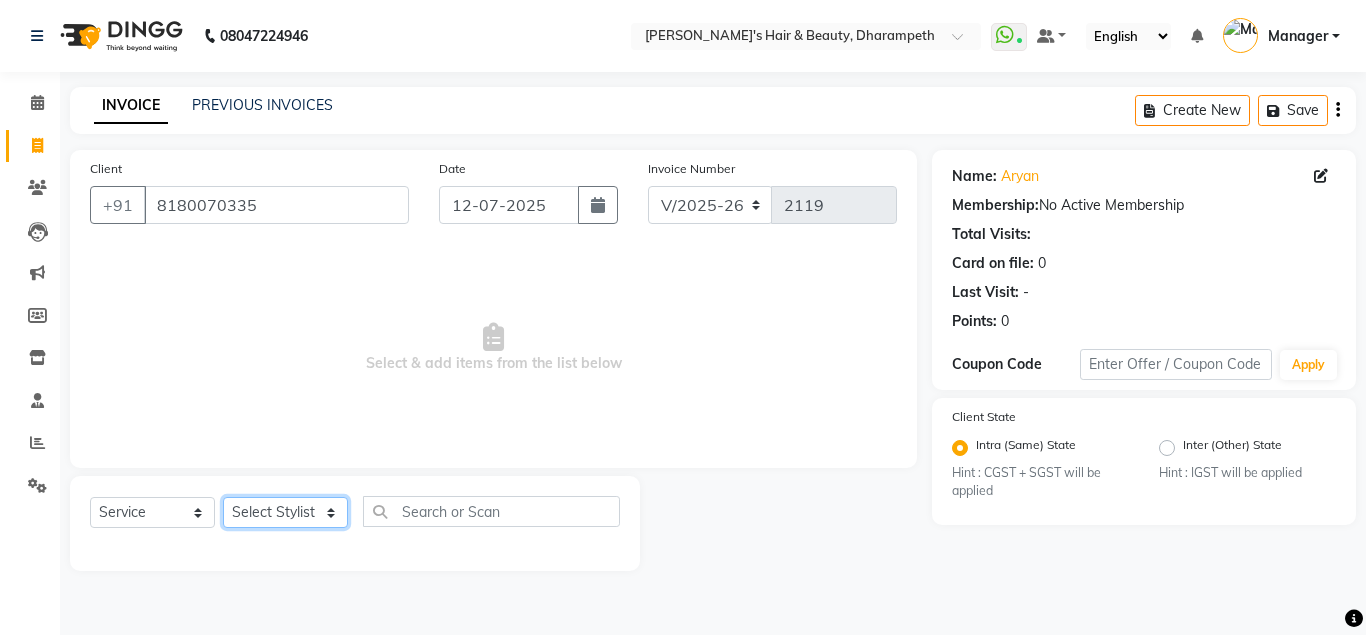 click on "Select Stylist Anuj W [PERSON_NAME] [PERSON_NAME]  Manager [PERSON_NAME] C [PERSON_NAME] S [PERSON_NAME] S Shilpa P Vedant N" 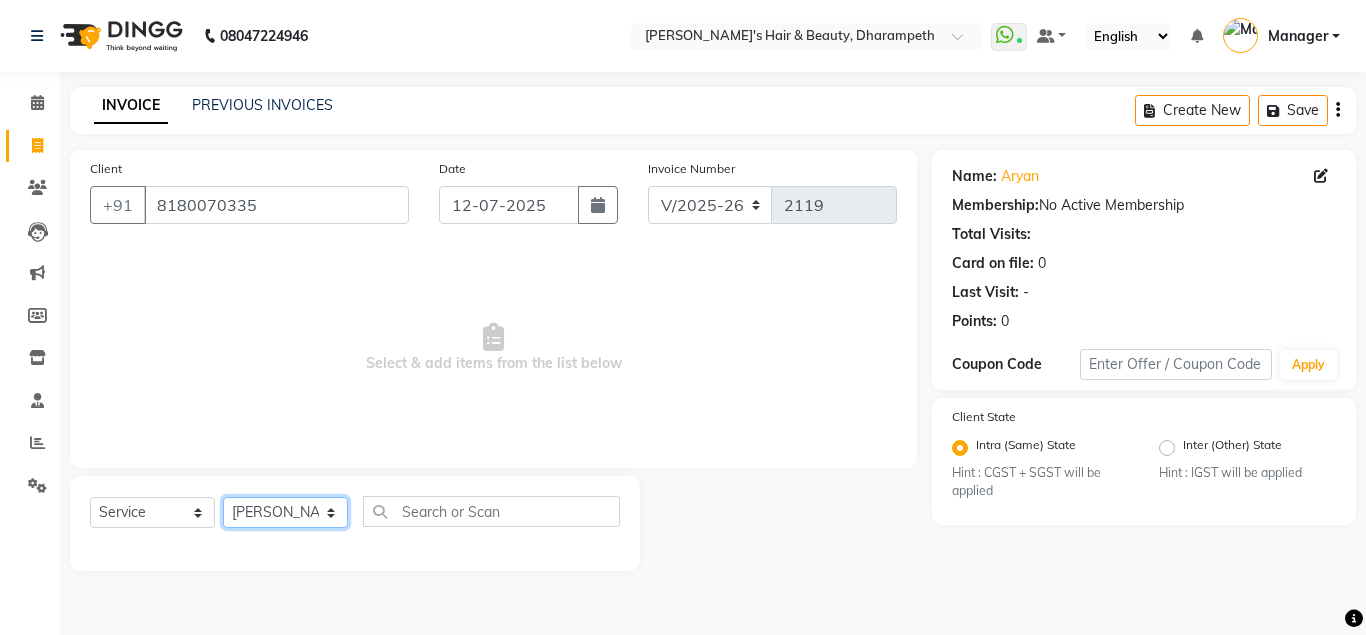 click on "[PERSON_NAME]" 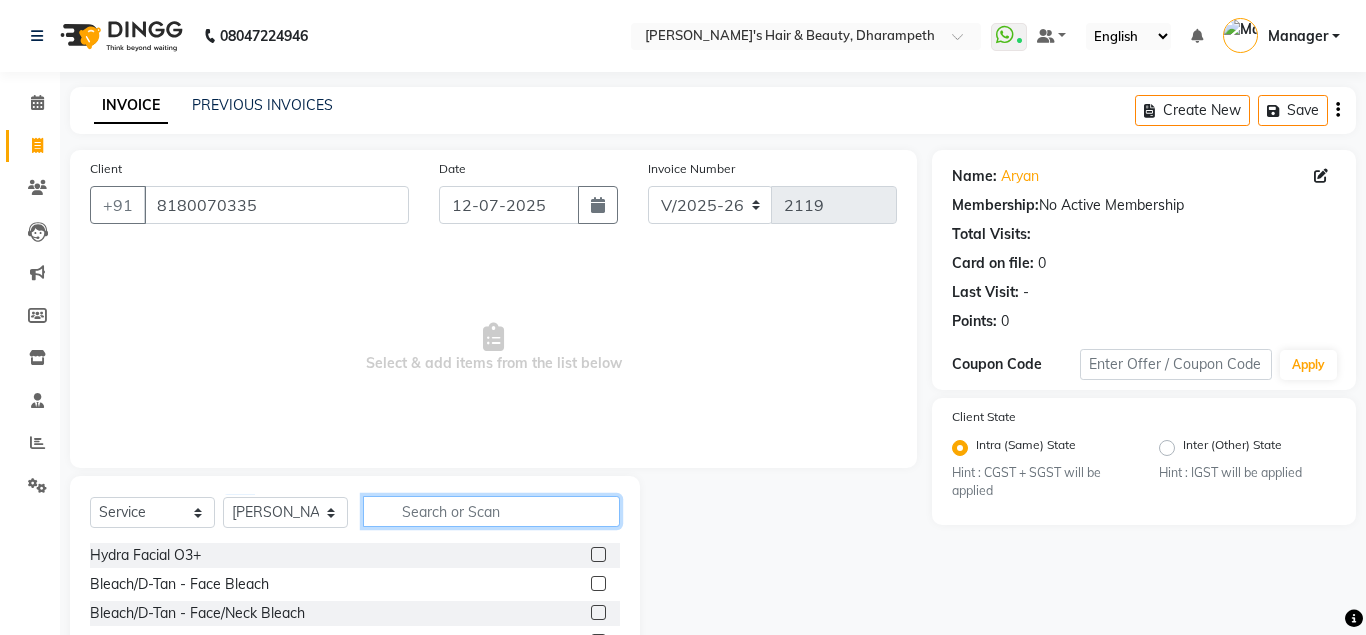click 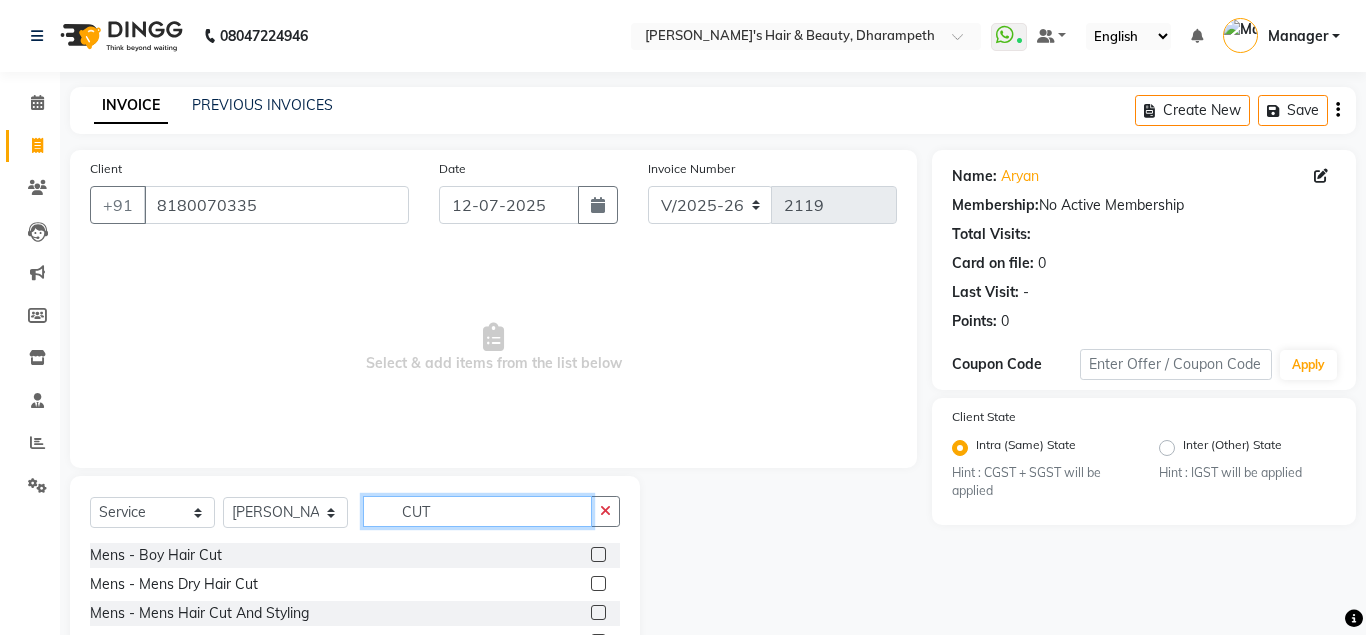 type on "CUT" 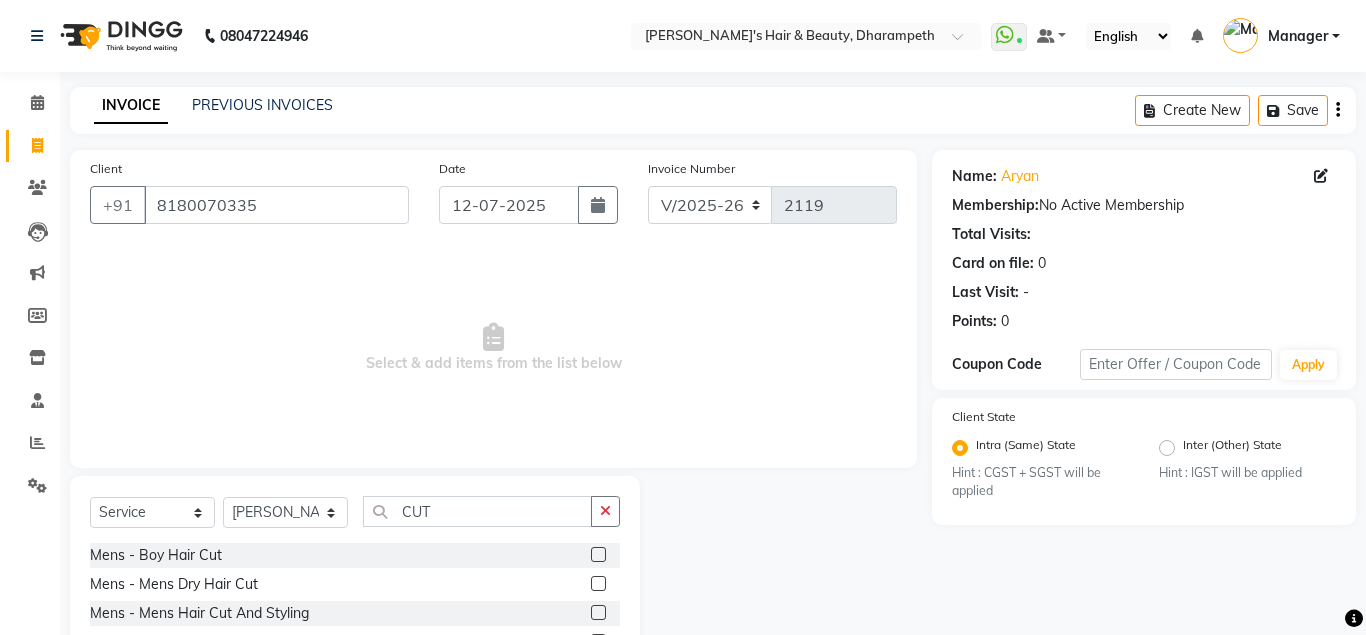 click 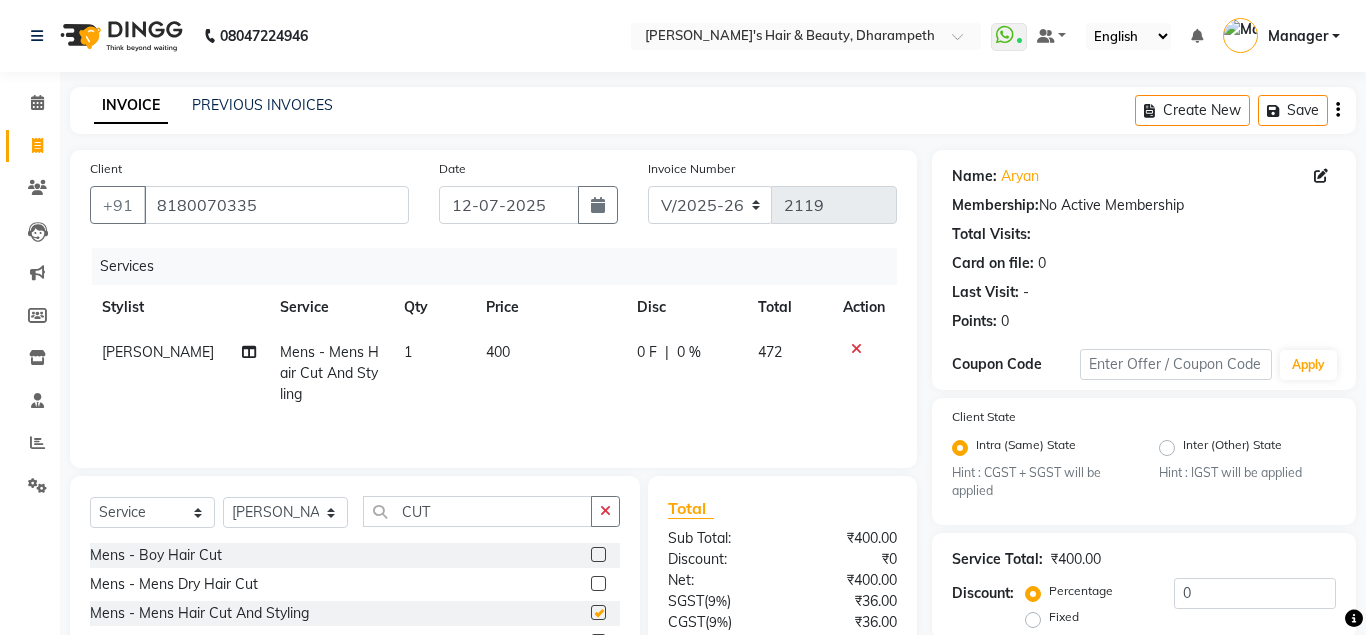 checkbox on "false" 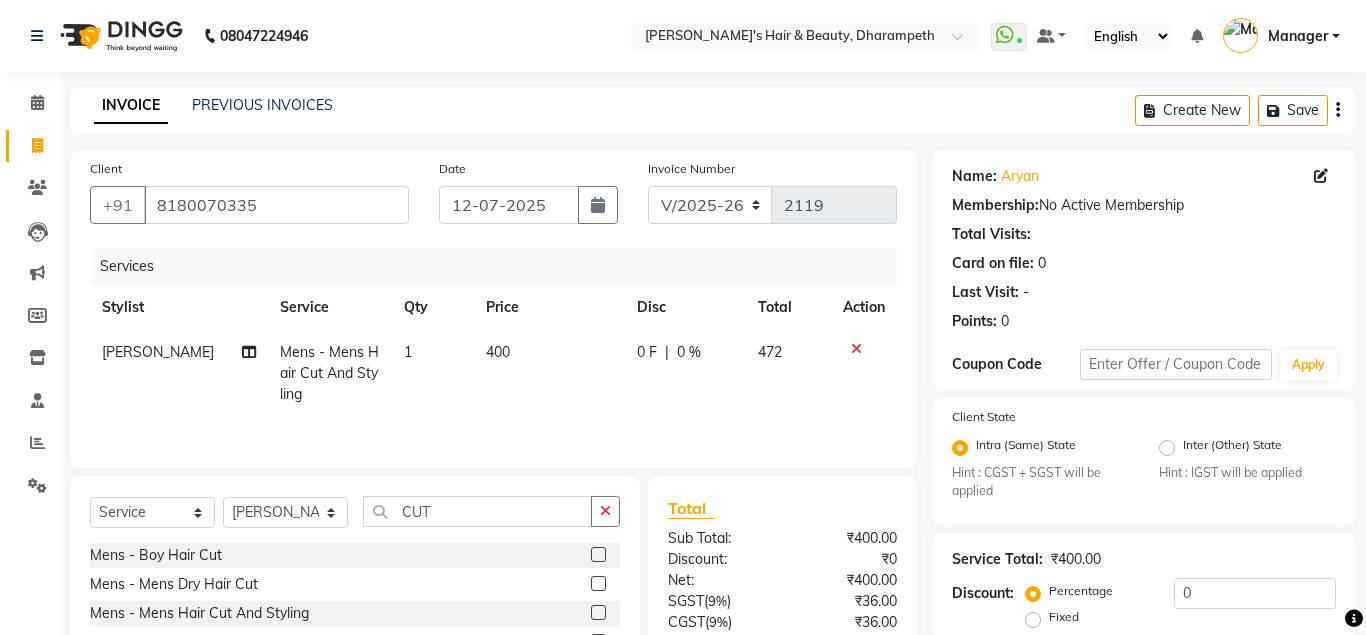 click on "400" 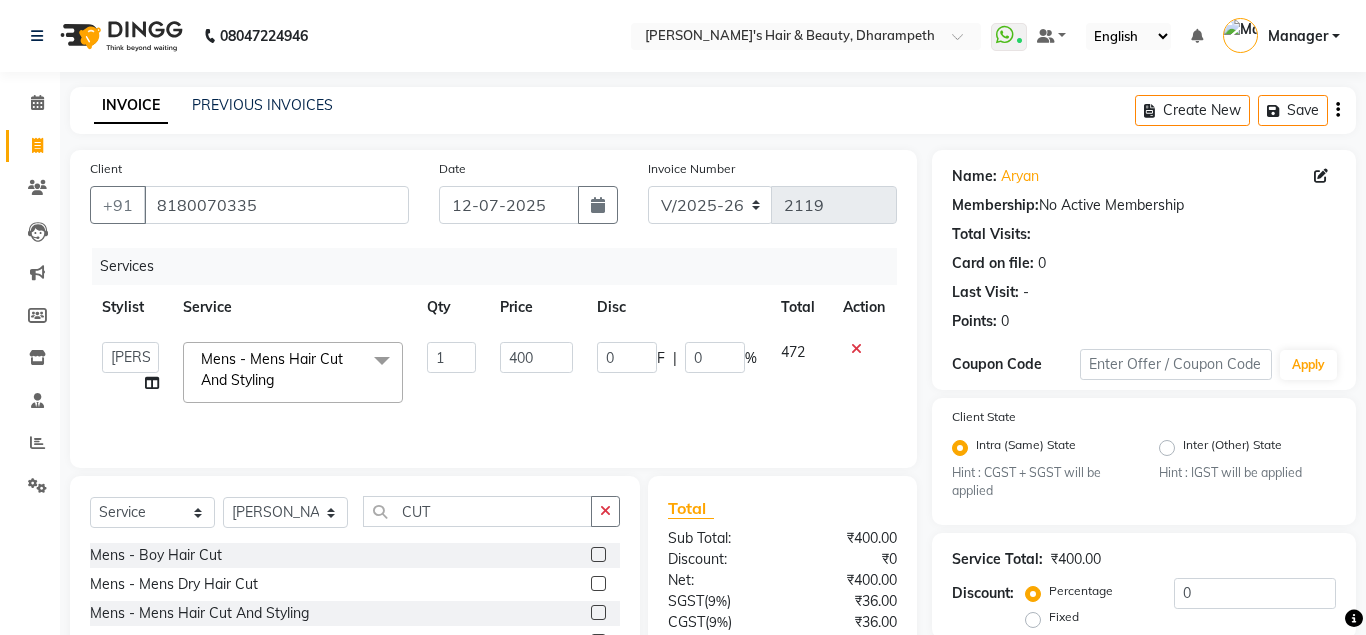 click on "400" 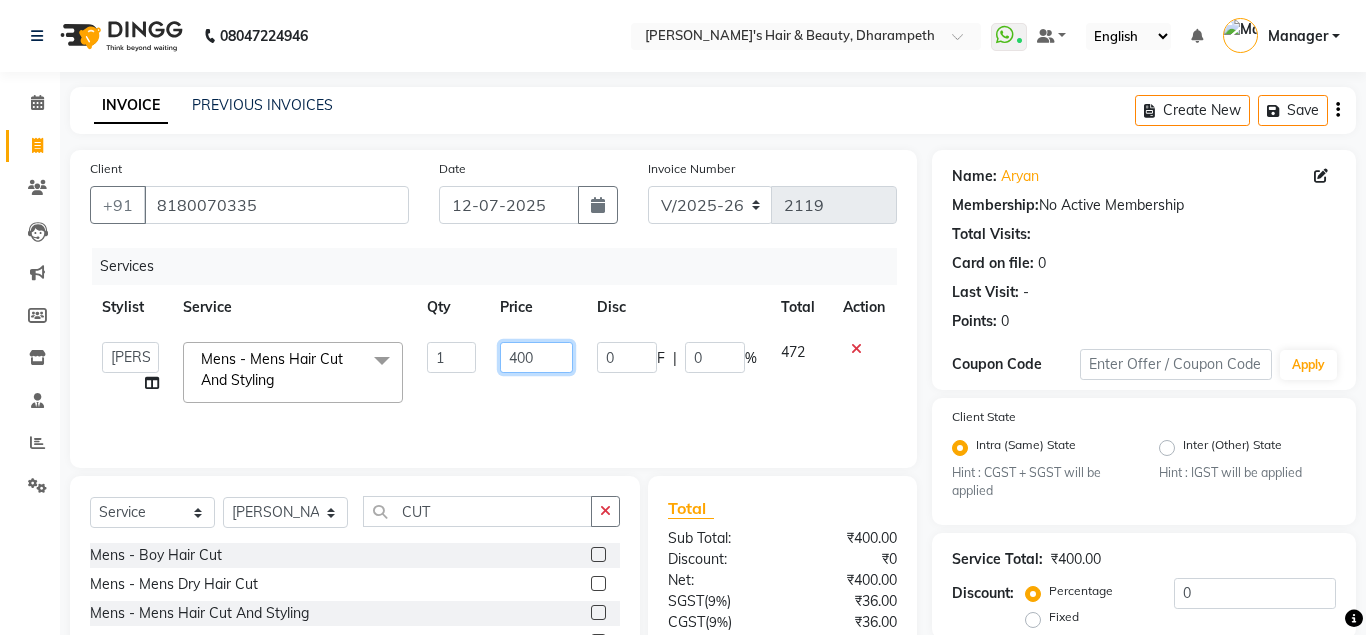 click on "400" 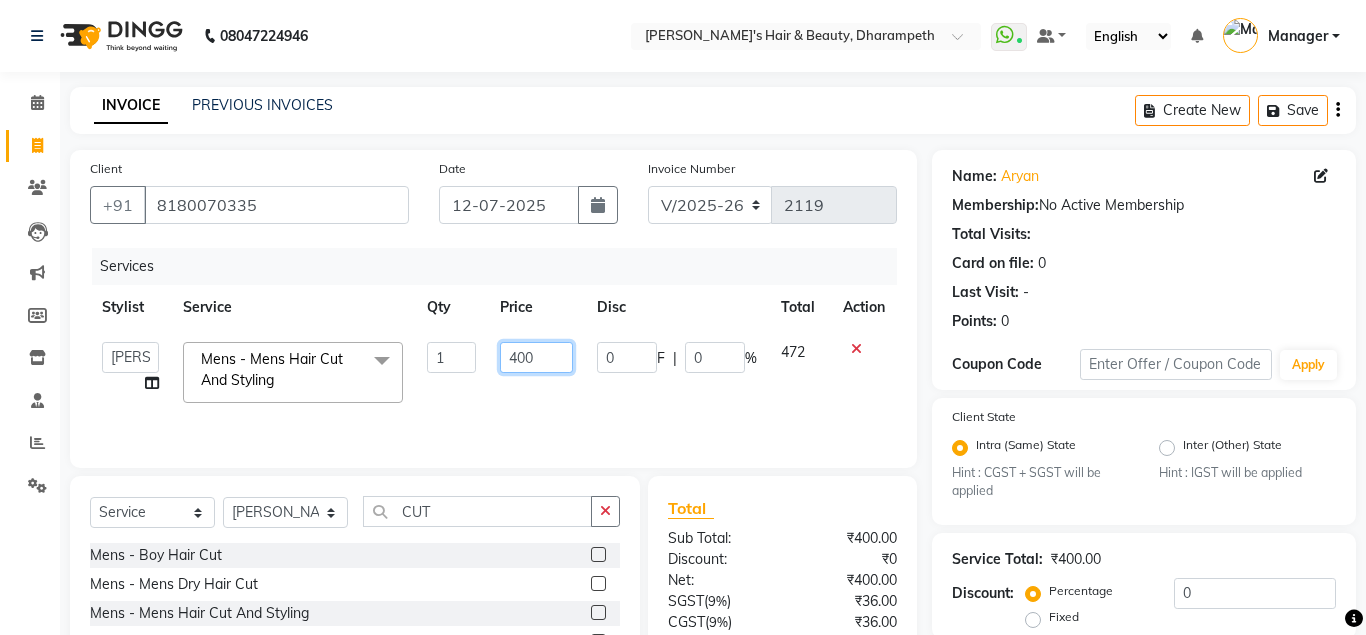 click on "400" 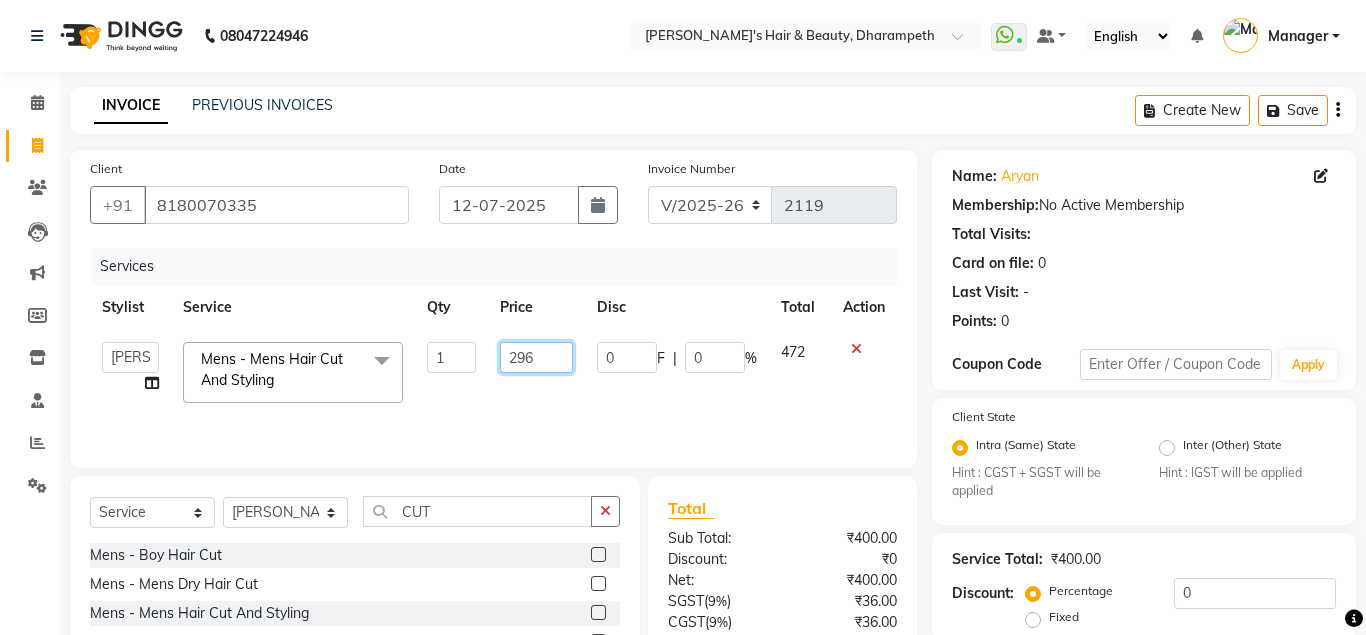 type on "296.5" 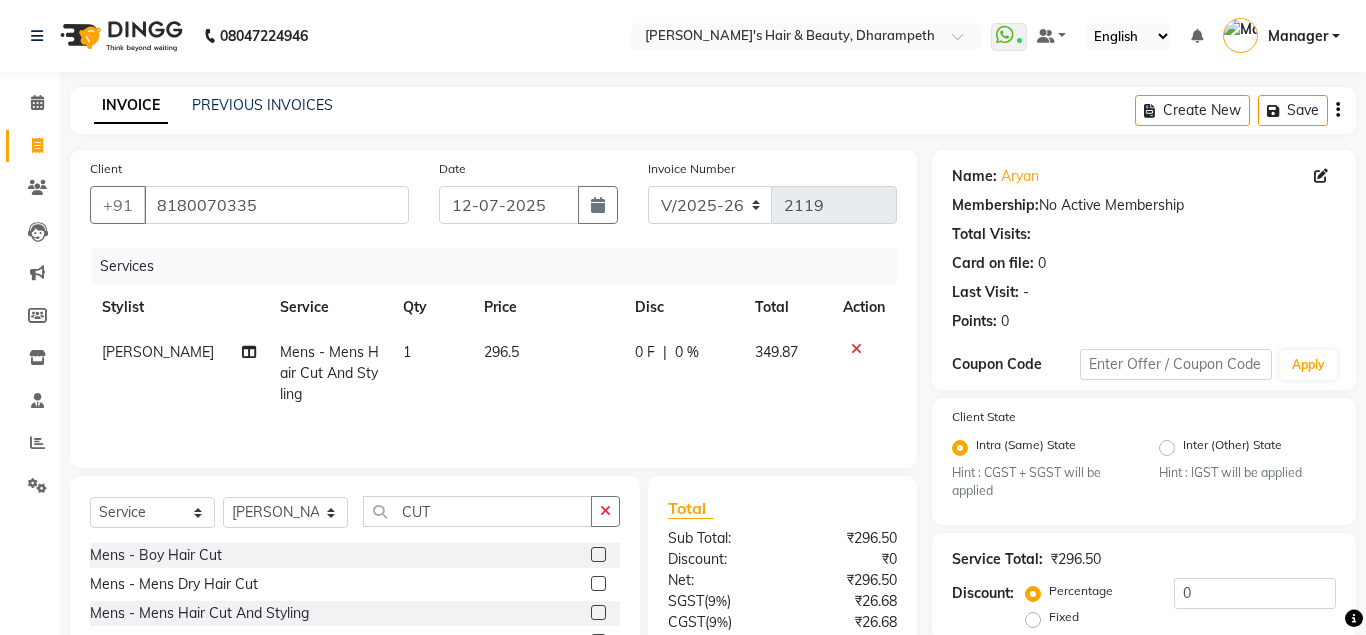 click on "349.87" 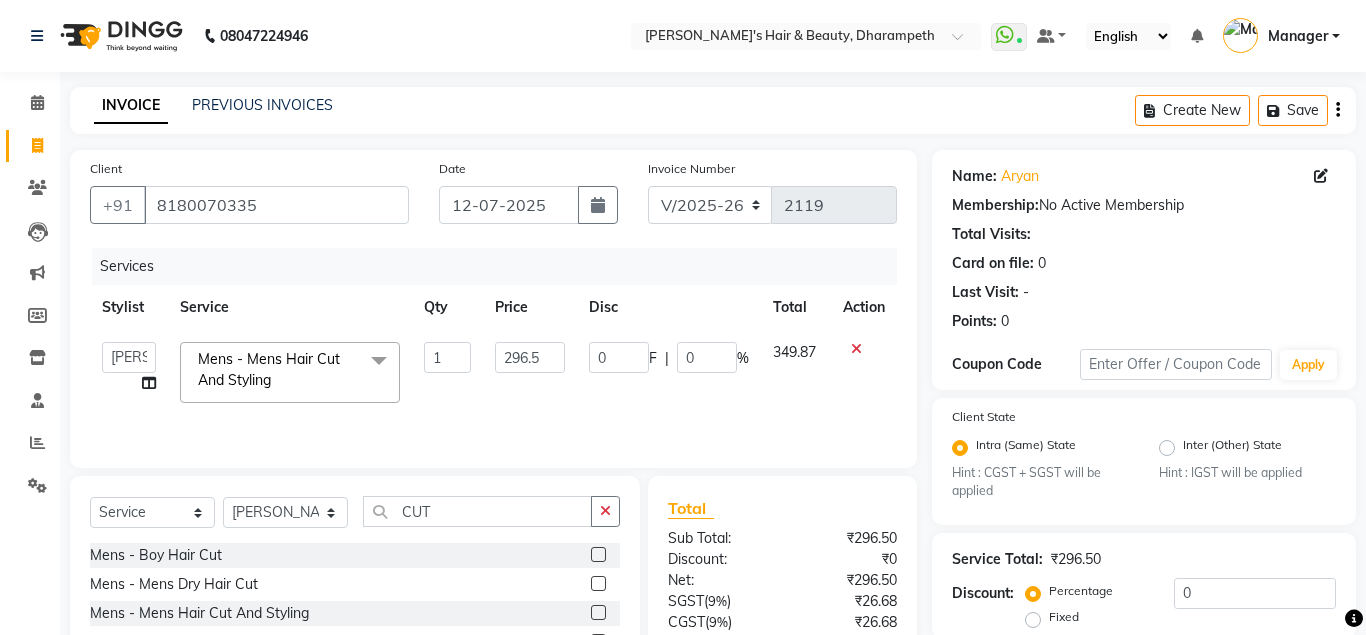 scroll, scrollTop: 186, scrollLeft: 0, axis: vertical 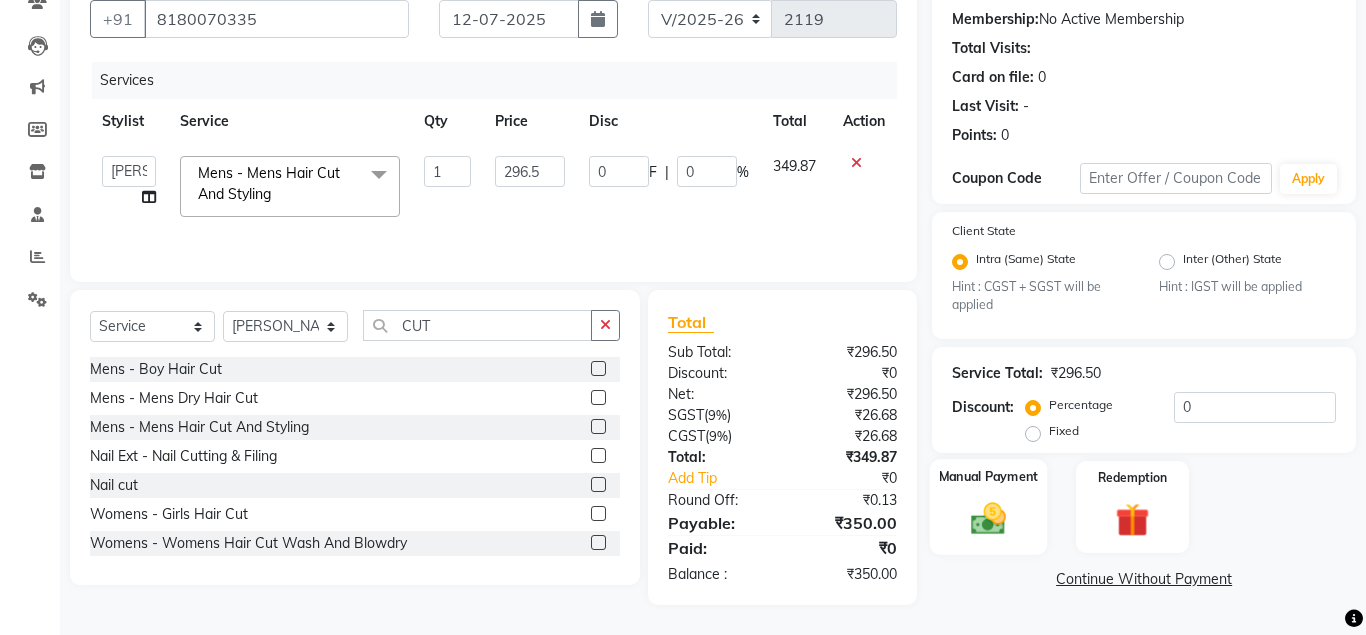 click 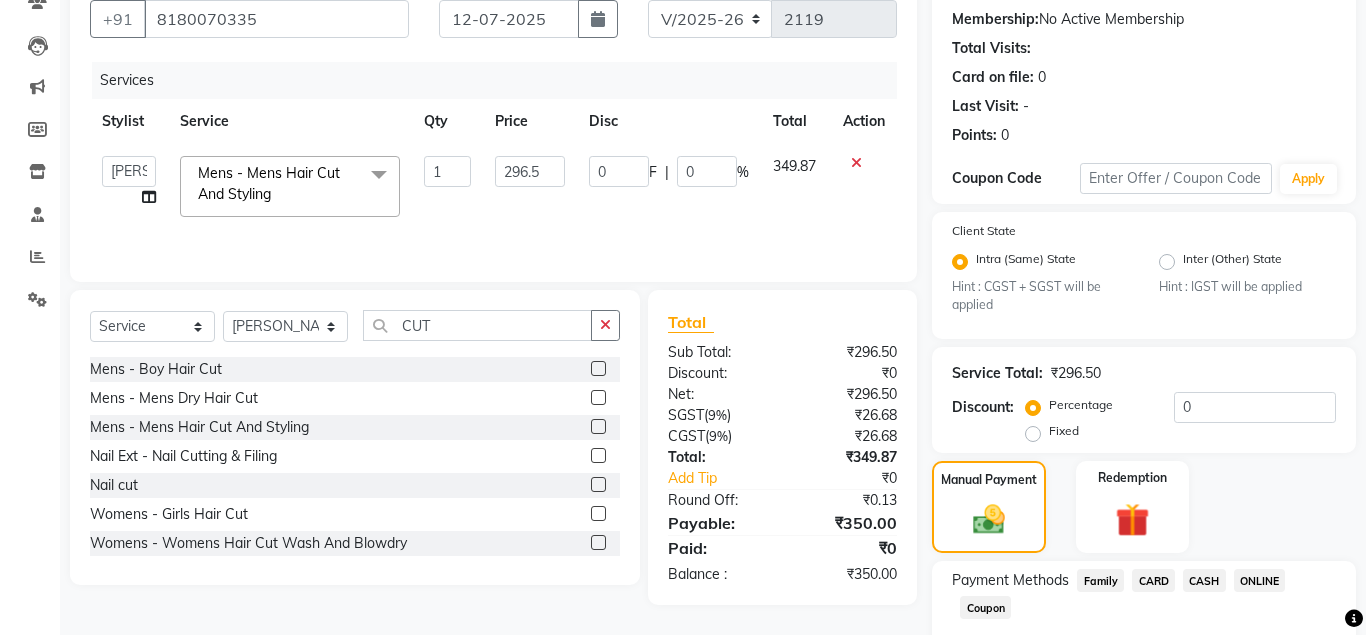 click on "ONLINE" 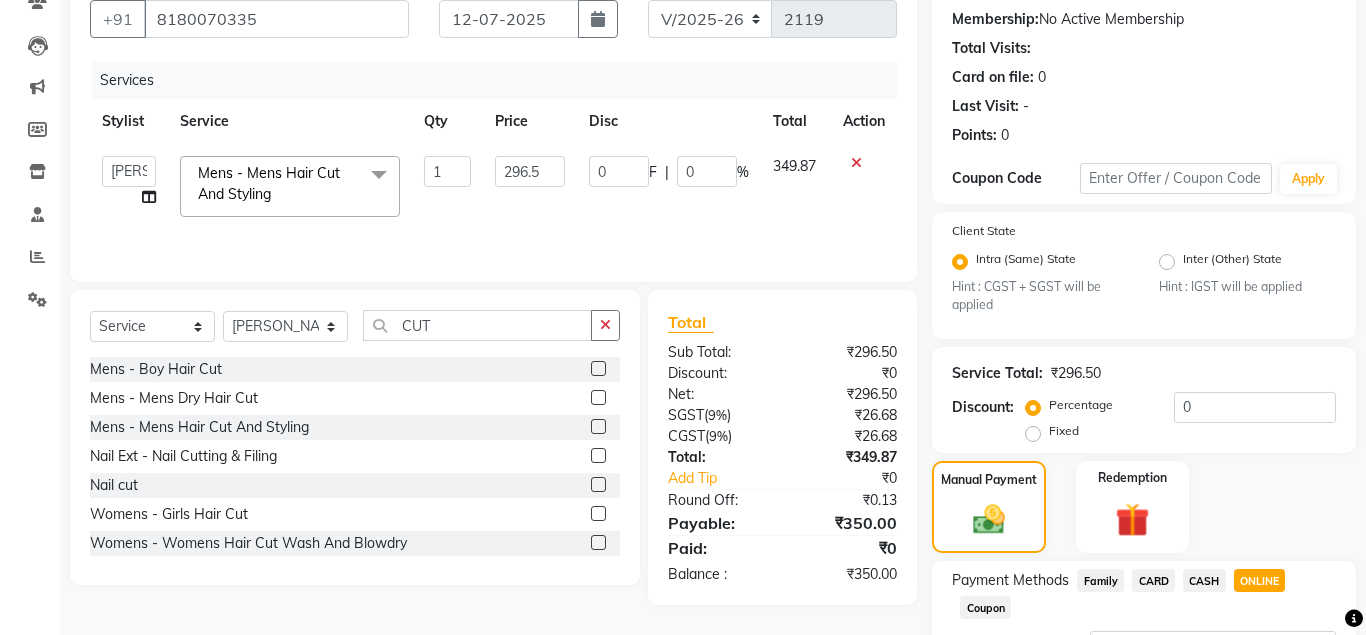 scroll, scrollTop: 358, scrollLeft: 0, axis: vertical 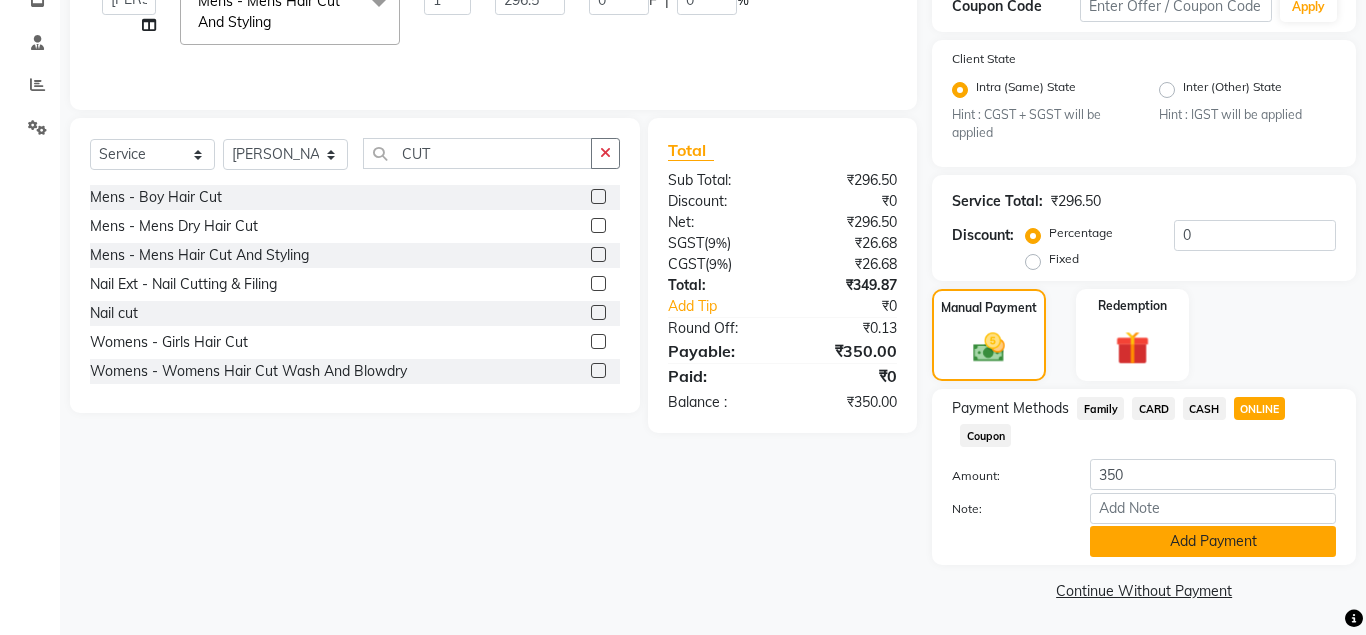 click on "Add Payment" 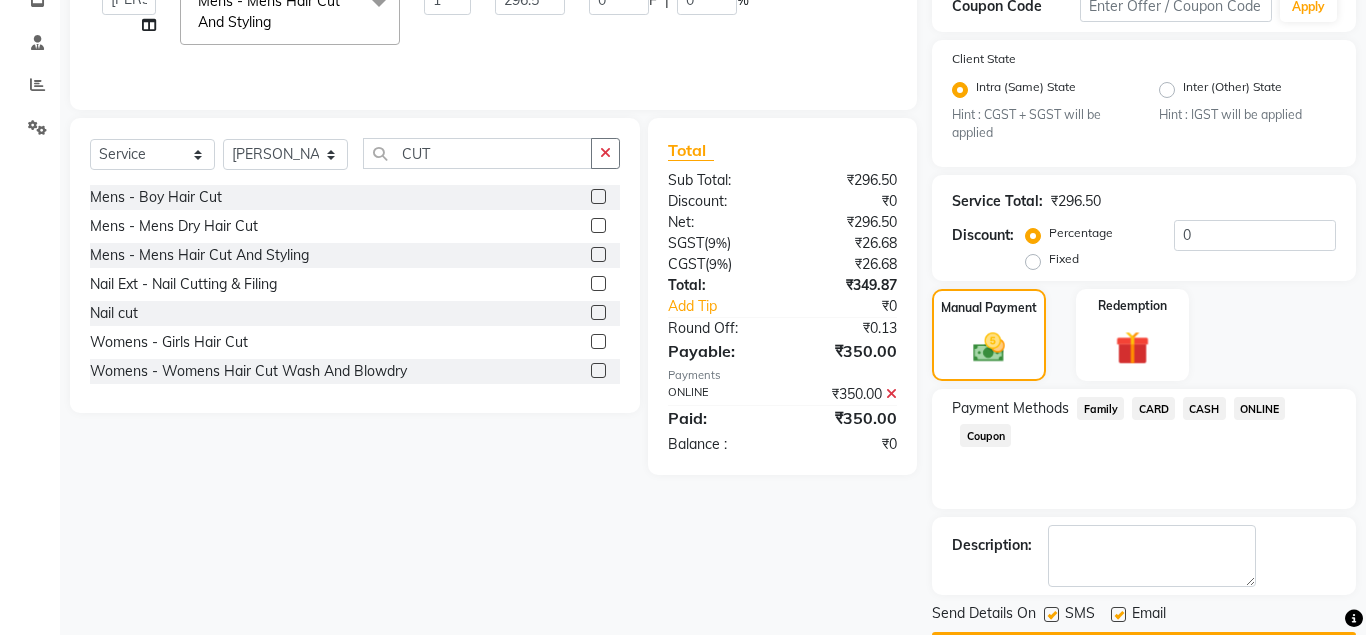 scroll, scrollTop: 416, scrollLeft: 0, axis: vertical 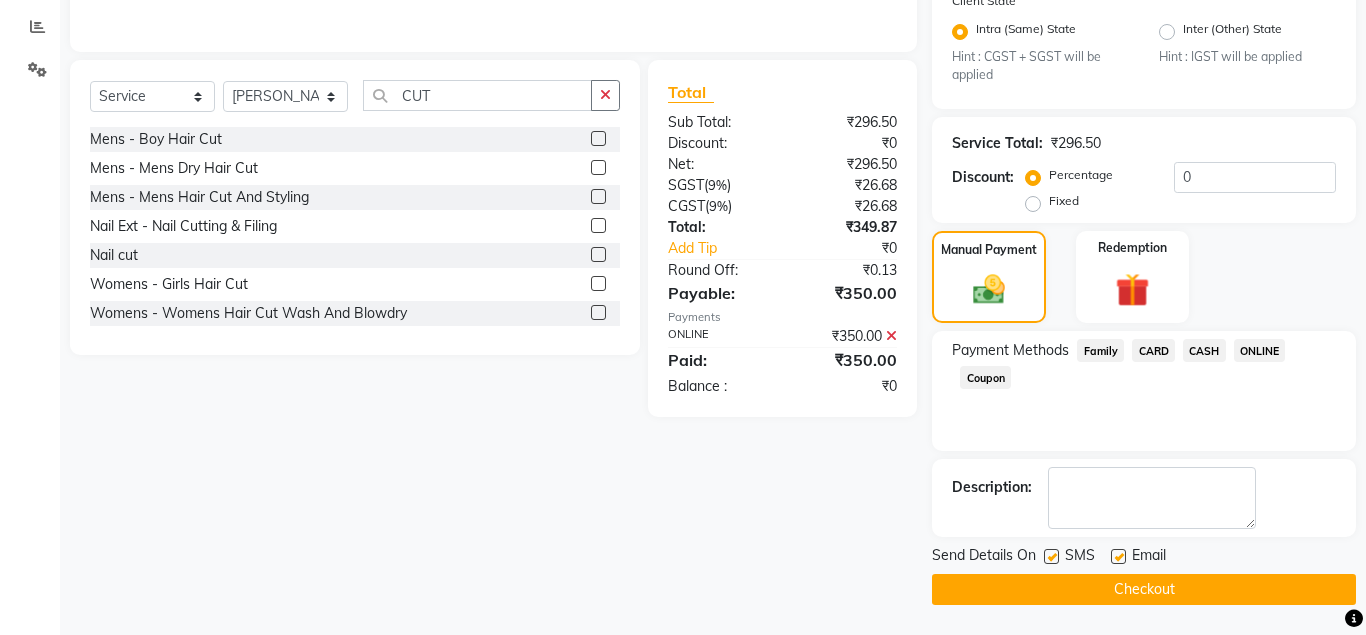 click on "Checkout" 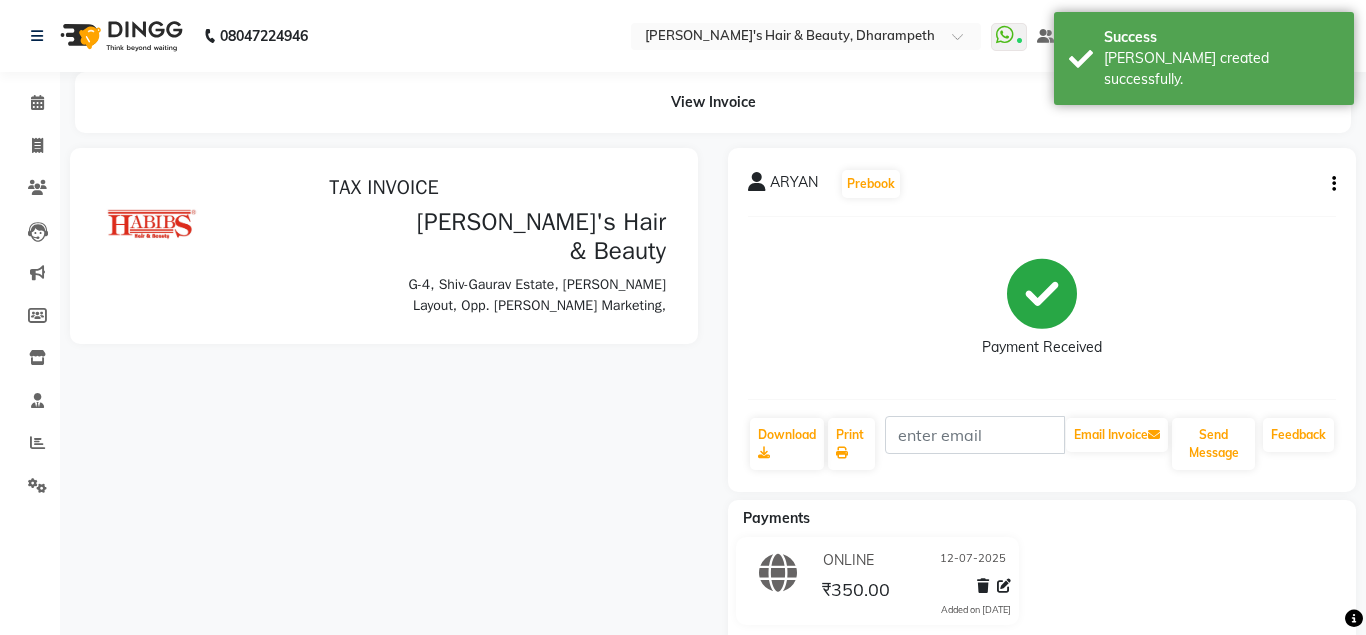 scroll, scrollTop: 0, scrollLeft: 0, axis: both 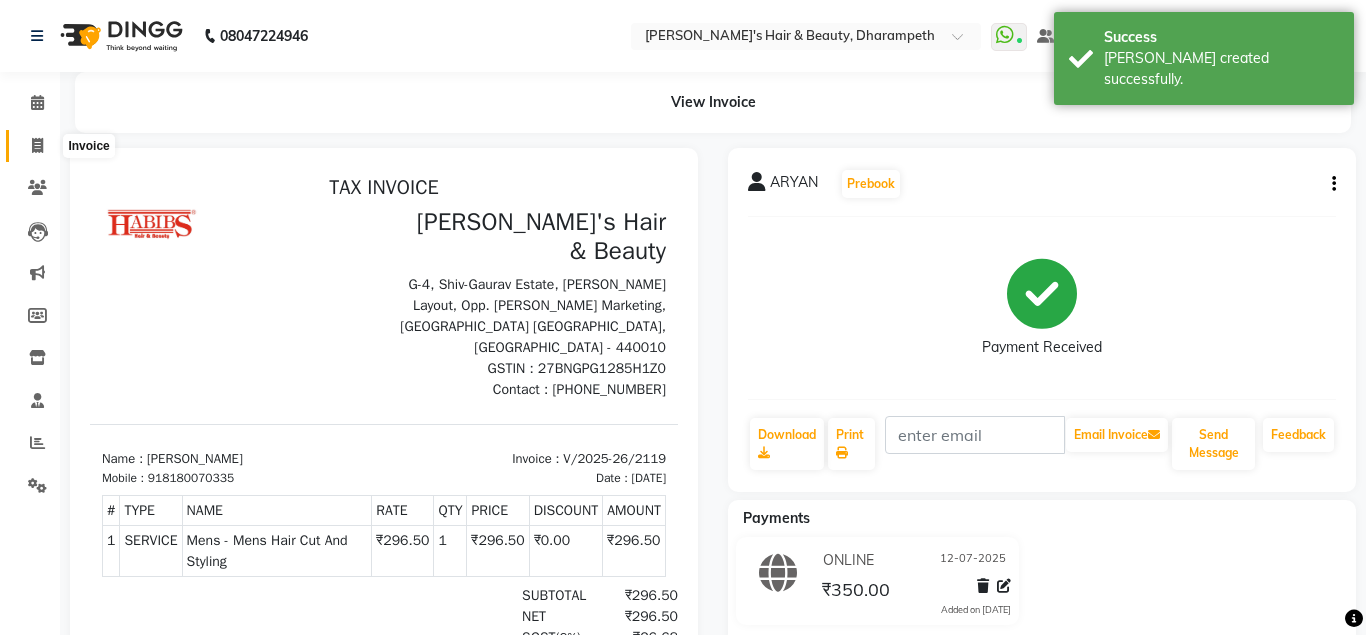 click 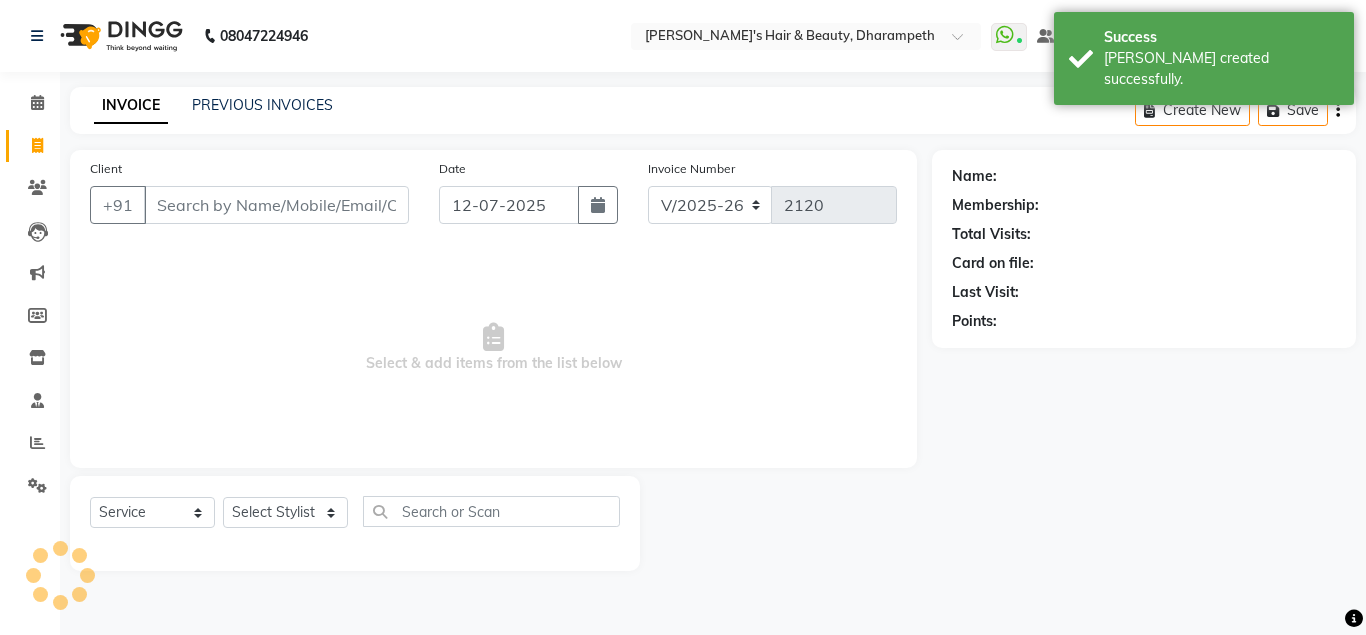 click on "Client" at bounding box center [276, 205] 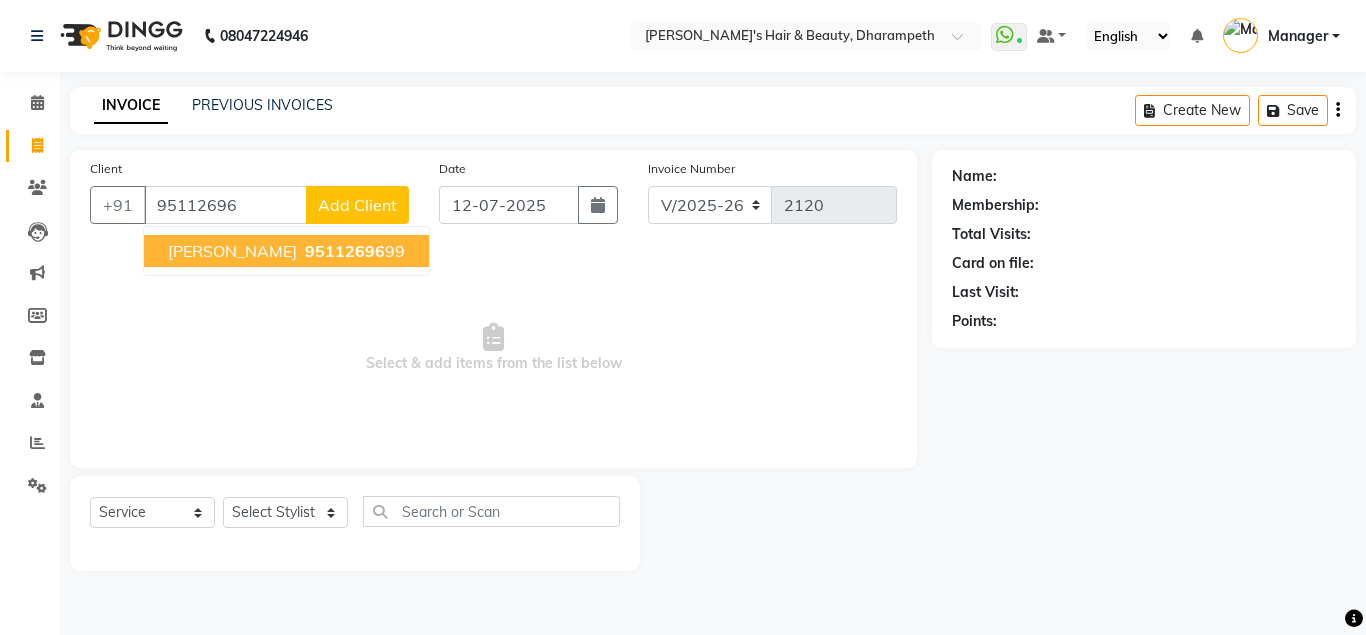 click on "[PERSON_NAME]   95112696 99" at bounding box center (286, 251) 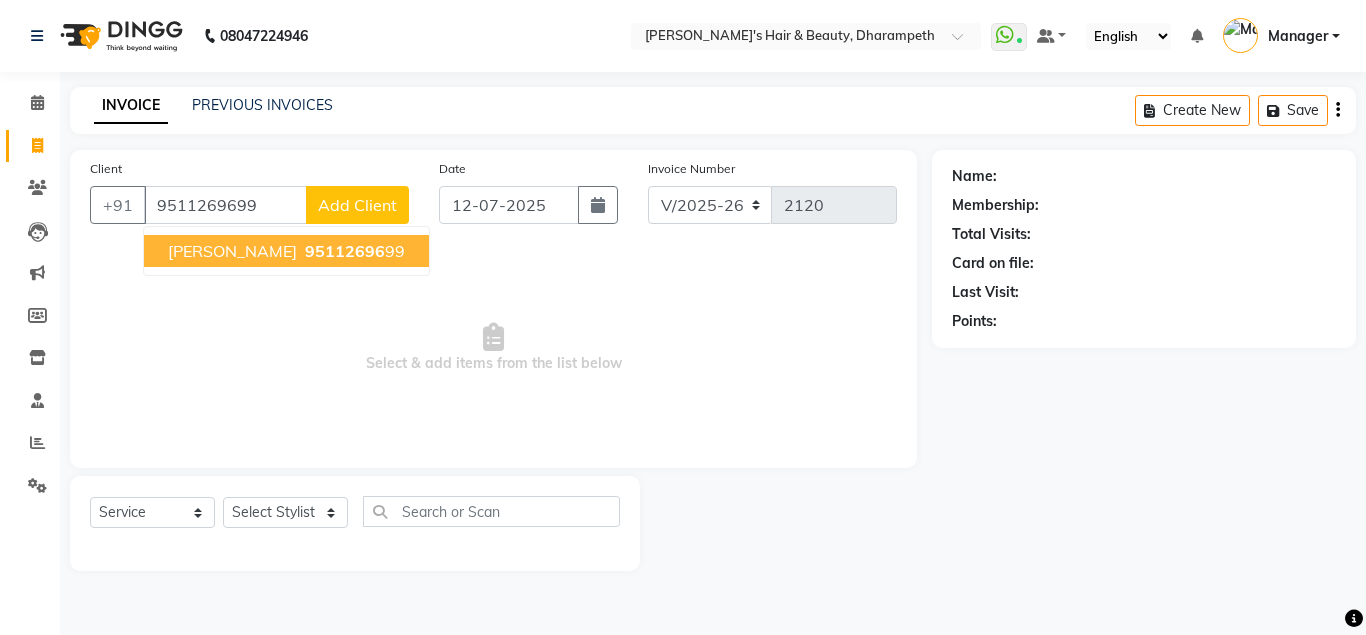 type on "9511269699" 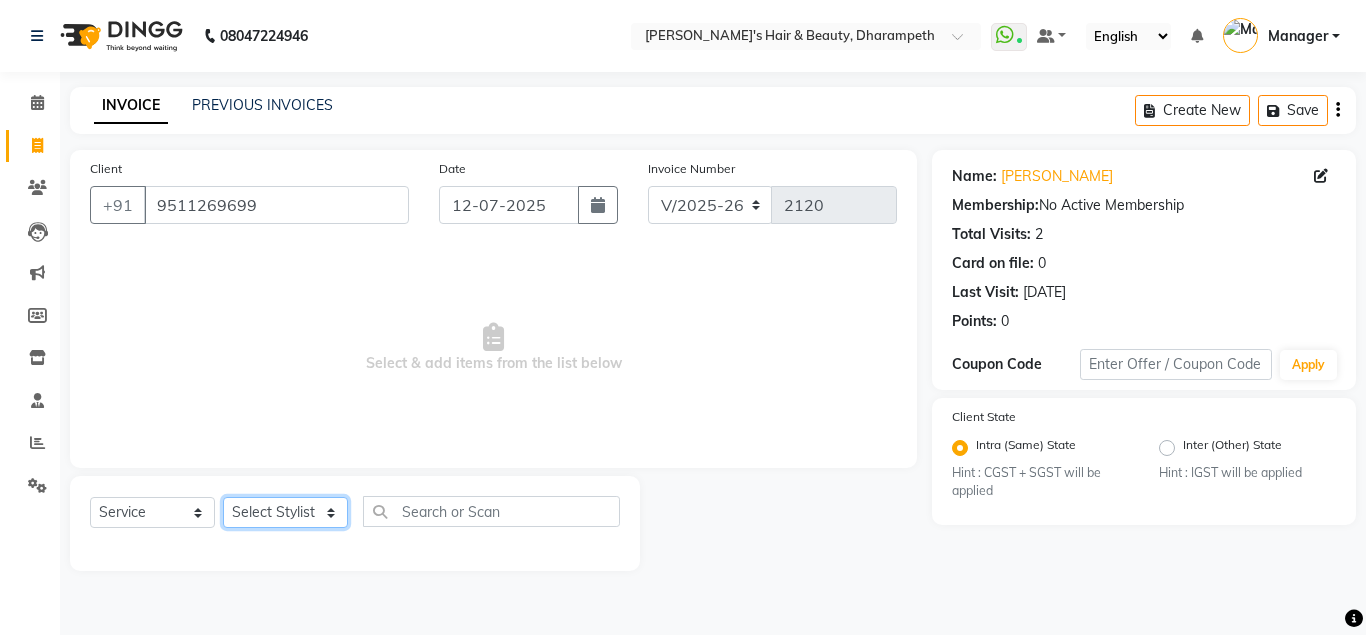 click on "Select Stylist Anuj W [PERSON_NAME] [PERSON_NAME]  Manager [PERSON_NAME] C [PERSON_NAME] S [PERSON_NAME] S Shilpa P Vedant N" 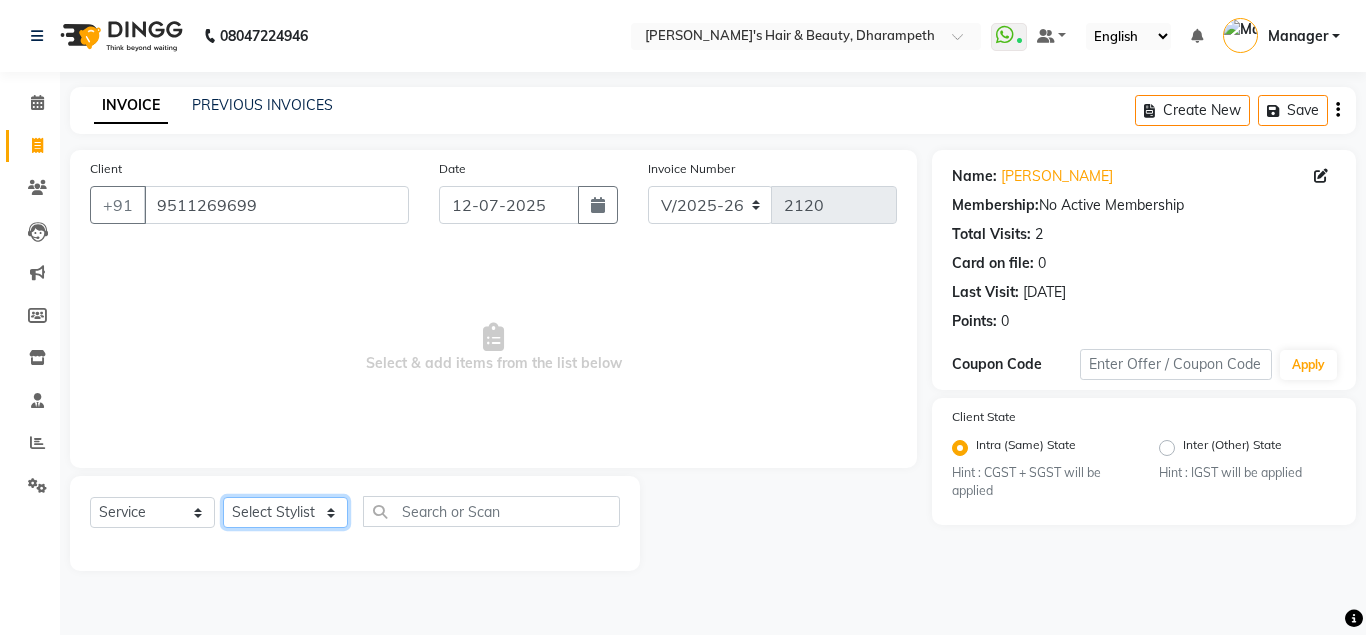 select on "49108" 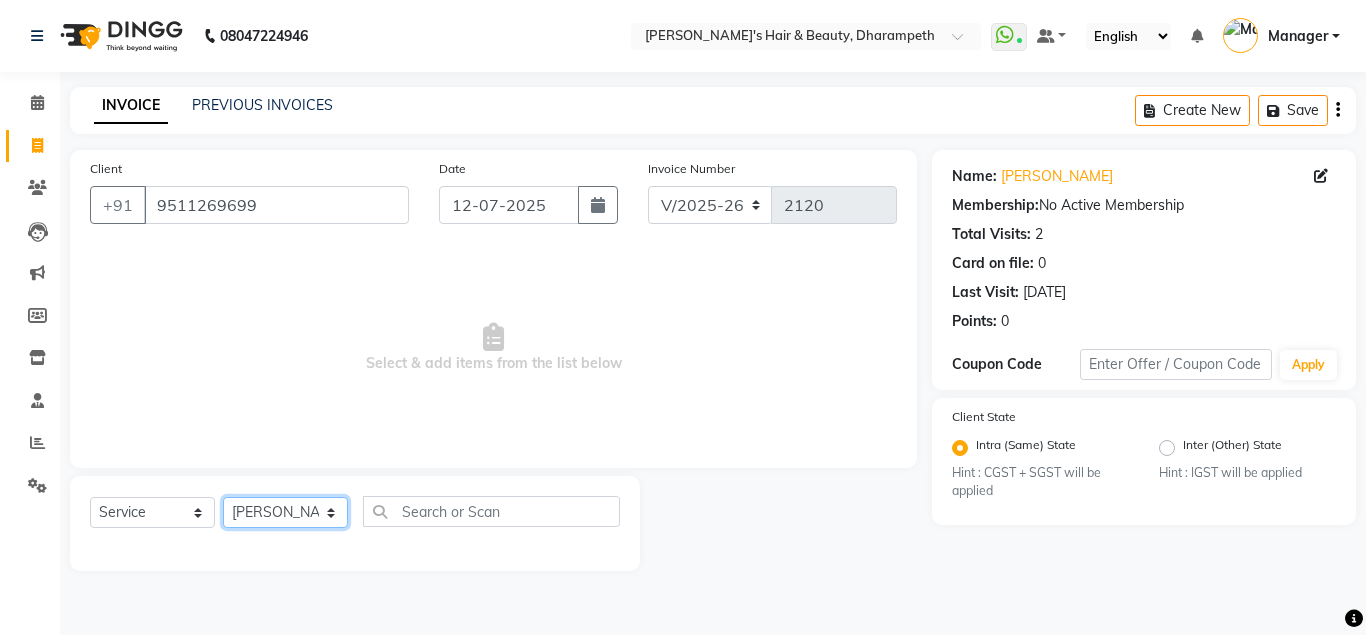 click on "[PERSON_NAME]" 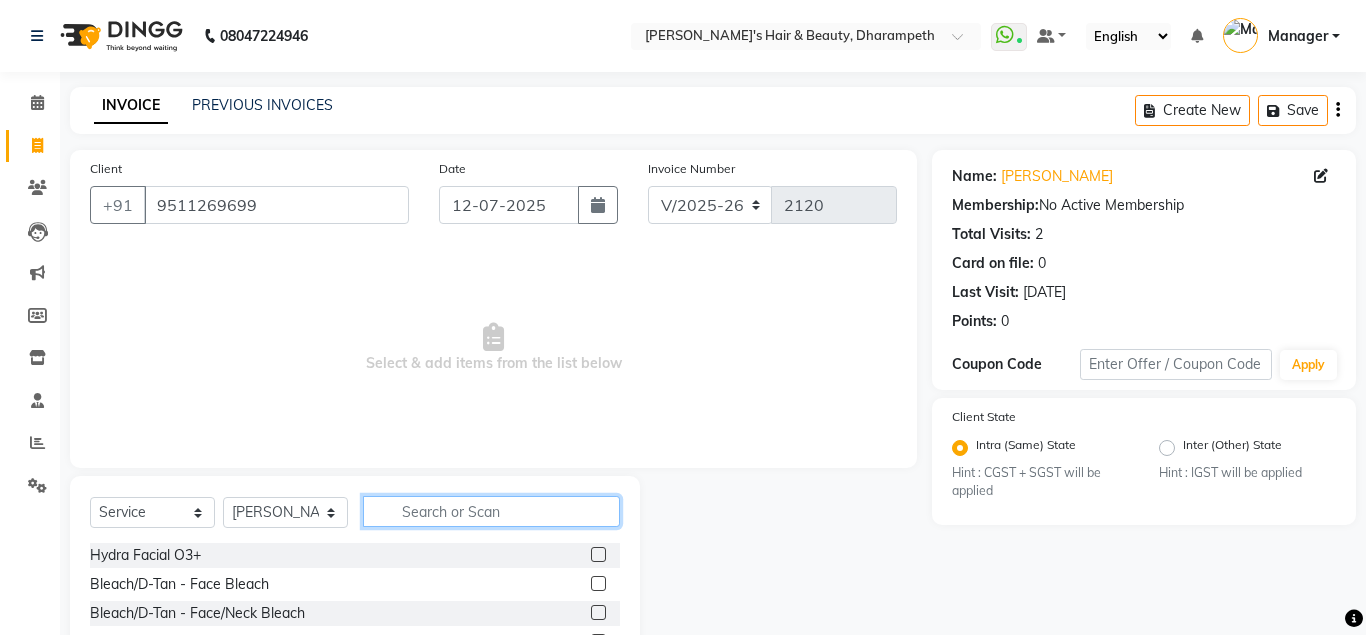 click 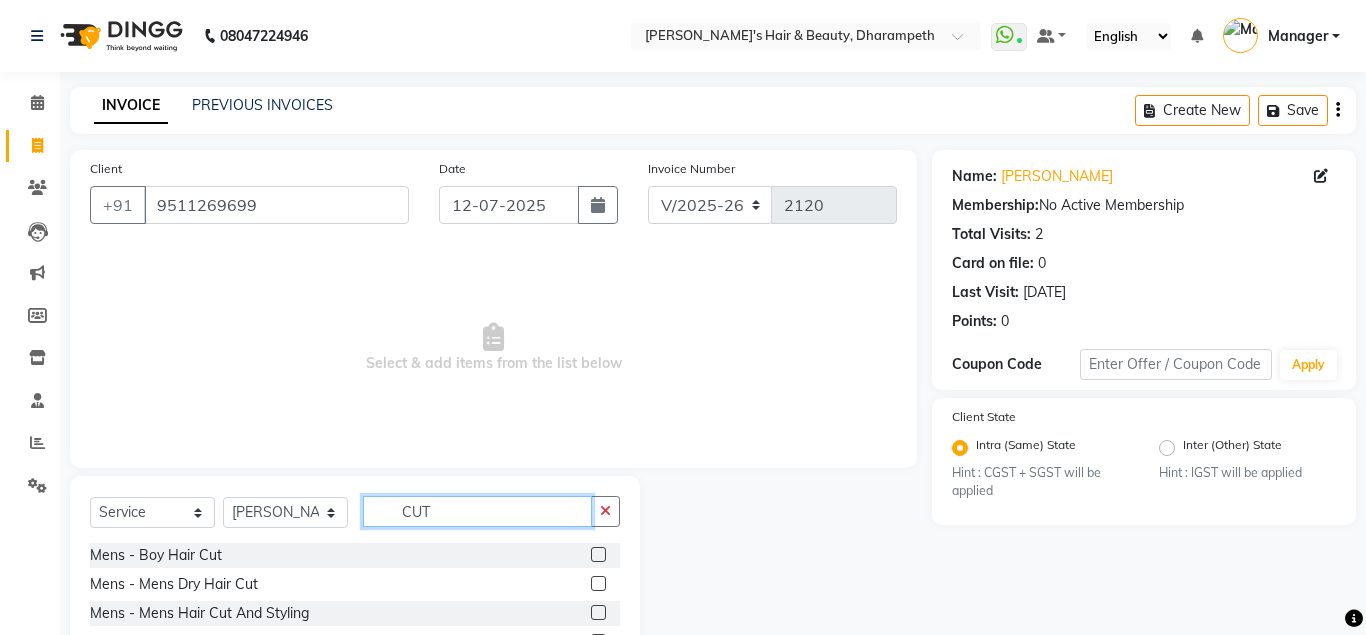 scroll, scrollTop: 166, scrollLeft: 0, axis: vertical 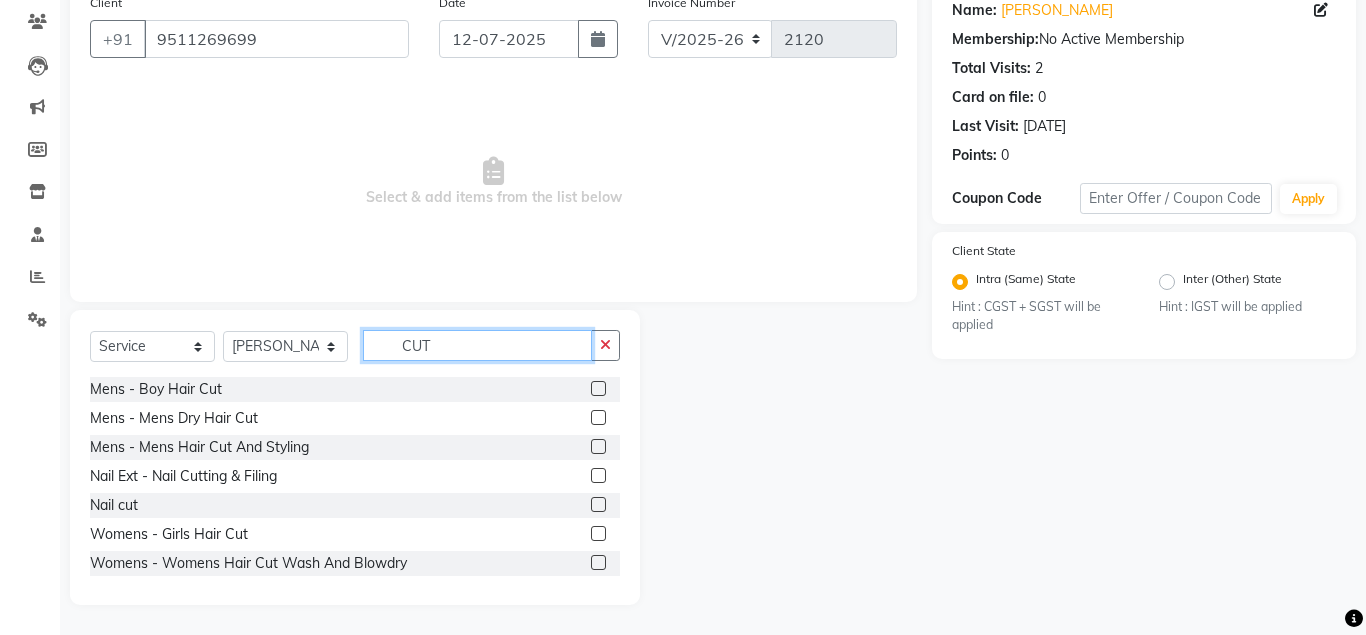 type on "CUT" 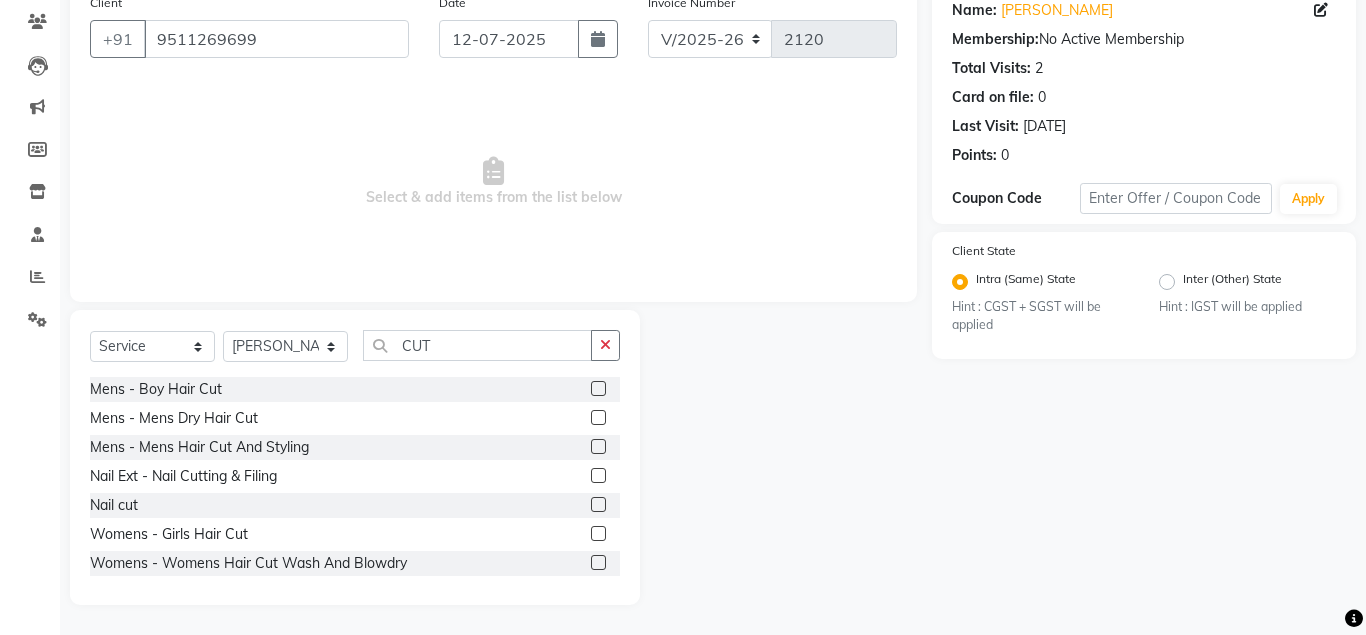 click 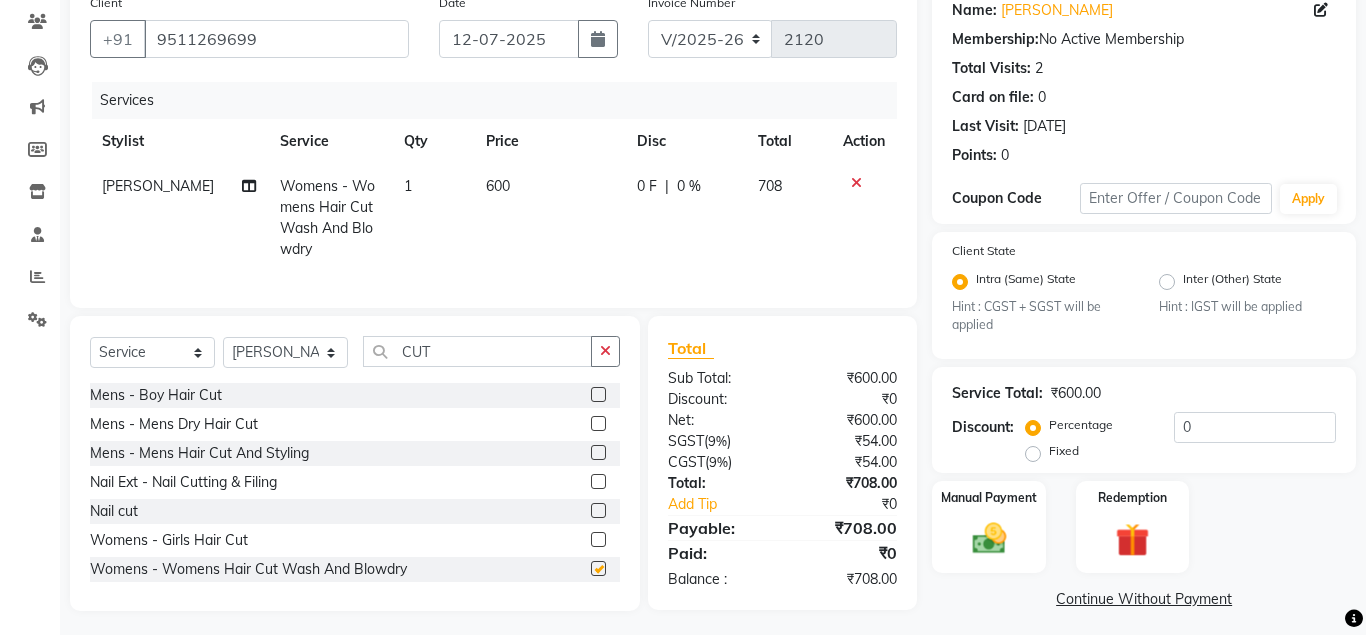 checkbox on "false" 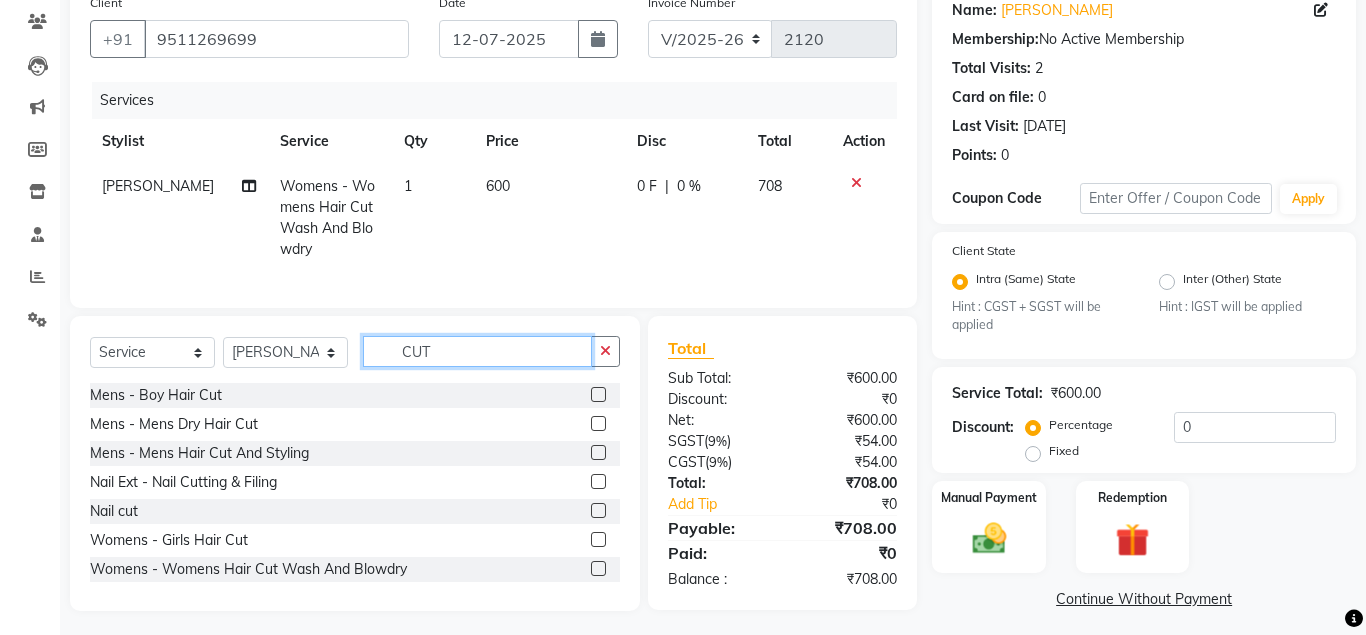 click on "CUT" 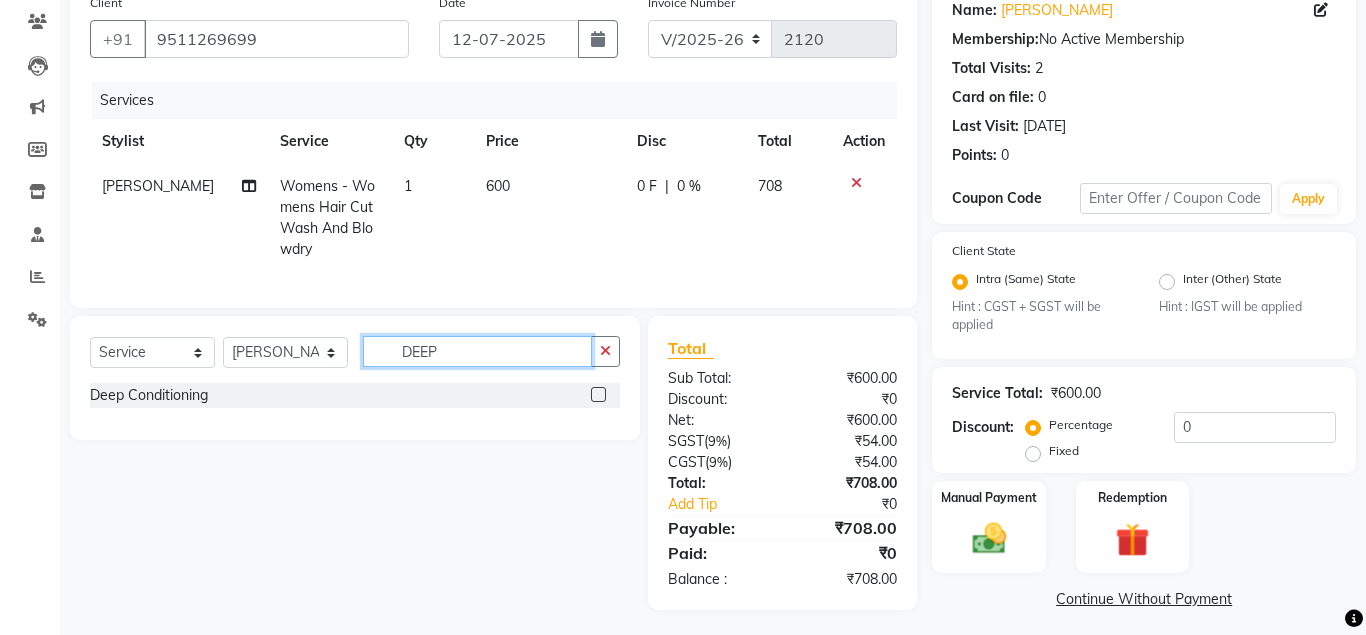 type on "DEEP" 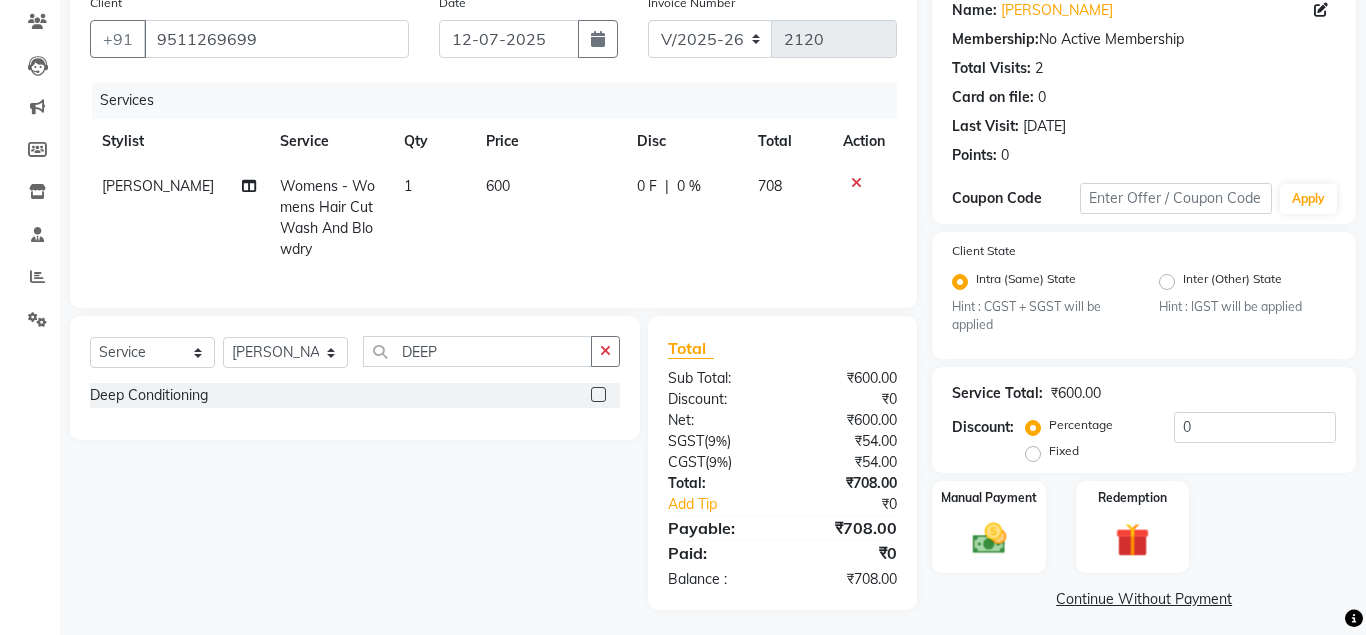 click 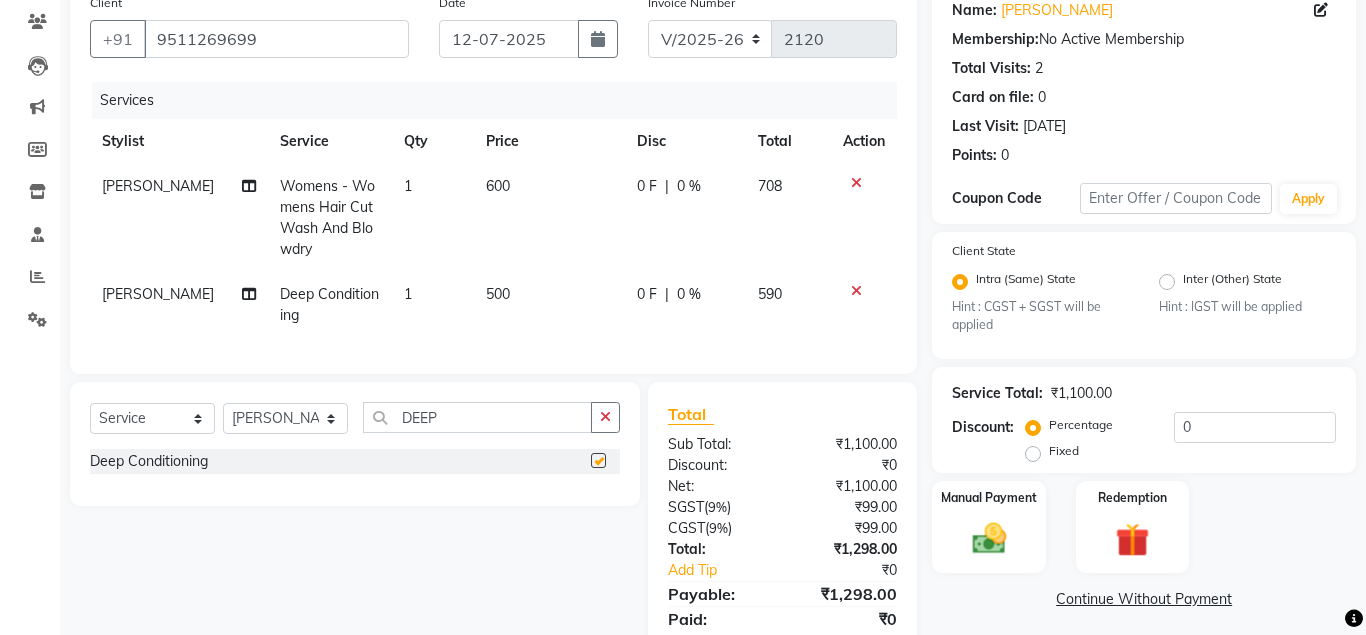 checkbox on "false" 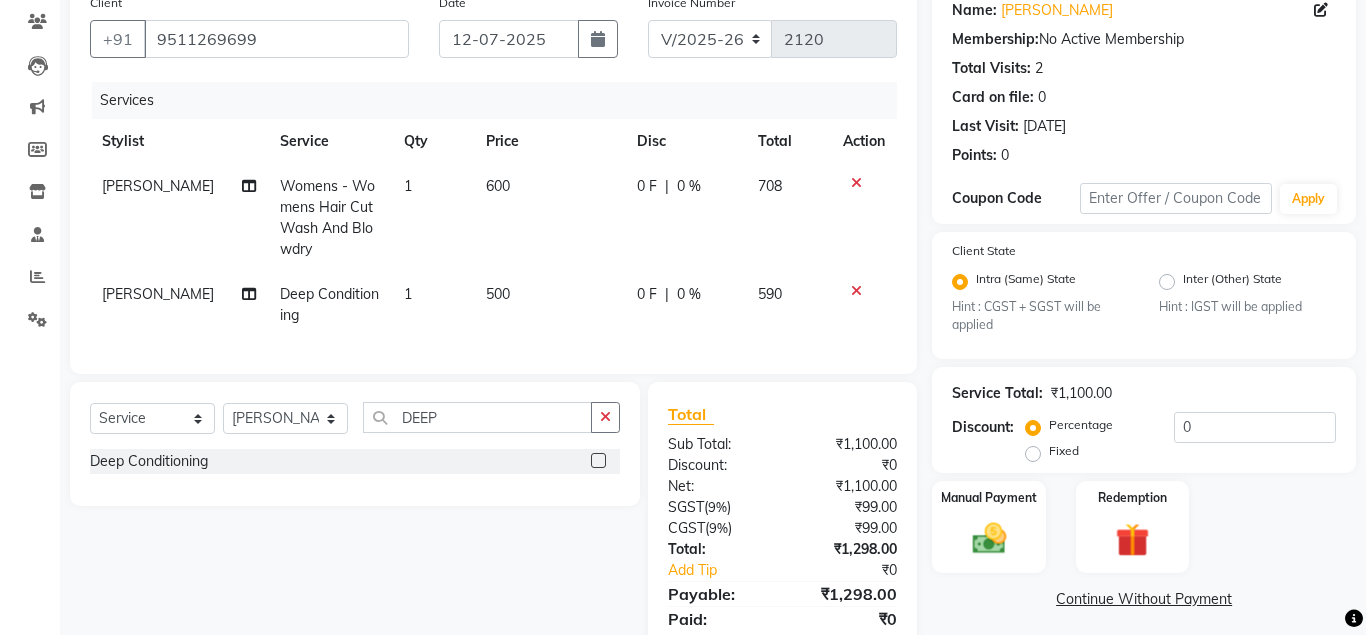 click on "500" 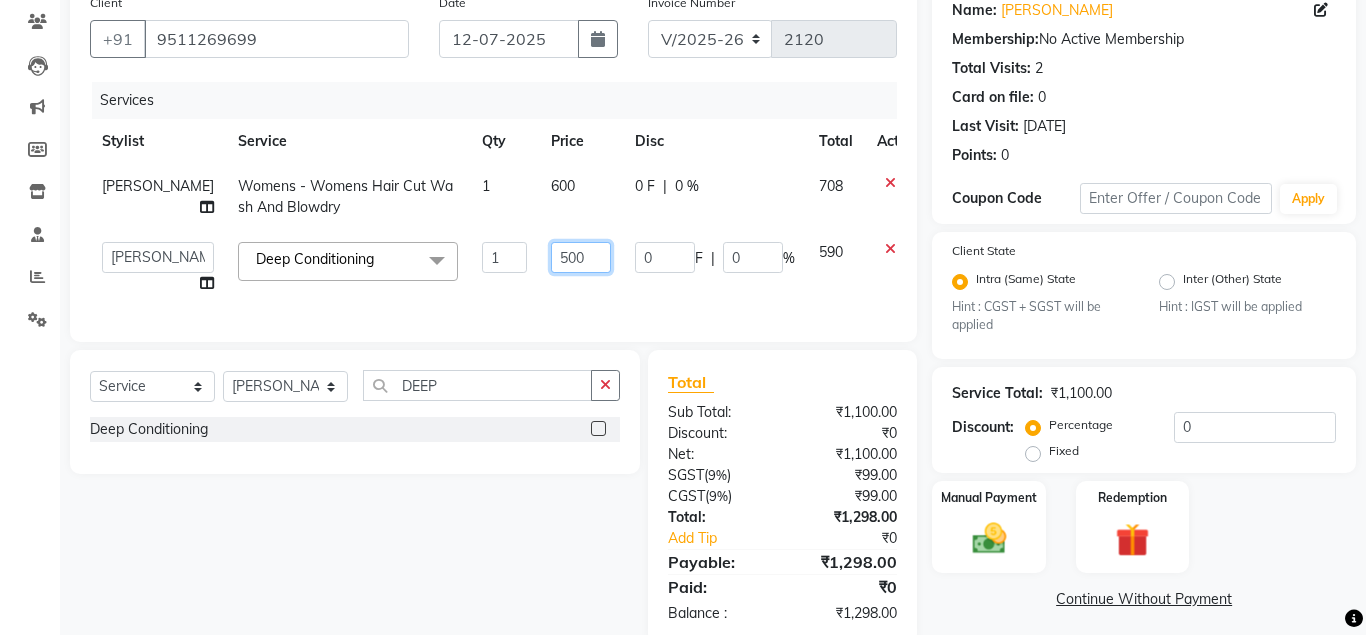 click on "500" 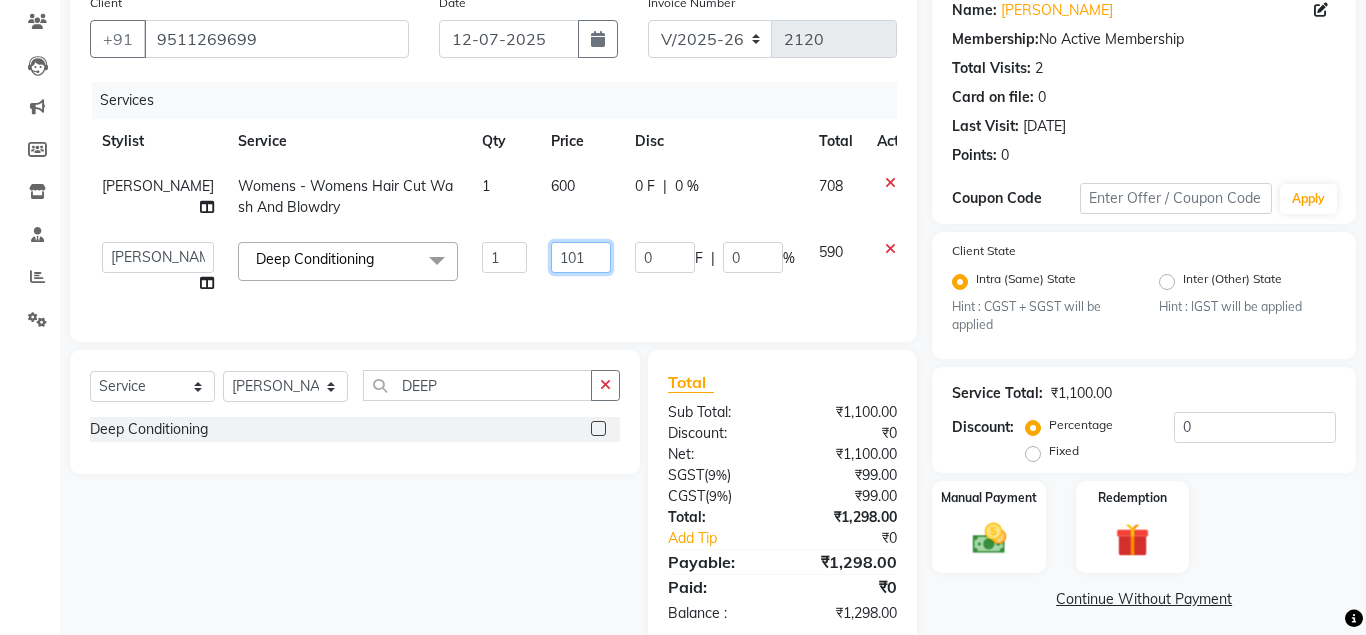 type on "1012" 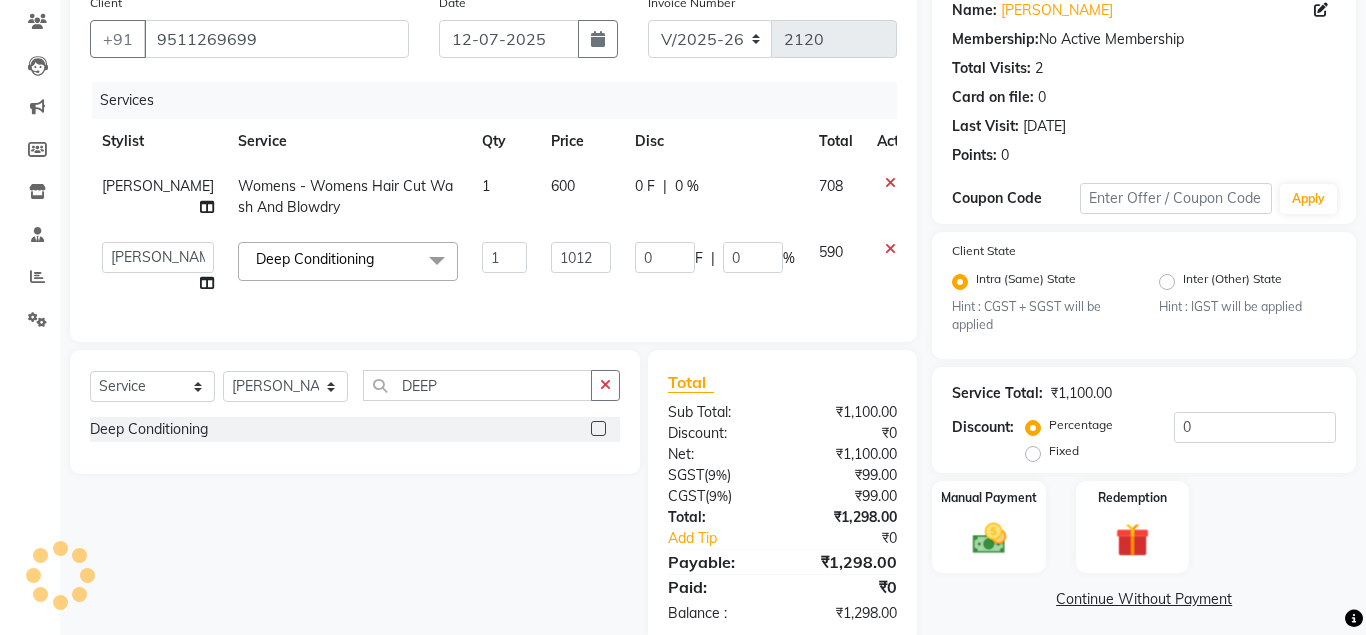 click on "[PERSON_NAME] Womens - Womens  Hair Cut Wash And Blowdry 1 600 0 F | 0 % 708  Anuj W   [PERSON_NAME]   [PERSON_NAME]    Manager   [PERSON_NAME] C   [PERSON_NAME] S   [PERSON_NAME] S   Shilpa P   Vedant N  Deep Conditioning   x Hydra Facial O3+ Bleach/D-Tan - Face  Bleach Bleach/D-Tan - Face/Neck Bleach Bleach/D-Tan - Full Body Bleach Bleach/D-Tan - Hand Bleach Bleach/D-Tan - Legs Bleach Bleach/D-Tan - O3 D-Tan Bleach/D-Tan - Raga D- Tan NANO PLASTIA SHOULDER LENGTH Mintree Tan- Go Manicure Mintree Tan-Go Pedicure TIP Deep Conditioning  Whitening Facial O3+ Facial Mediceuticals dand treatment BOOKING AMT OF SERVICE Fibre Complex Treatment [DEMOGRAPHIC_DATA] Lower Lips -Threading Knot Free Service Blow Dry - Blow Dry Below Shoulder Length Blow Dry - Blow Dry Shoulder Length Blow Dry - Blow Dry Waist Length Clean Up - Aroma Clean Up Clean Up - Herbal Cleanup Clean Up - Instglow Claenup Clean Up - O3 Pore Clean Up Clean Up - Vlcc Gold Clean Up Clean Up - D Tan Clean UP Face Pack - Black Mask Charcoal Face Pack - Black Mask O3 [MEDICAL_DATA] - Treatment 1" 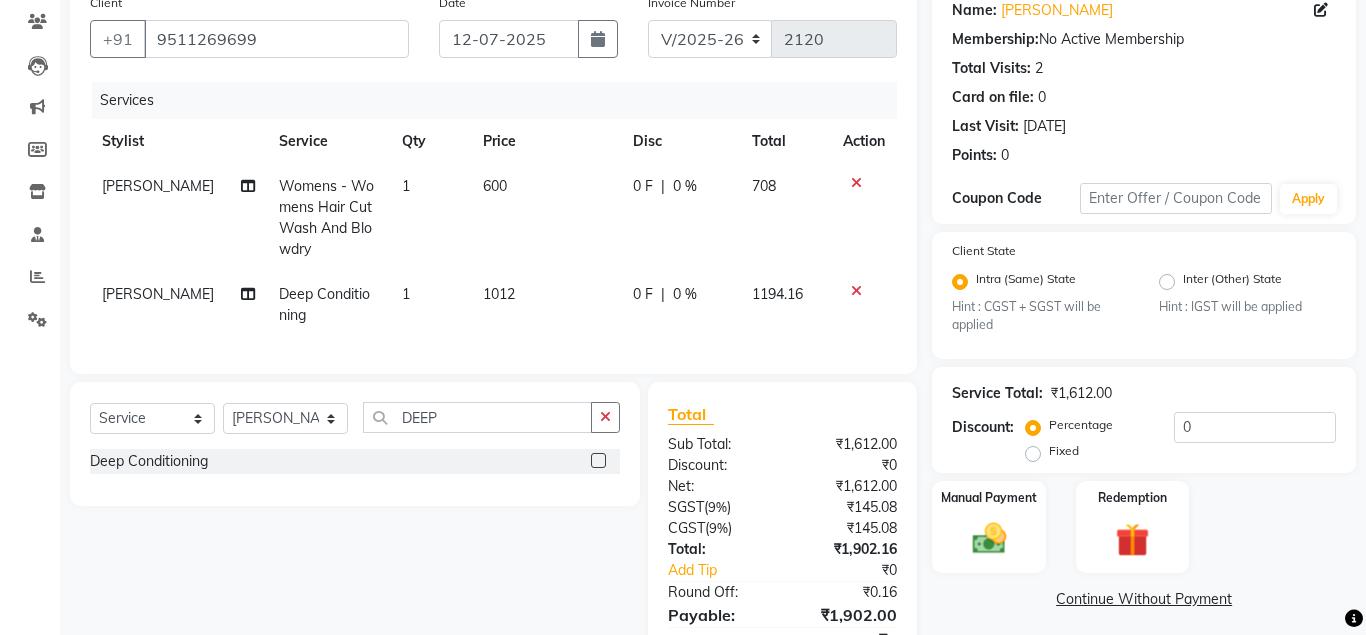 click on "600" 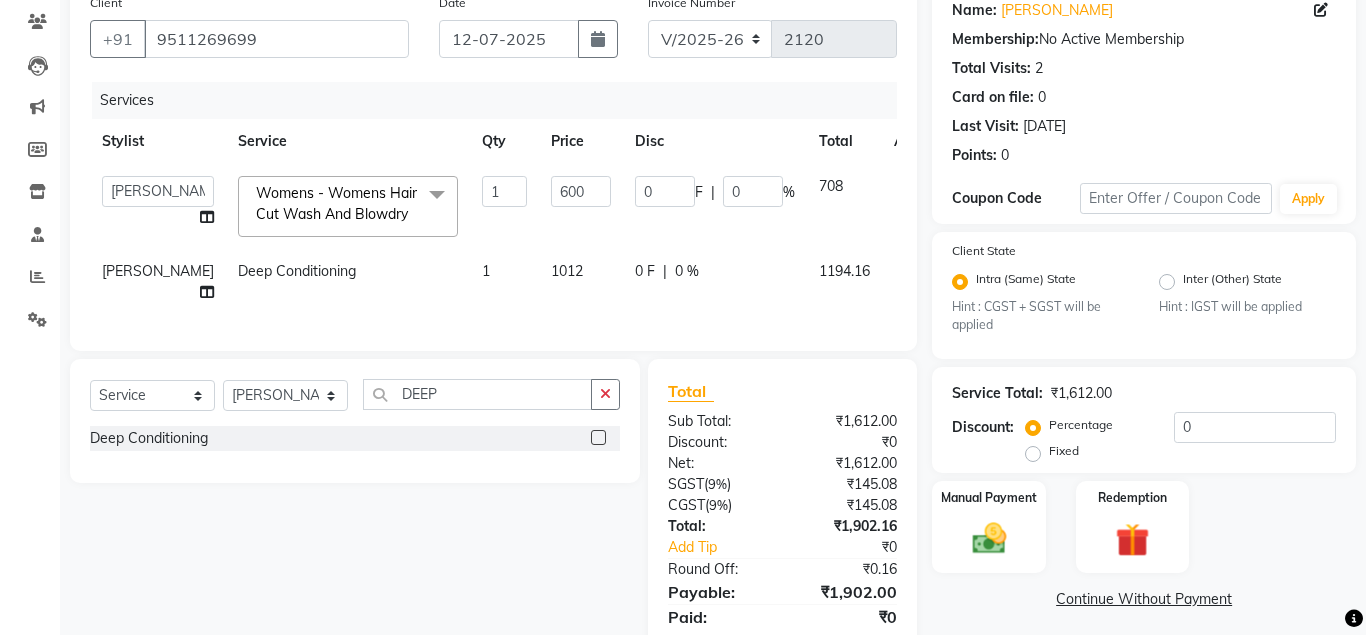 click on "1012" 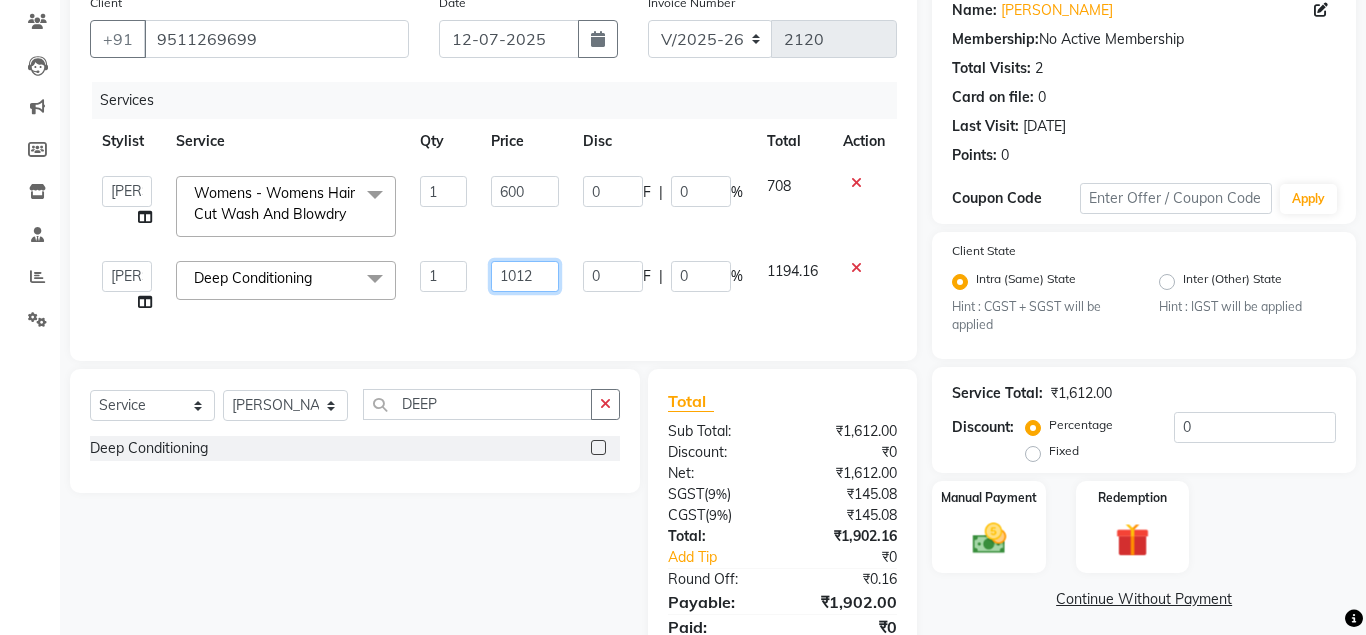 click on "1012" 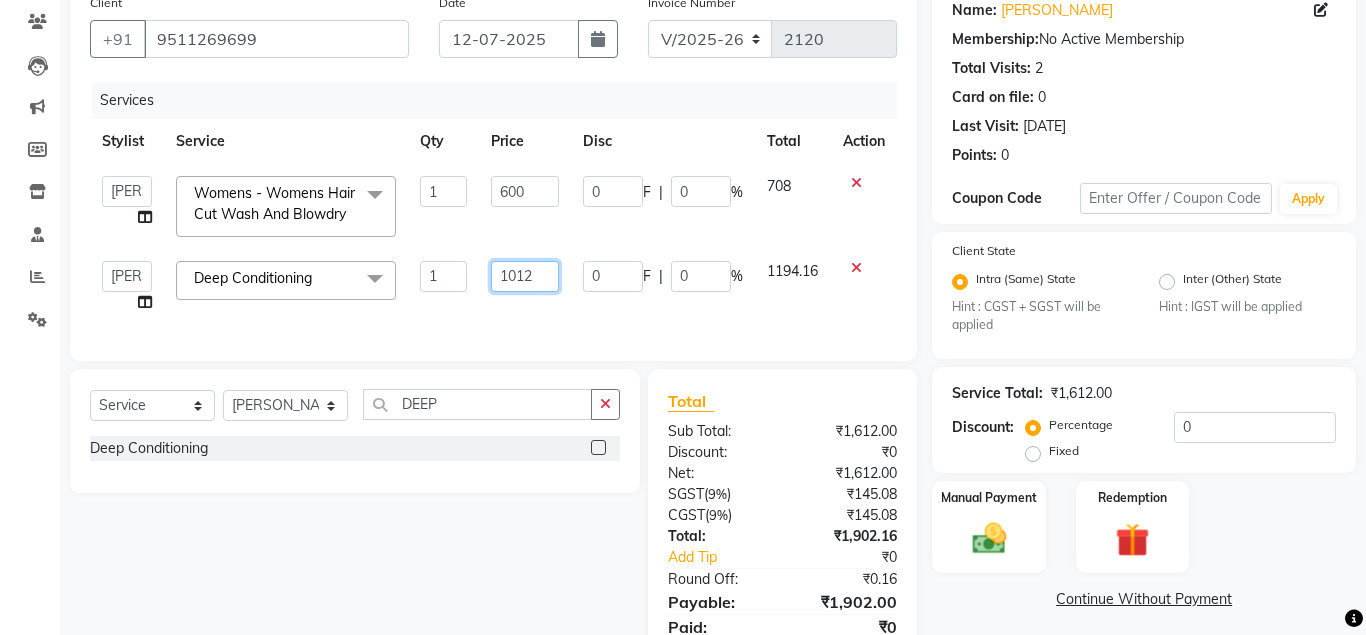 click on "1012" 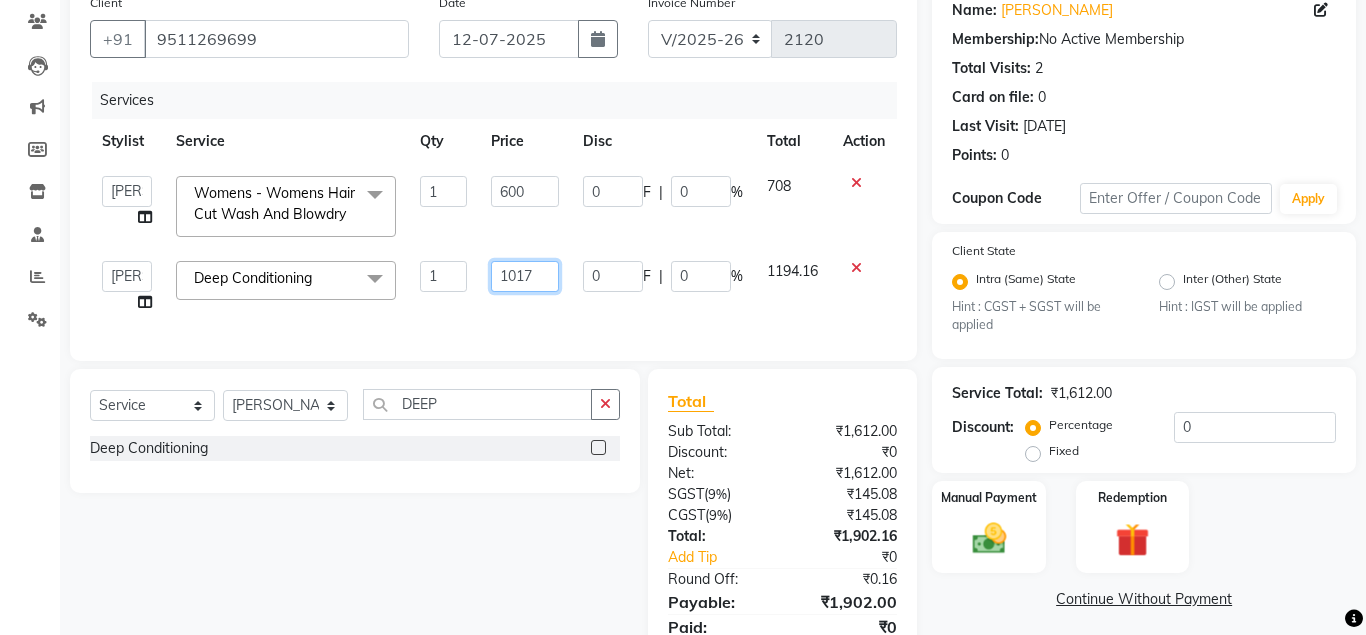 type on "1017.6" 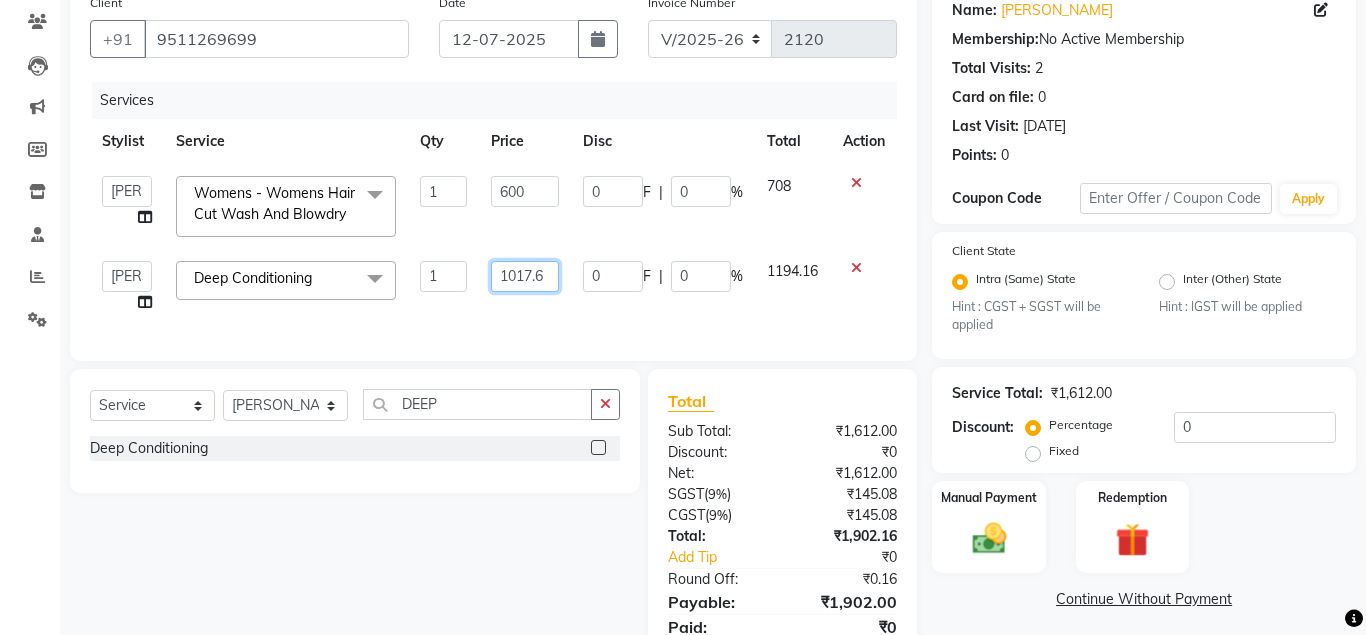 scroll, scrollTop: 0, scrollLeft: 15, axis: horizontal 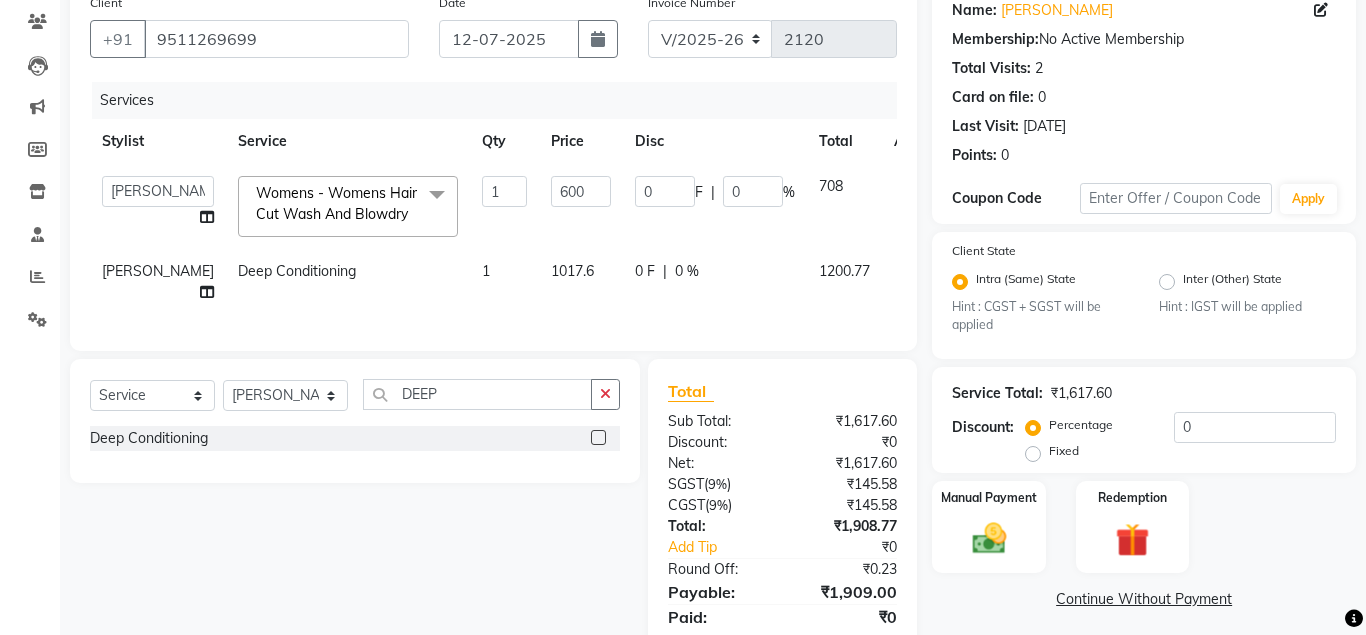 click on "1200.77" 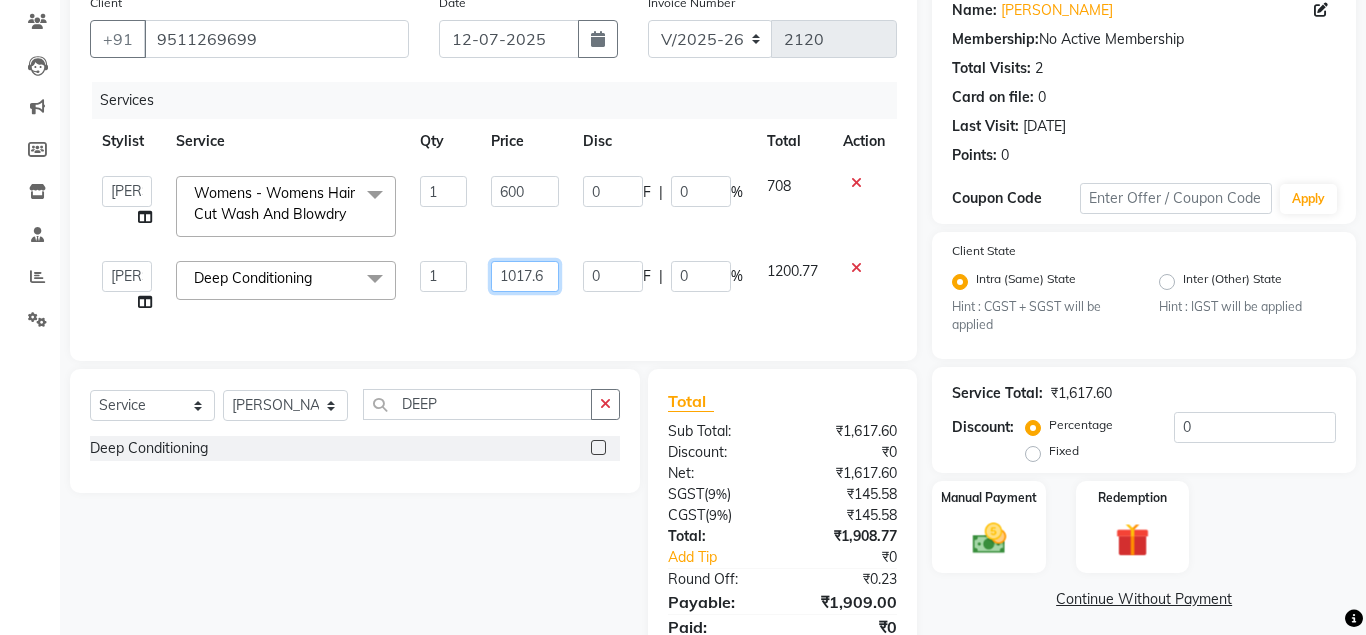 click on "1017.6" 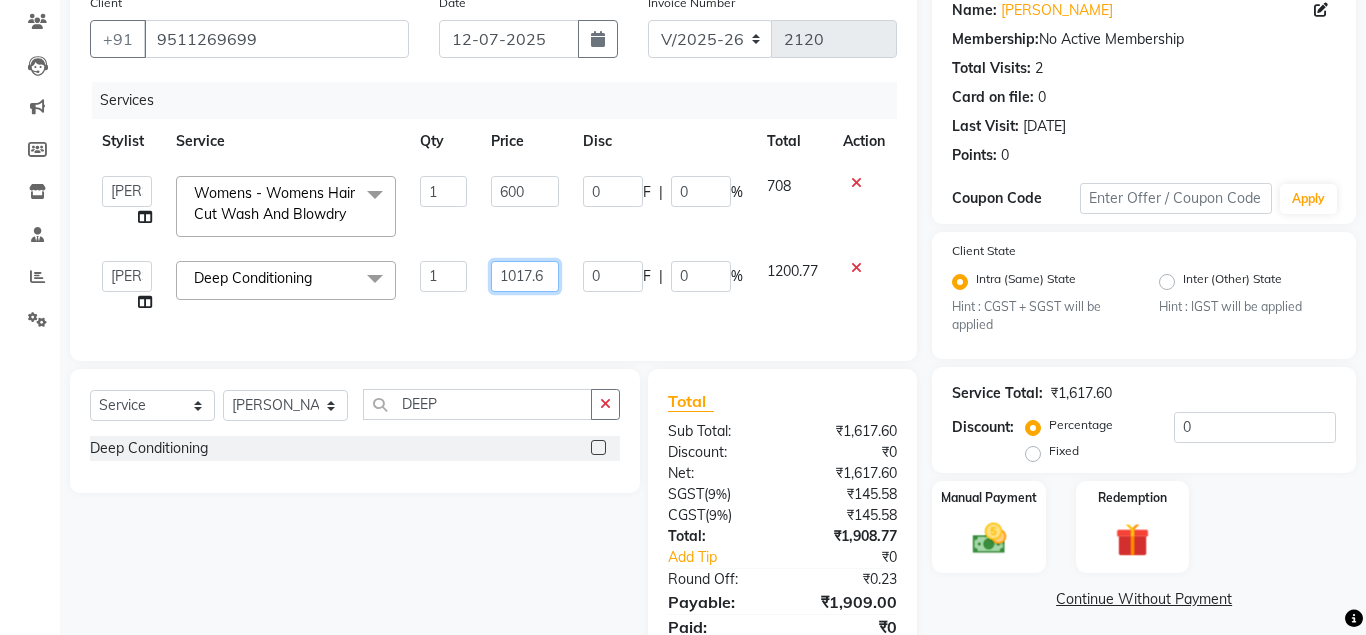 scroll, scrollTop: 0, scrollLeft: 15, axis: horizontal 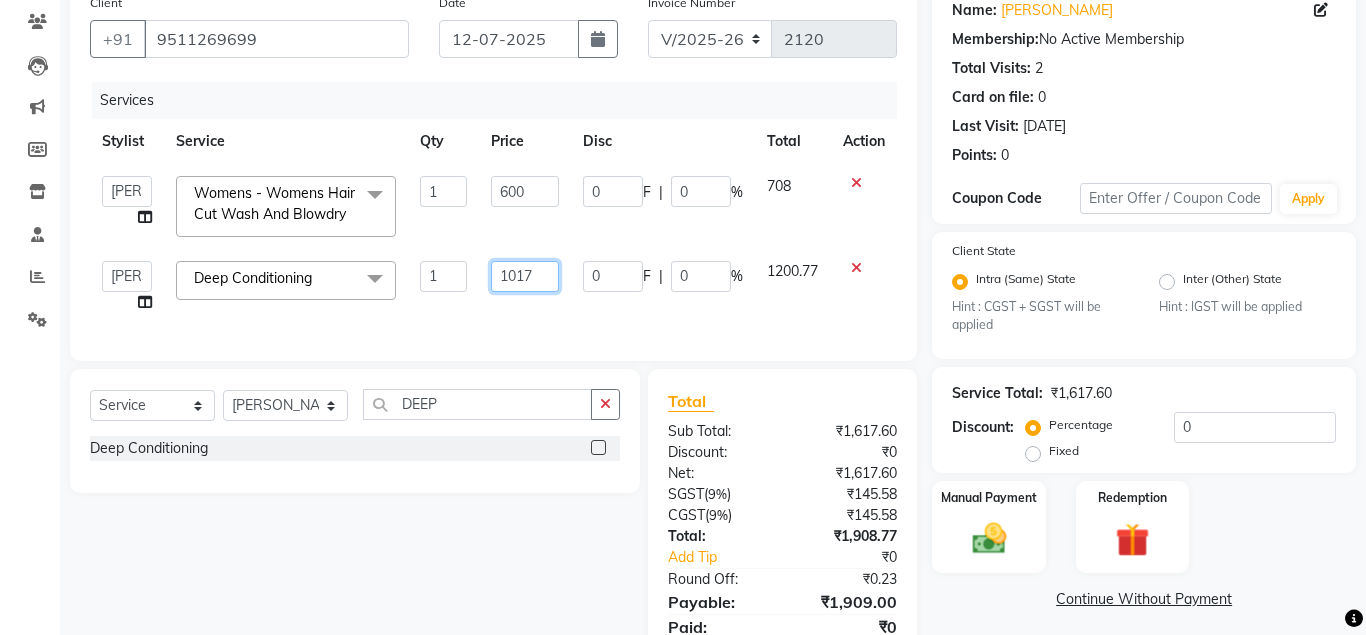 type on "1017.5" 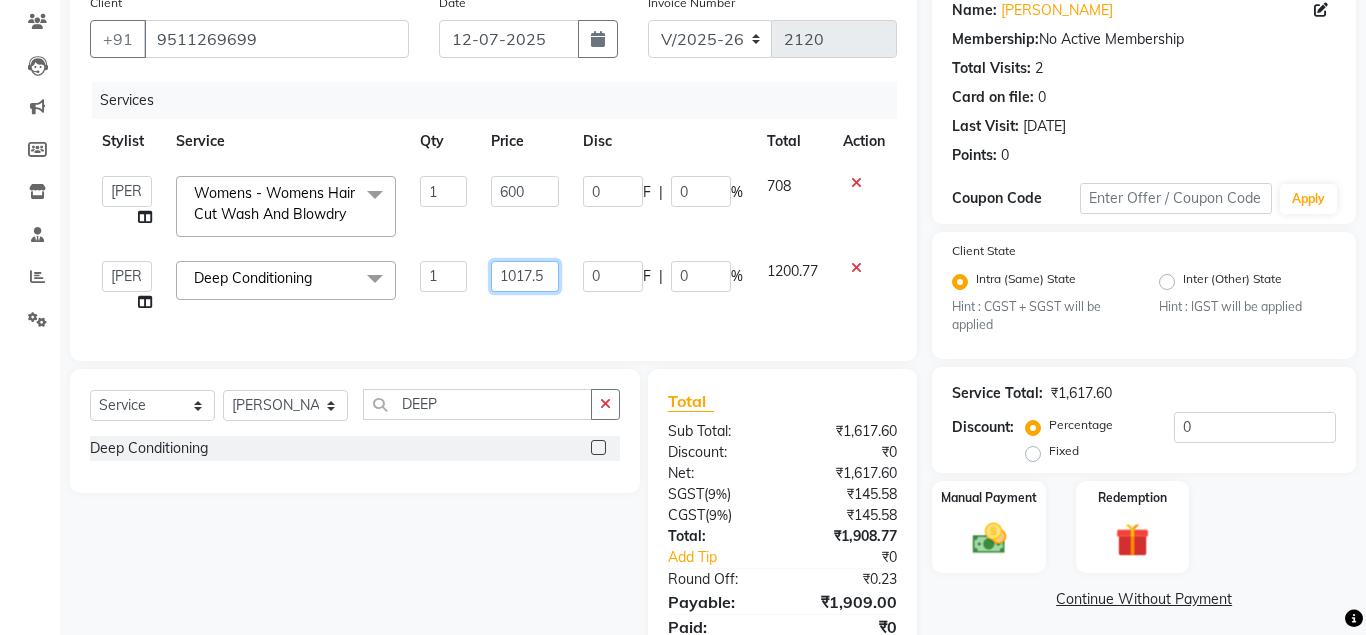 scroll, scrollTop: 0, scrollLeft: 15, axis: horizontal 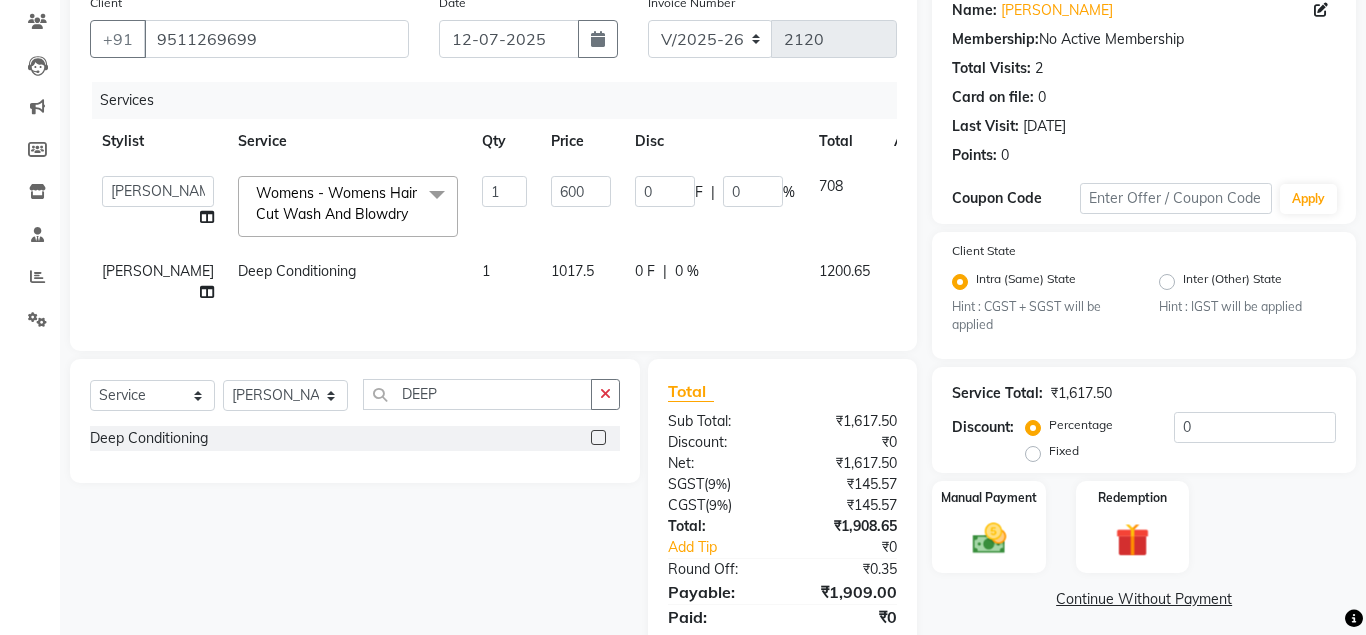 click on "1200.65" 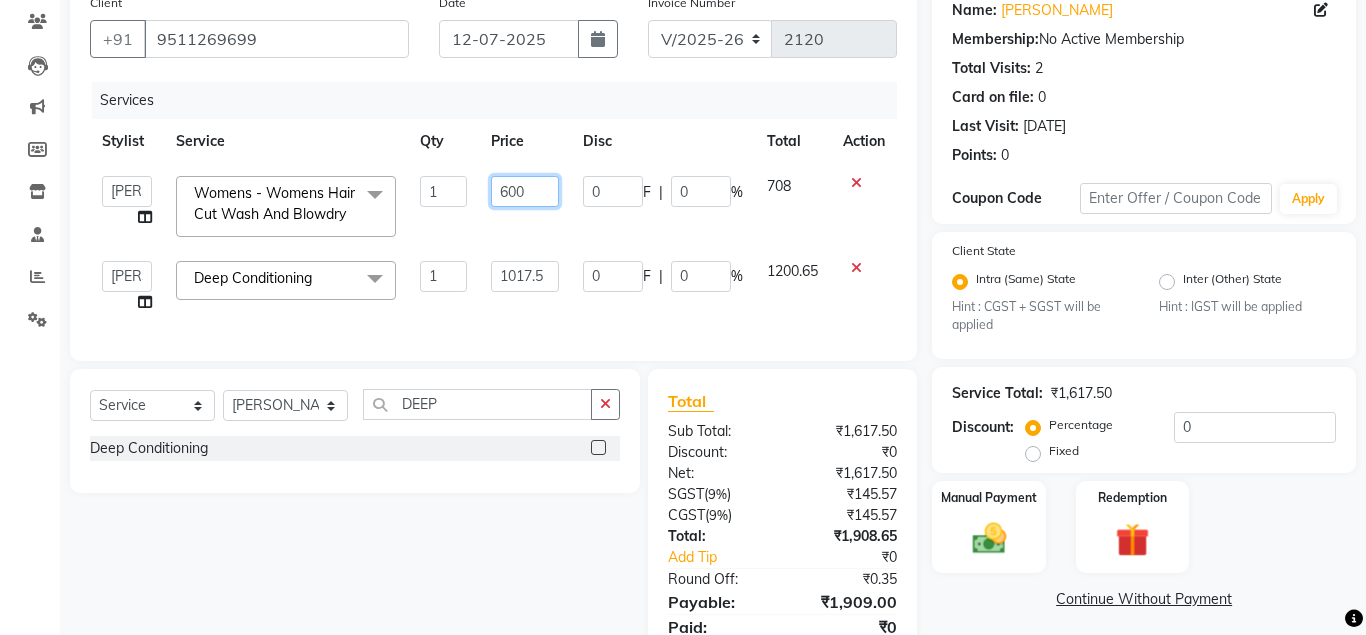 drag, startPoint x: 527, startPoint y: 188, endPoint x: 367, endPoint y: 187, distance: 160.00313 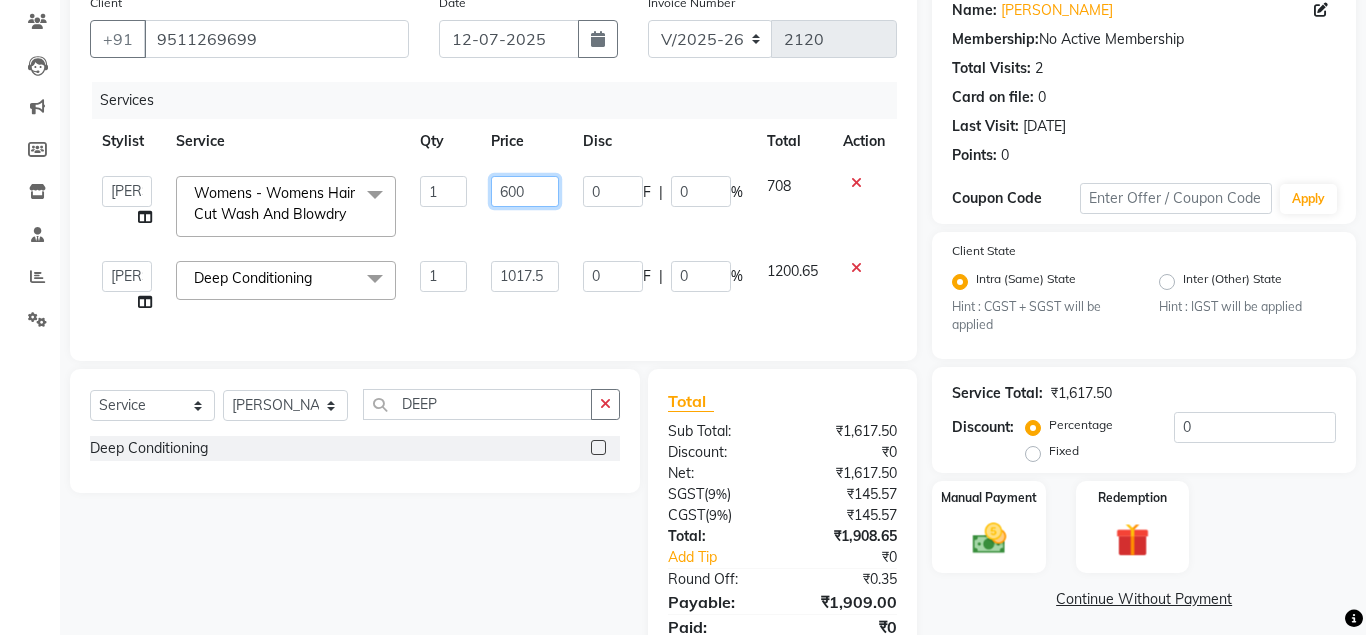 click on "600" 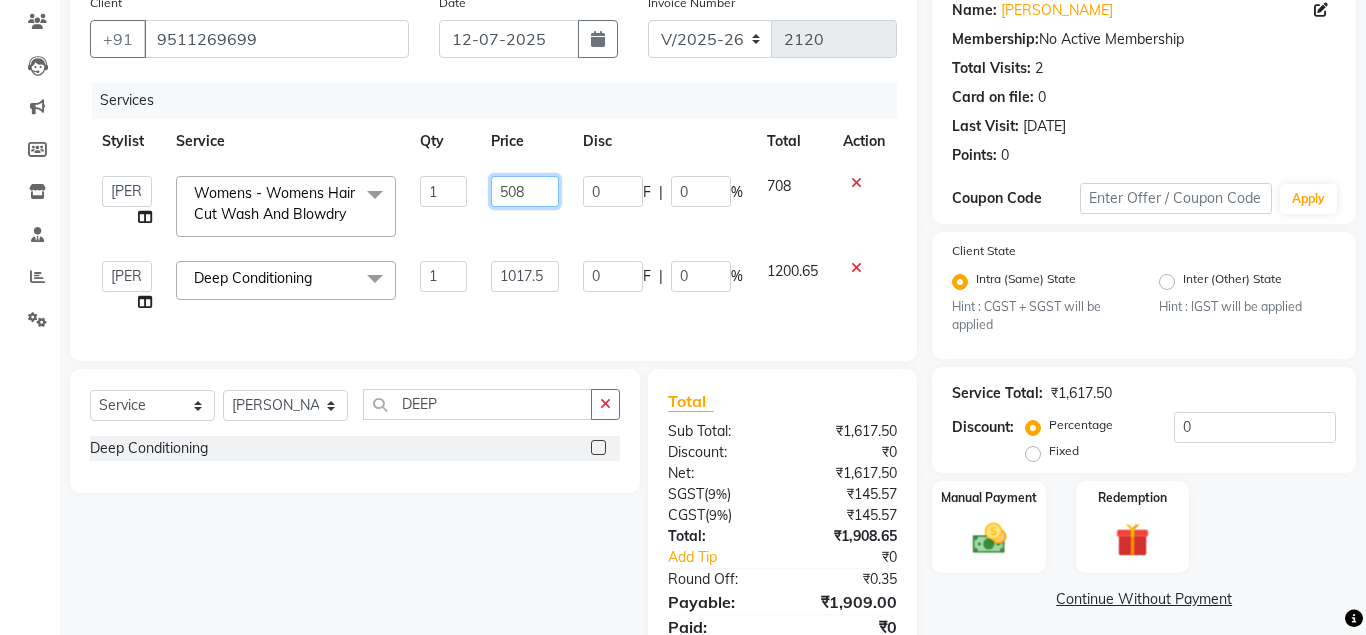 type on "508.5" 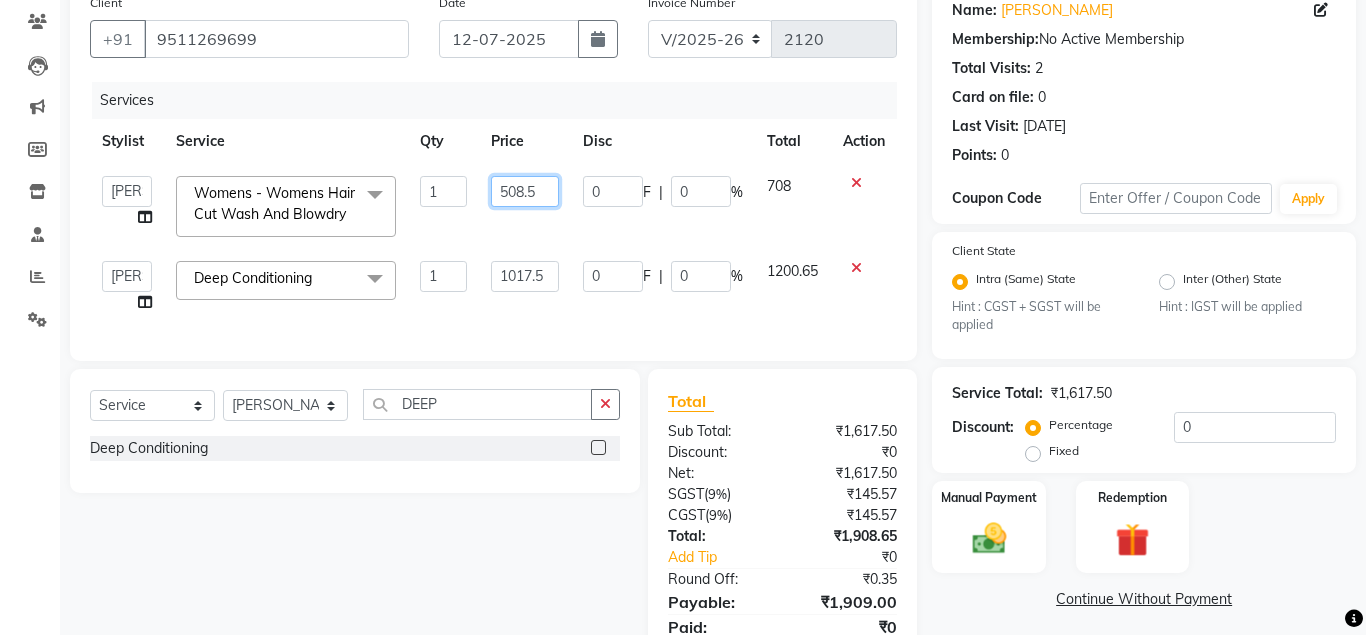 scroll, scrollTop: 0, scrollLeft: 6, axis: horizontal 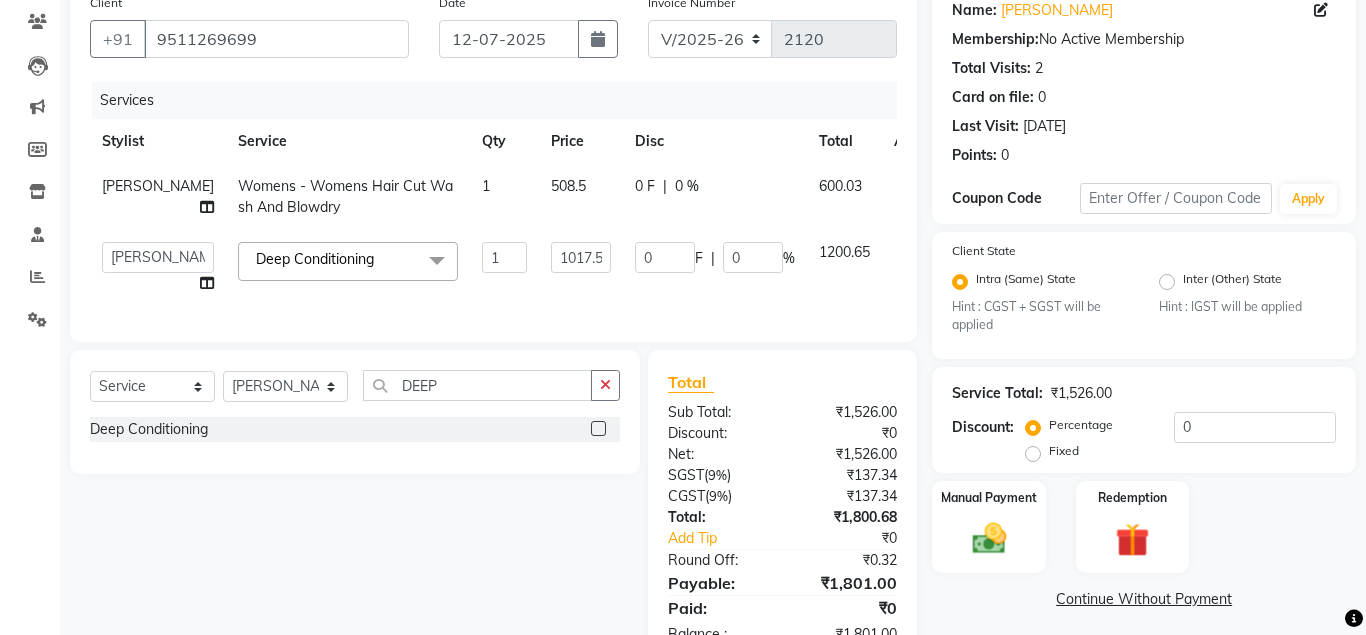 click on "600.03" 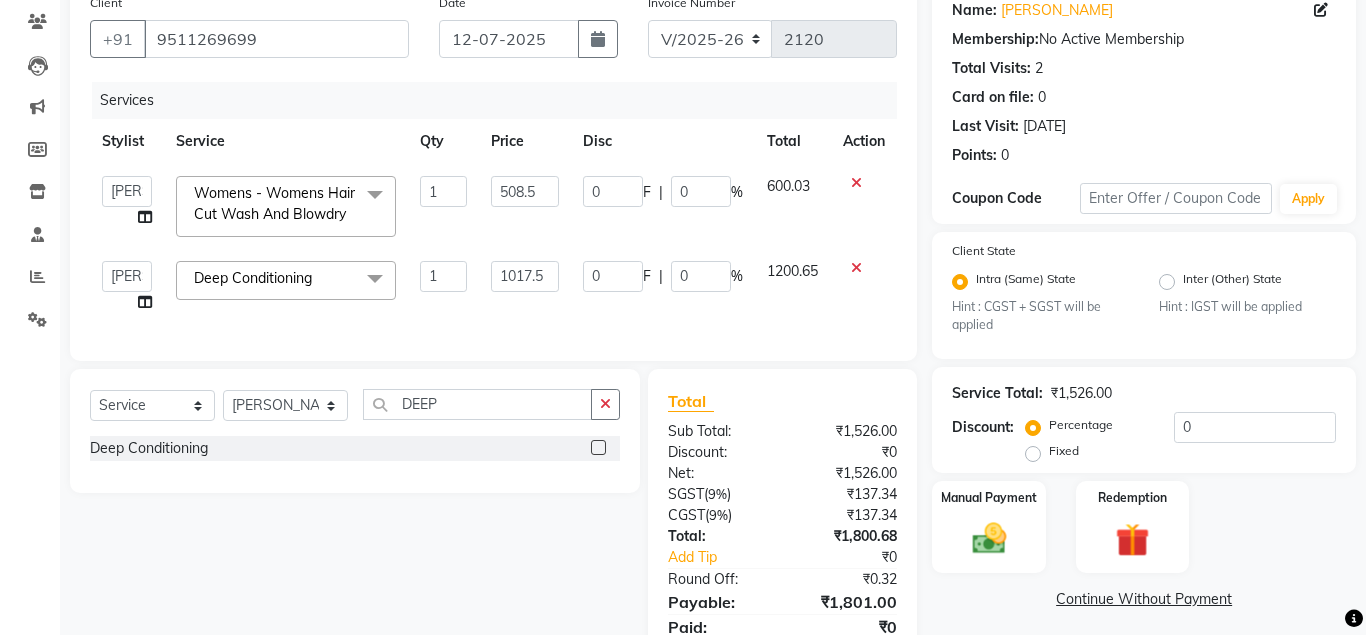 scroll, scrollTop: 245, scrollLeft: 0, axis: vertical 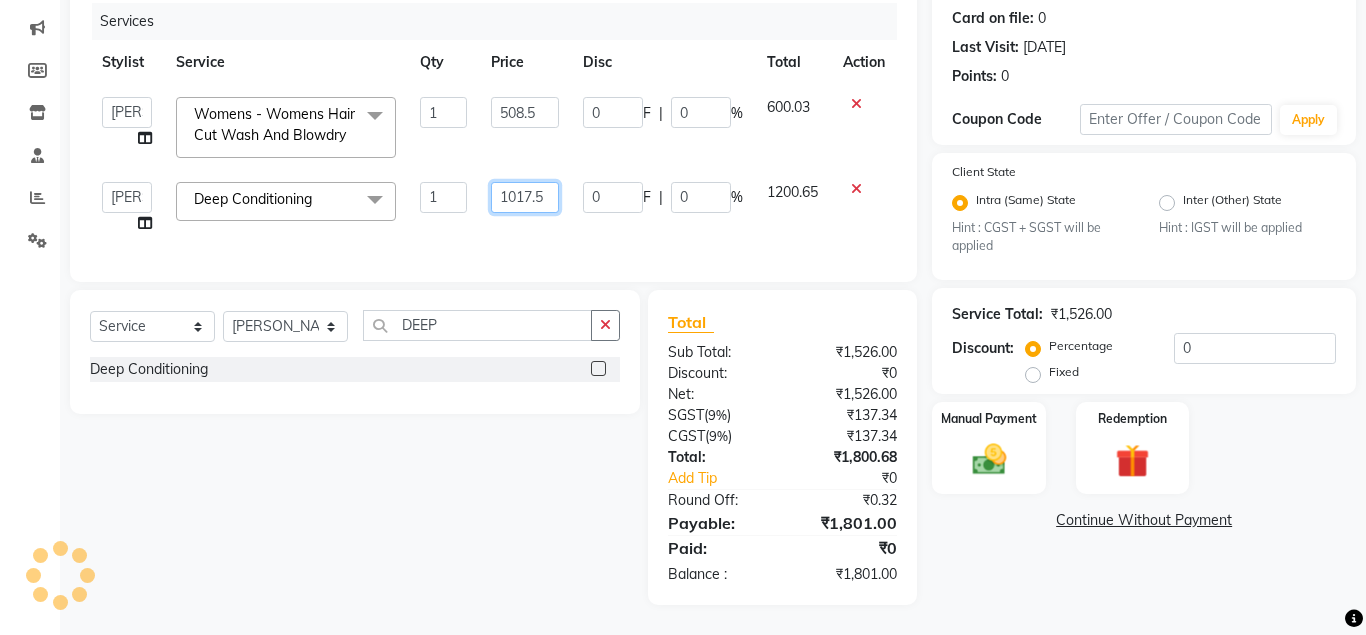 click on "1017.5" 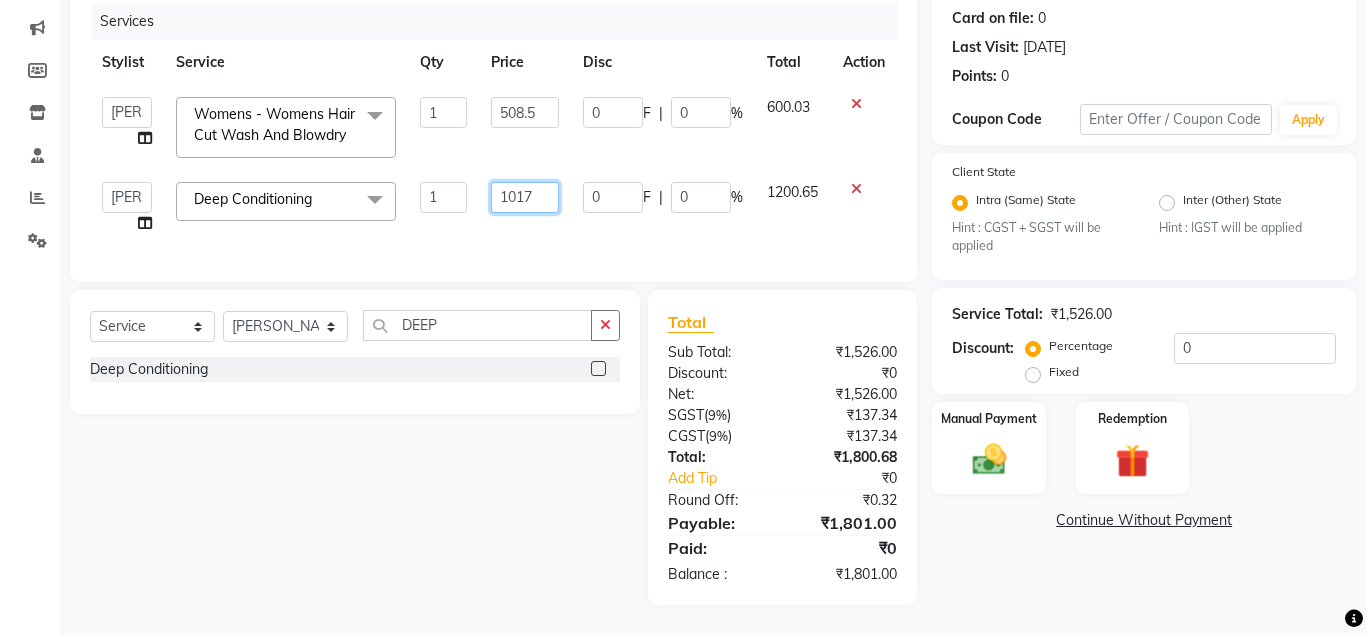 type on "1017.2" 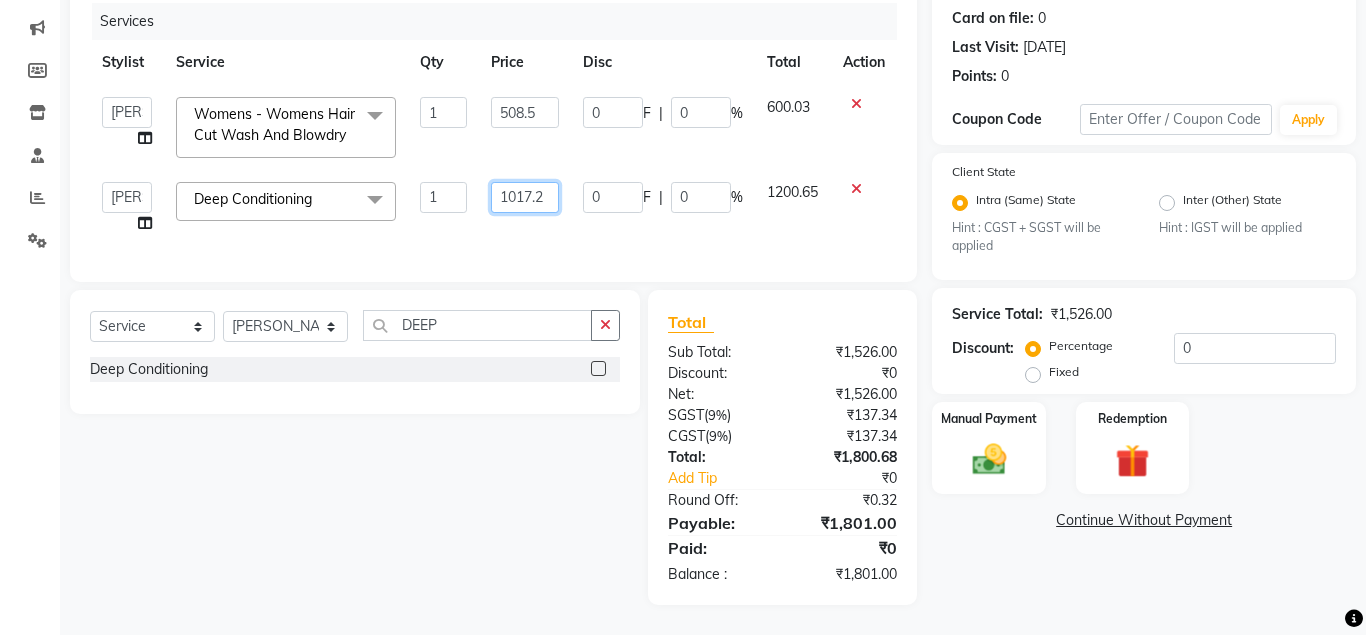 scroll, scrollTop: 0, scrollLeft: 15, axis: horizontal 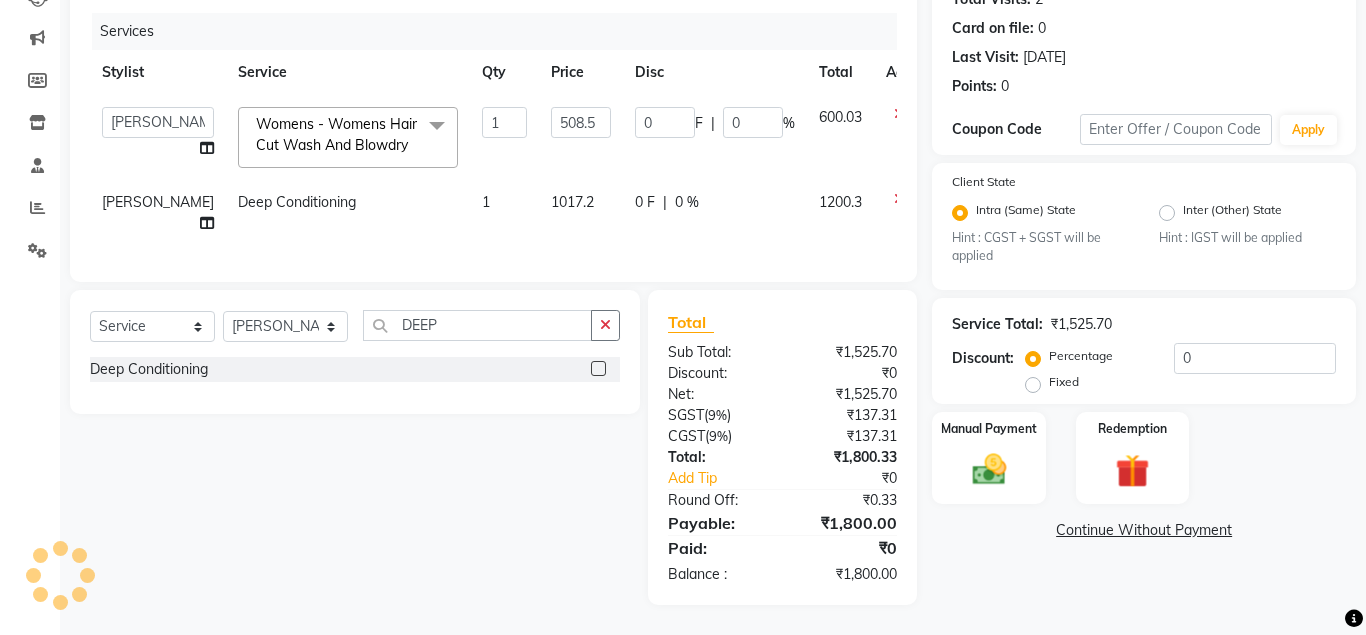 click on "1200.3" 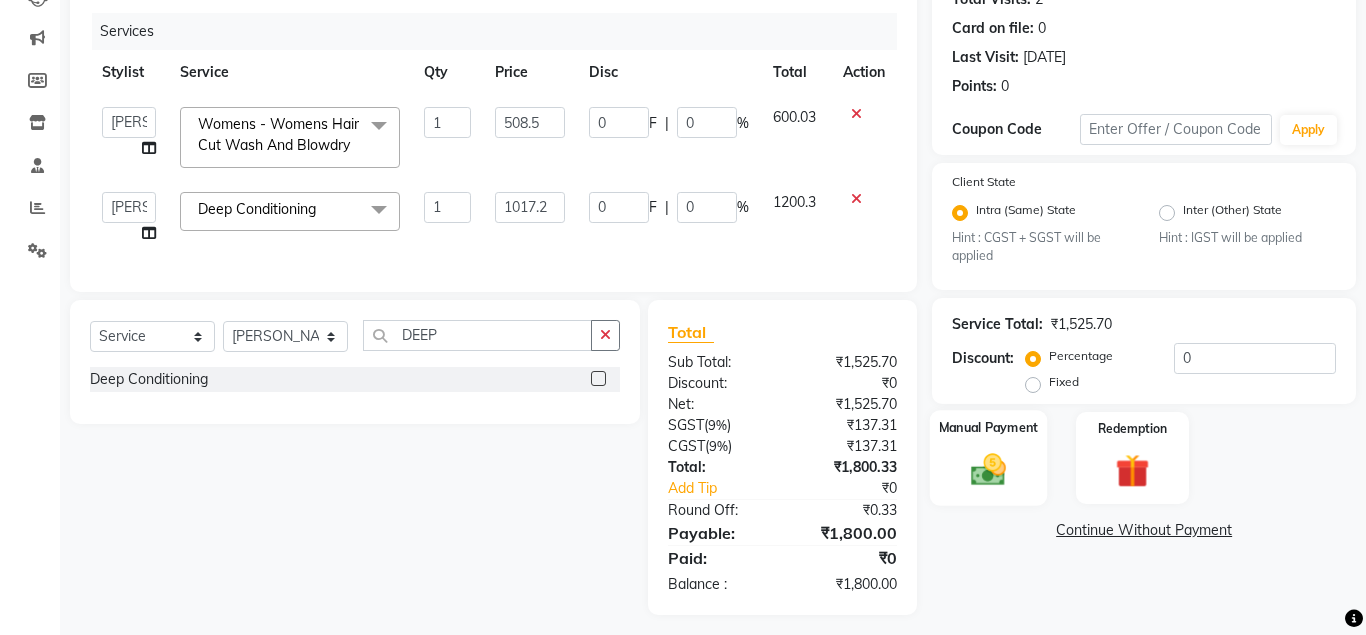 click 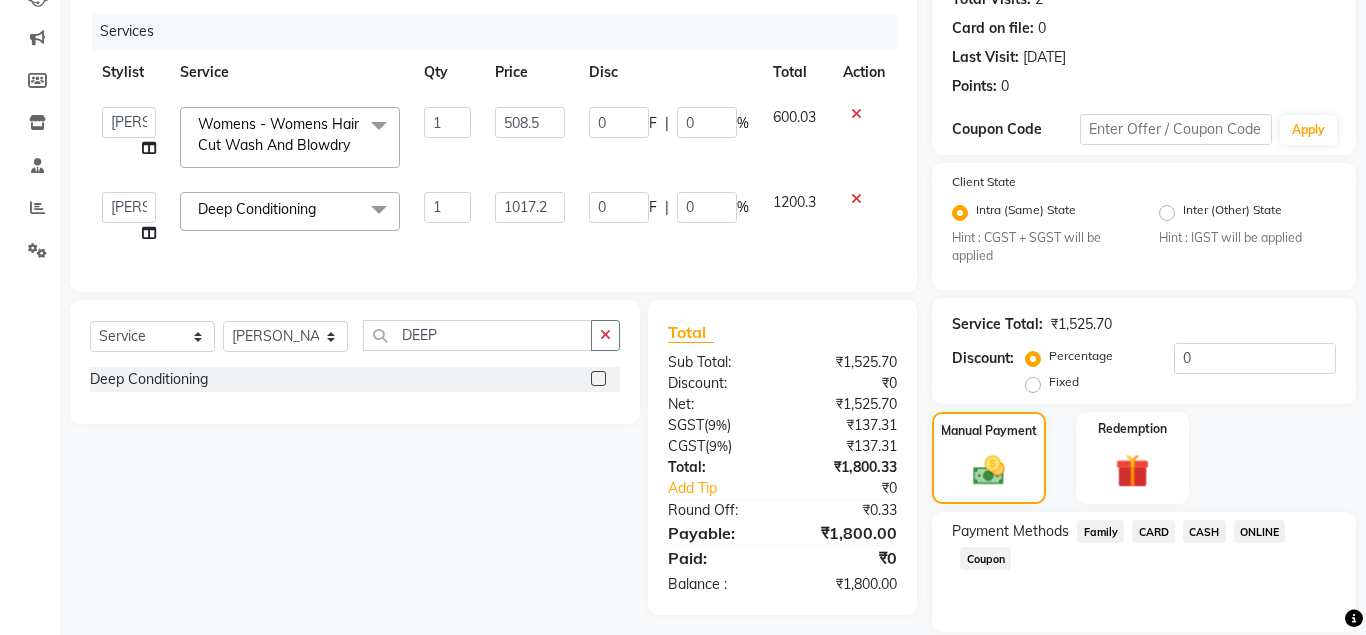 click on "ONLINE" 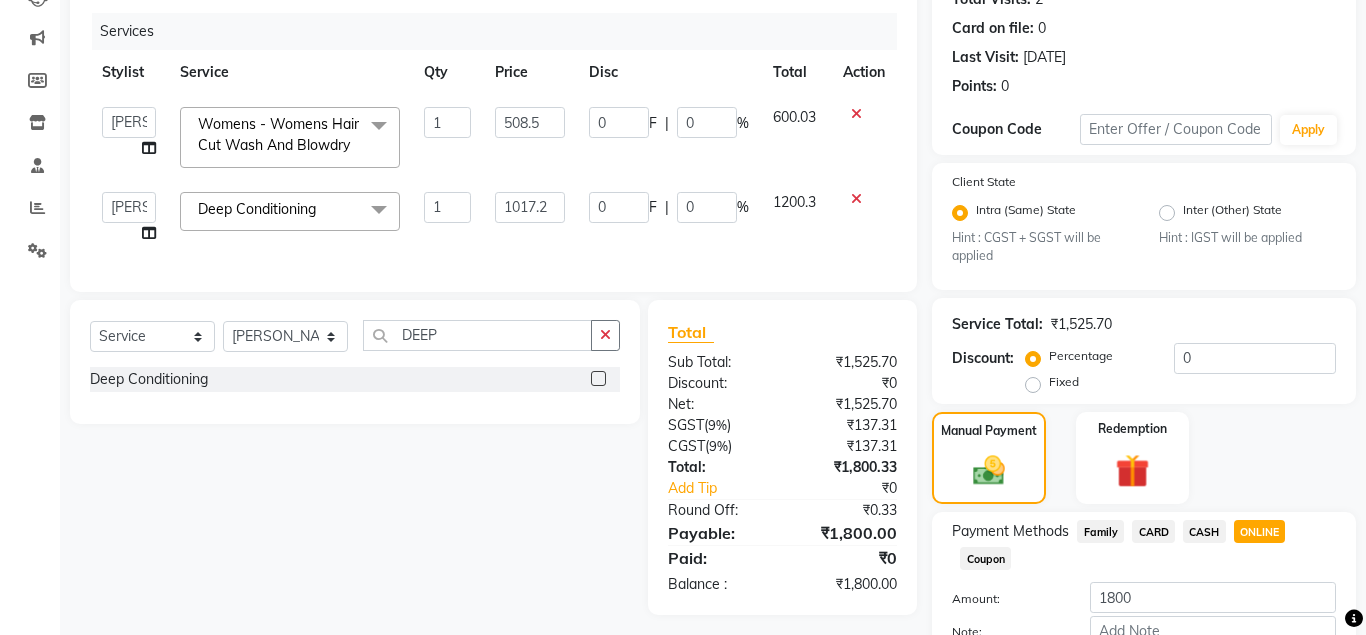 scroll, scrollTop: 358, scrollLeft: 0, axis: vertical 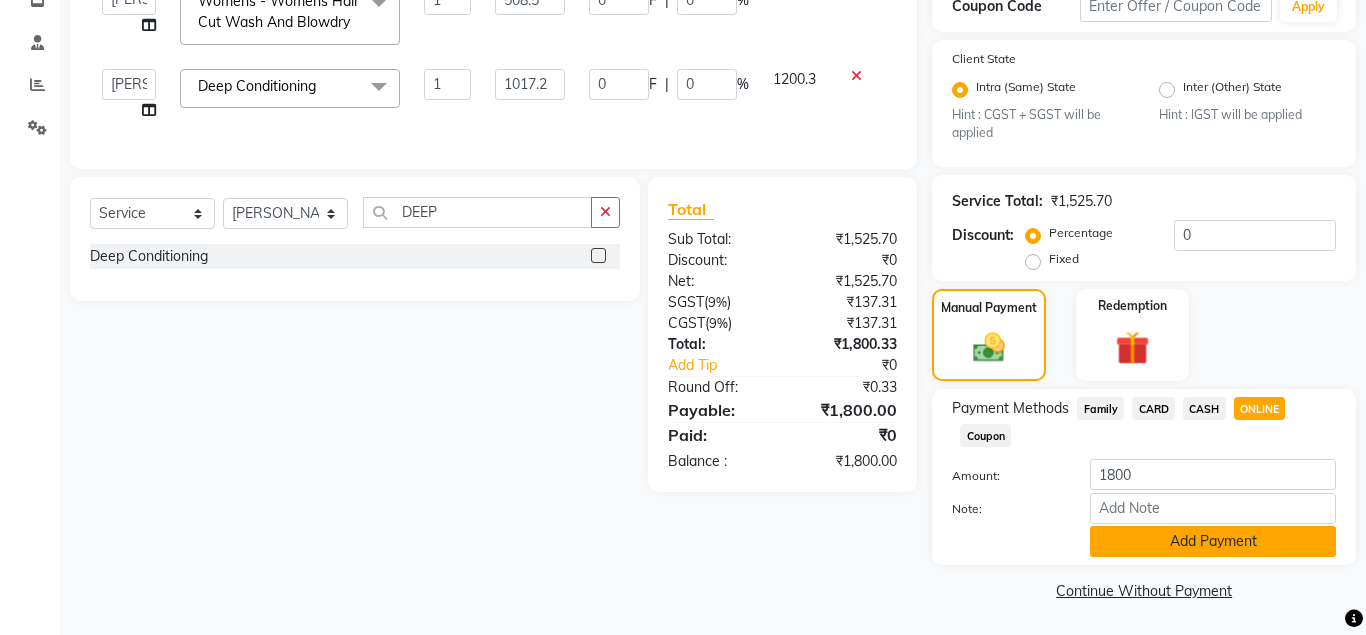 click on "Add Payment" 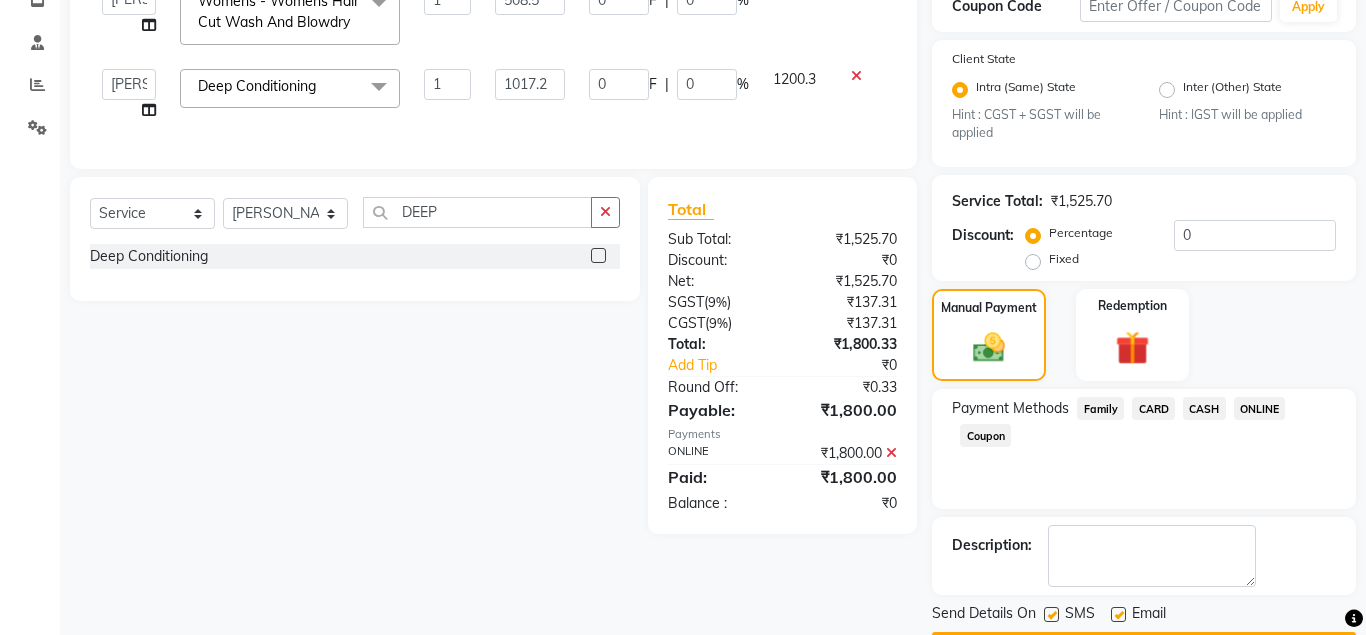 scroll, scrollTop: 416, scrollLeft: 0, axis: vertical 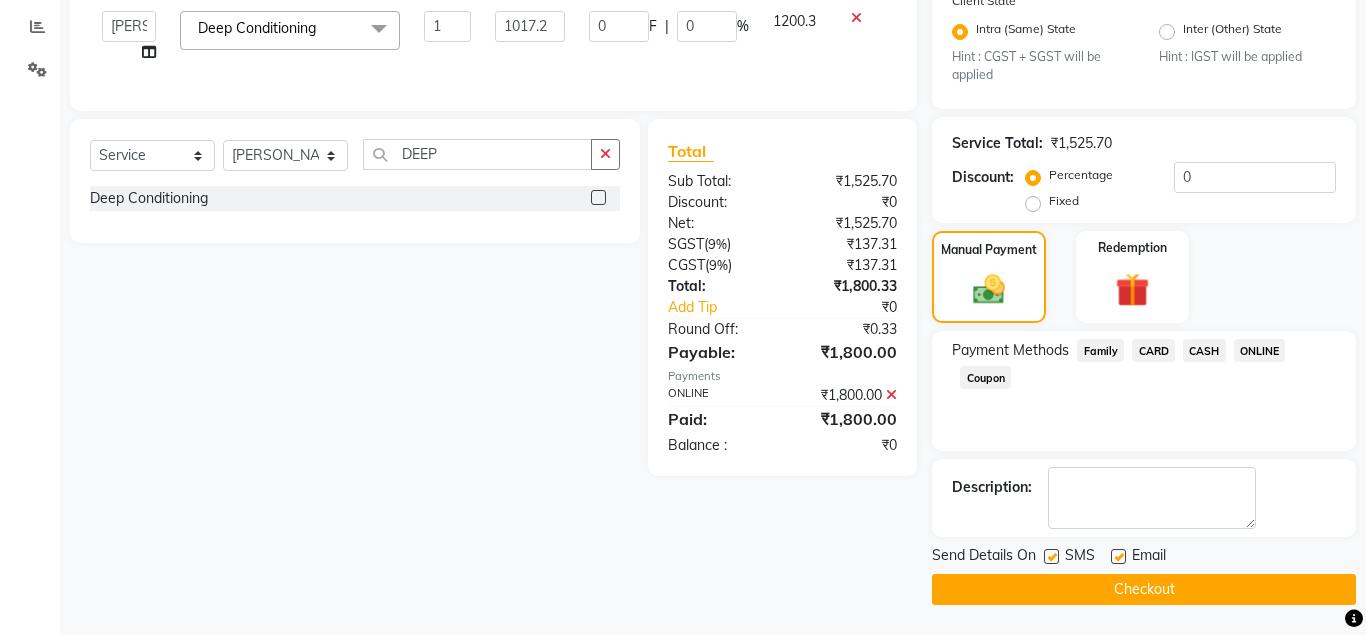 click on "Checkout" 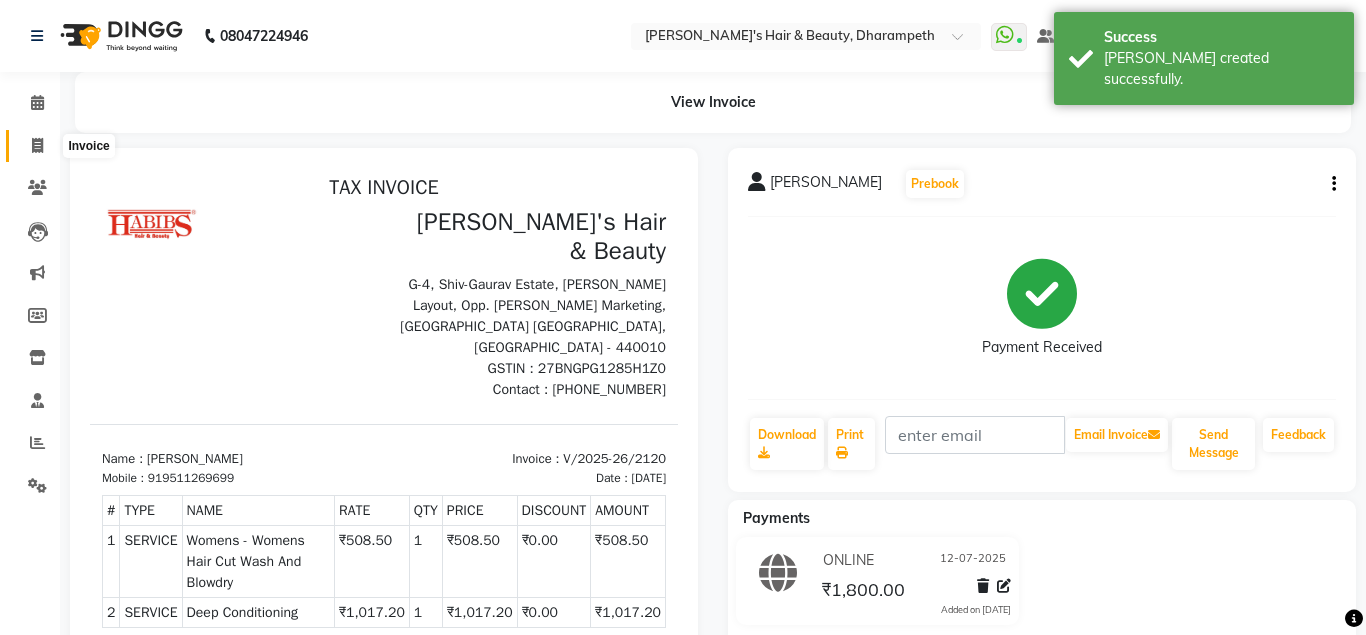 scroll, scrollTop: 0, scrollLeft: 0, axis: both 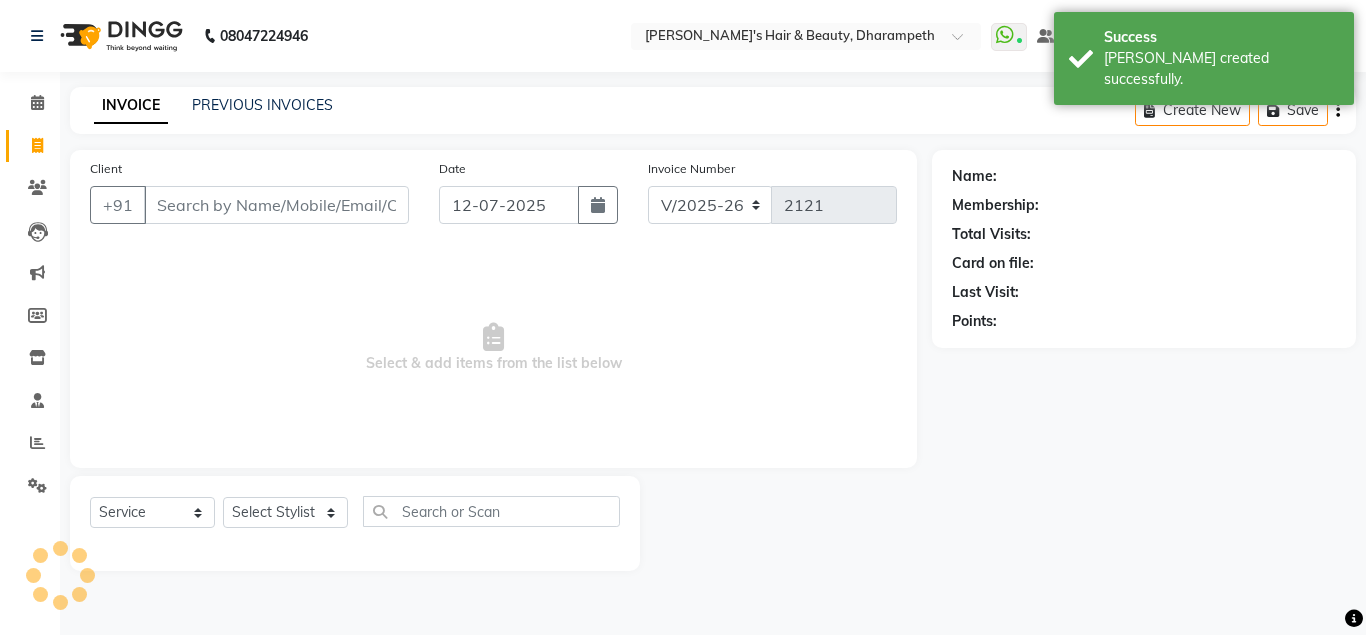 click on "Client" at bounding box center [276, 205] 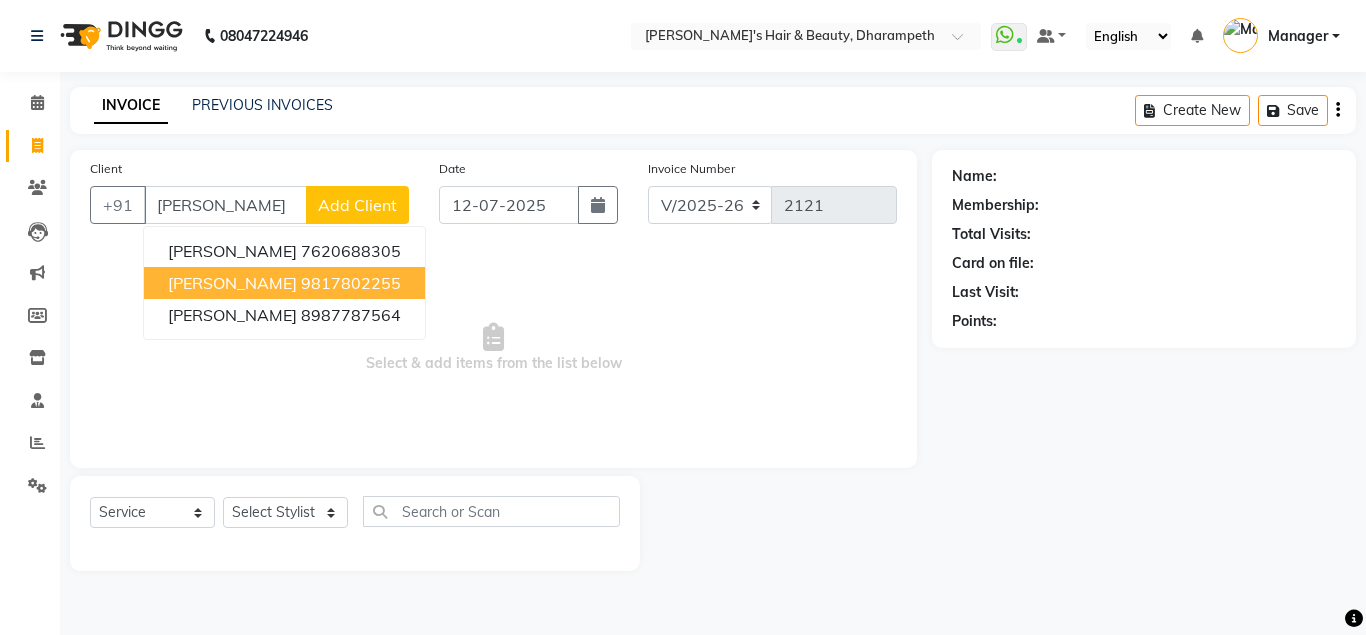 click on "9817802255" at bounding box center [351, 283] 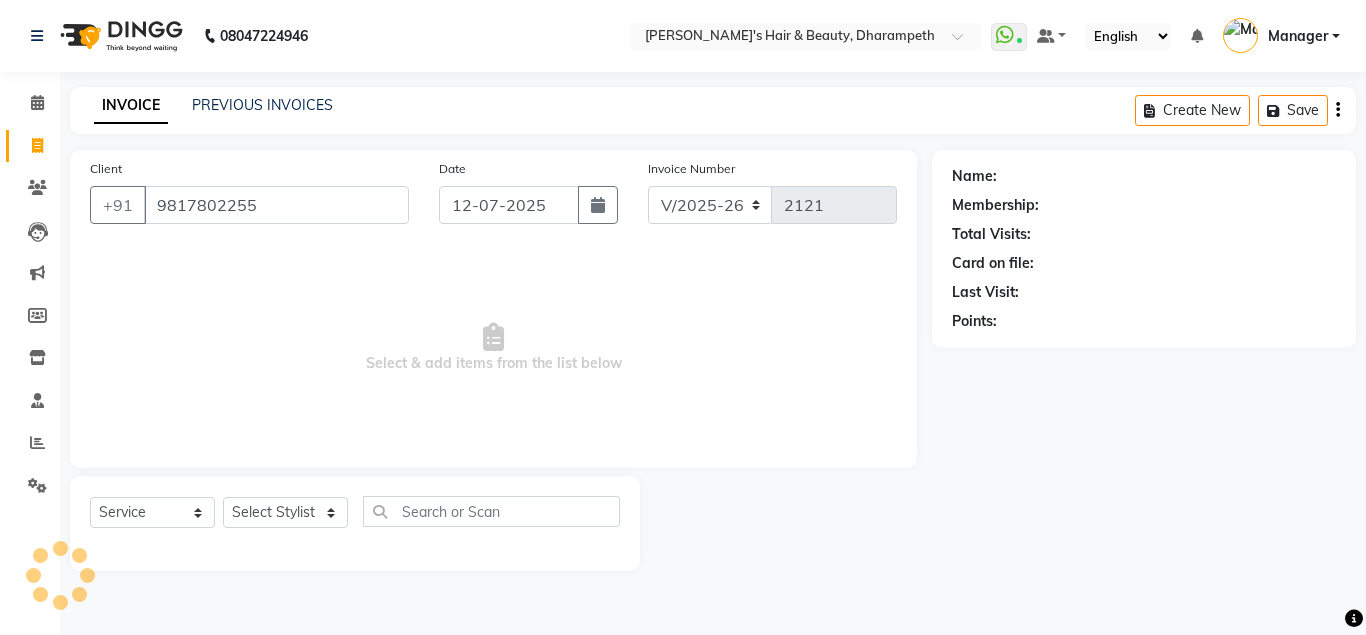 type on "9817802255" 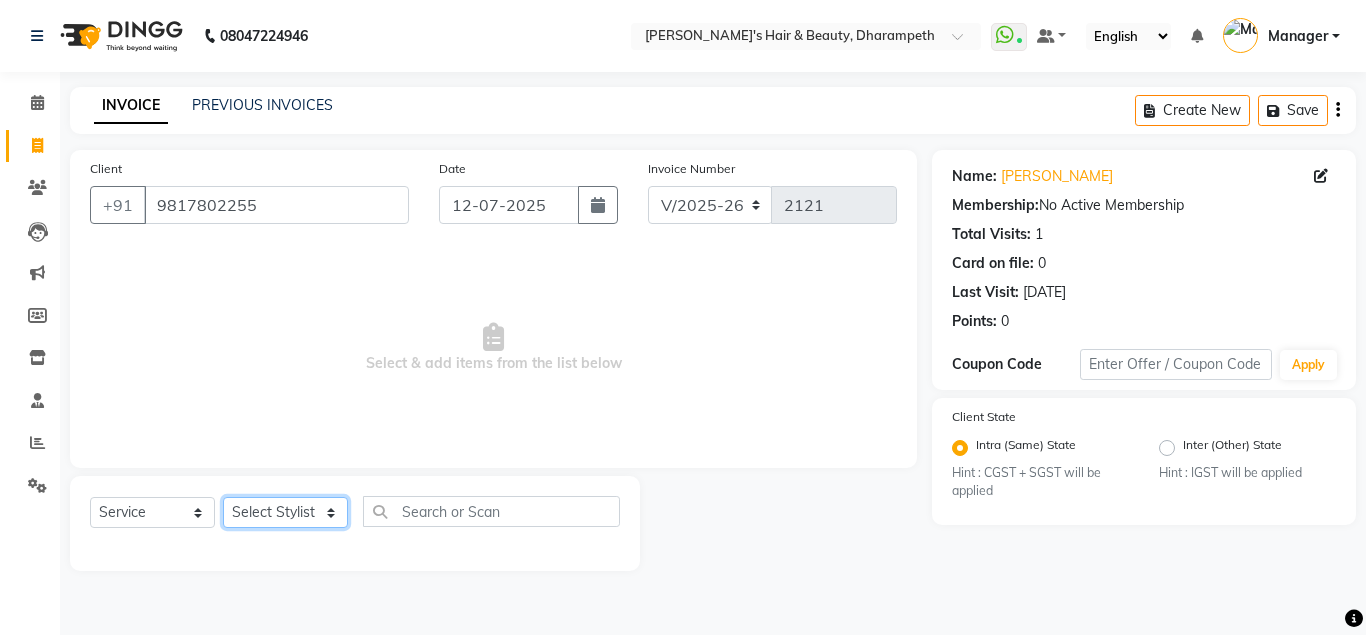 click on "Select Stylist Anuj W [PERSON_NAME] [PERSON_NAME]  Manager [PERSON_NAME] C [PERSON_NAME] S [PERSON_NAME] S Shilpa P Vedant N" 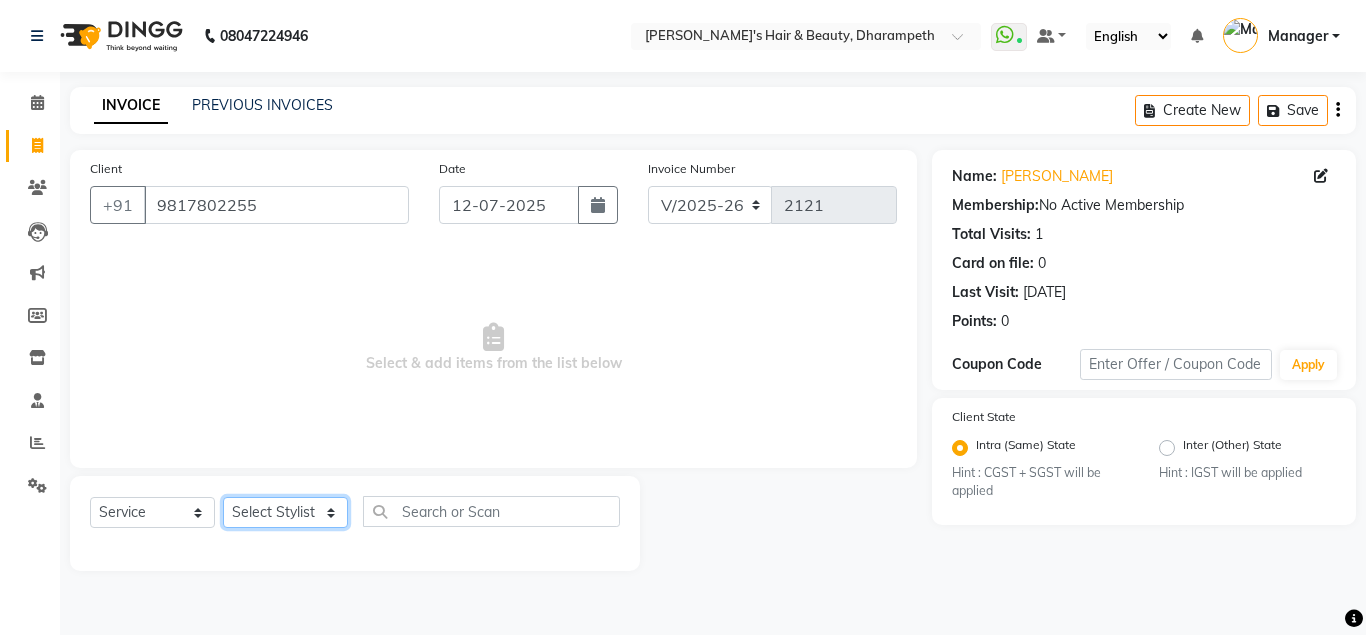 select on "39862" 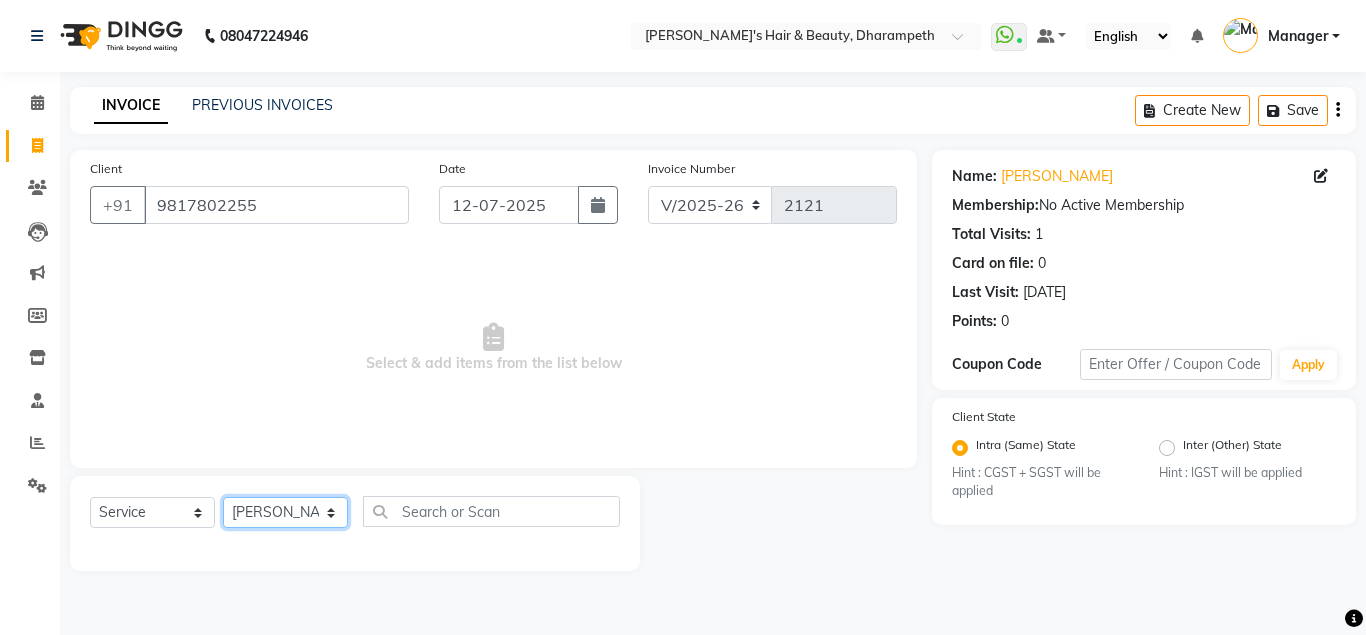 click on "[PERSON_NAME] P" 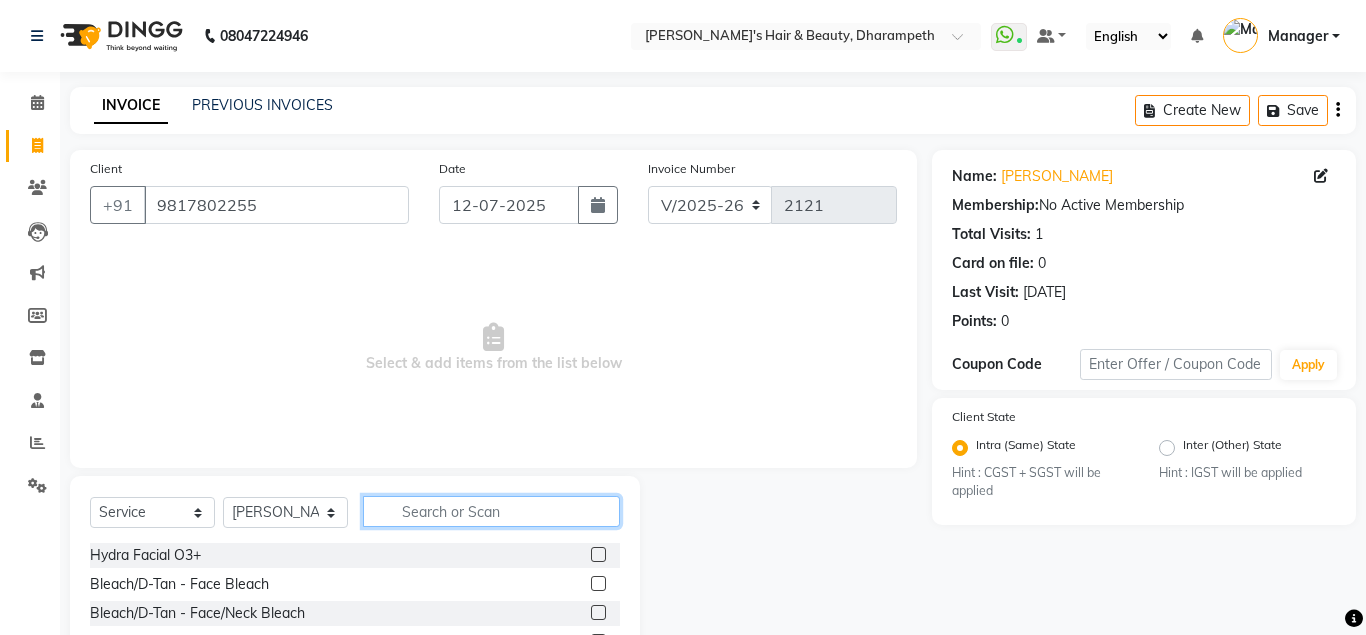 click 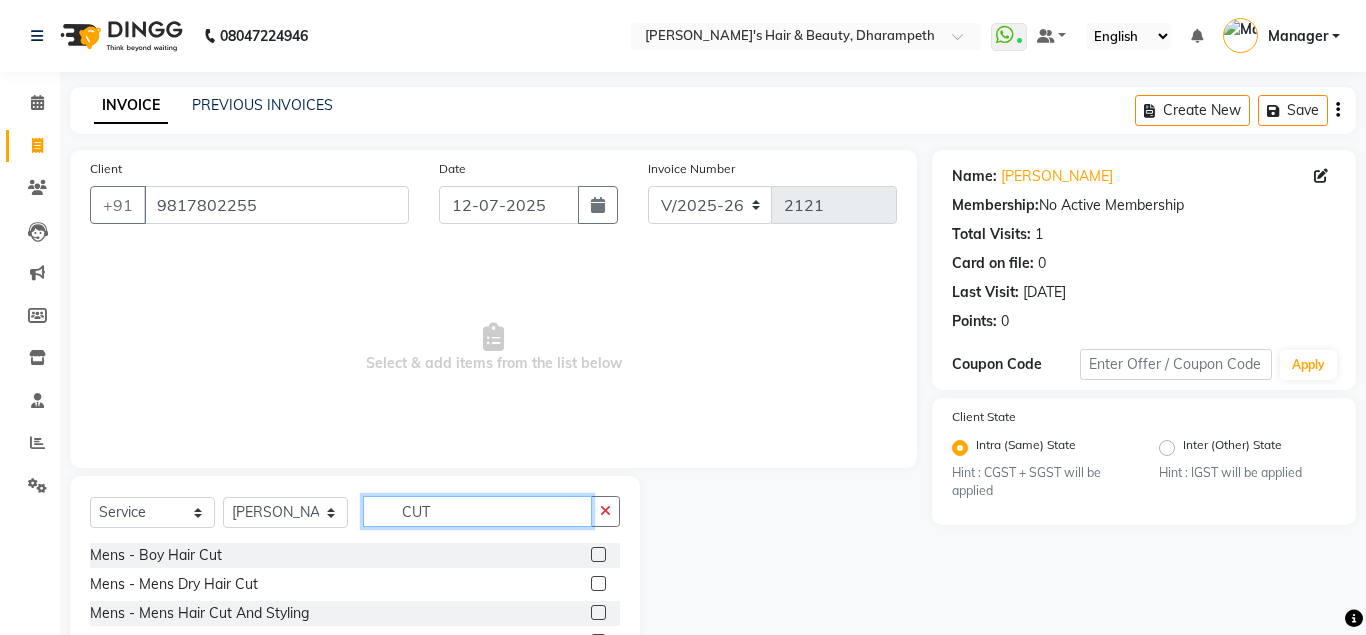 scroll, scrollTop: 166, scrollLeft: 0, axis: vertical 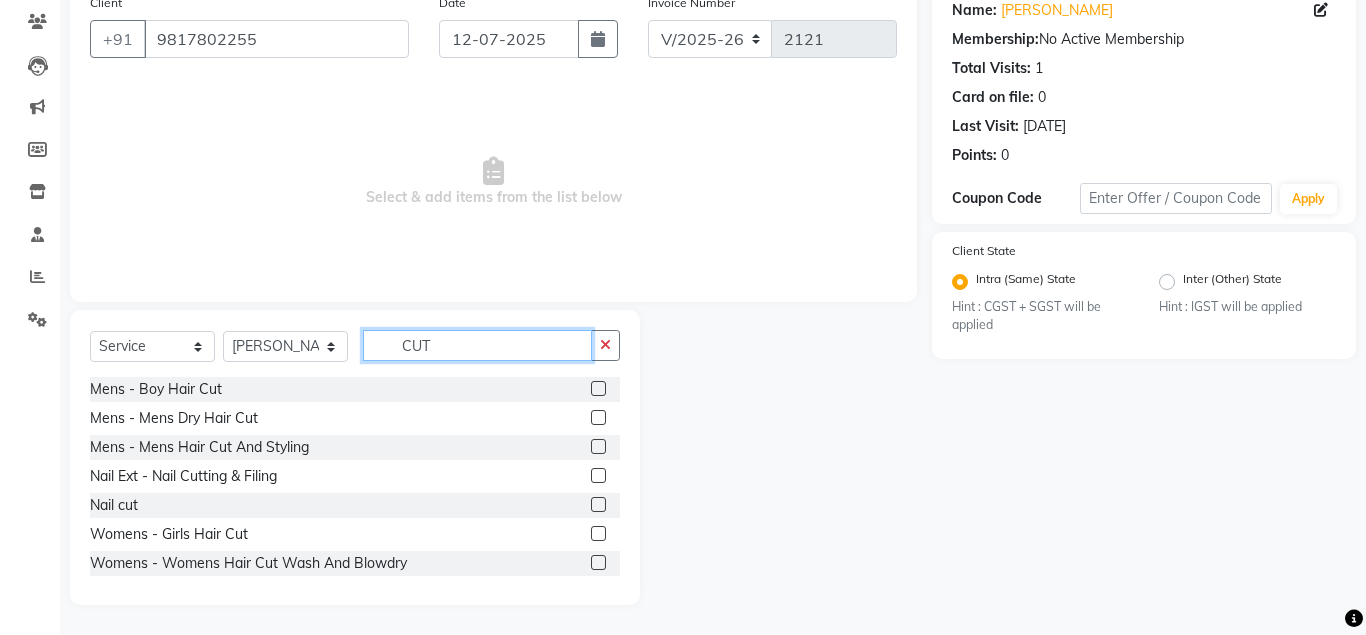 type on "CUT" 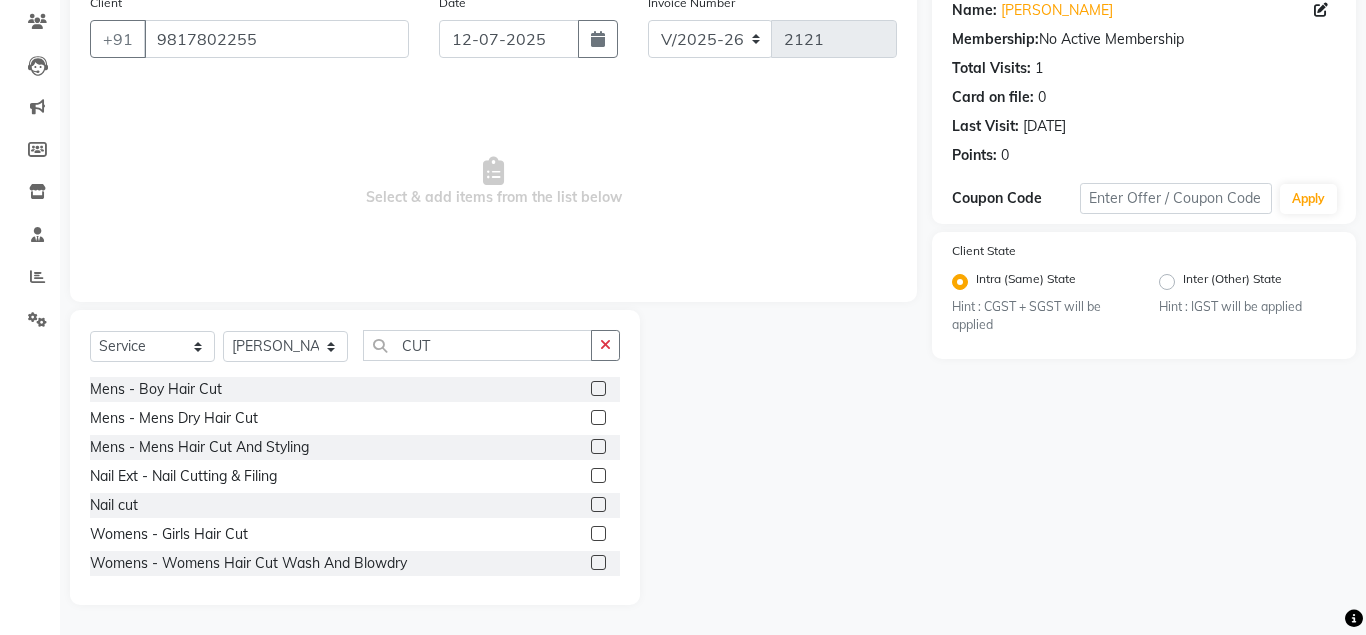 click 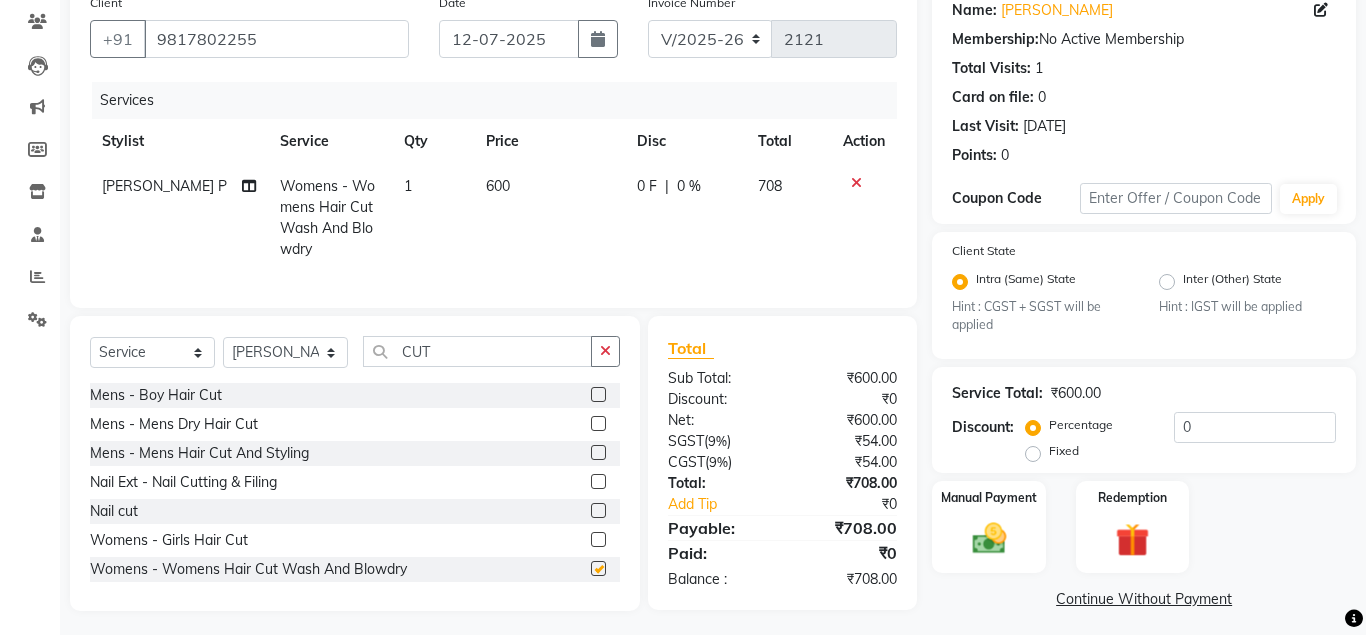 checkbox on "false" 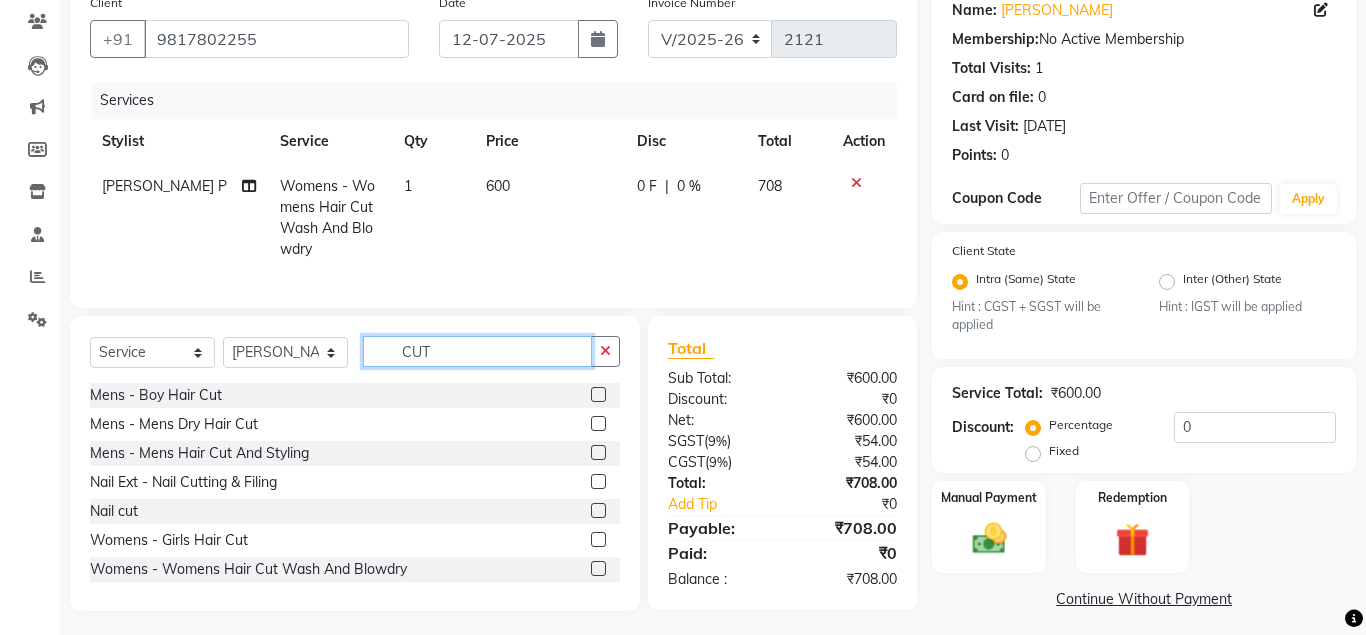 click on "CUT" 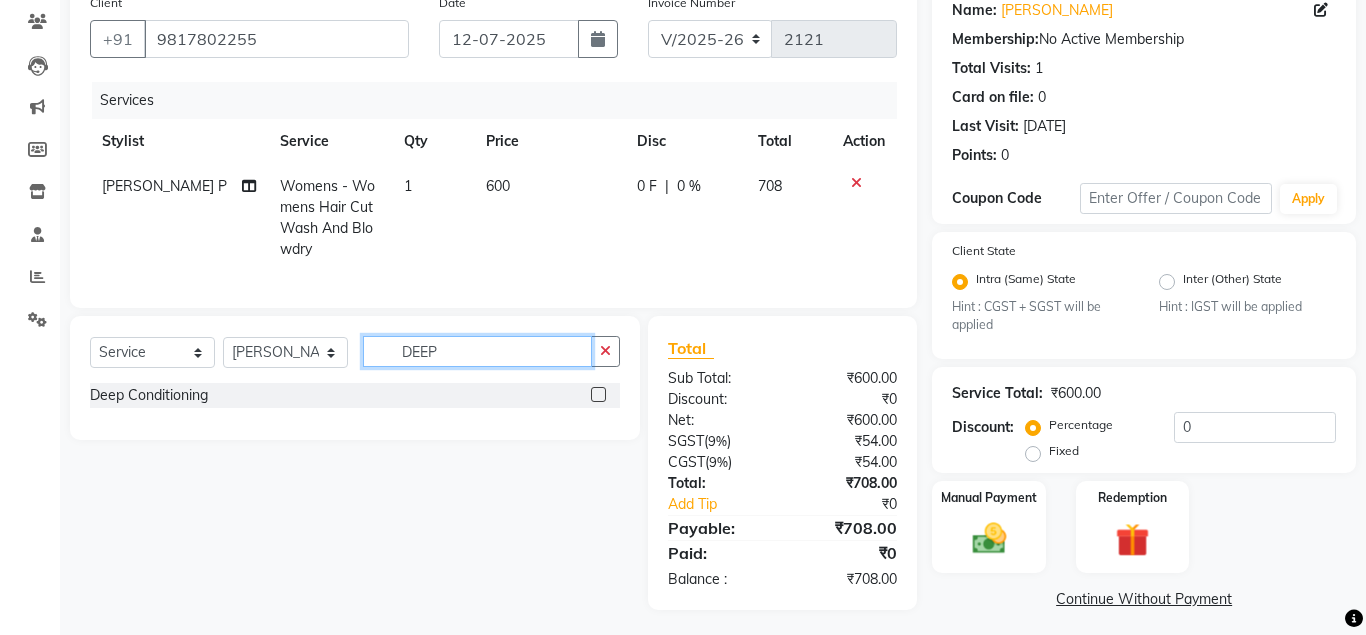 type on "DEEP" 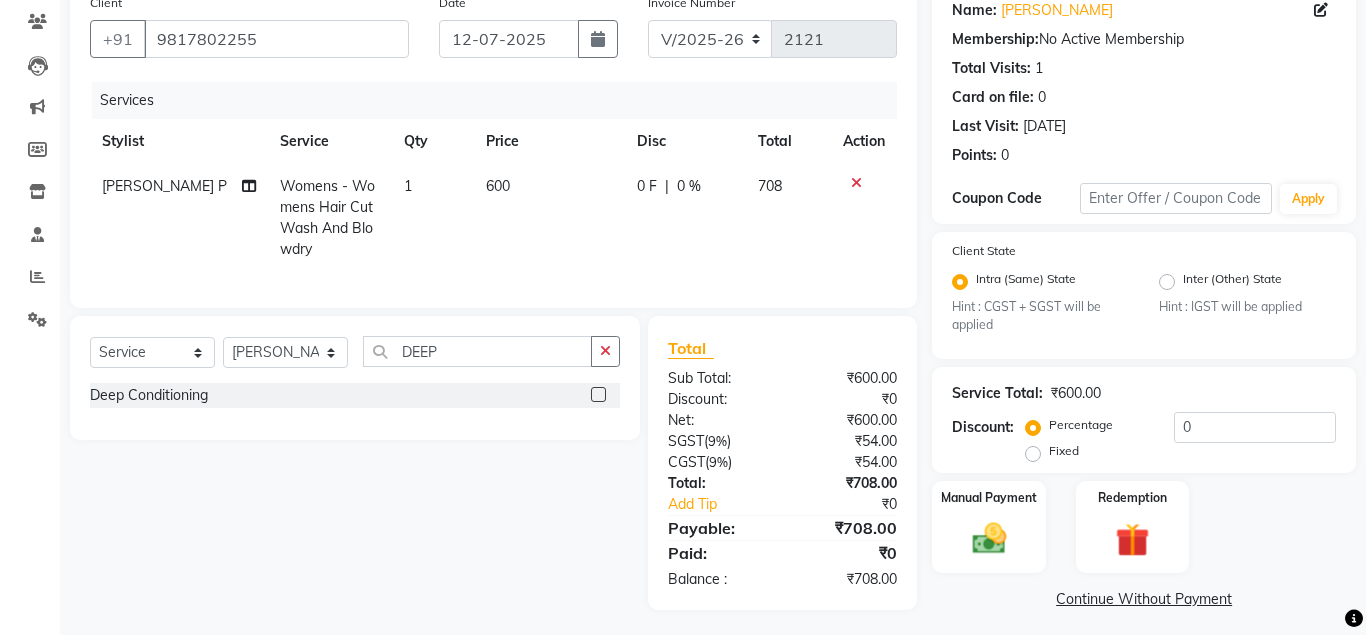 click 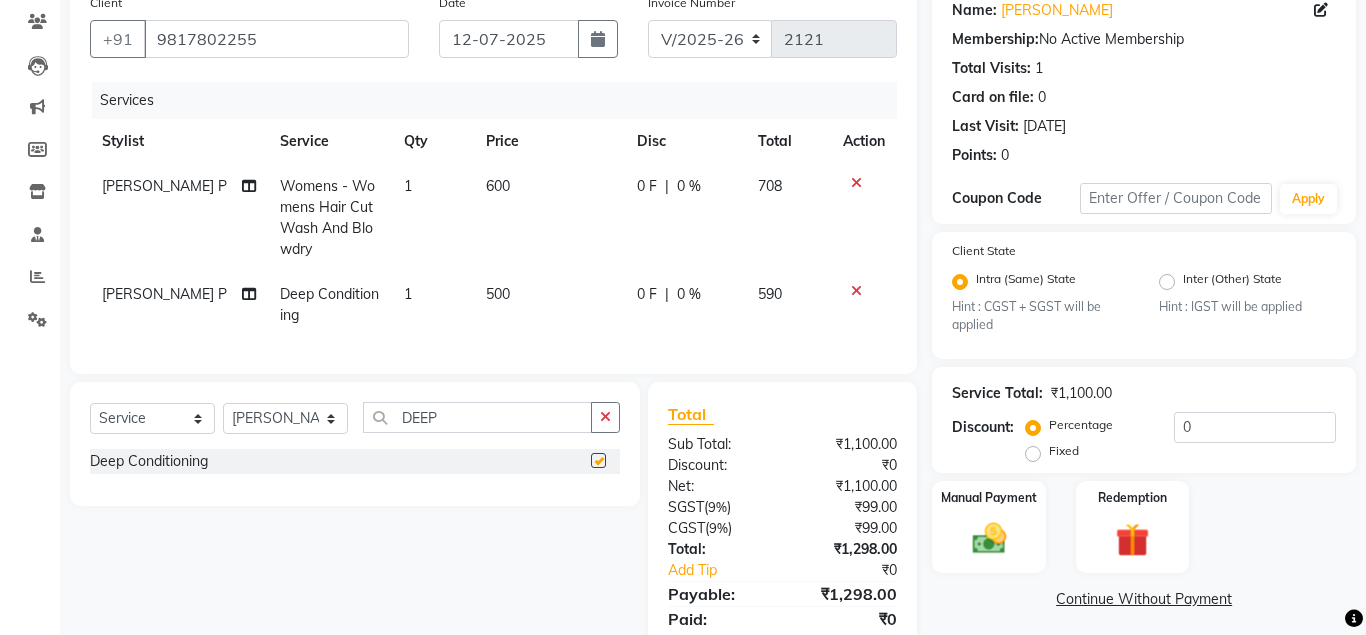checkbox on "false" 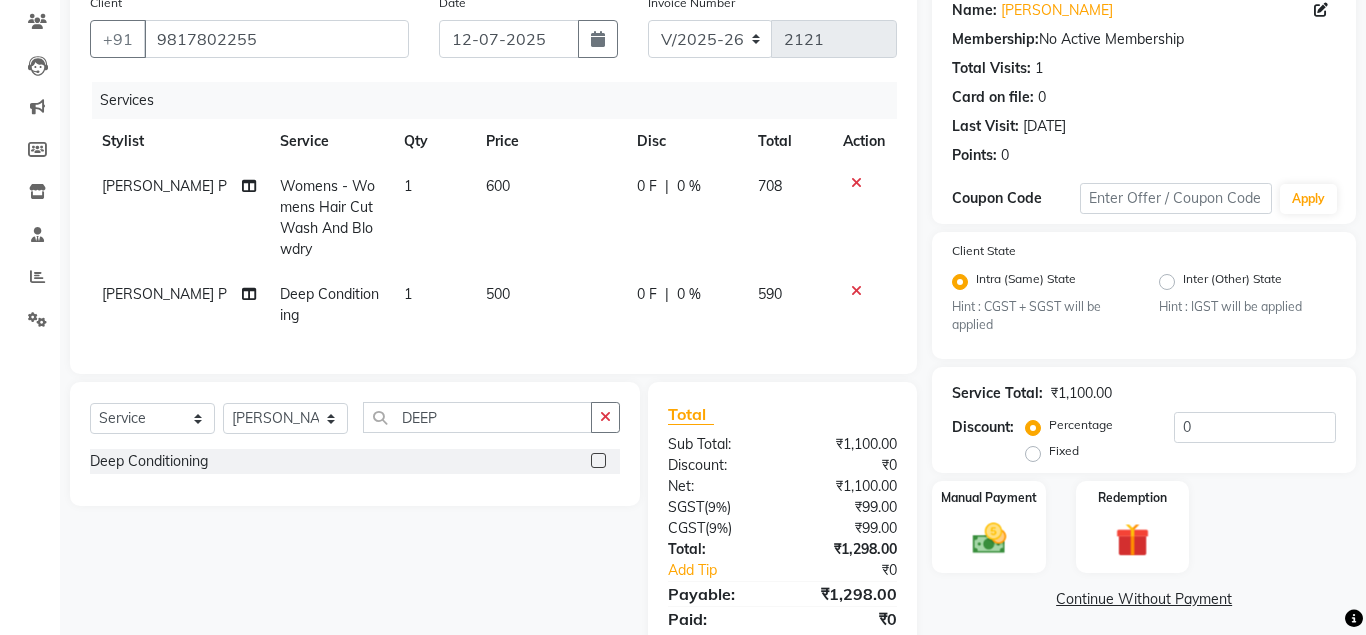 click on "500" 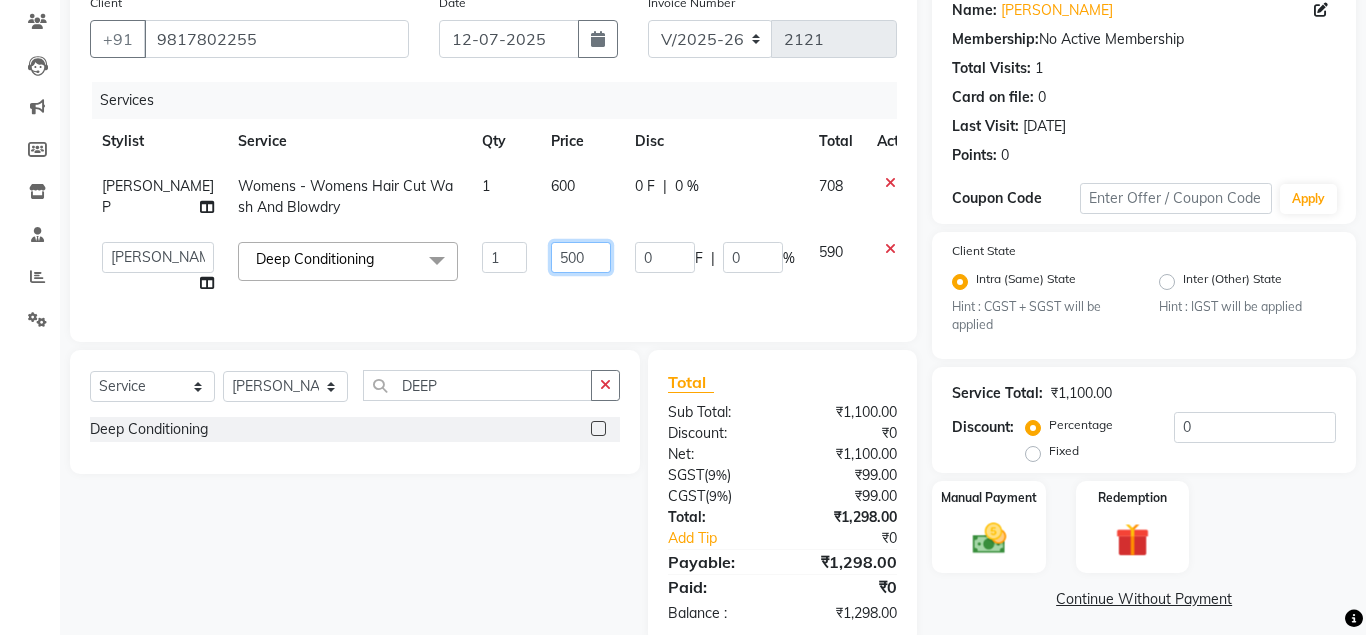drag, startPoint x: 547, startPoint y: 257, endPoint x: 467, endPoint y: 268, distance: 80.75271 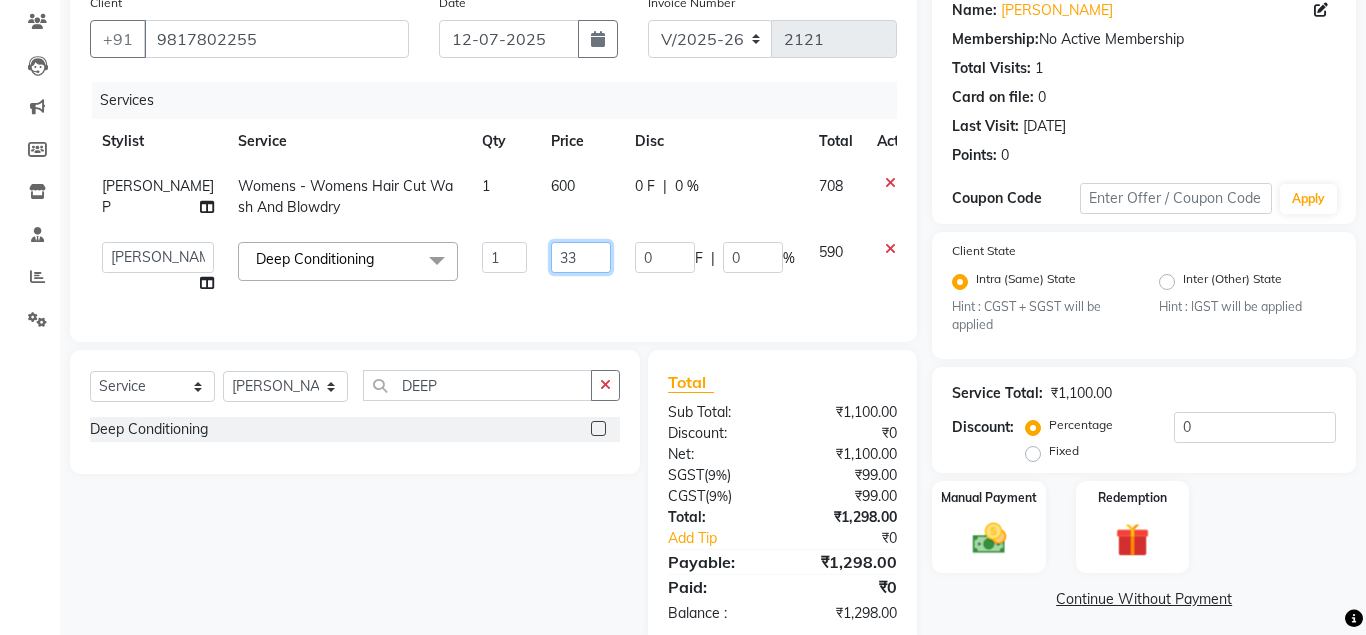 type on "339" 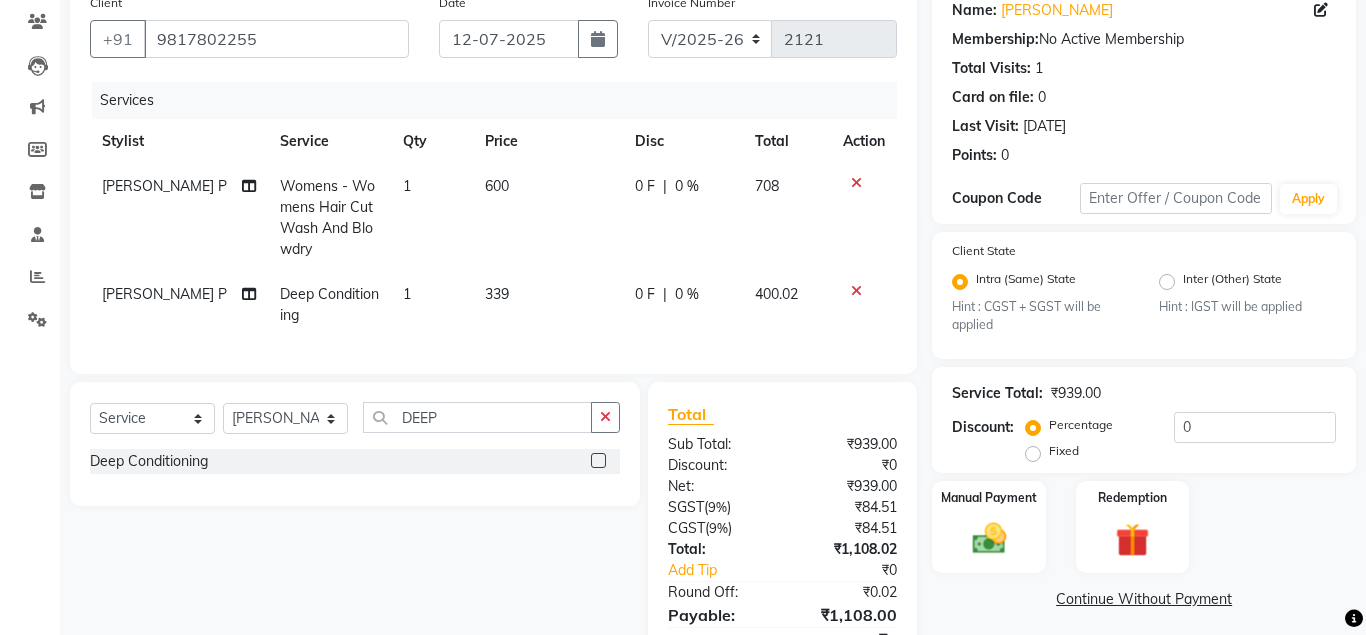 click on "[PERSON_NAME] P Womens - Womens  Hair Cut Wash And Blowdry 1 600 0 F | 0 % 708 [PERSON_NAME] P Deep Conditioning  1 339 0 F | 0 % 400.02" 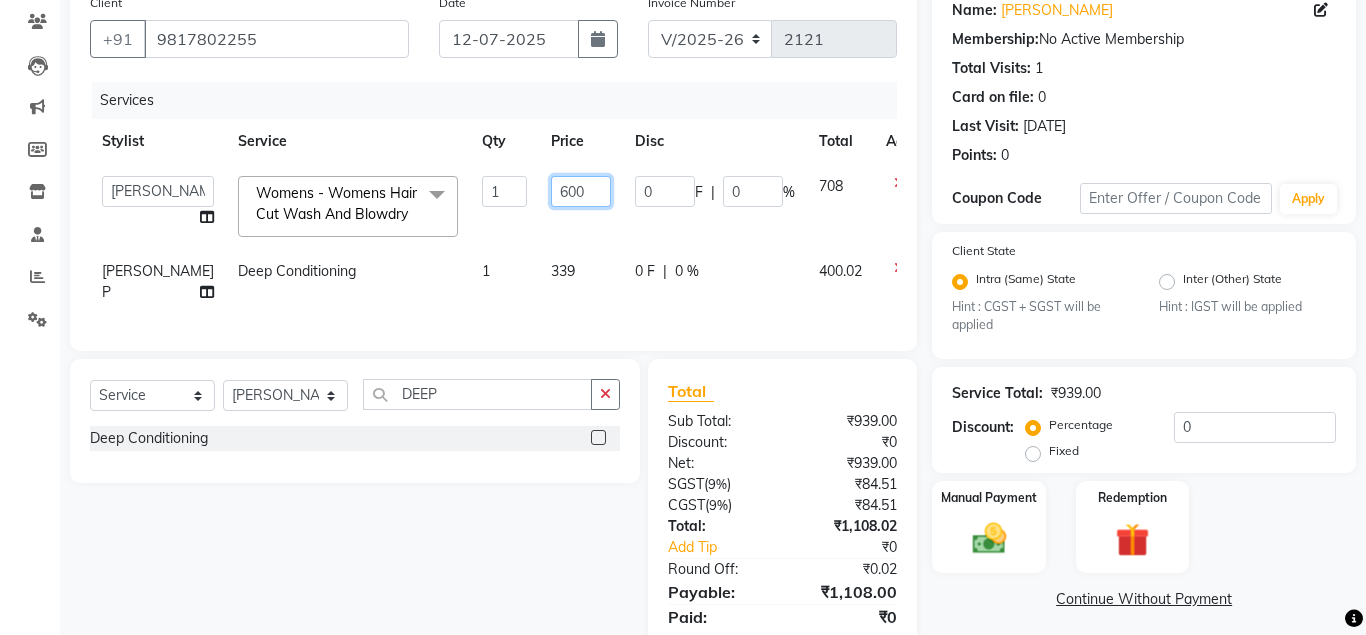 click on "600" 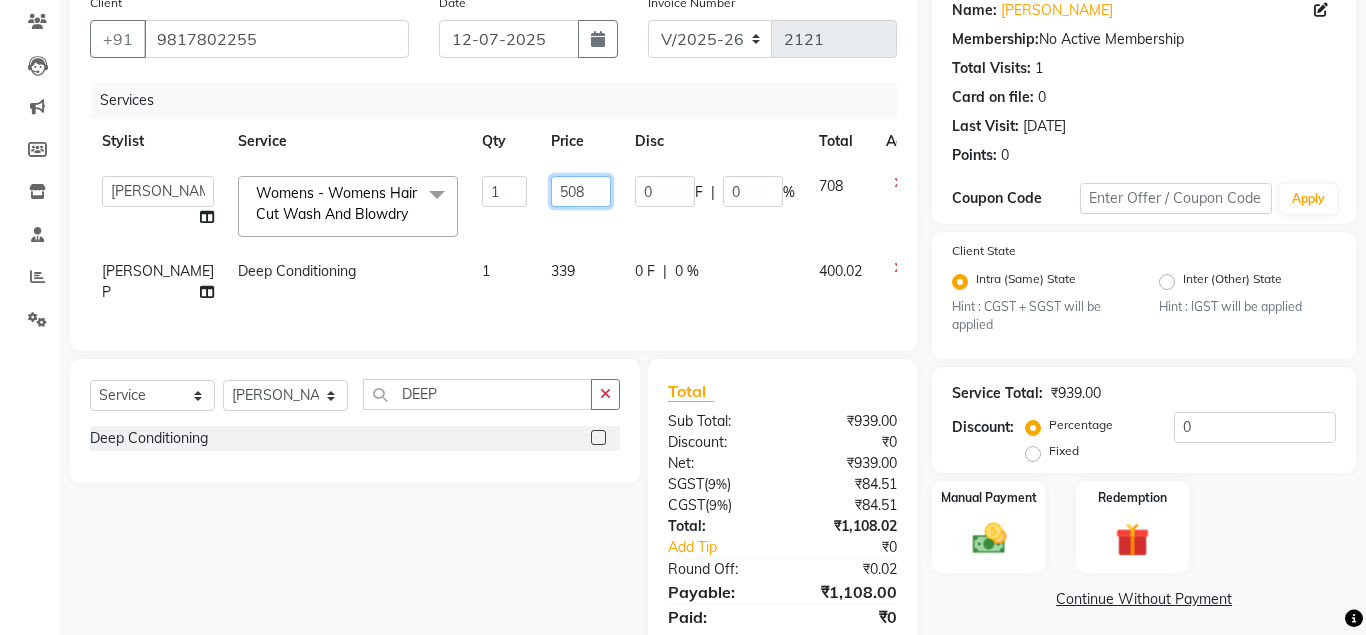 type on "508.5" 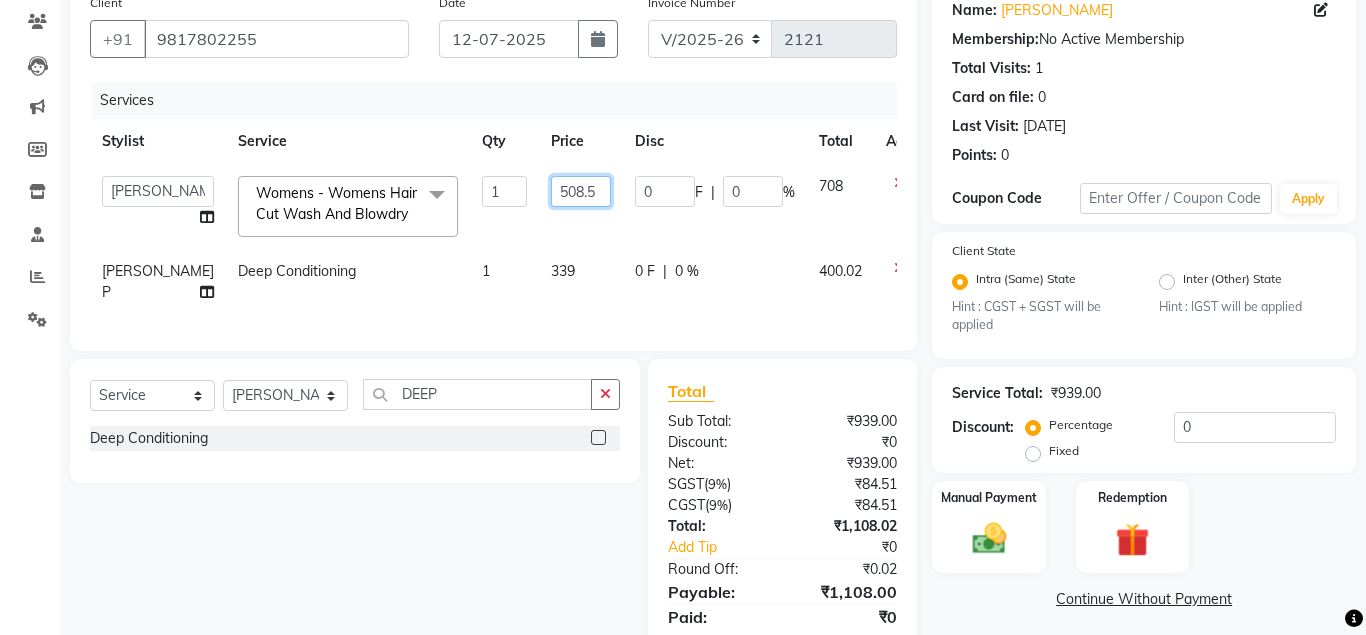 scroll, scrollTop: 0, scrollLeft: 13, axis: horizontal 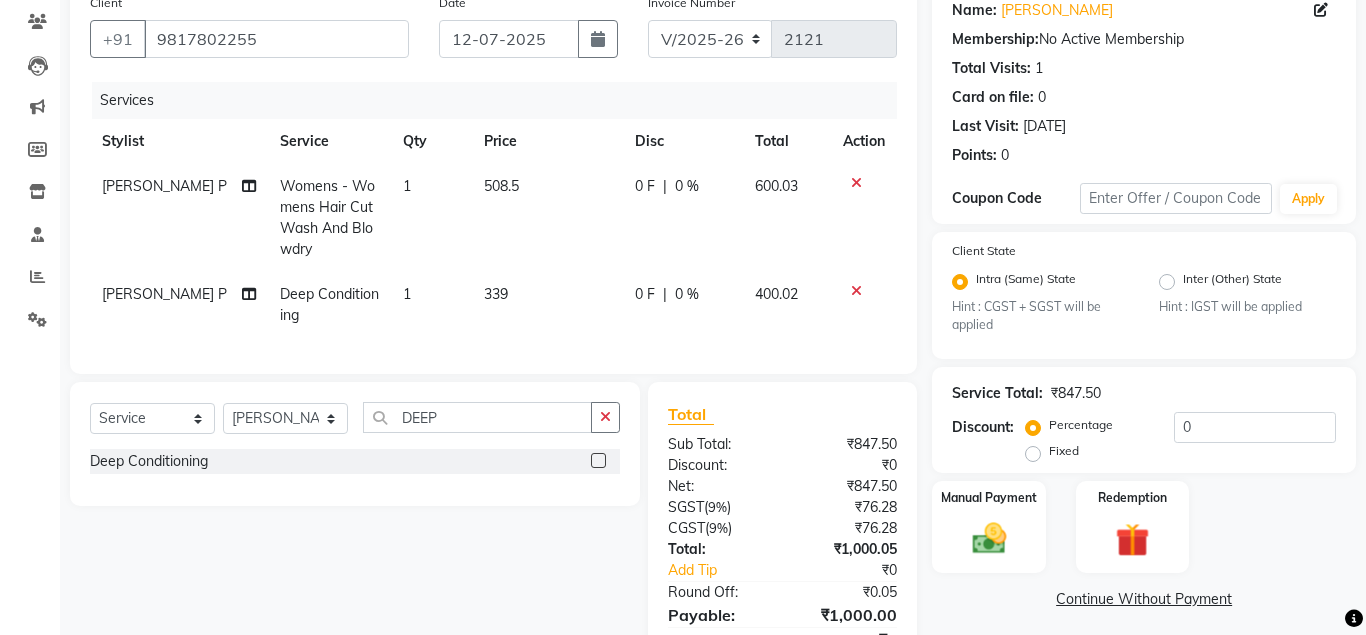 click on "600.03" 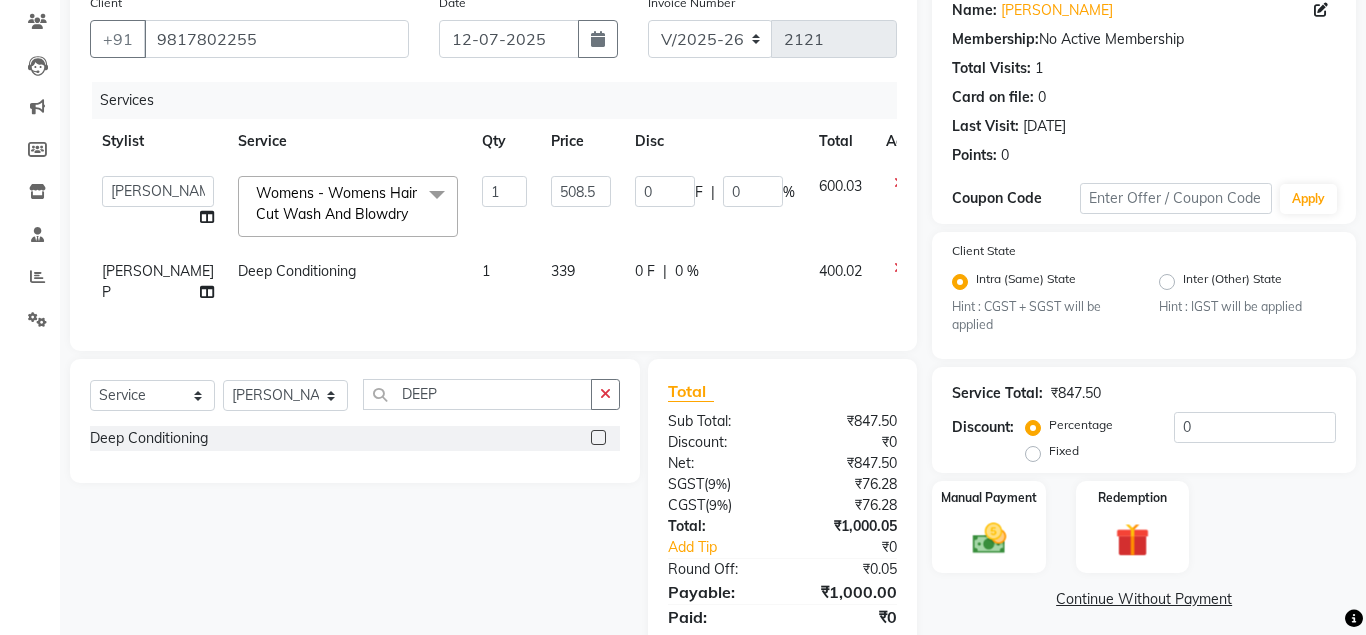 scroll, scrollTop: 235, scrollLeft: 0, axis: vertical 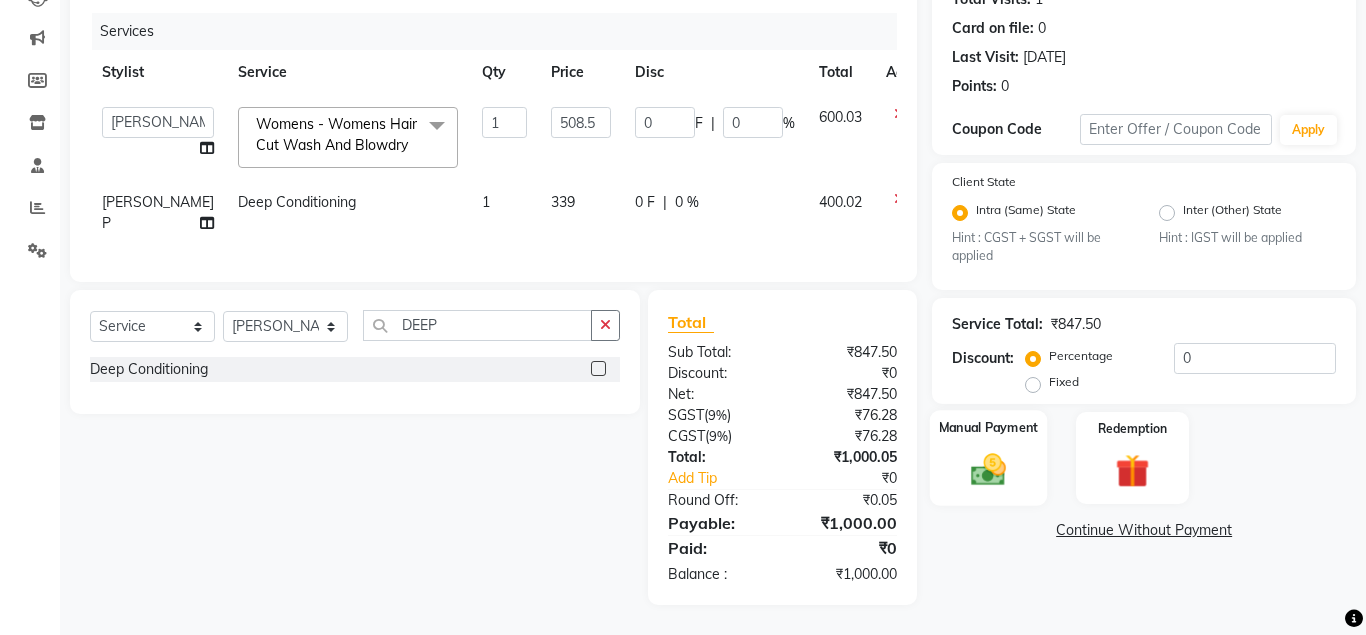 click 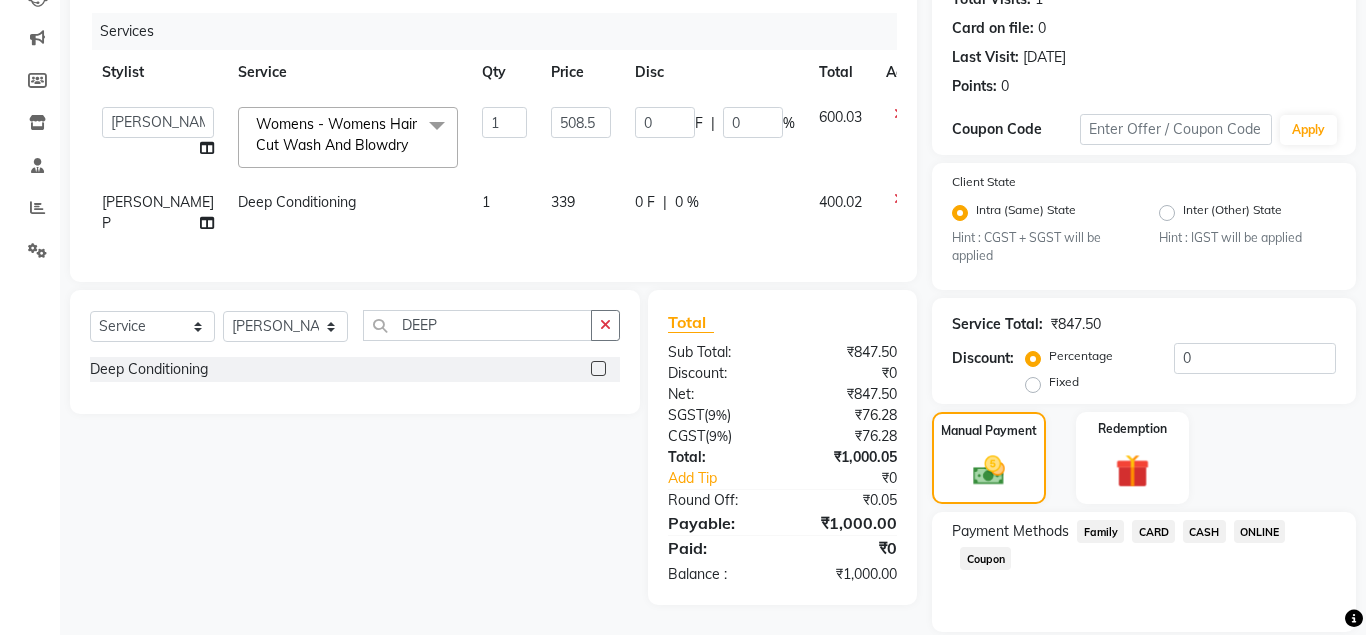 click on "ONLINE" 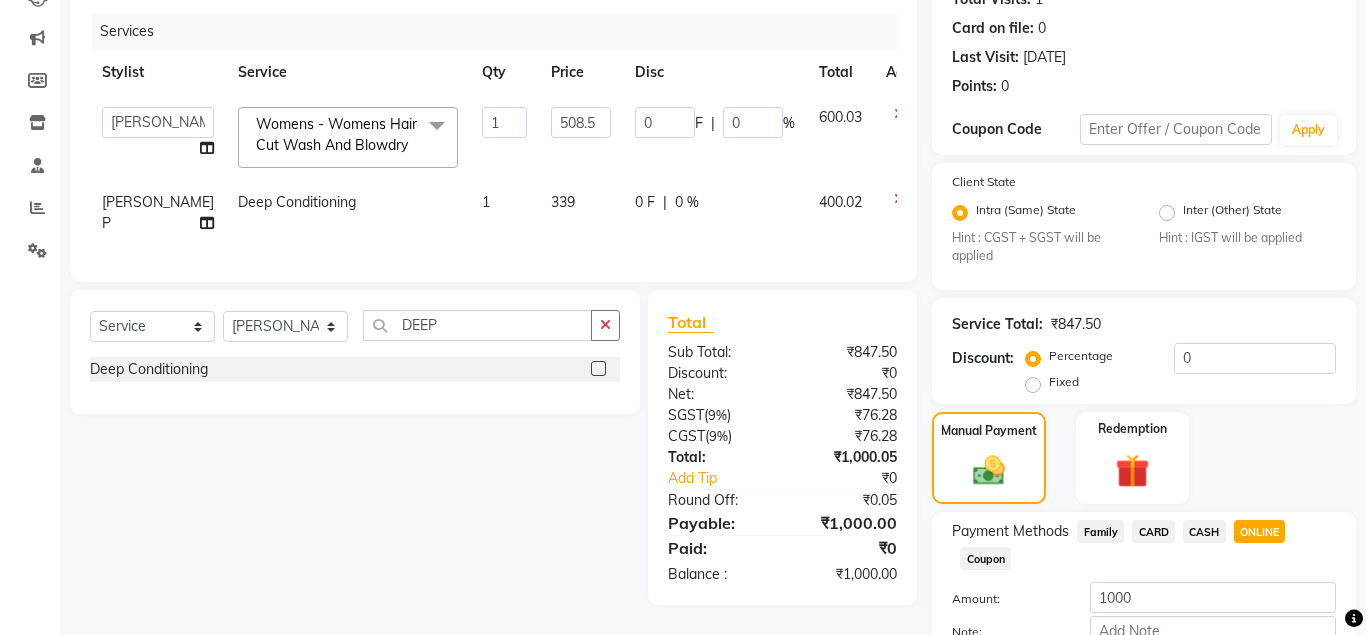 scroll, scrollTop: 358, scrollLeft: 0, axis: vertical 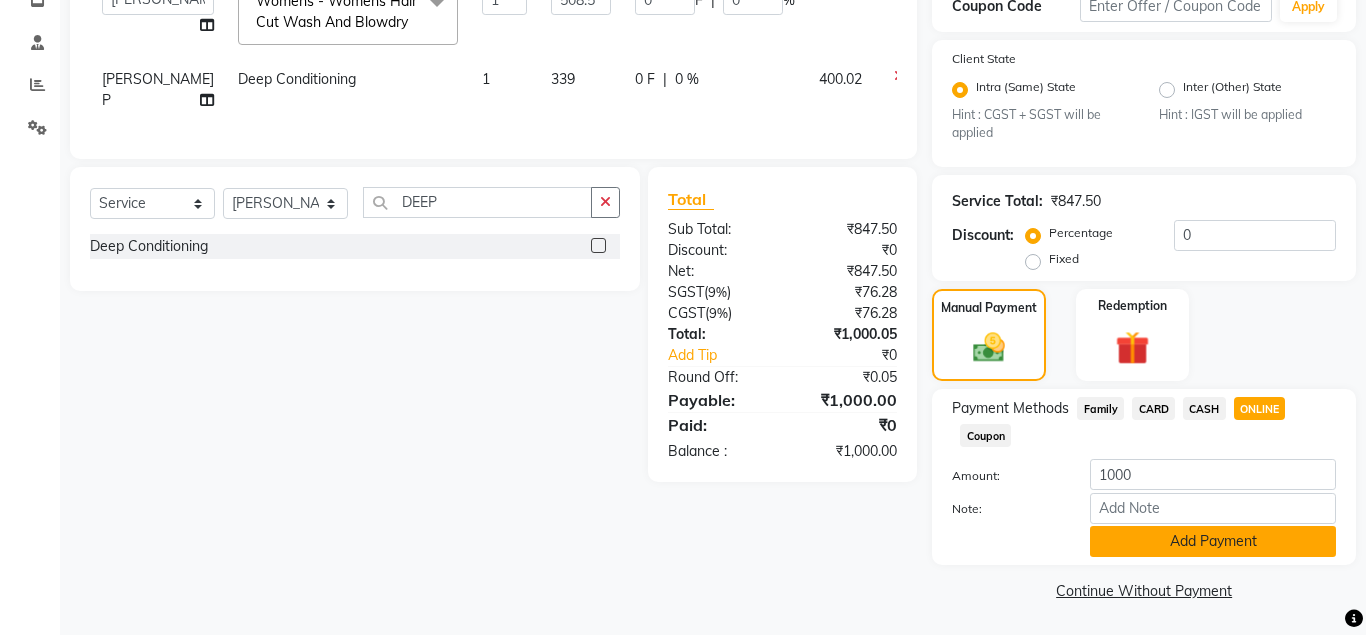 click on "Add Payment" 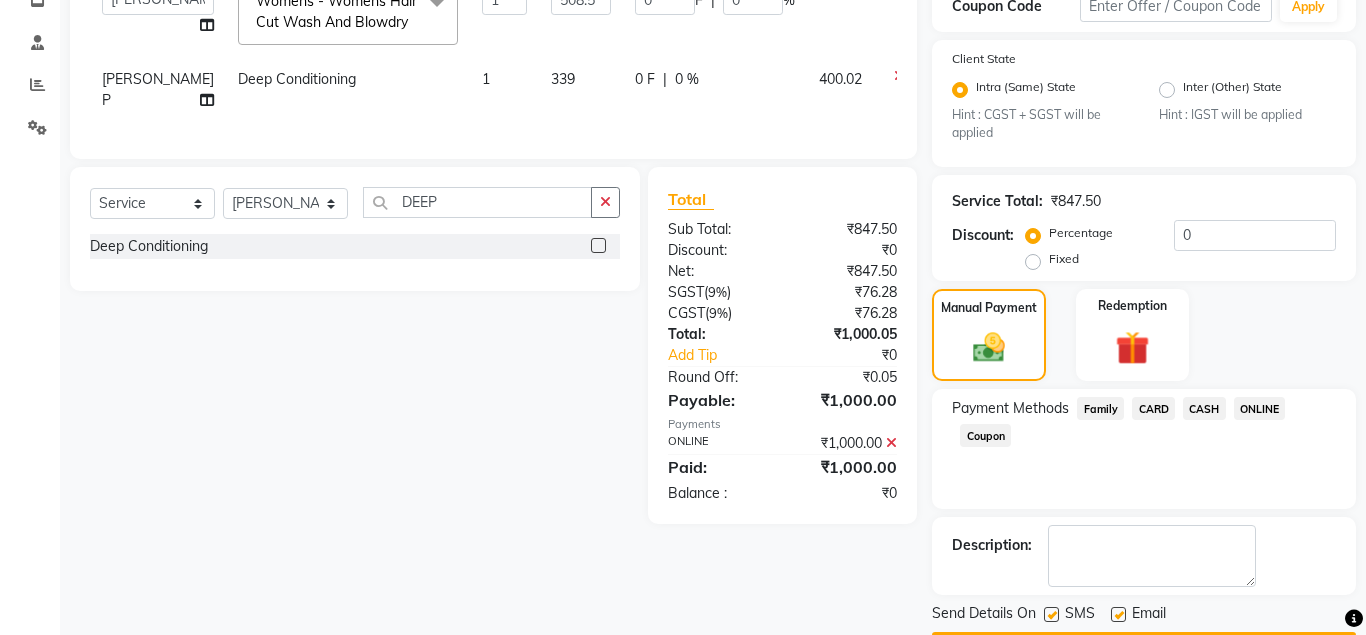 scroll, scrollTop: 416, scrollLeft: 0, axis: vertical 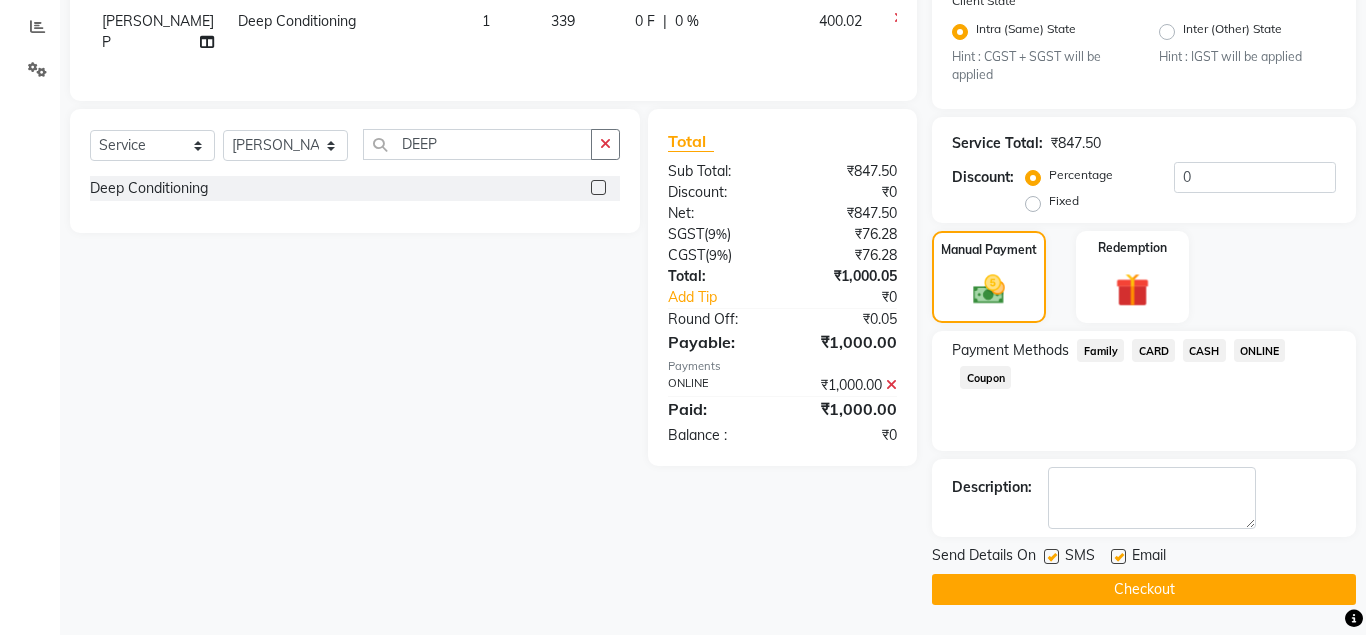 click on "Checkout" 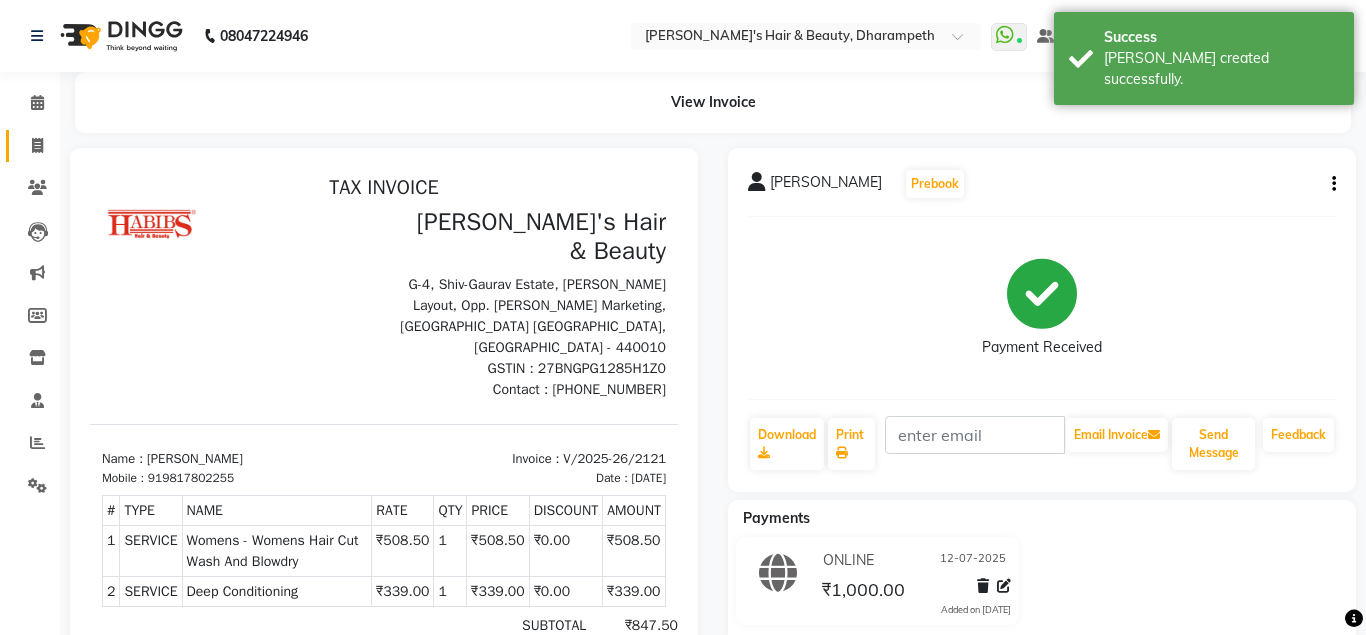 scroll, scrollTop: 0, scrollLeft: 0, axis: both 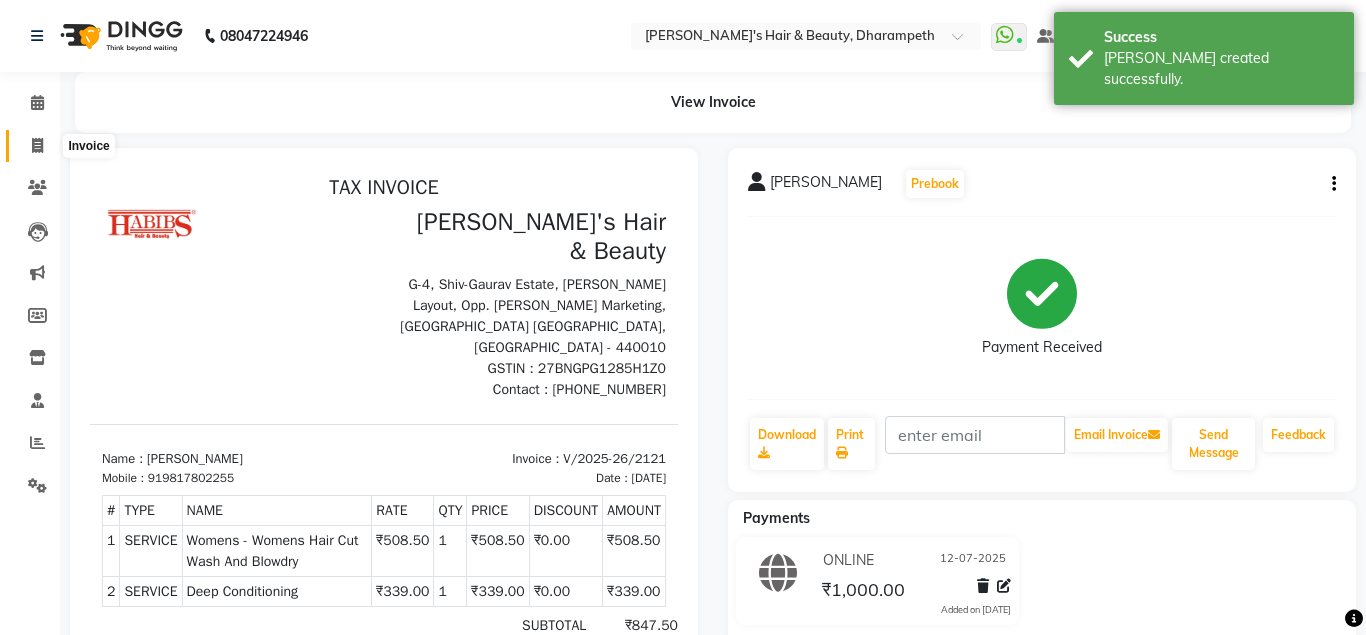 click 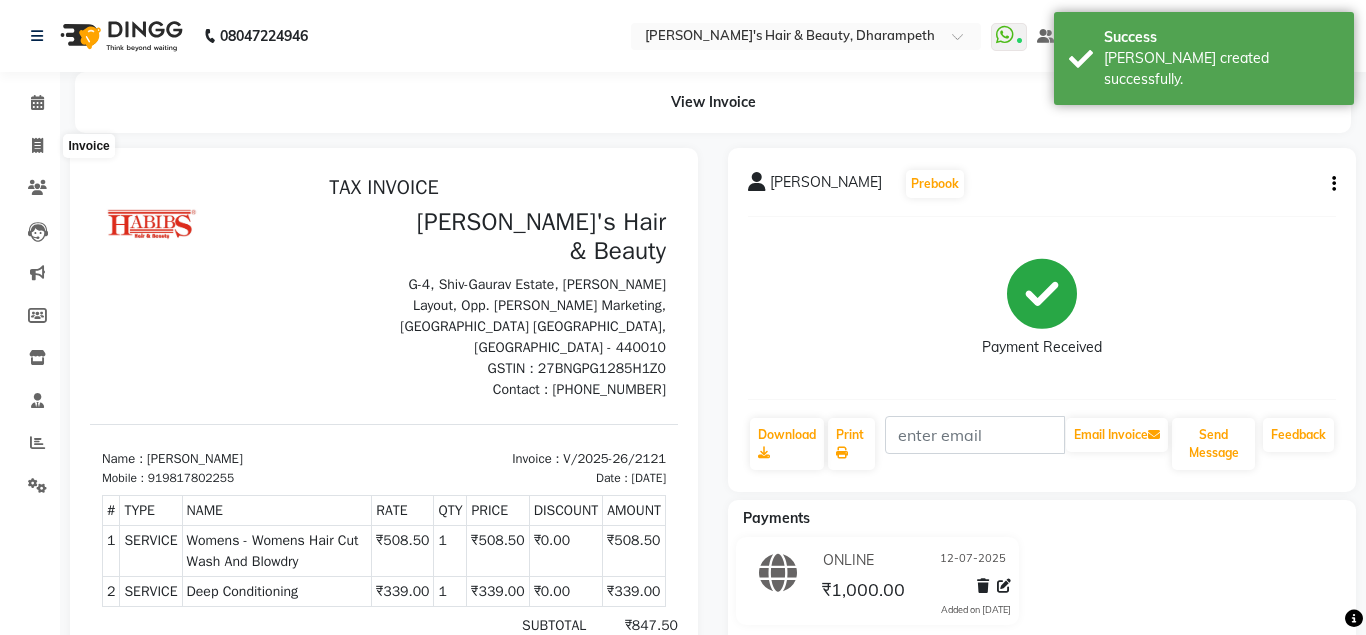 select on "4860" 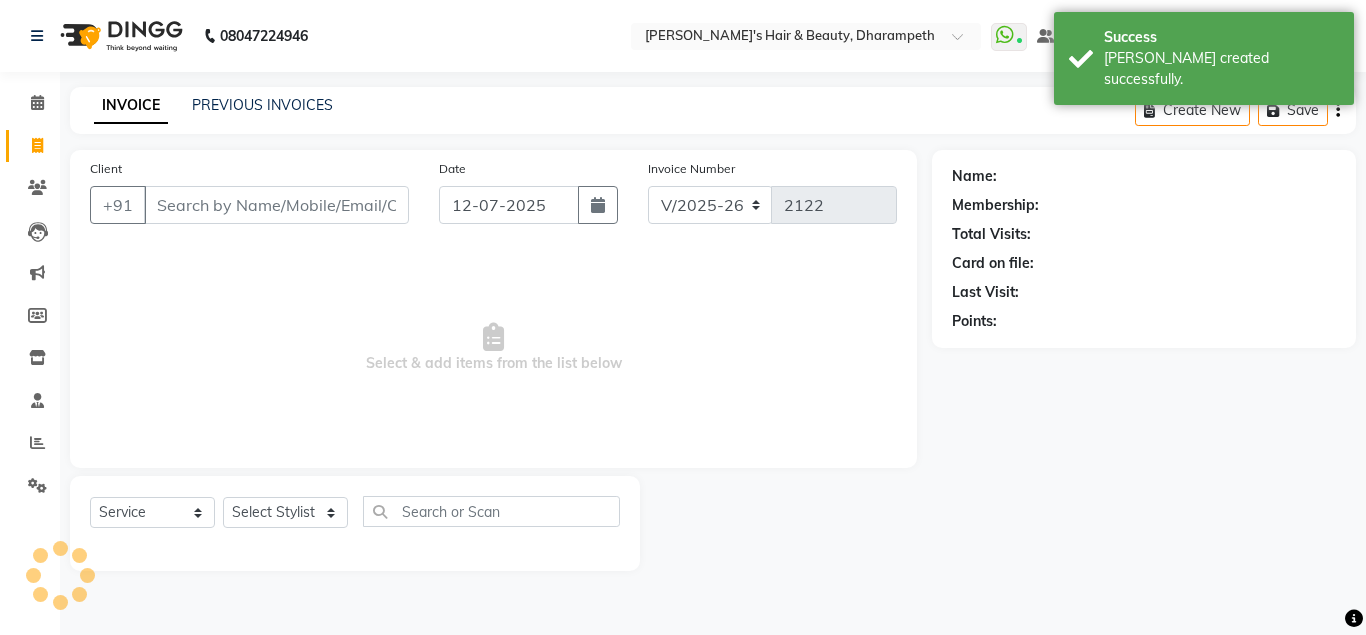 click on "Client" at bounding box center (276, 205) 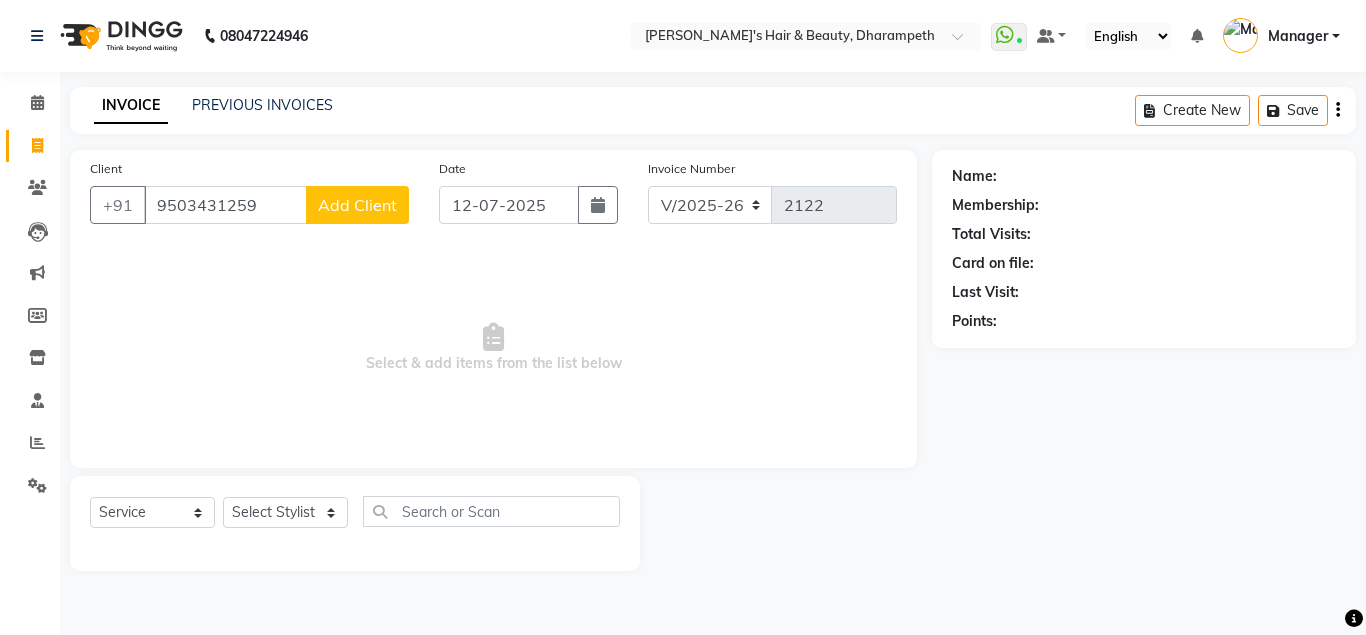 type on "9503431259" 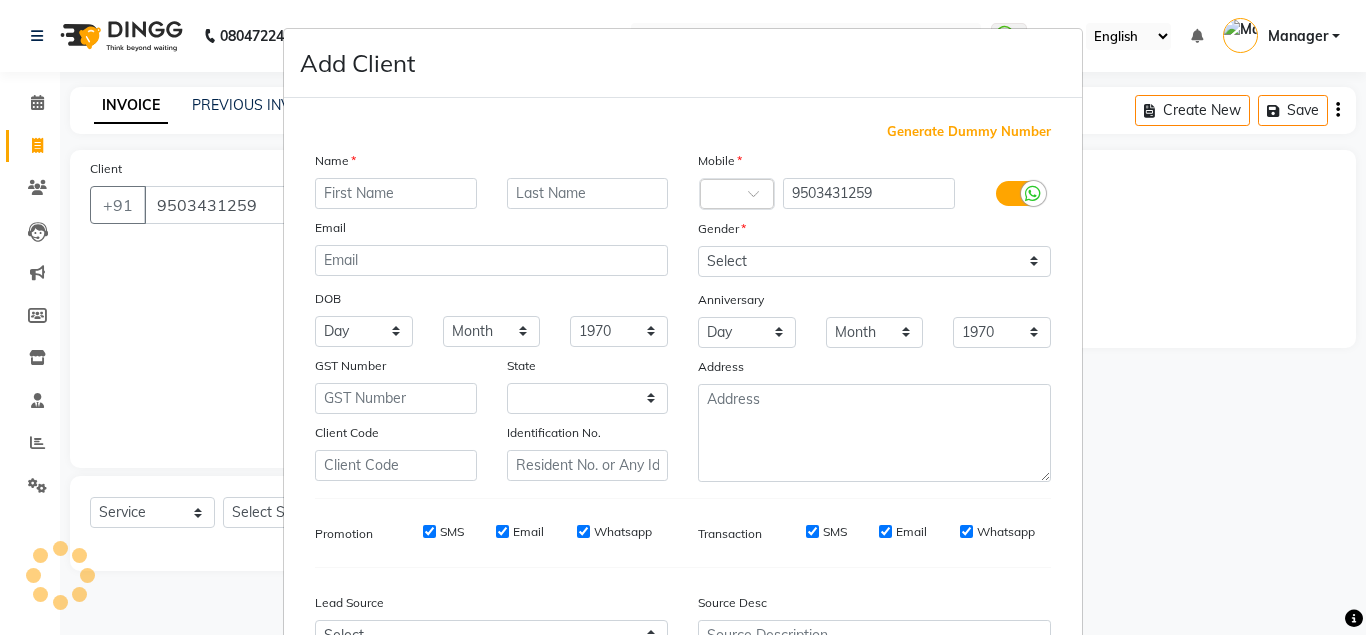 select on "22" 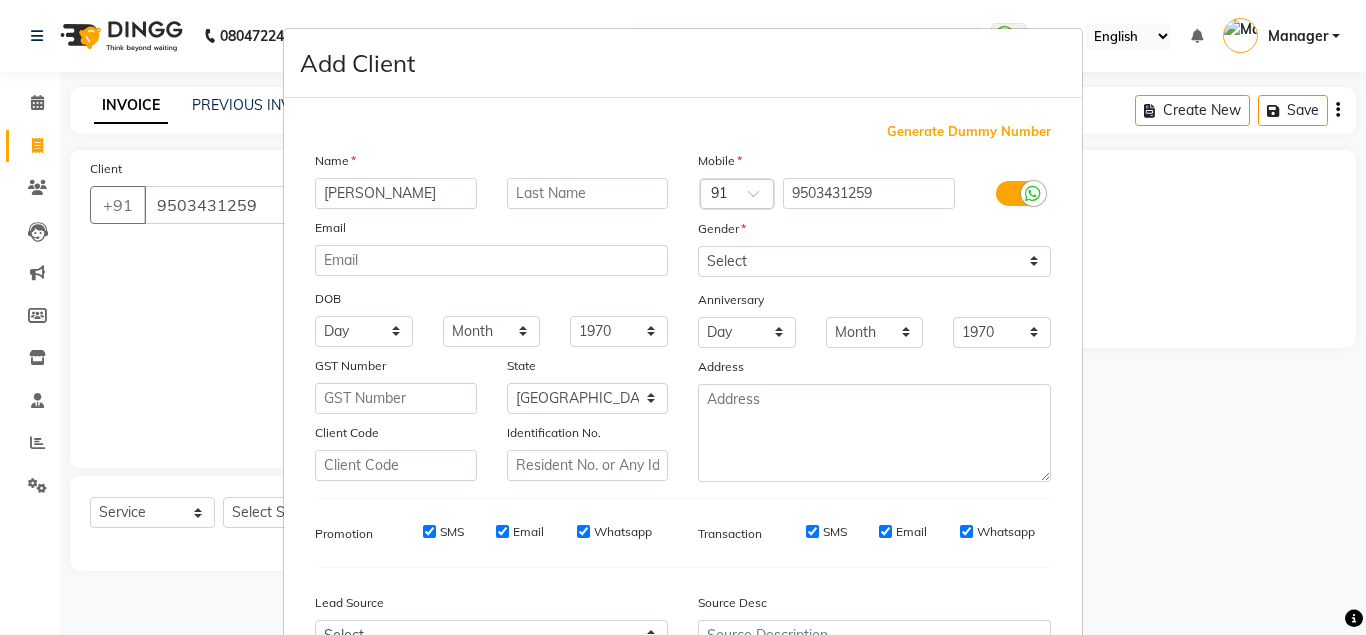 type on "[PERSON_NAME]" 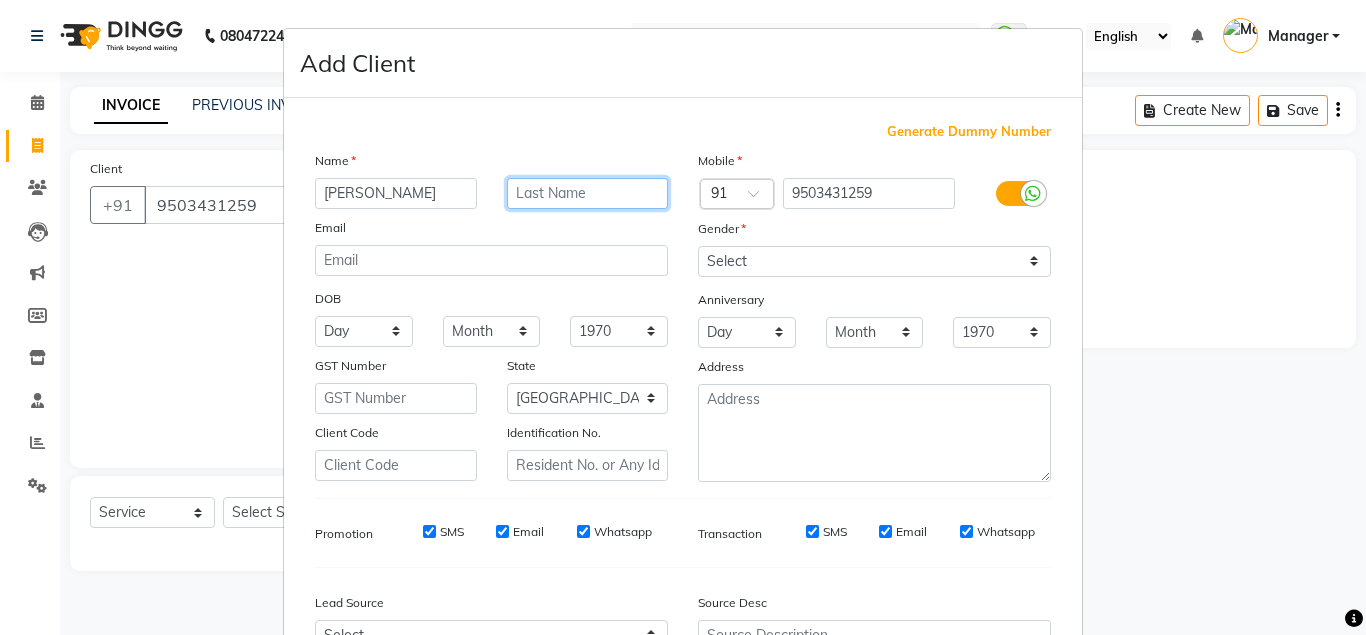 click at bounding box center (588, 193) 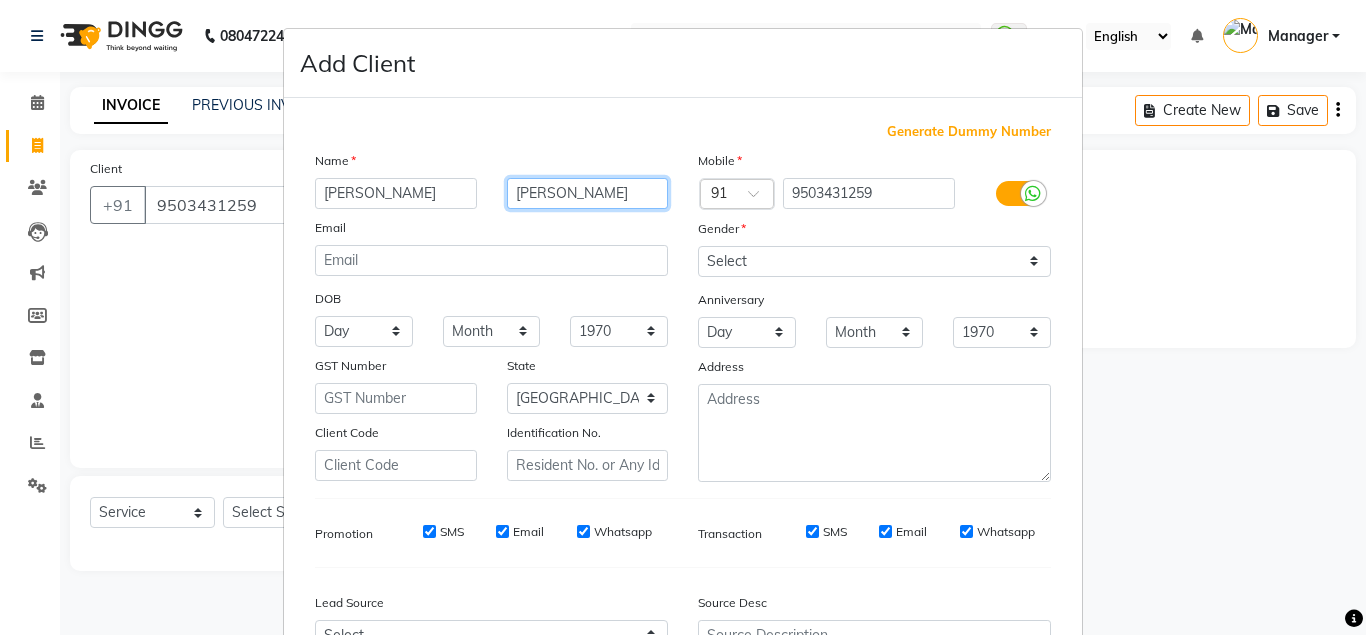 type on "[PERSON_NAME]" 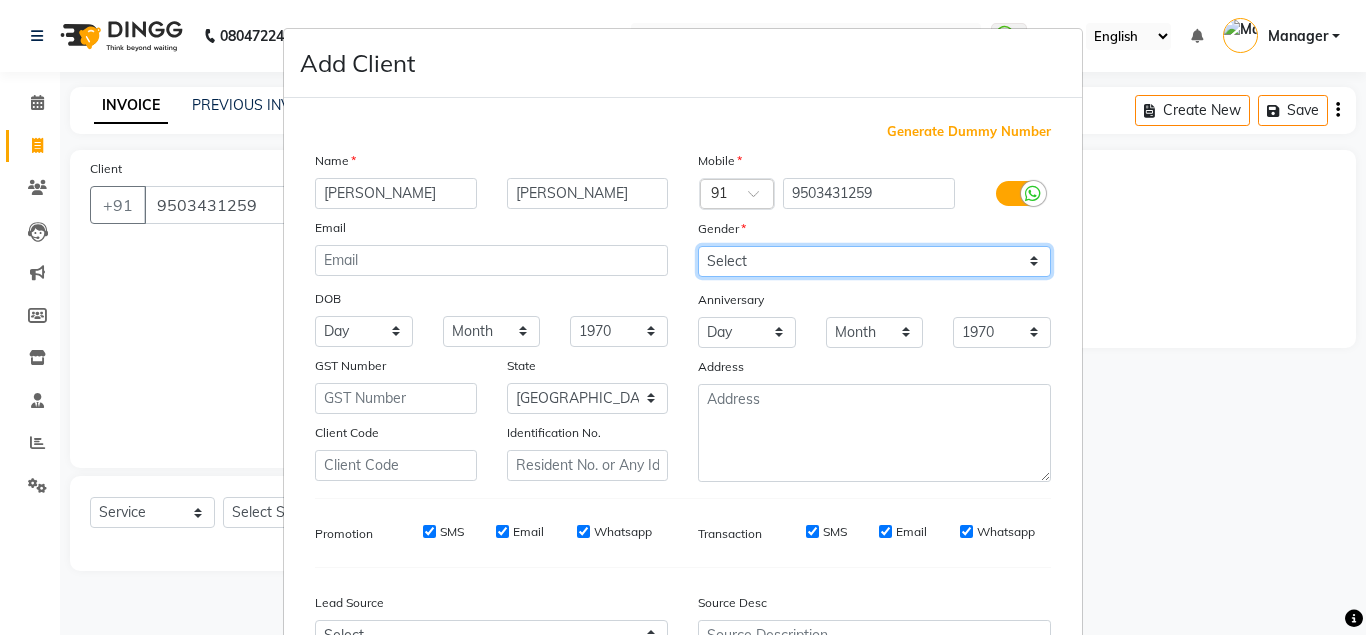 click on "Select [DEMOGRAPHIC_DATA] [DEMOGRAPHIC_DATA] Other Prefer Not To Say" at bounding box center [874, 261] 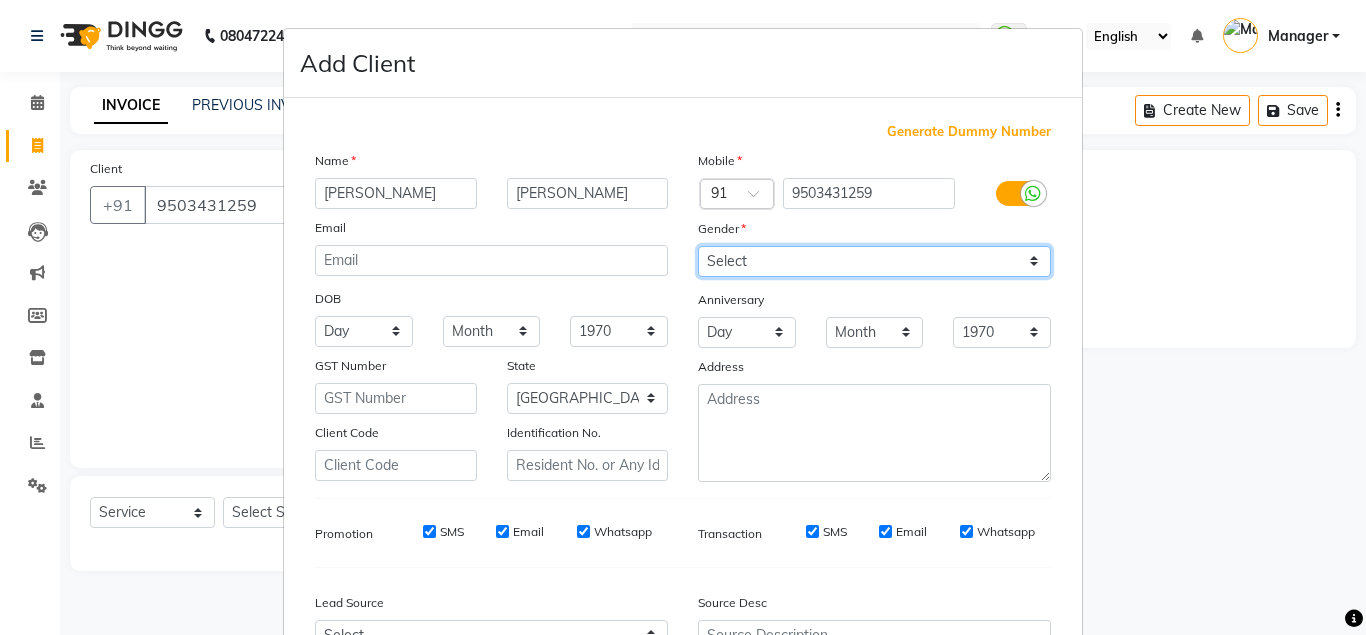select on "[DEMOGRAPHIC_DATA]" 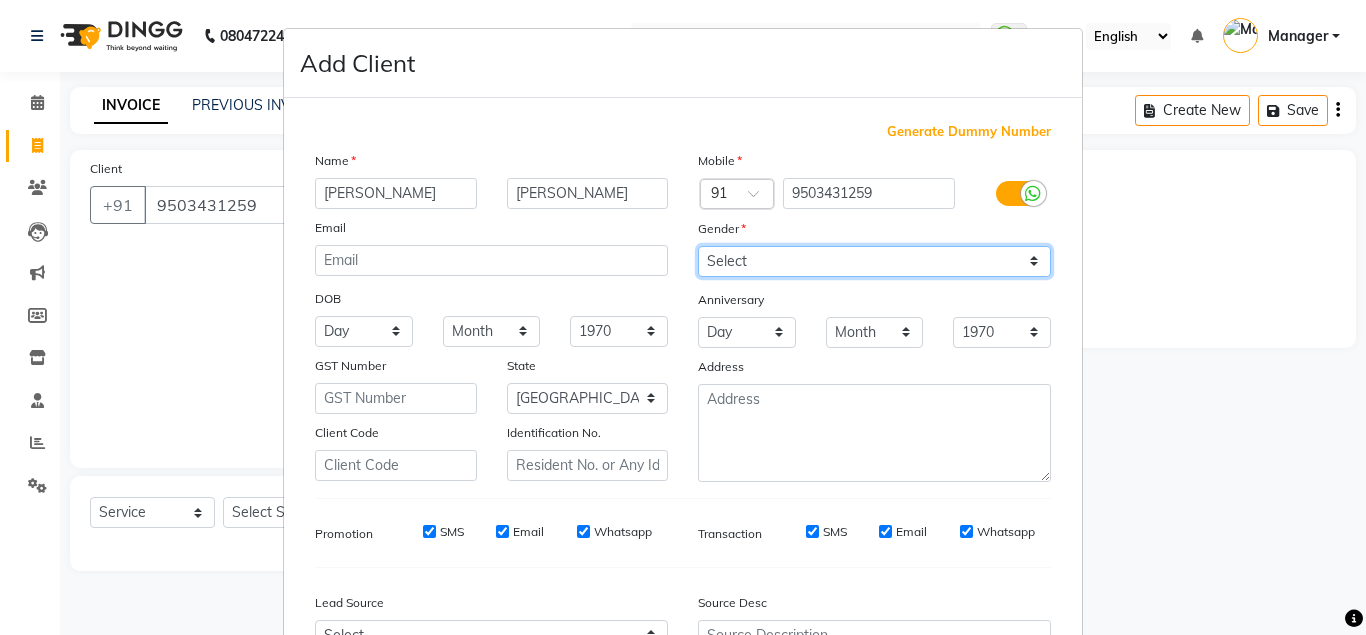 click on "[DEMOGRAPHIC_DATA]" at bounding box center [0, 0] 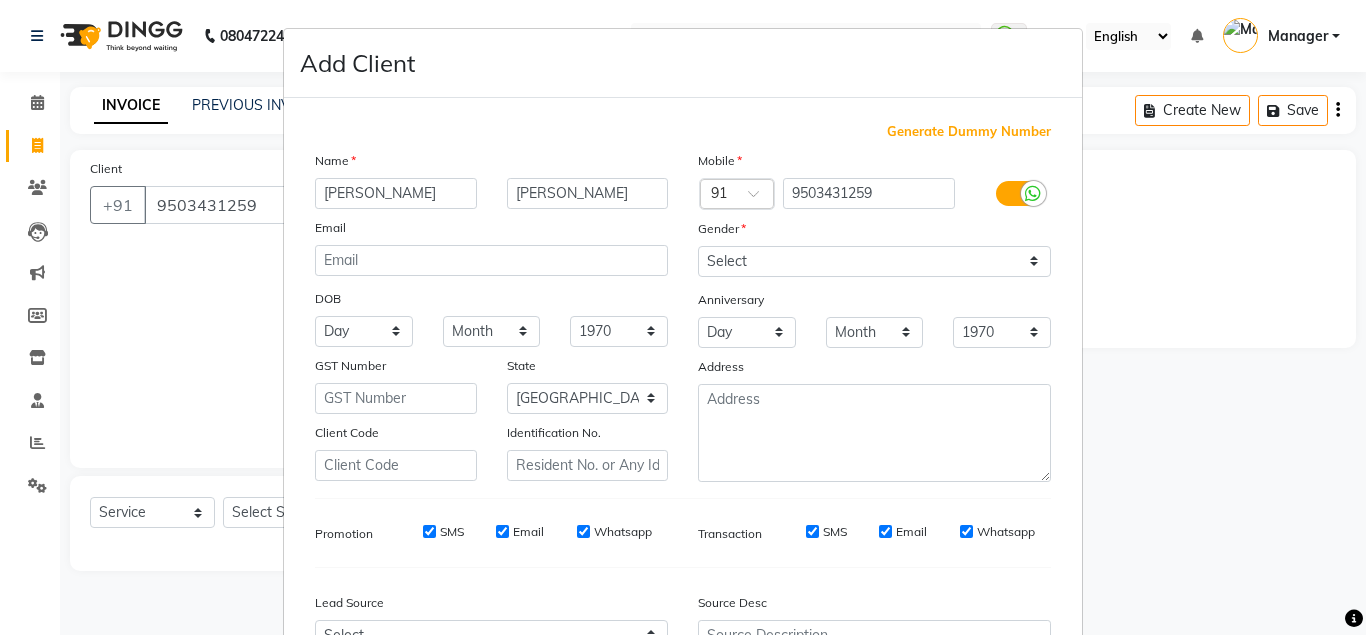 scroll, scrollTop: 214, scrollLeft: 0, axis: vertical 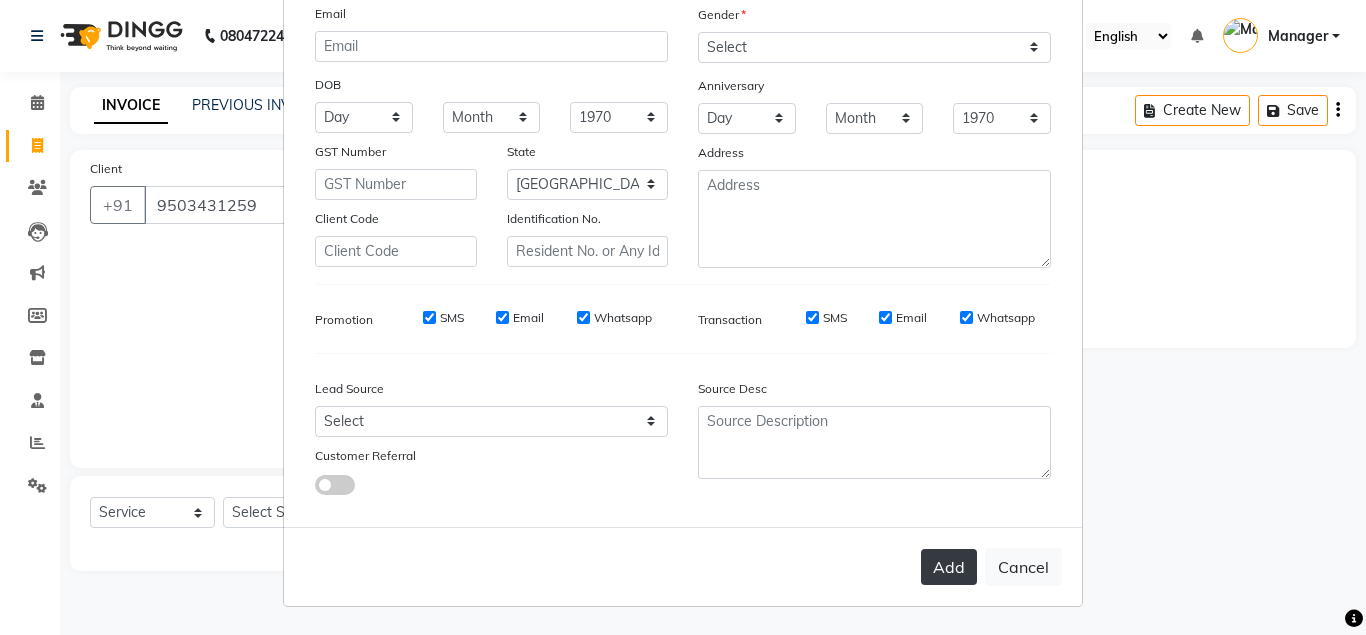 click on "Add" at bounding box center [949, 567] 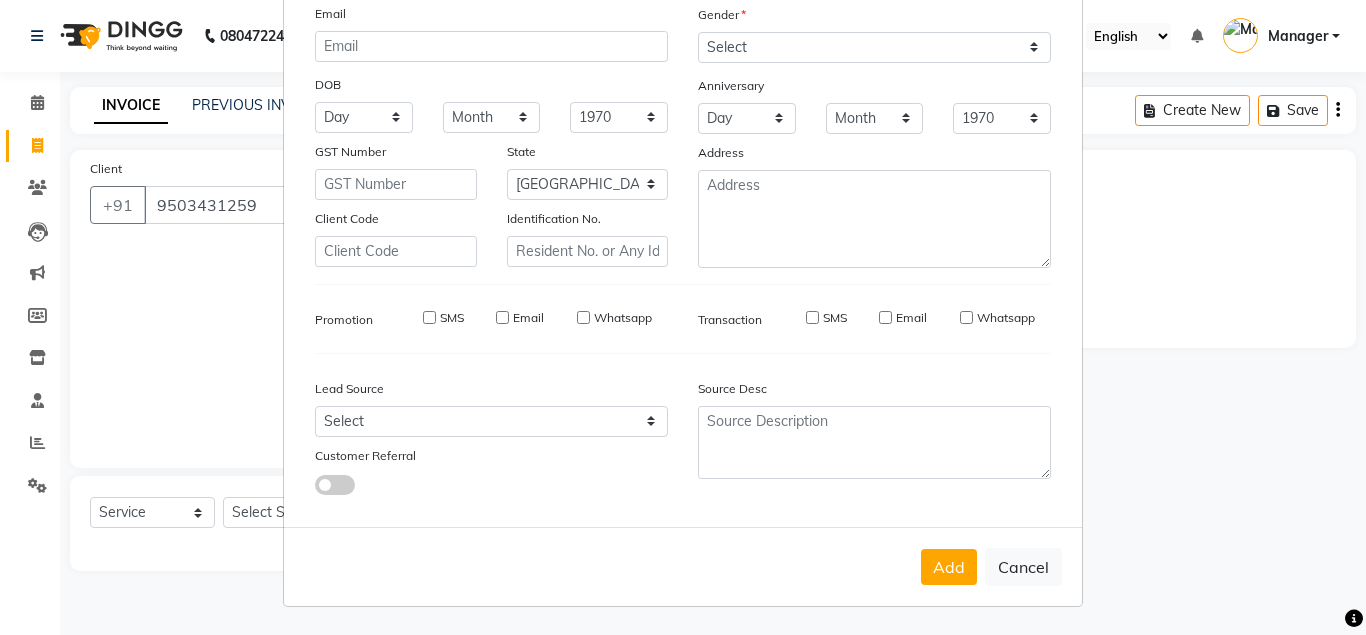 type 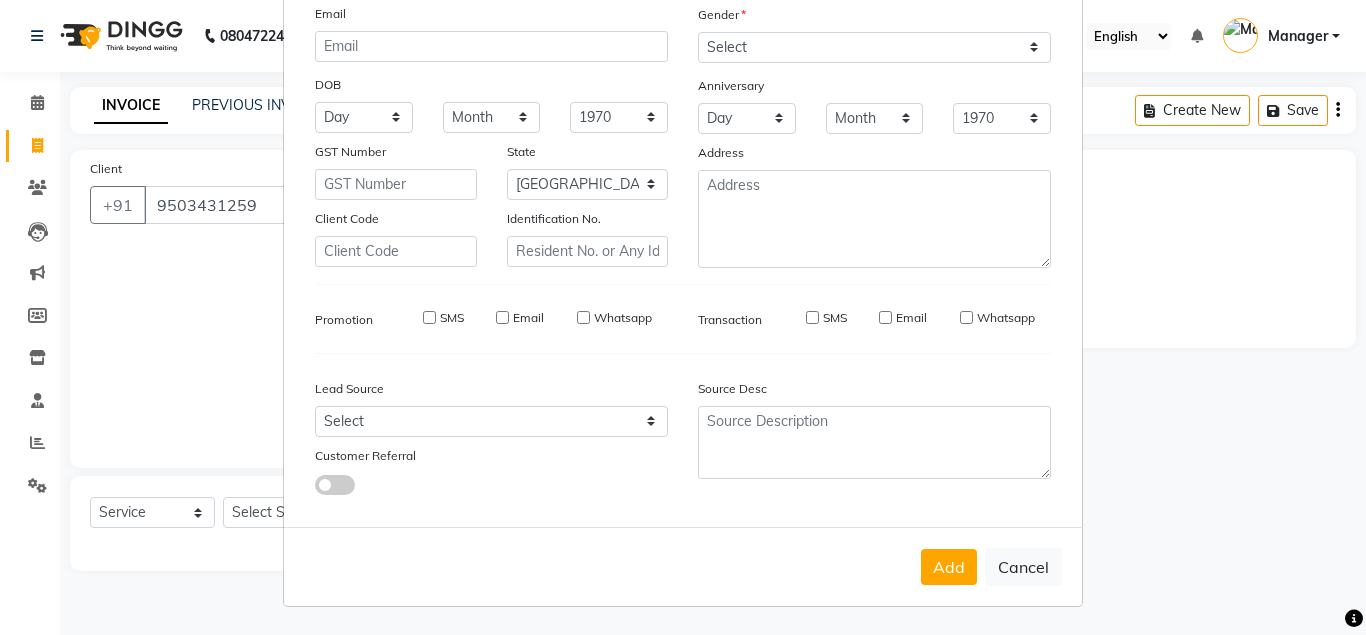 type 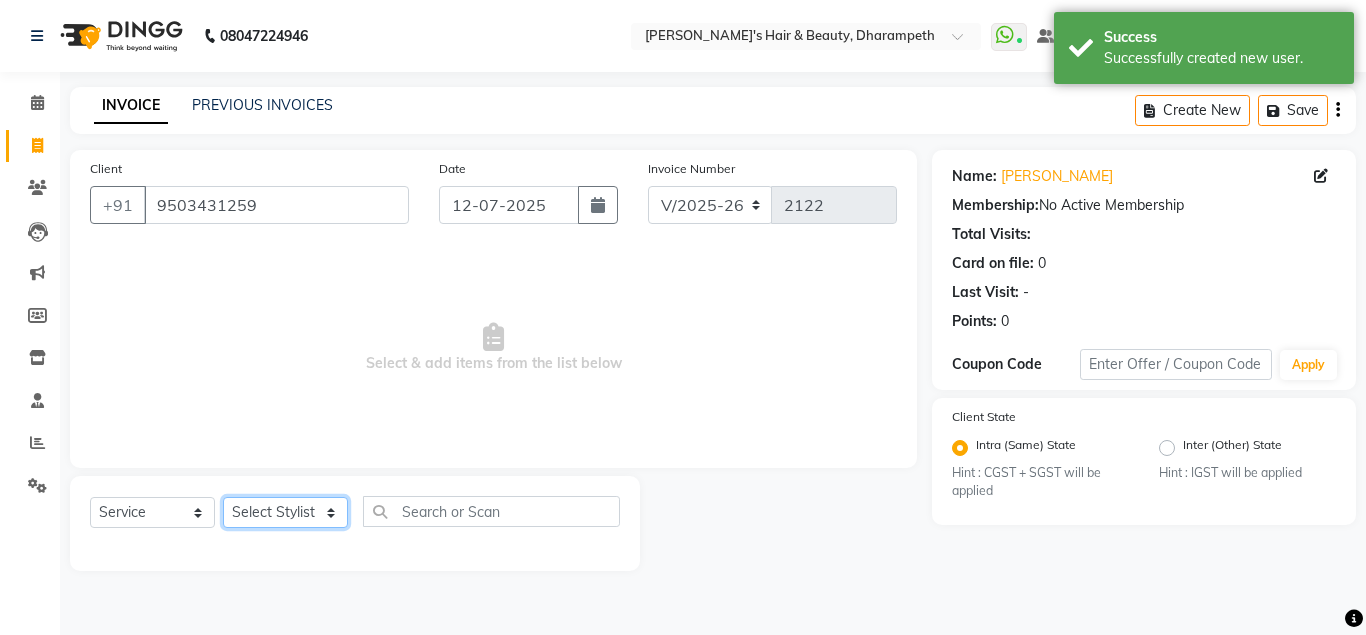 click on "Select Stylist Anuj W [PERSON_NAME] [PERSON_NAME]  Manager [PERSON_NAME] C [PERSON_NAME] S [PERSON_NAME] S Shilpa P Vedant N" 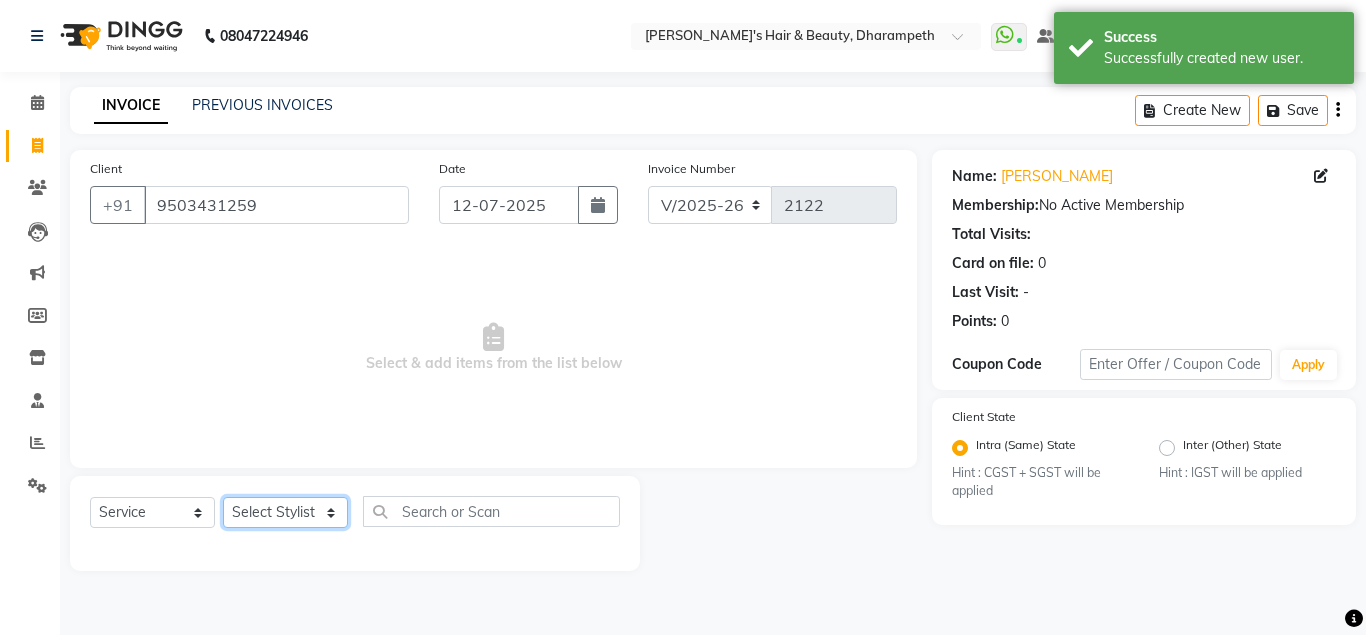 select on "37168" 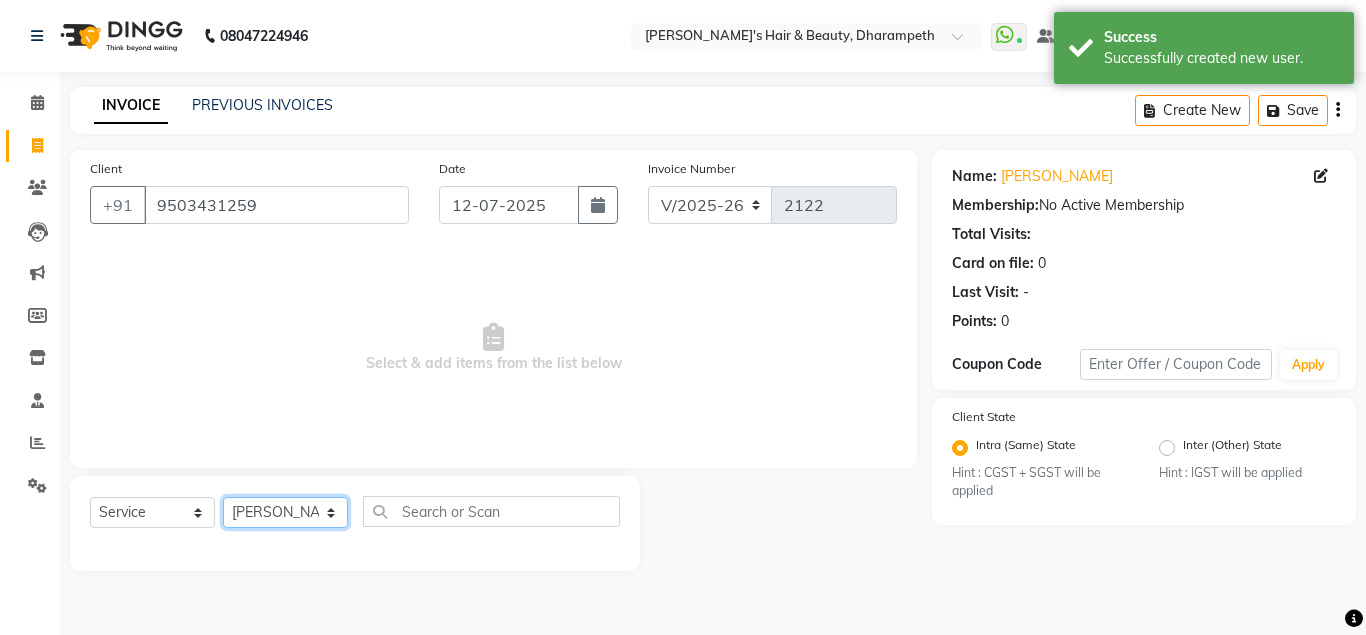 click on "[PERSON_NAME]" 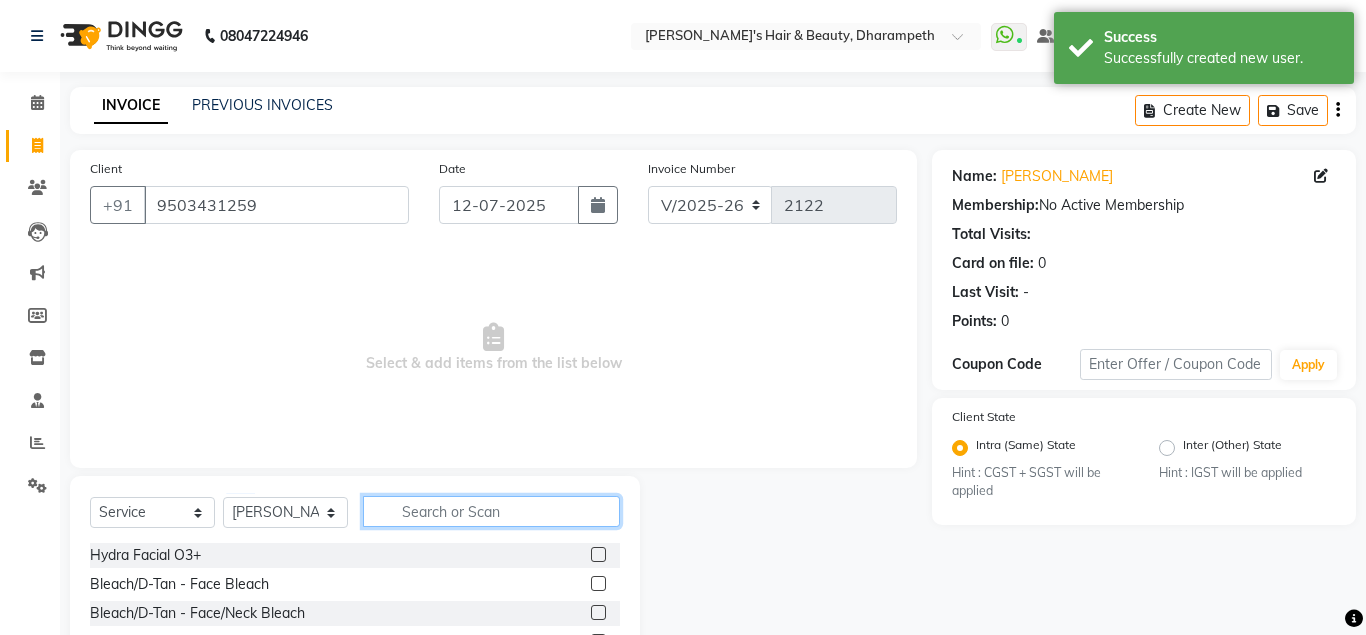 click 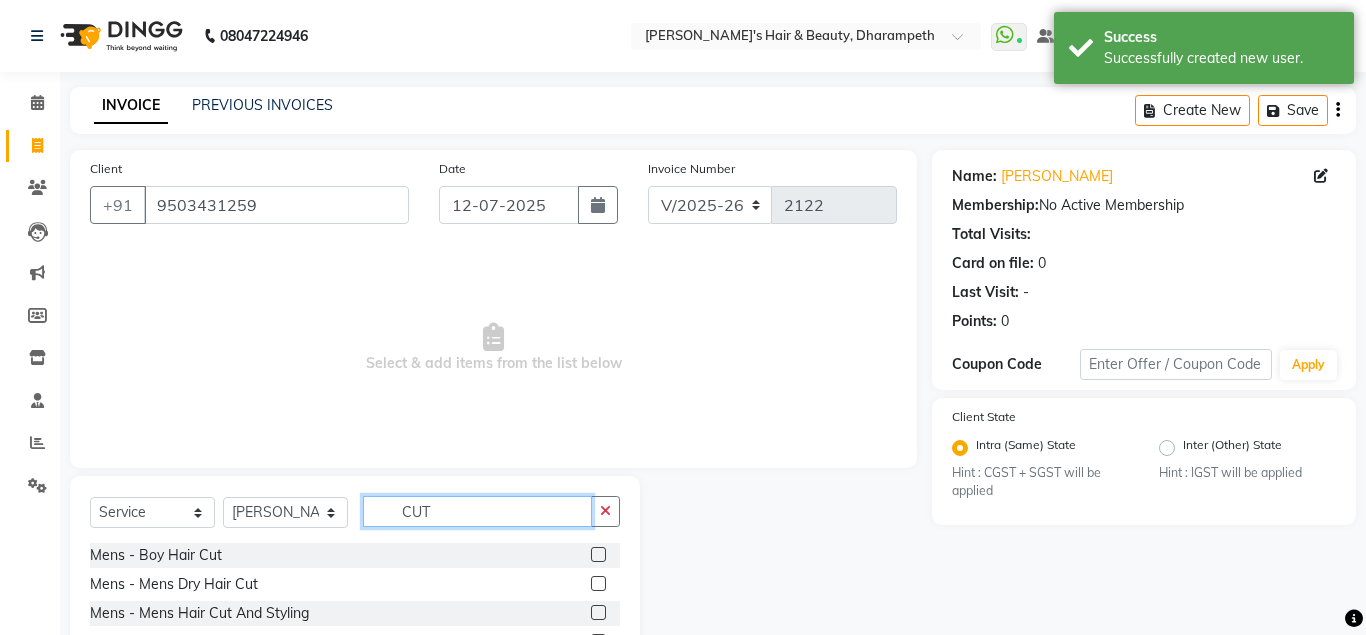 scroll, scrollTop: 166, scrollLeft: 0, axis: vertical 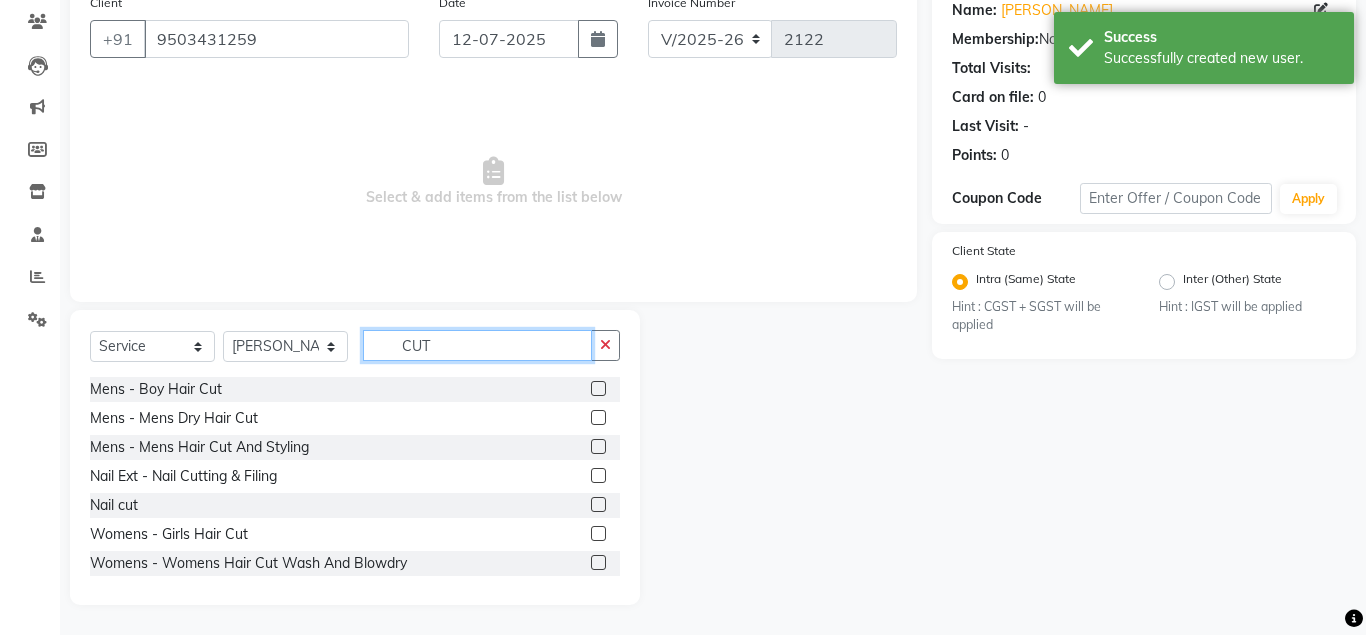 type on "CUT" 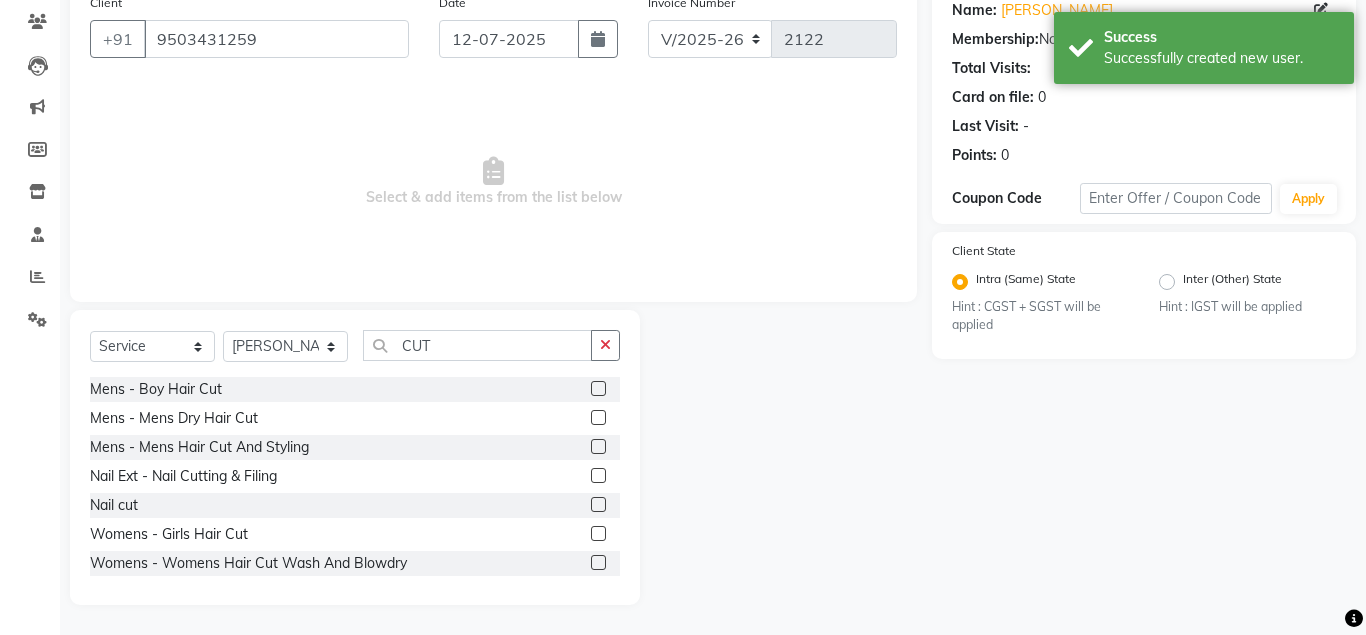 click 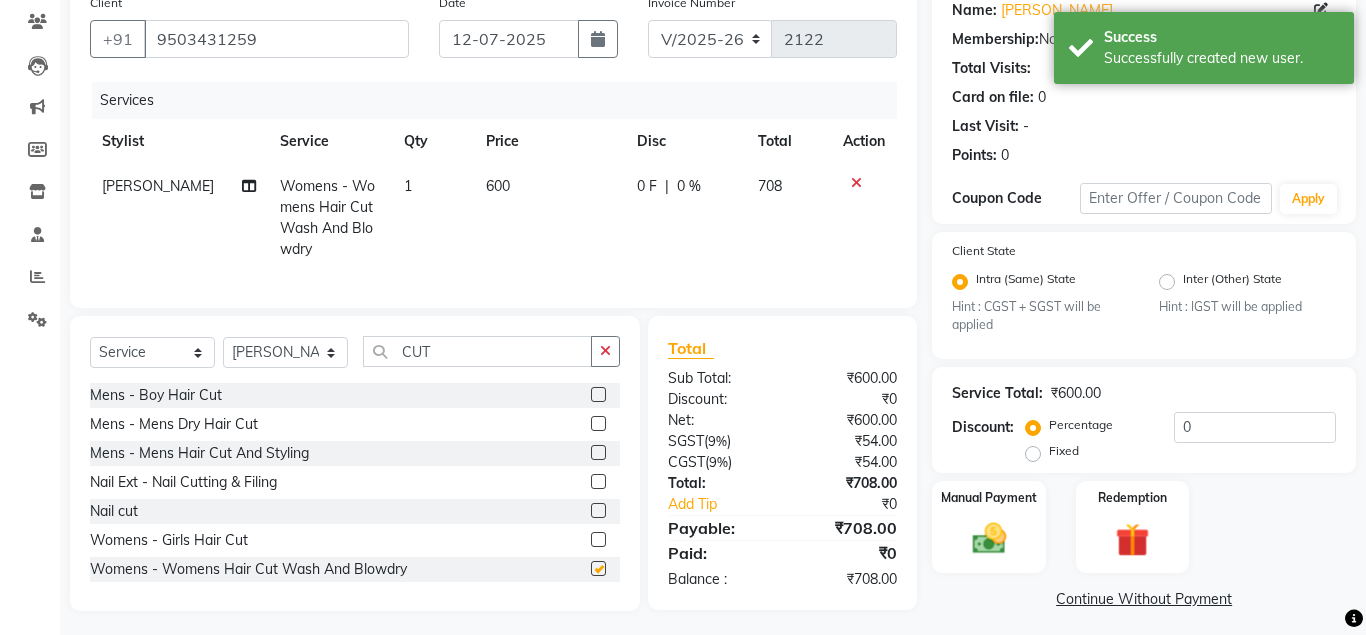 checkbox on "false" 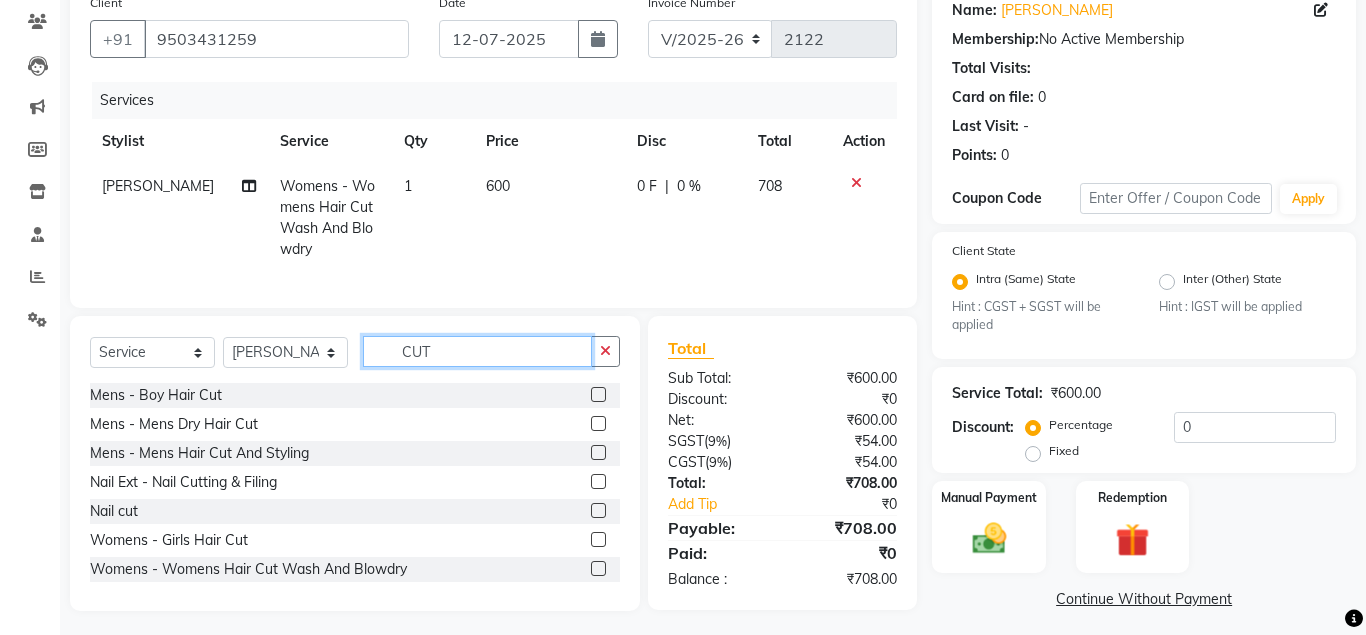 click on "CUT" 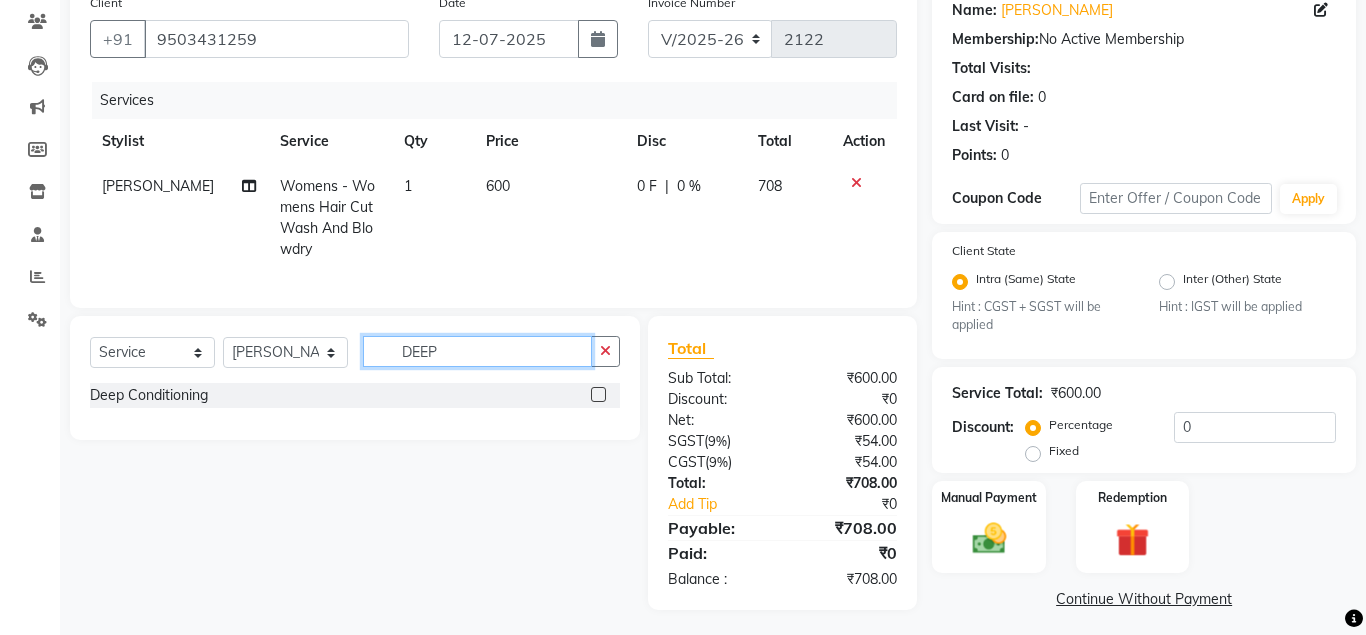 type on "DEEP" 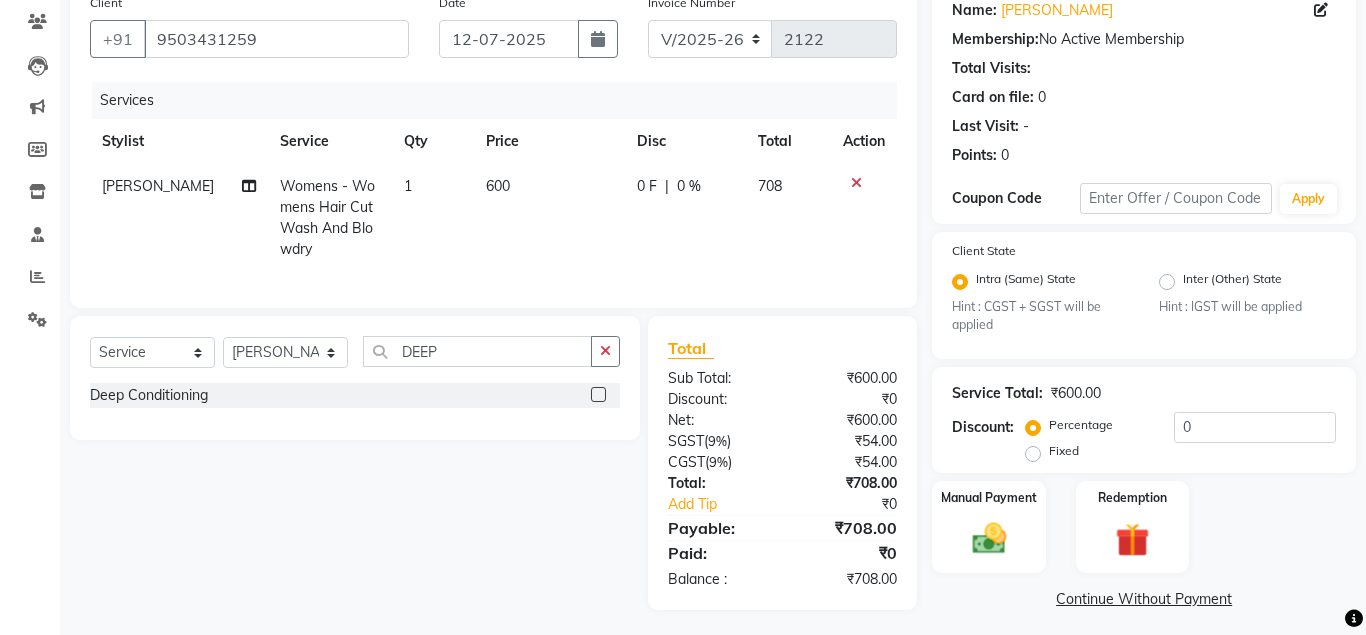 click 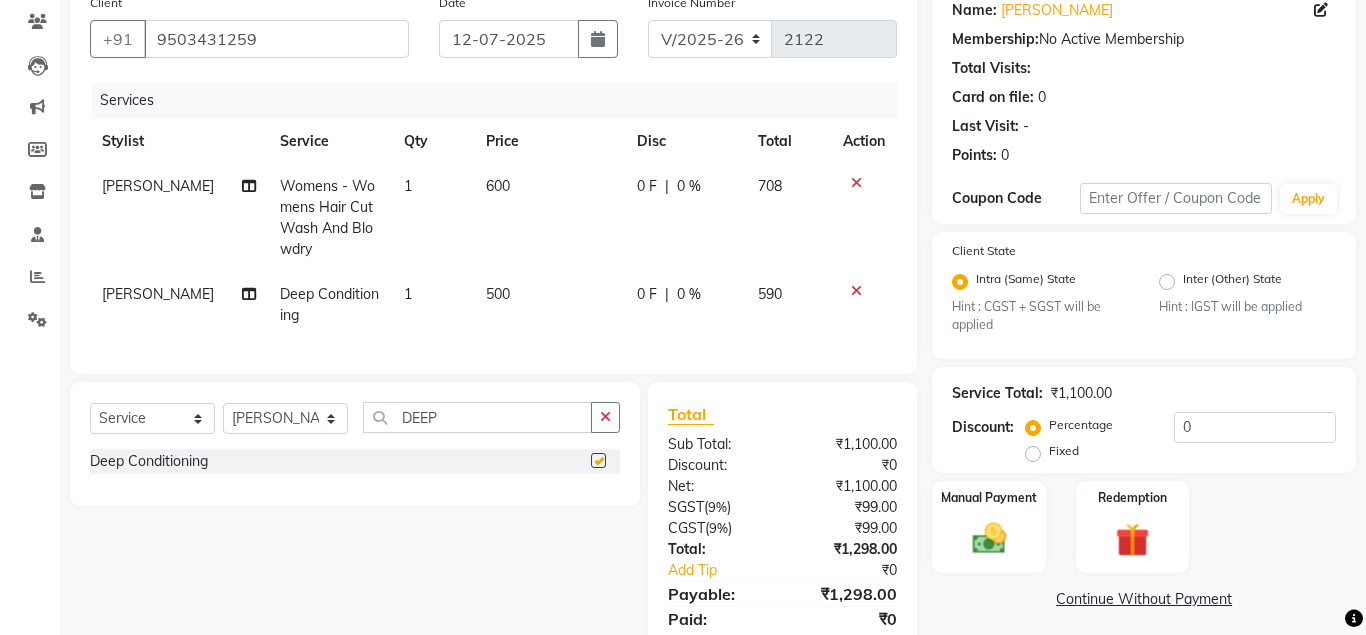 checkbox on "false" 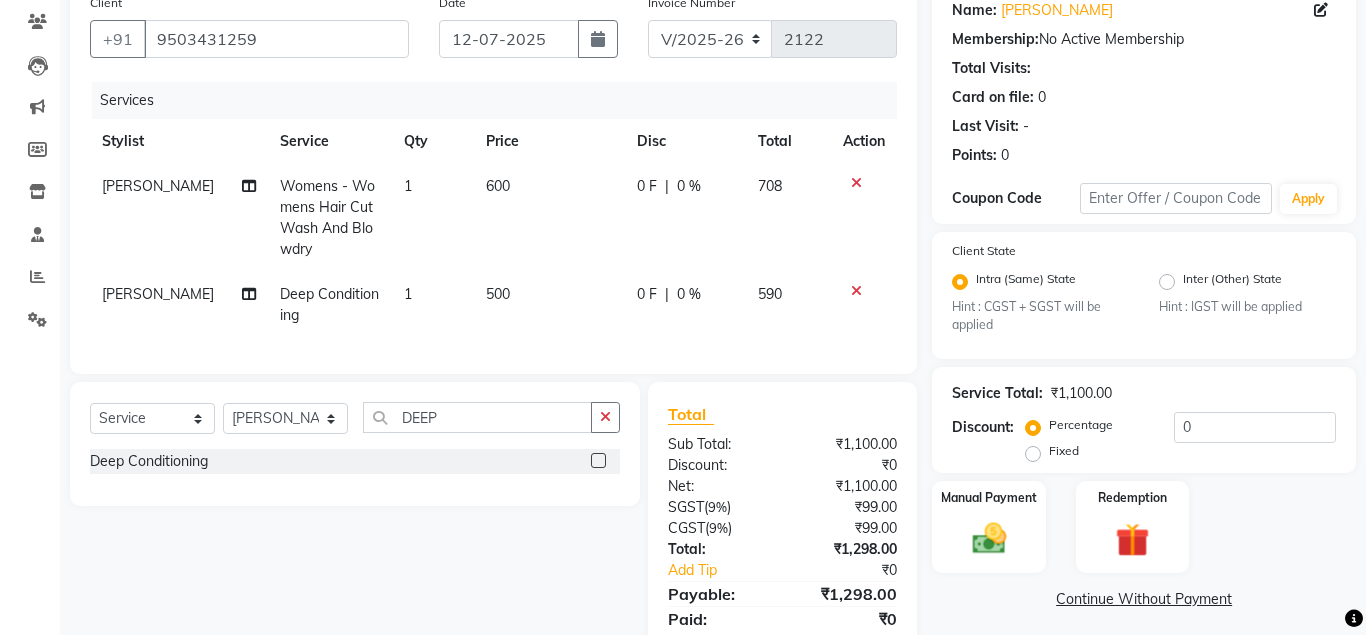 click on "500" 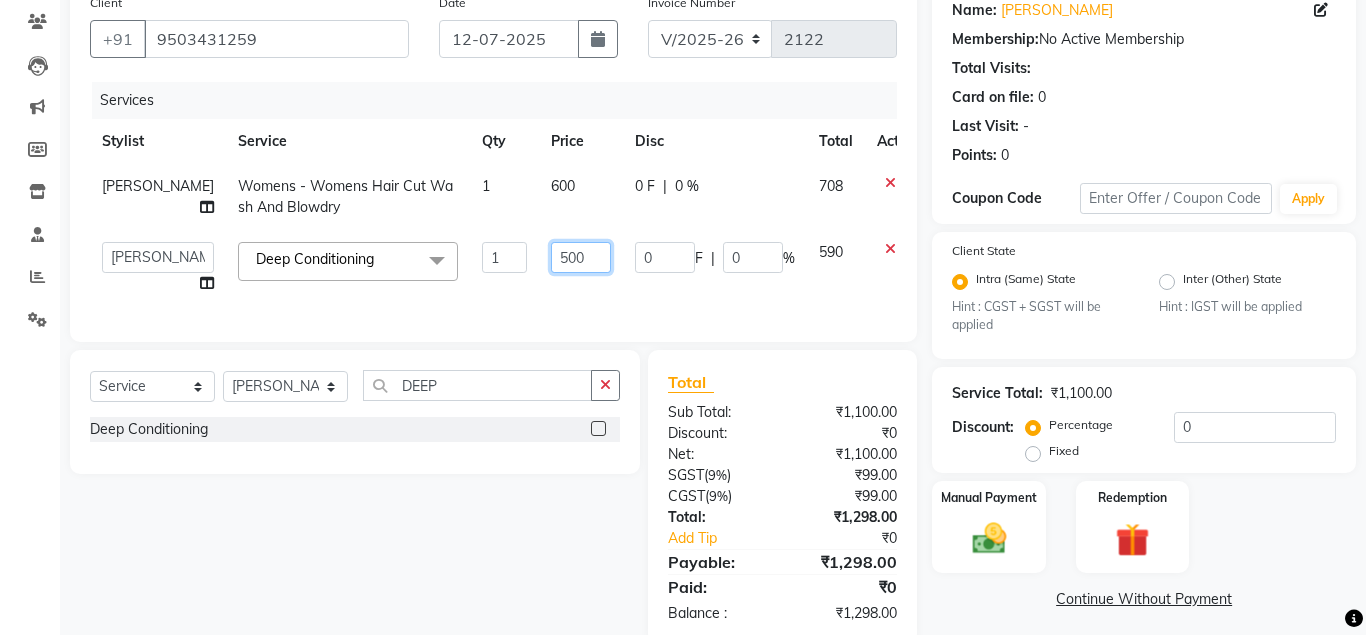 drag, startPoint x: 541, startPoint y: 253, endPoint x: 447, endPoint y: 229, distance: 97.015465 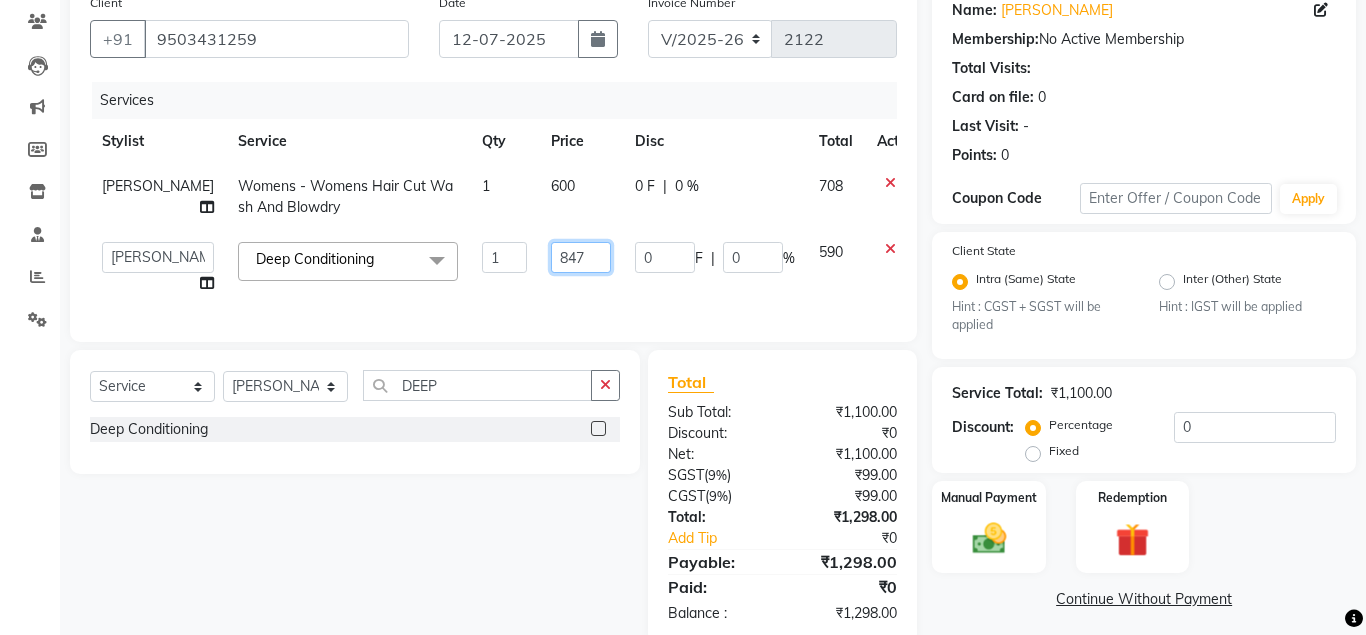 type on "847.5" 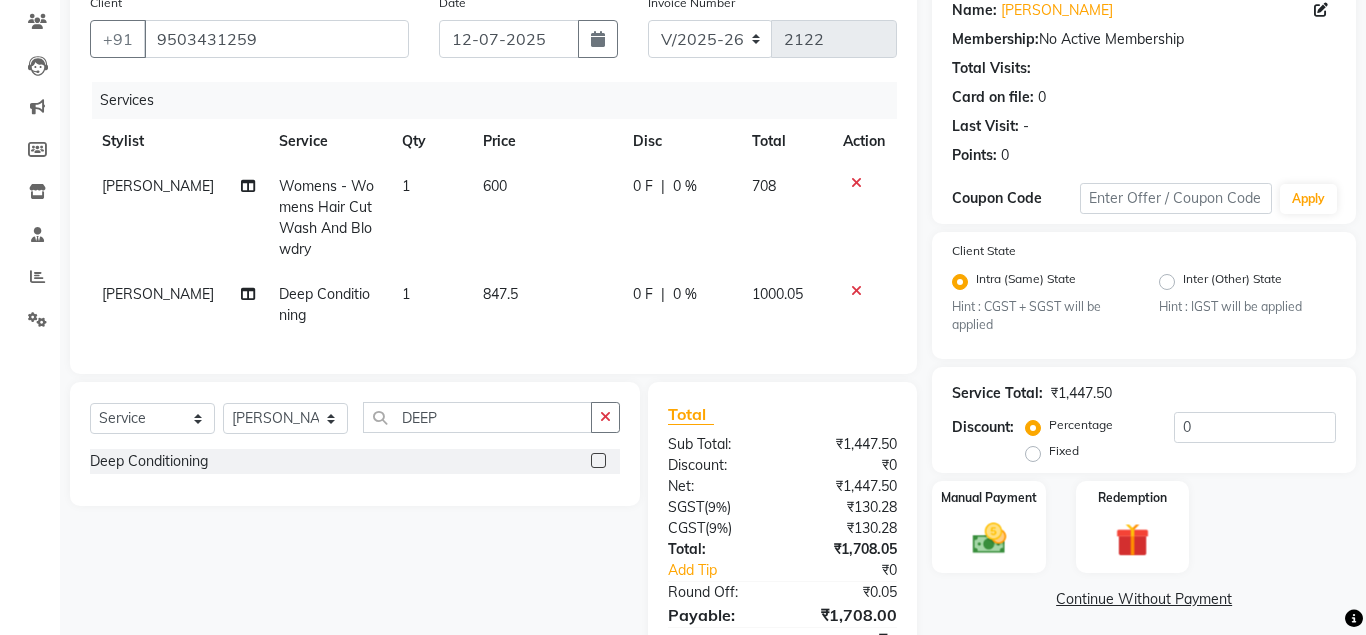 click on "Anuj W Womens - Womens  Hair Cut Wash And Blowdry 1 600 0 F | 0 % 708 Anuj W Deep Conditioning  1 847.5 0 F | 0 % 1000.05" 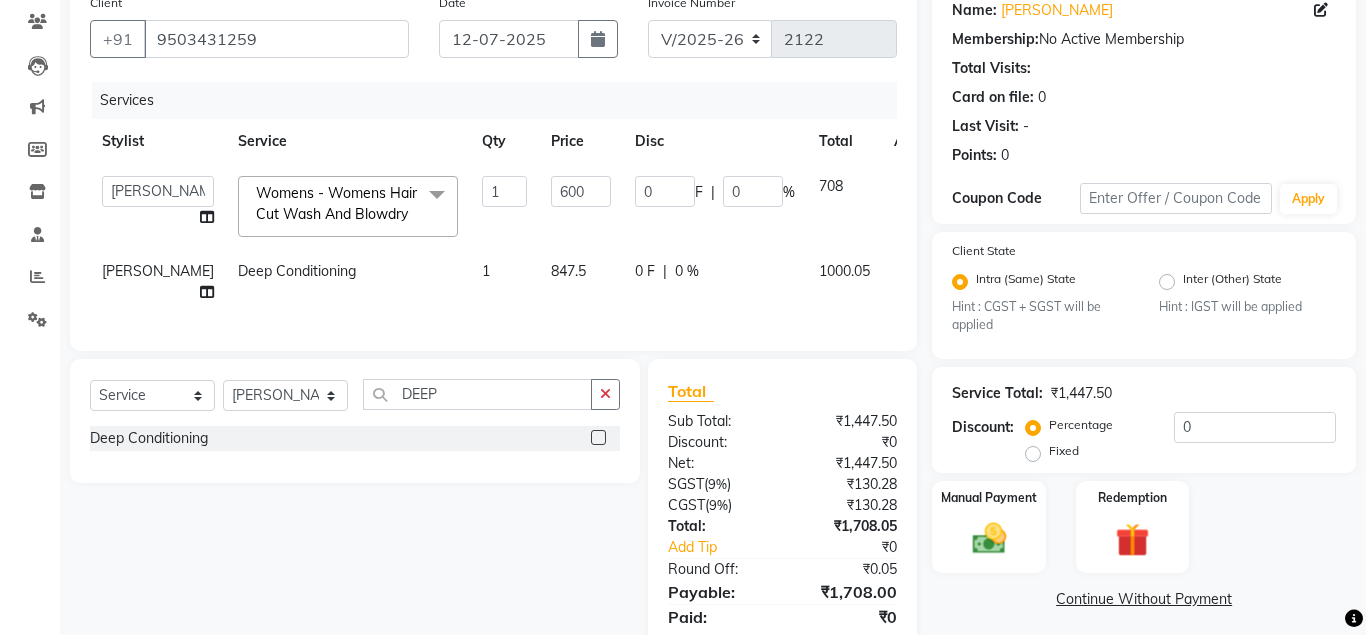 click on "600" 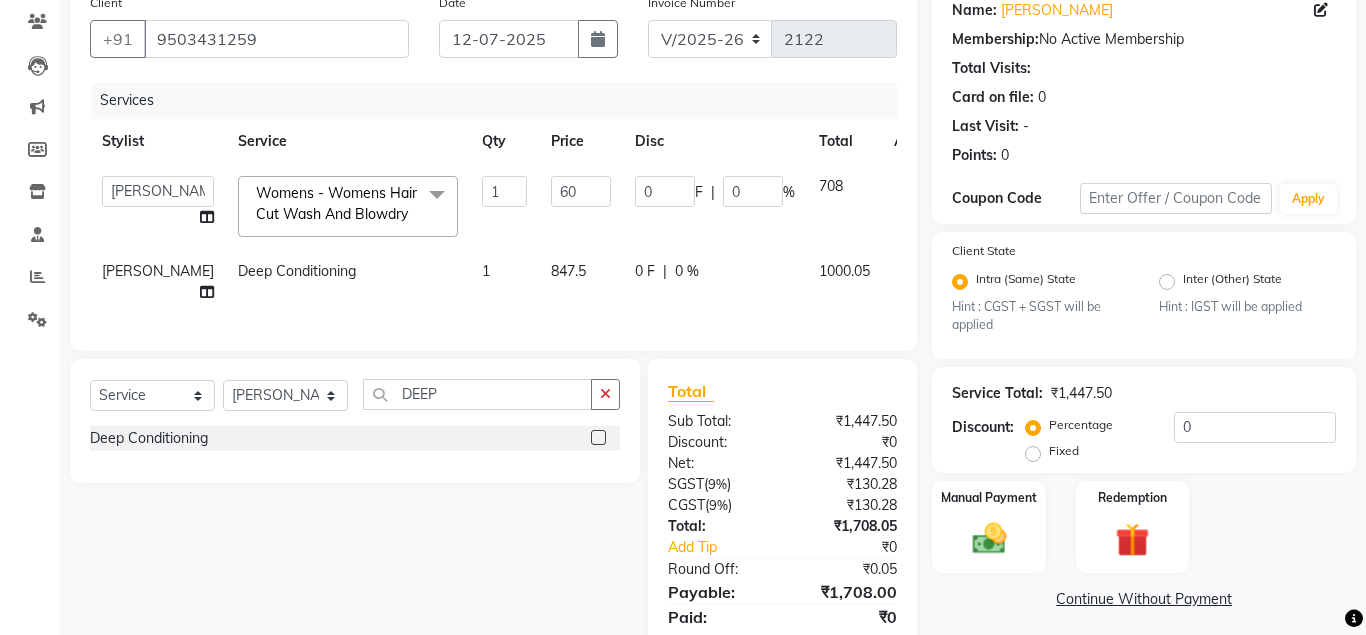 type on "6" 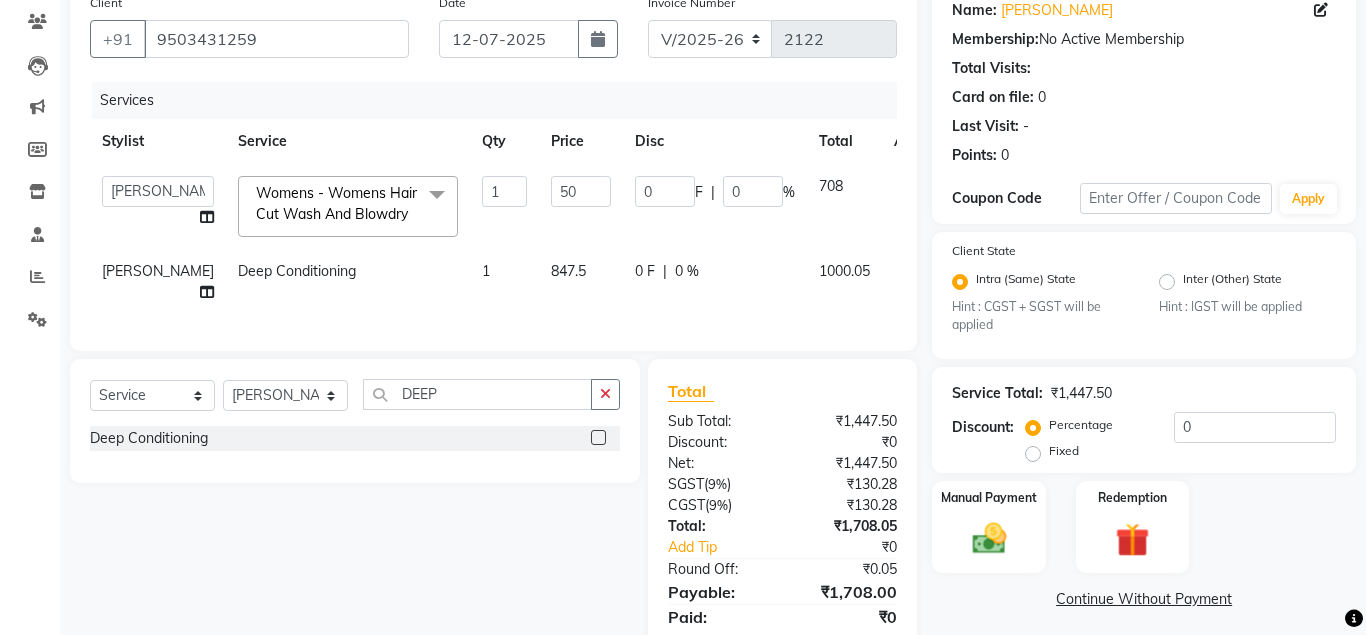 type on "508" 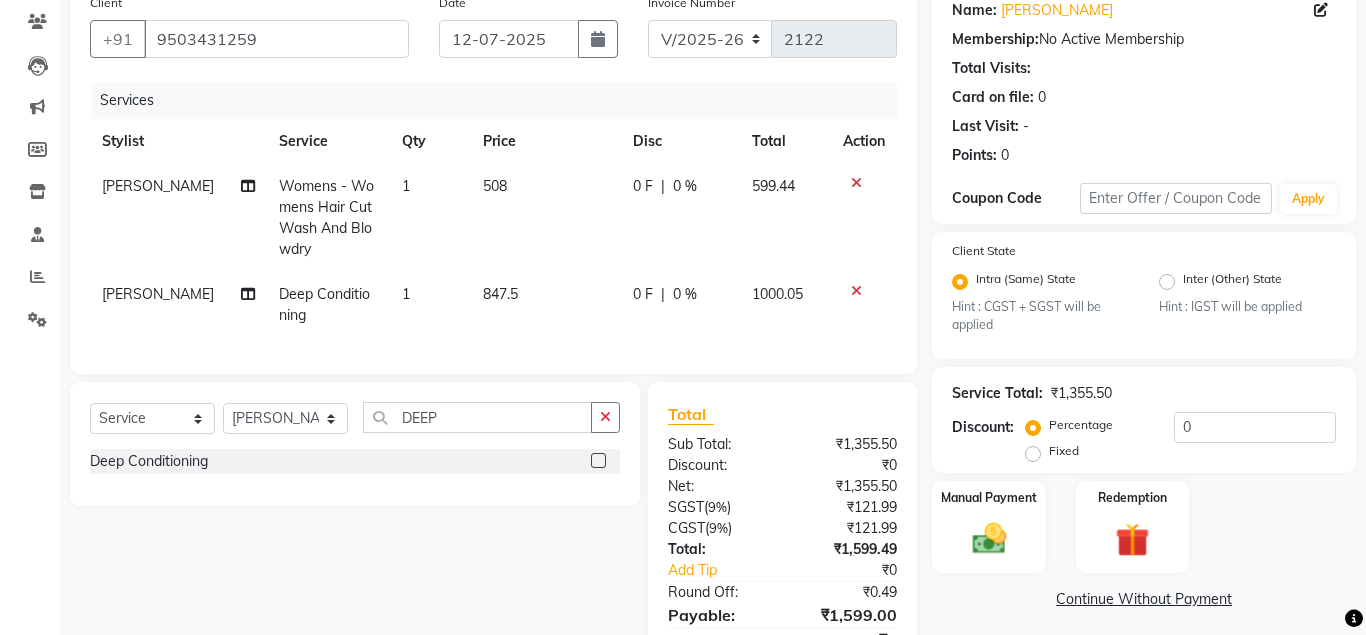 click on "599.44" 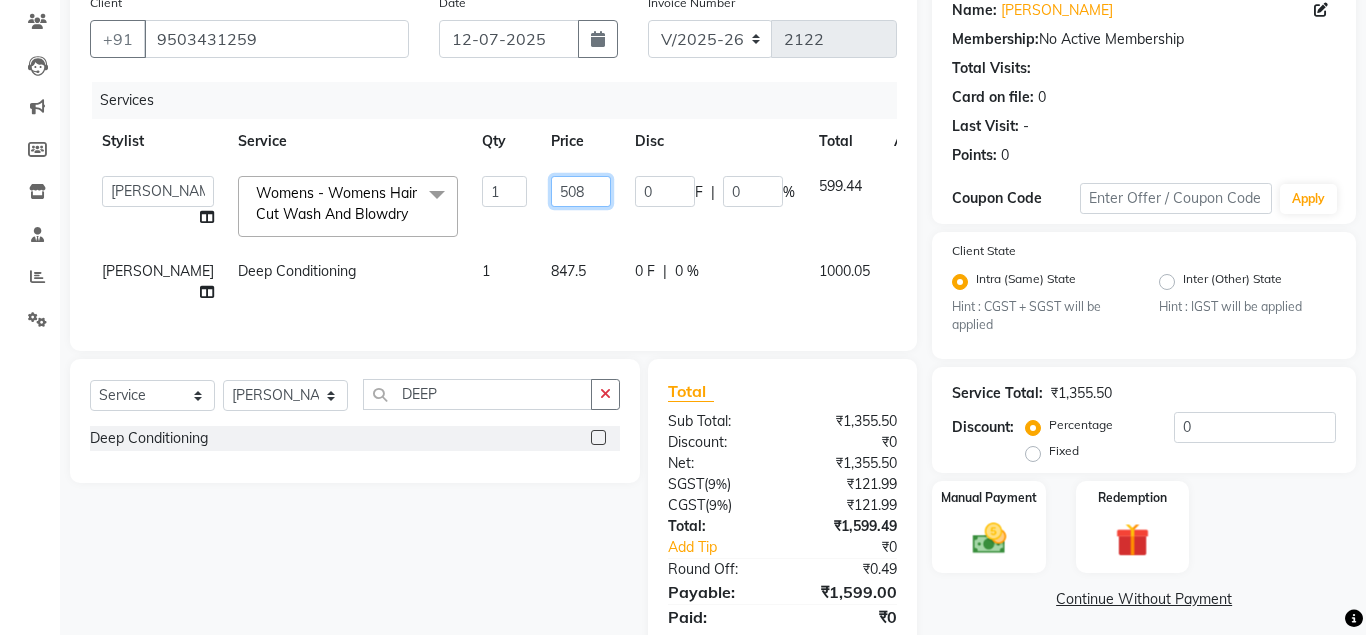 click on "508" 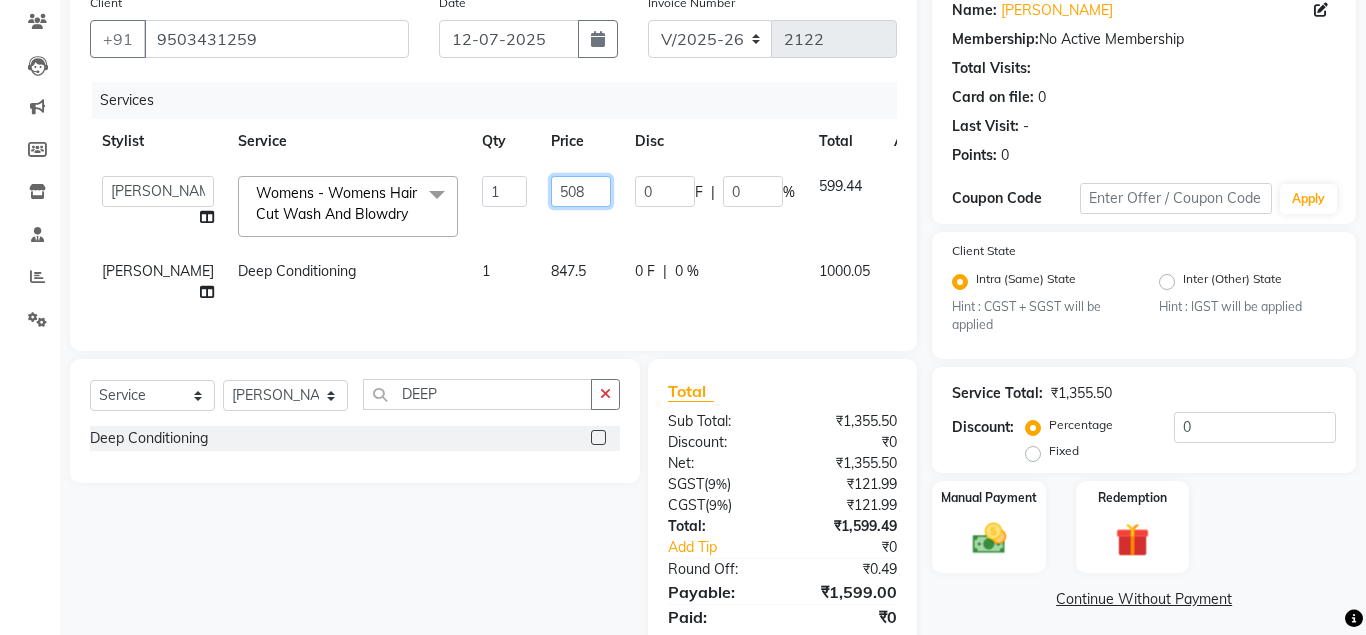 type on "508.5" 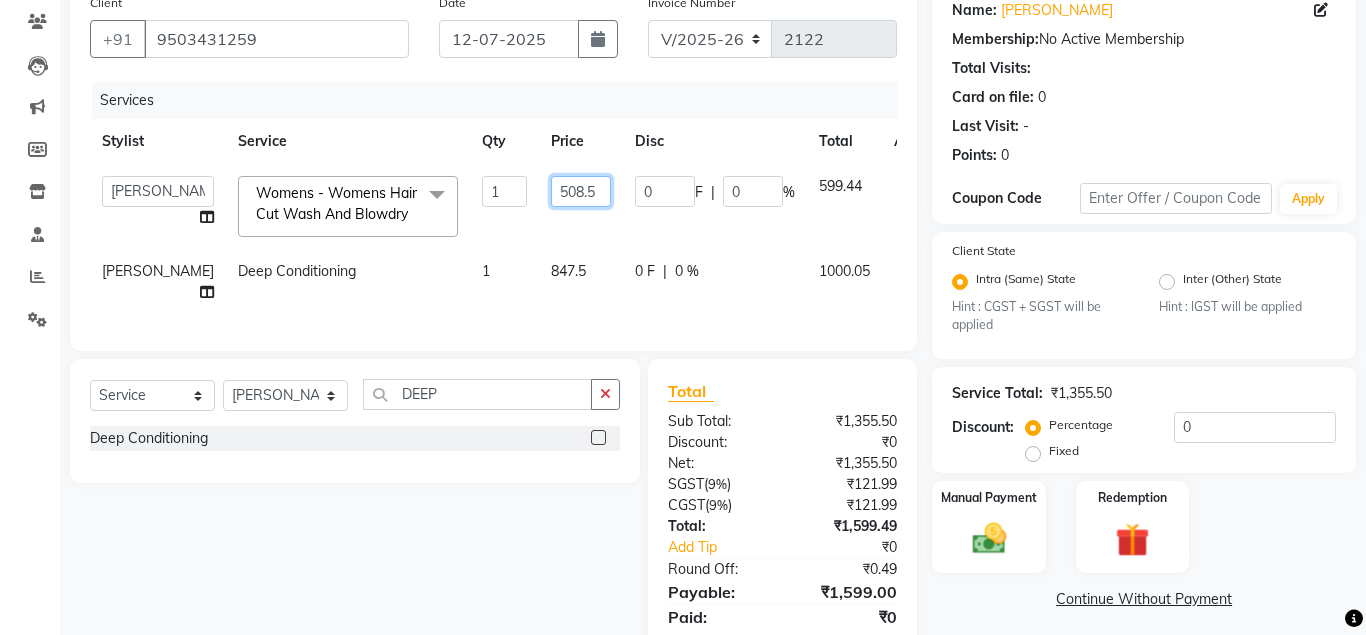 scroll, scrollTop: 0, scrollLeft: 6, axis: horizontal 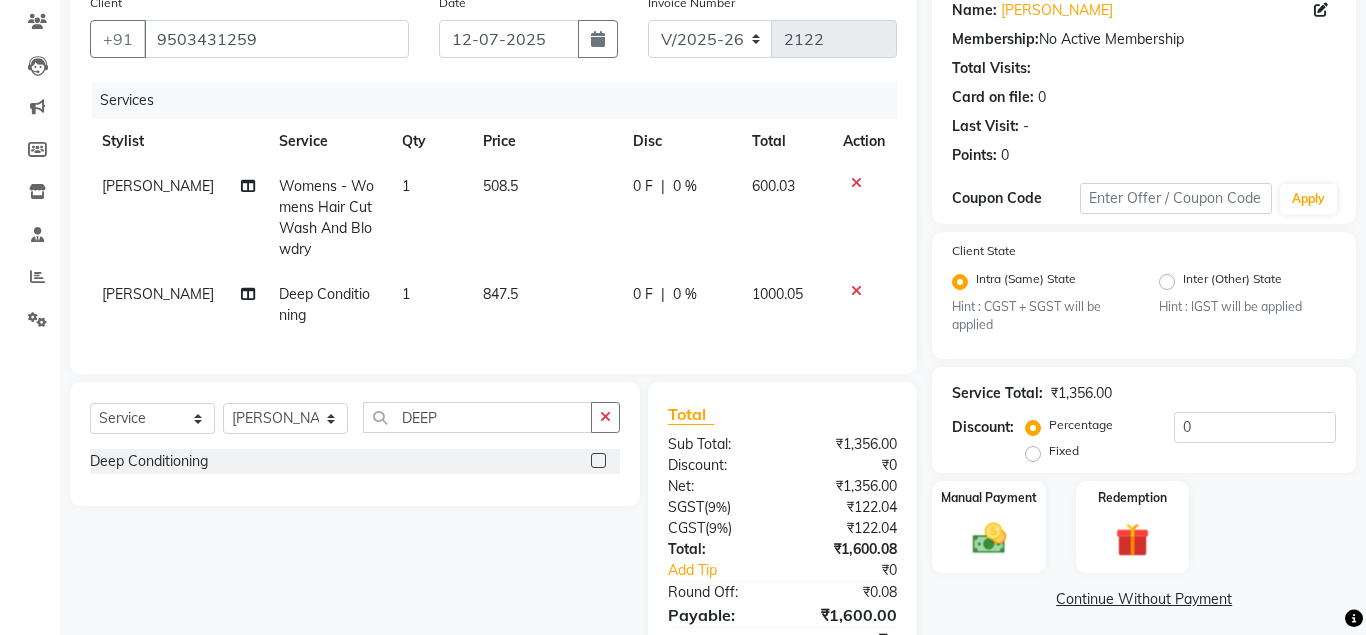 click on "600.03" 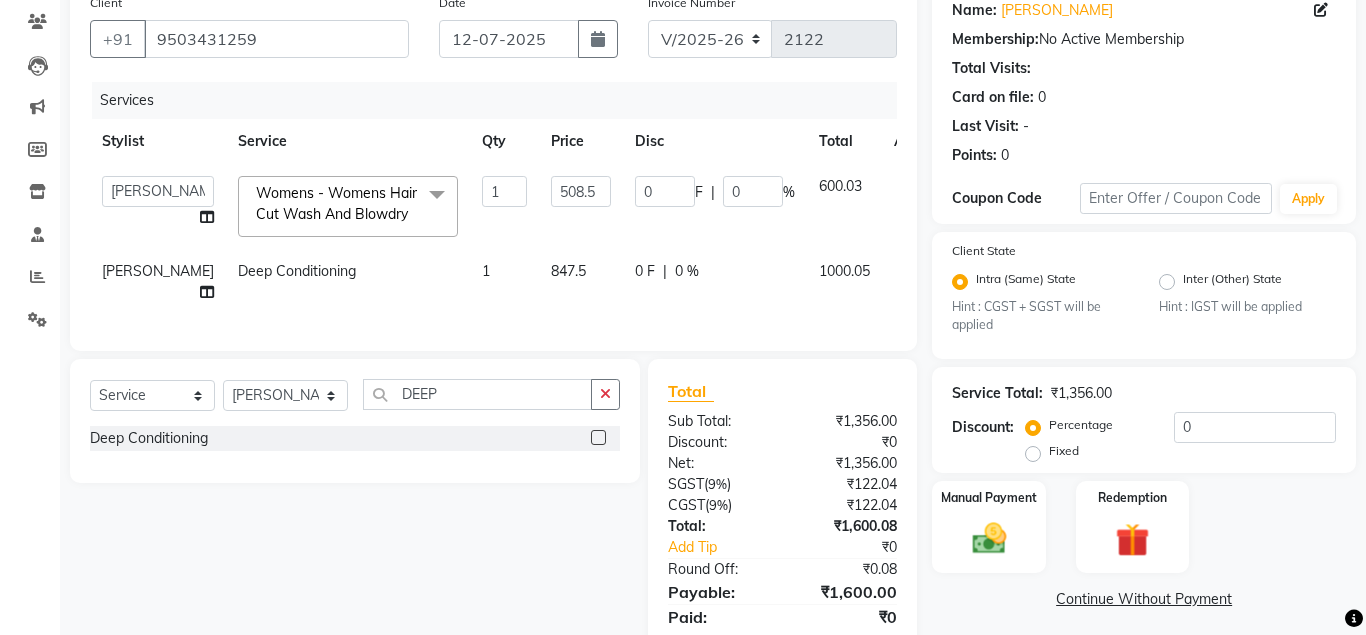 scroll, scrollTop: 235, scrollLeft: 0, axis: vertical 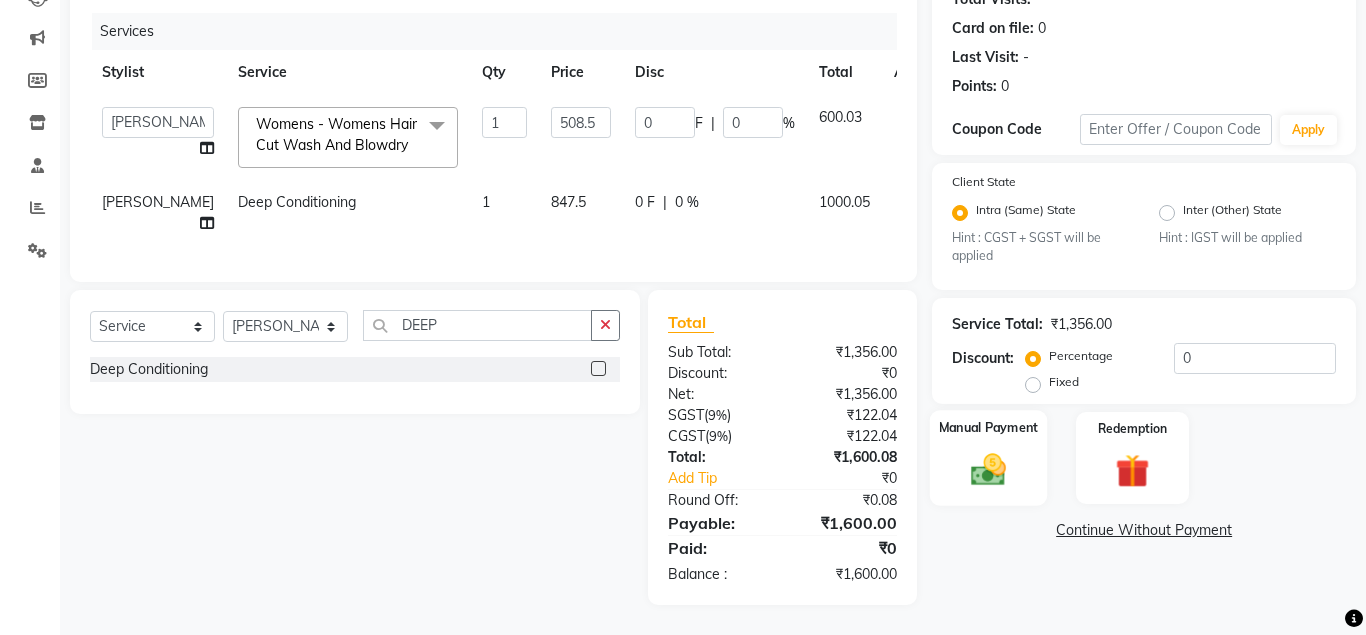 click 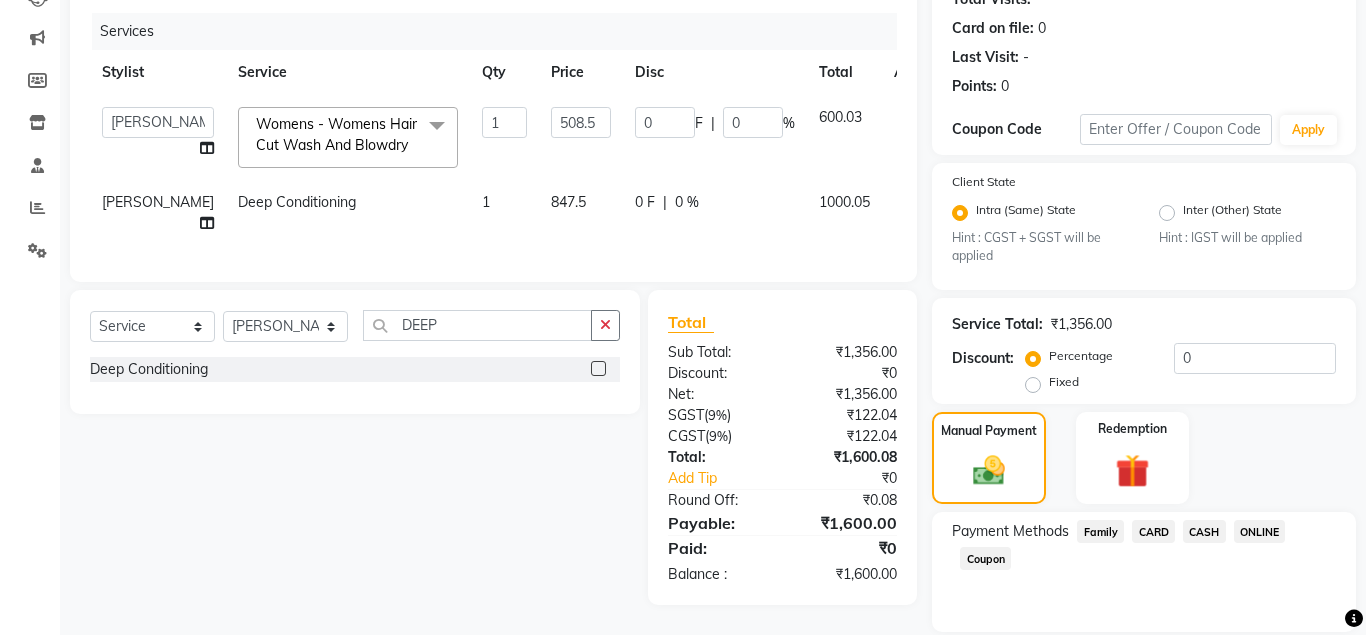 click on "CASH" 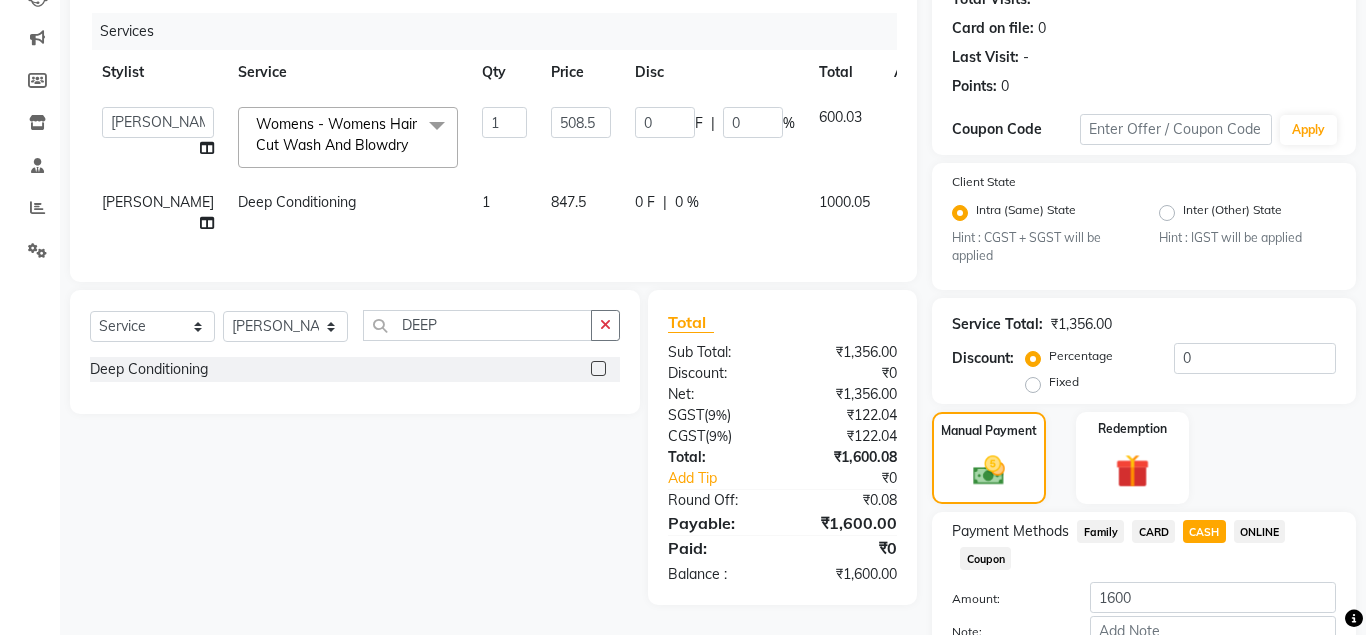 scroll, scrollTop: 358, scrollLeft: 0, axis: vertical 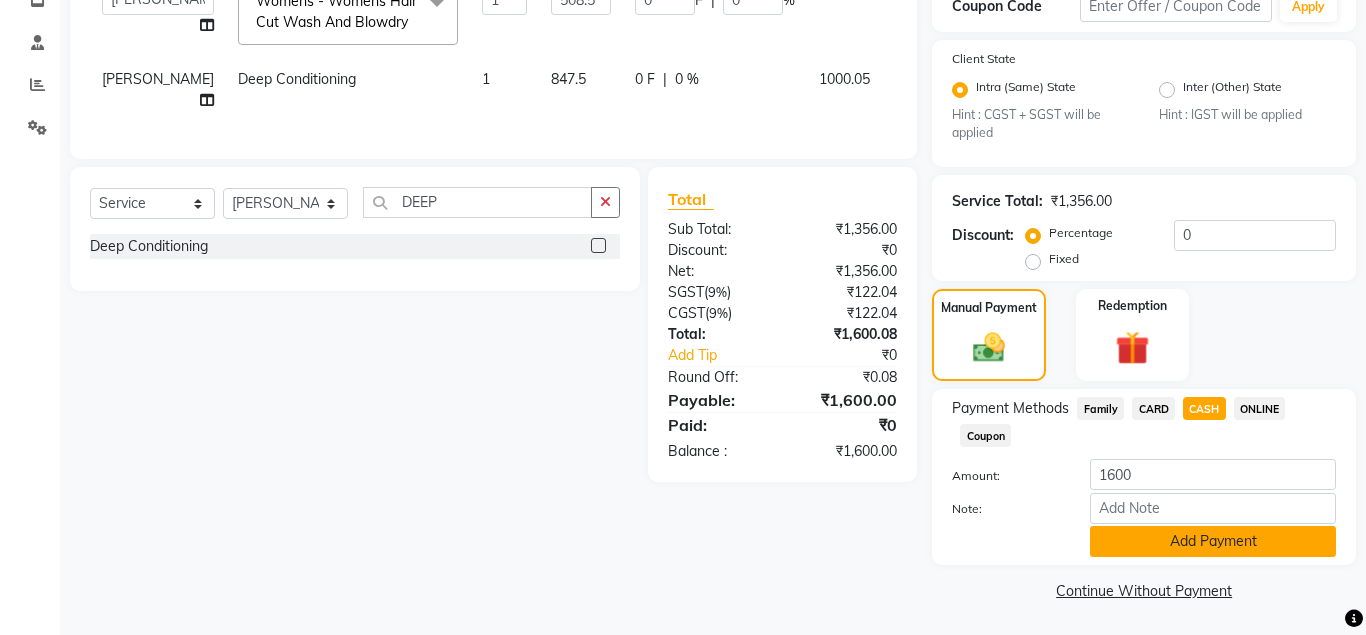 click on "Add Payment" 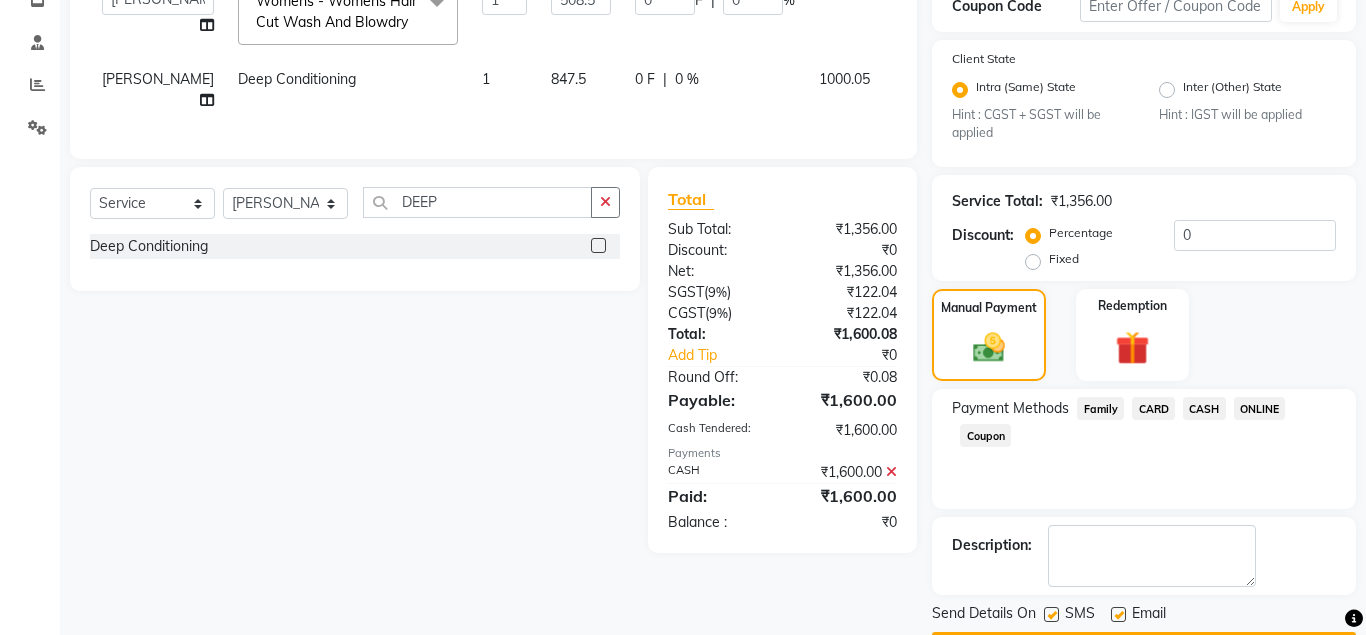 scroll, scrollTop: 416, scrollLeft: 0, axis: vertical 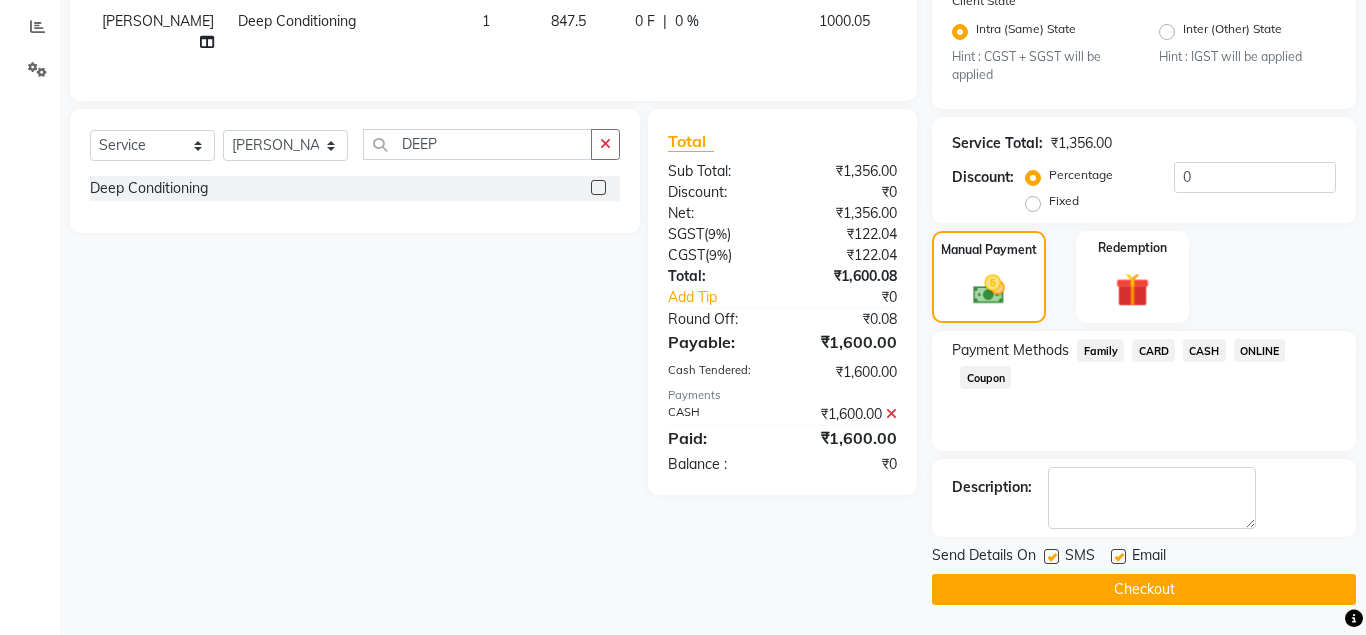 click on "Checkout" 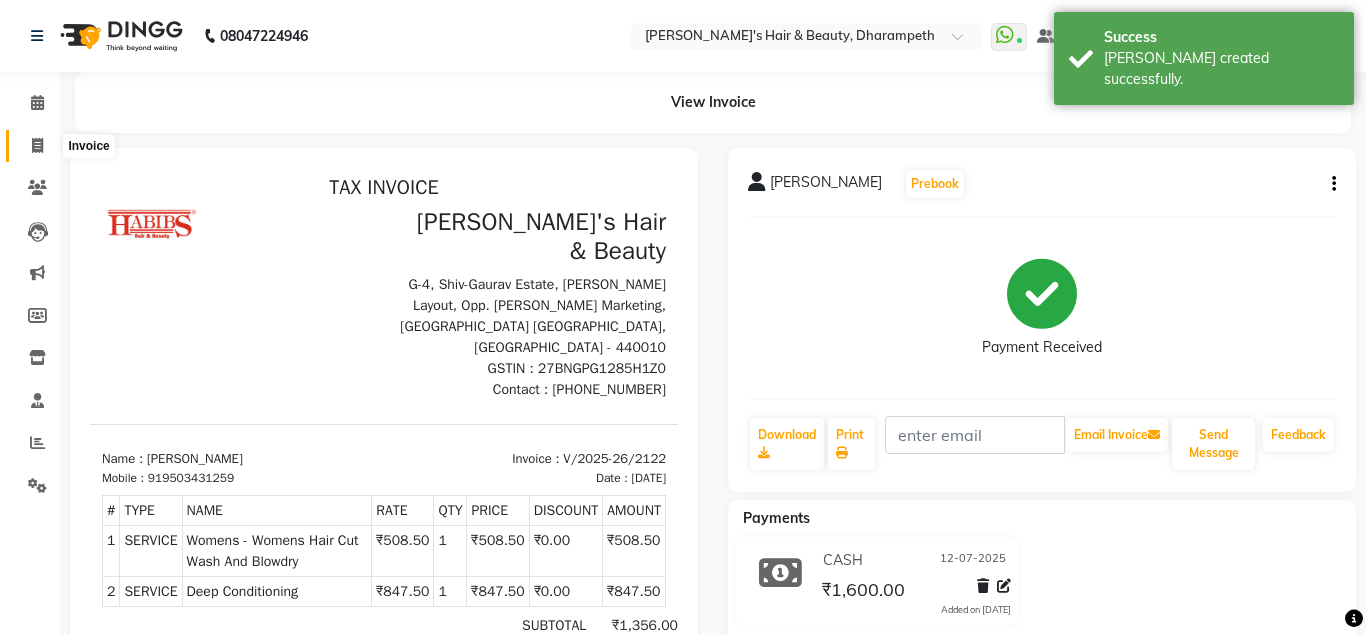 scroll, scrollTop: 0, scrollLeft: 0, axis: both 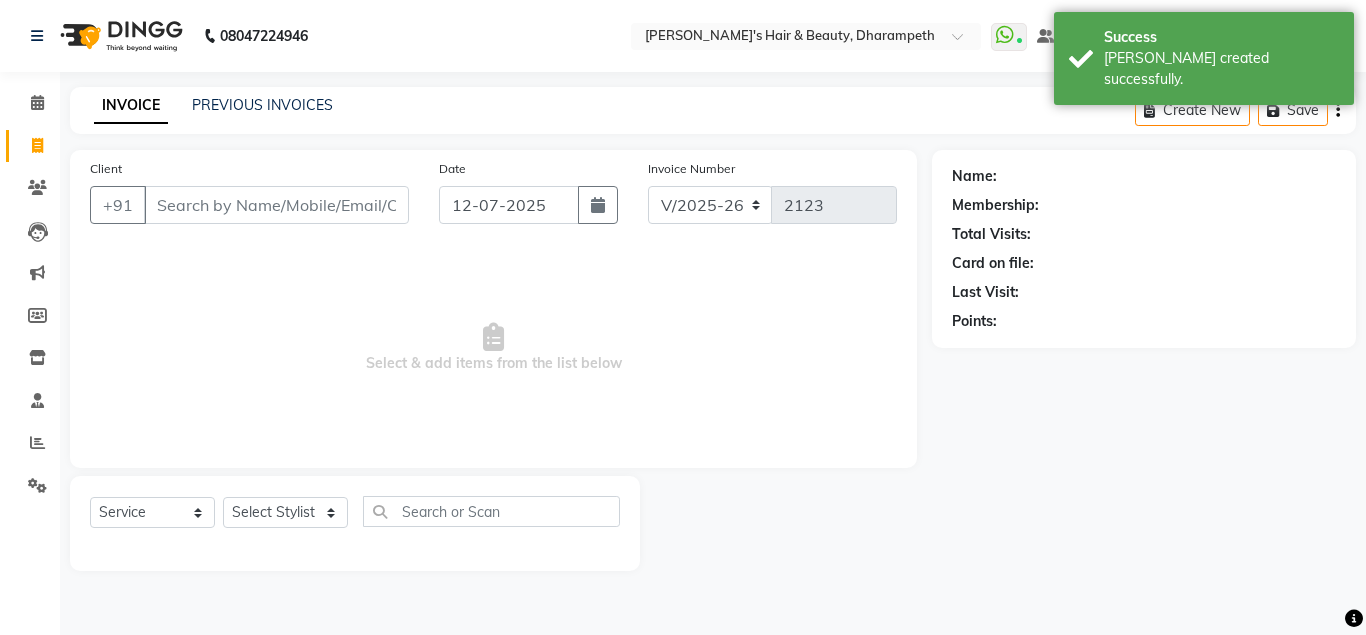 click on "Client" at bounding box center (276, 205) 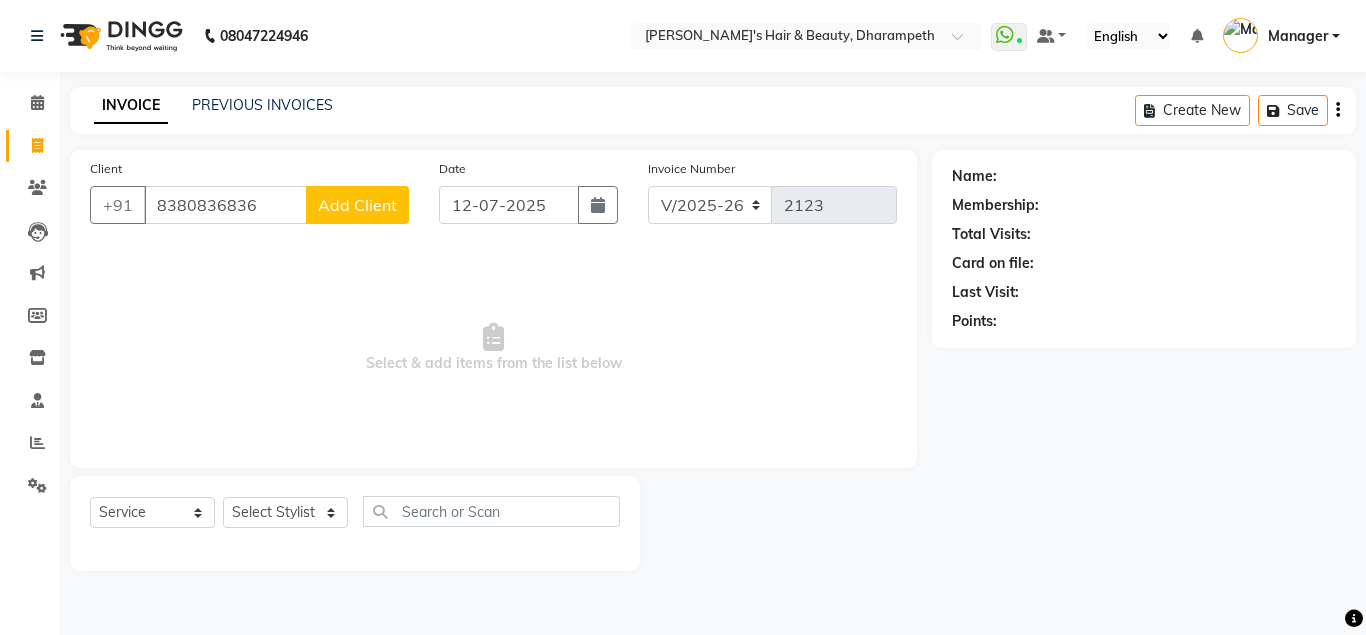 type on "8380836836" 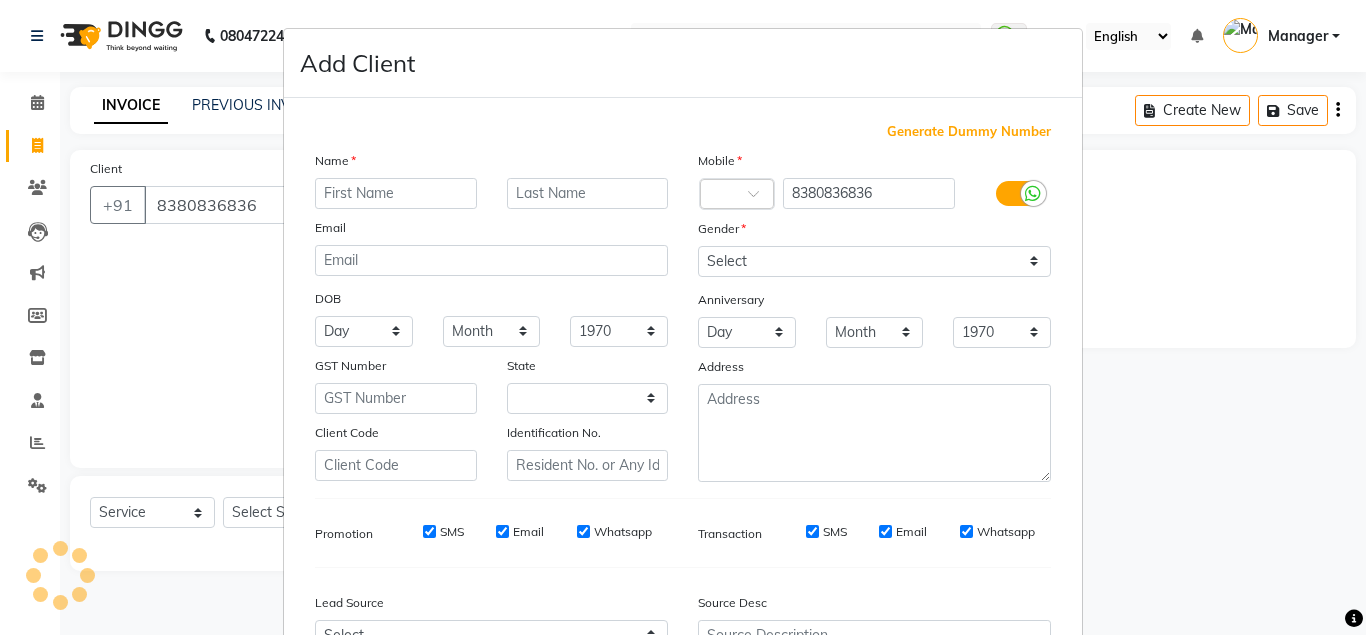 select on "22" 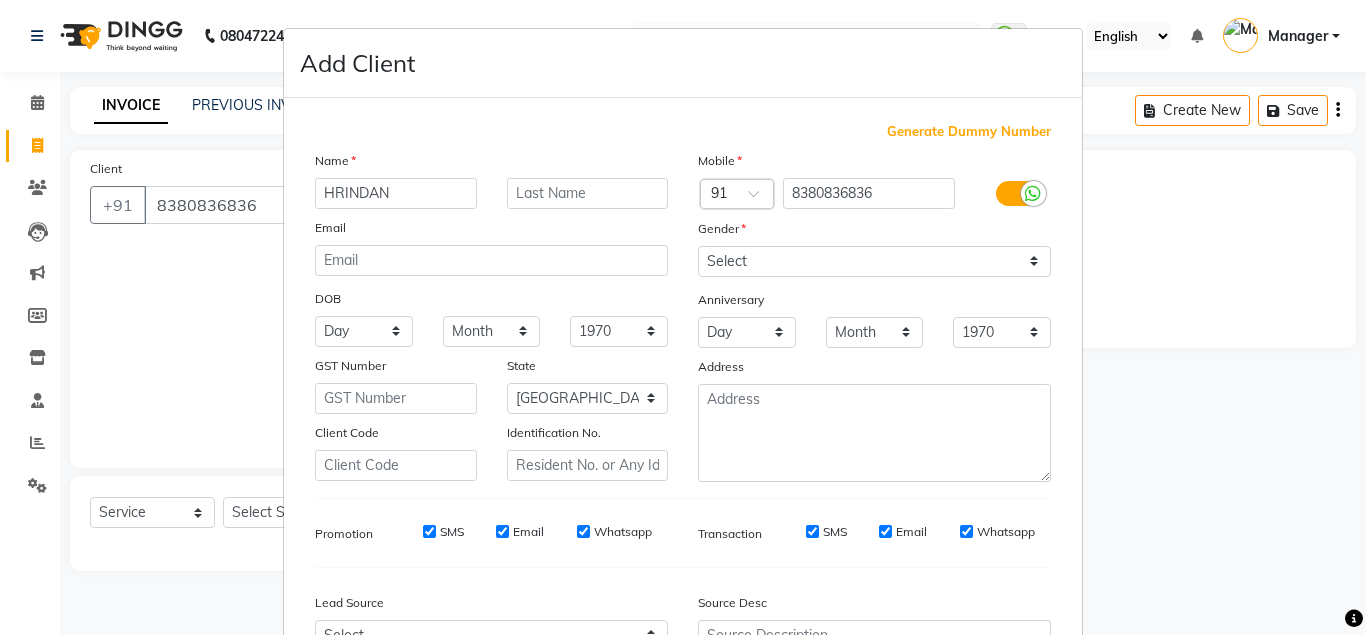 type on "HRINDAN" 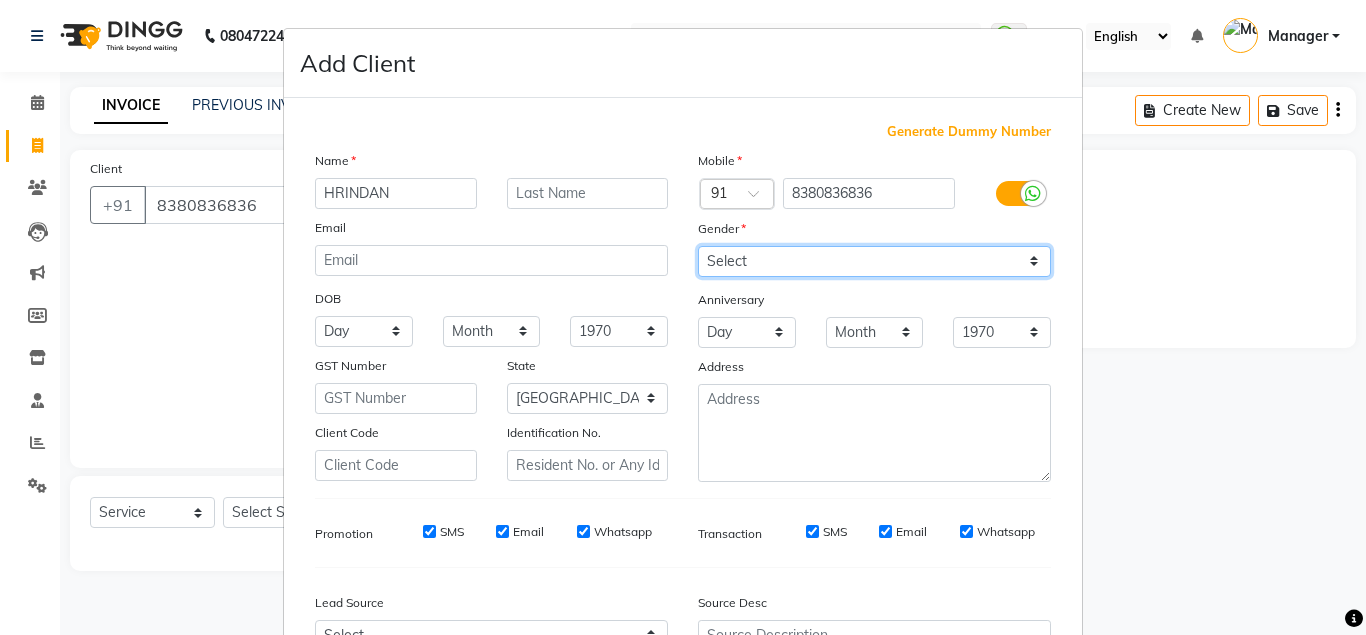 click on "Select [DEMOGRAPHIC_DATA] [DEMOGRAPHIC_DATA] Other Prefer Not To Say" at bounding box center (874, 261) 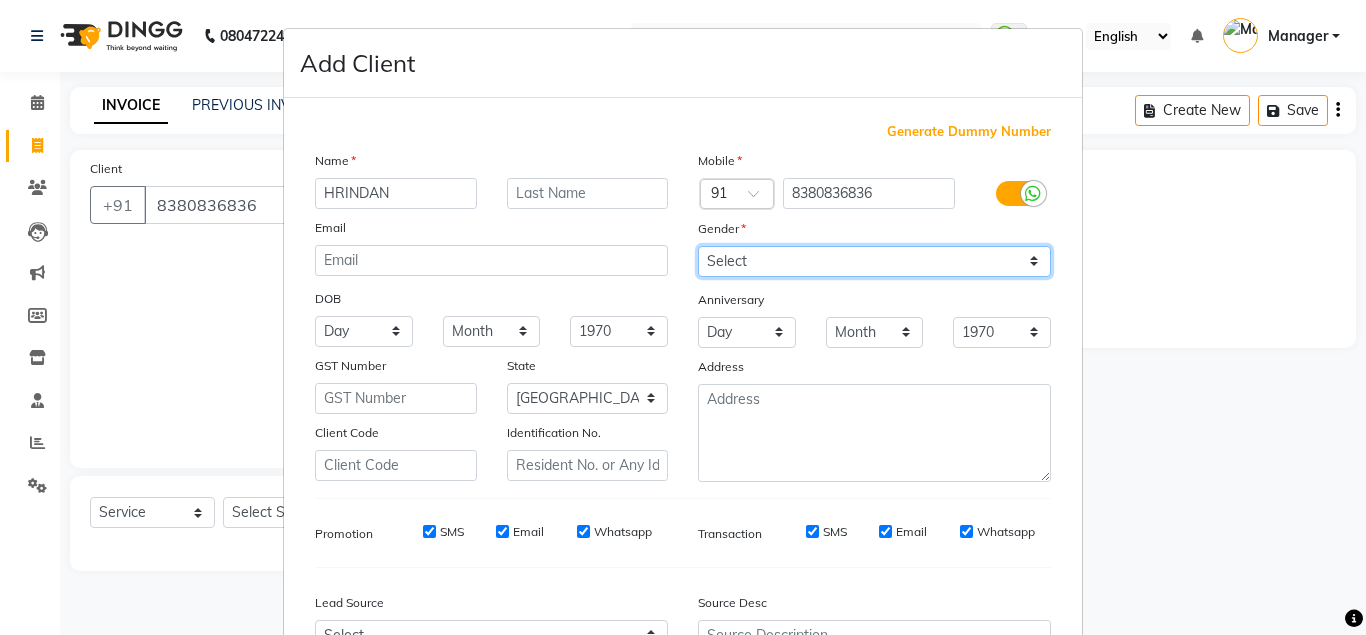 select on "[DEMOGRAPHIC_DATA]" 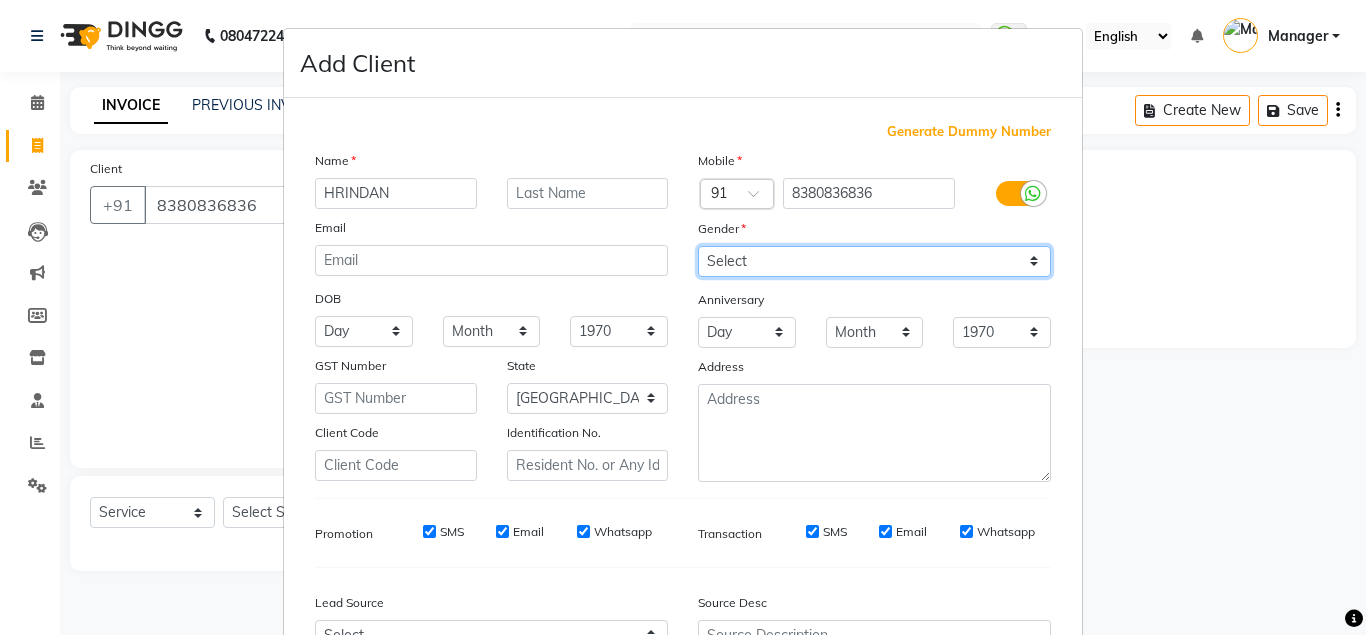 click on "[DEMOGRAPHIC_DATA]" at bounding box center [0, 0] 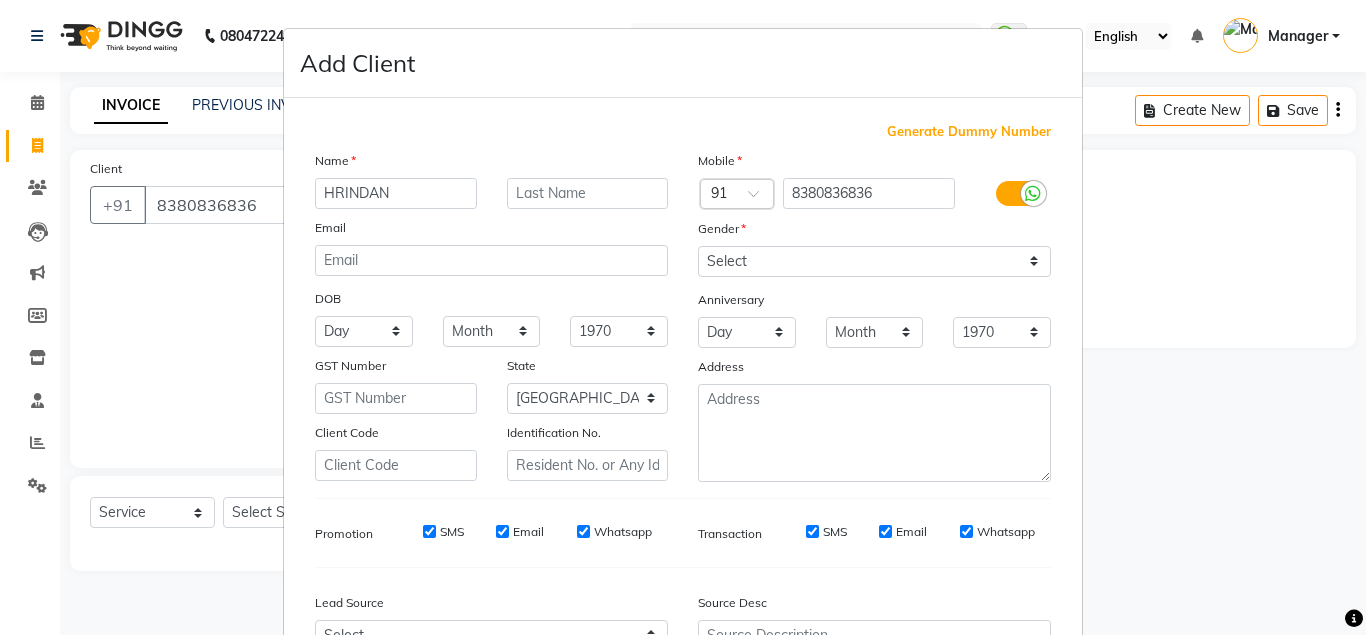 scroll, scrollTop: 214, scrollLeft: 0, axis: vertical 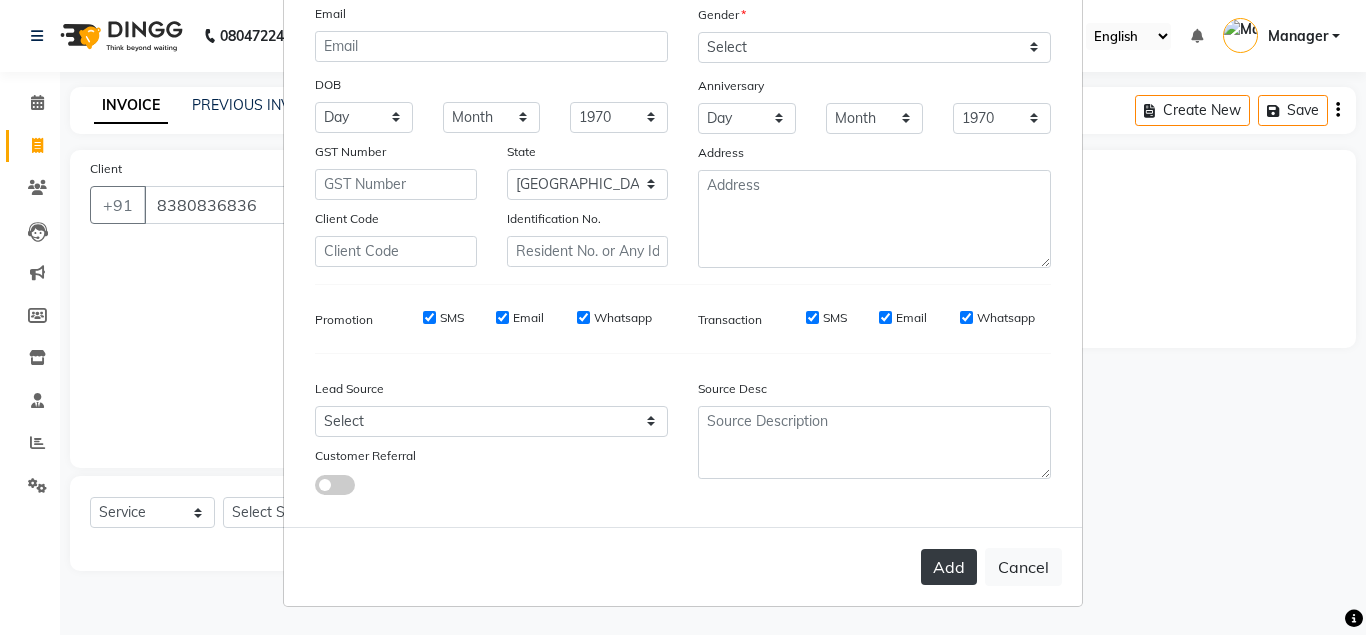 click on "Add" at bounding box center [949, 567] 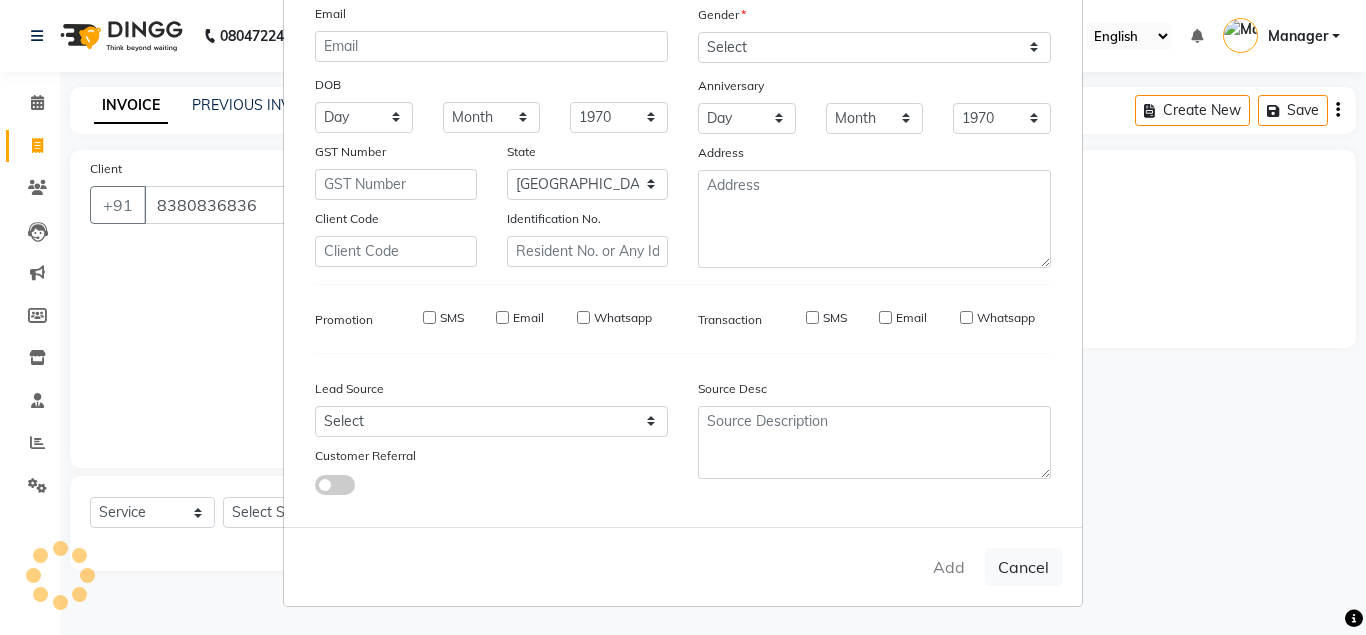 type 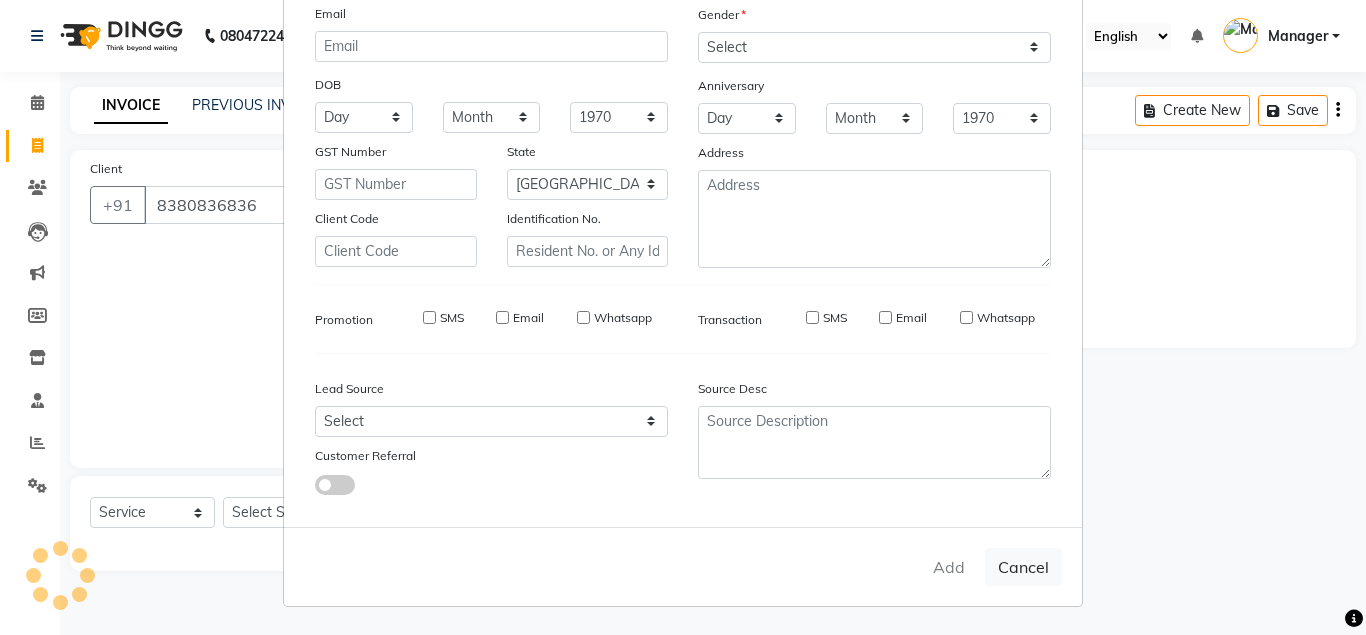 select 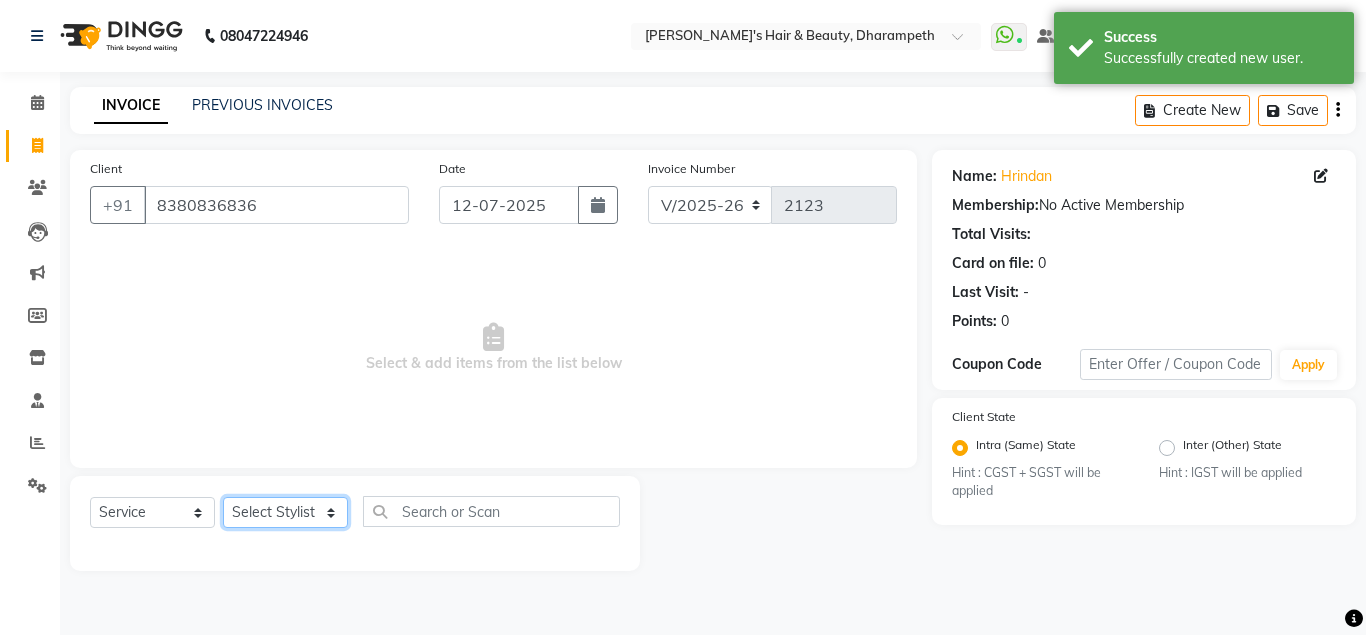 click on "Select Stylist Anuj W [PERSON_NAME] [PERSON_NAME]  Manager [PERSON_NAME] C [PERSON_NAME] S [PERSON_NAME] S Shilpa P Vedant N" 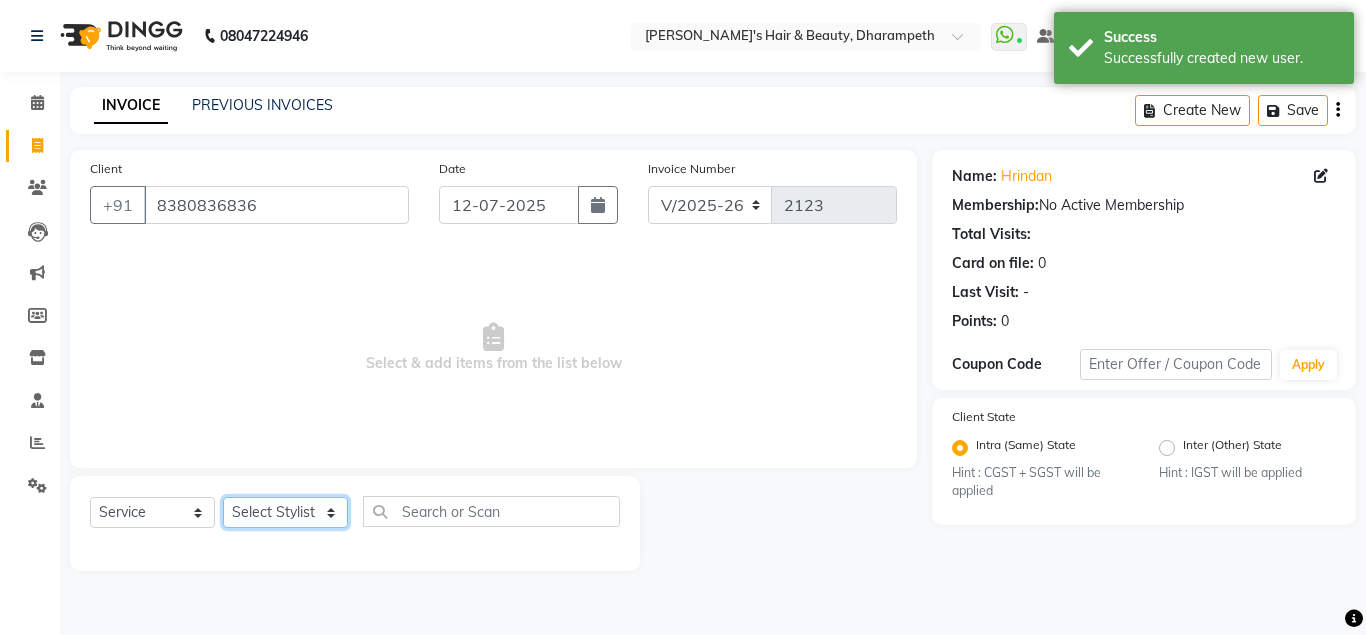 select on "49108" 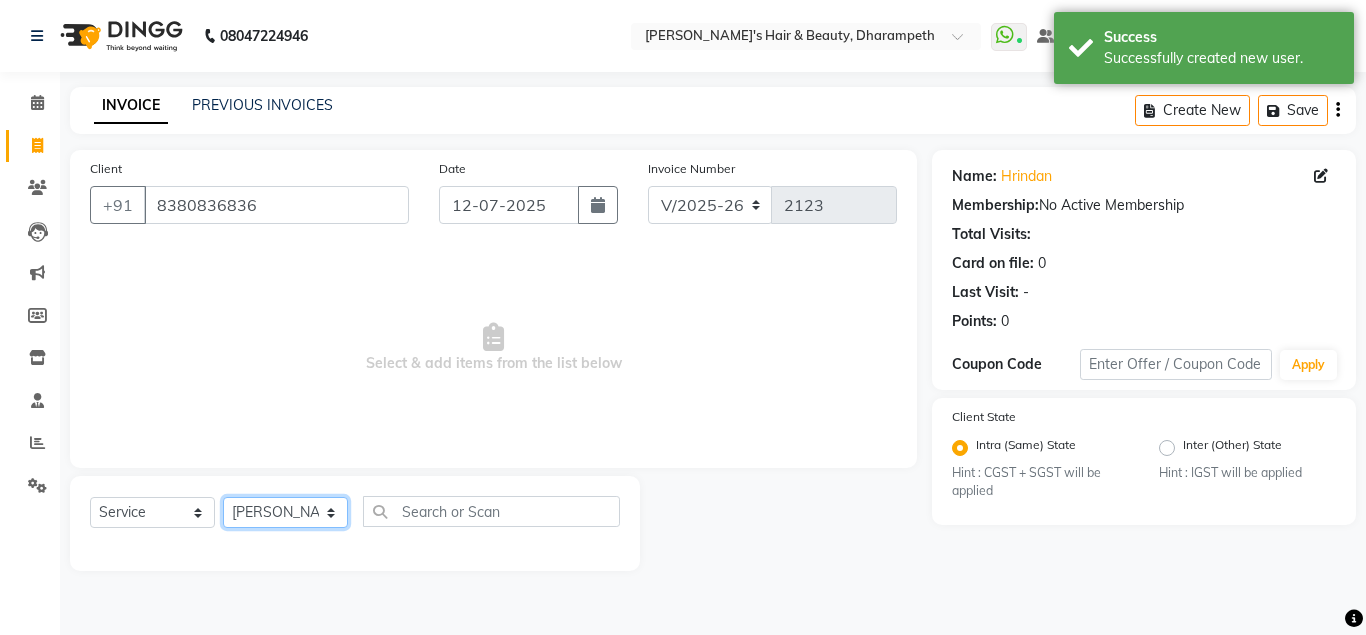 click on "[PERSON_NAME]" 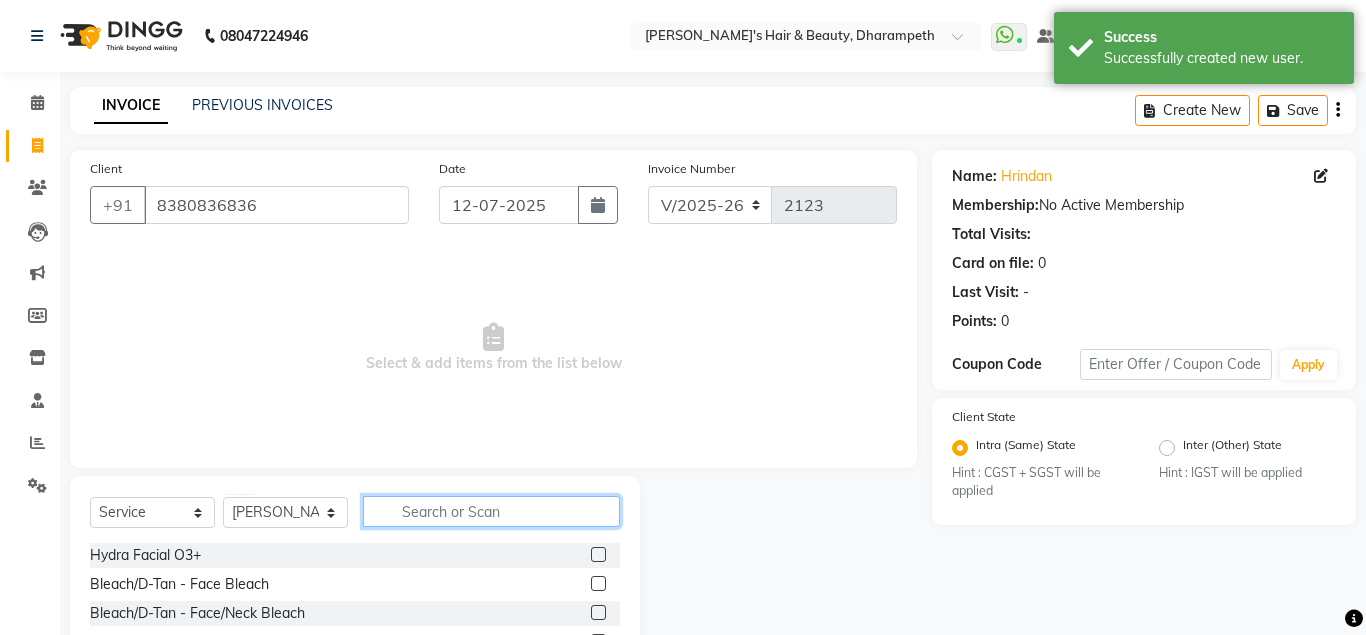 click 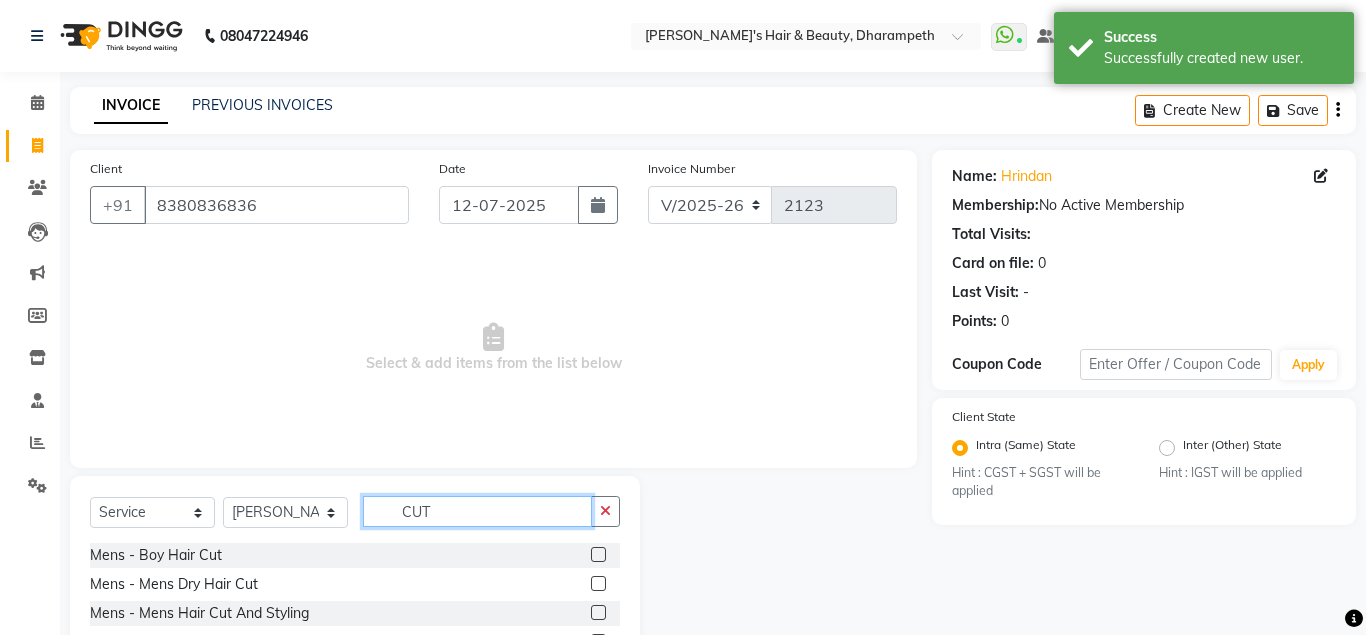 type on "CUT" 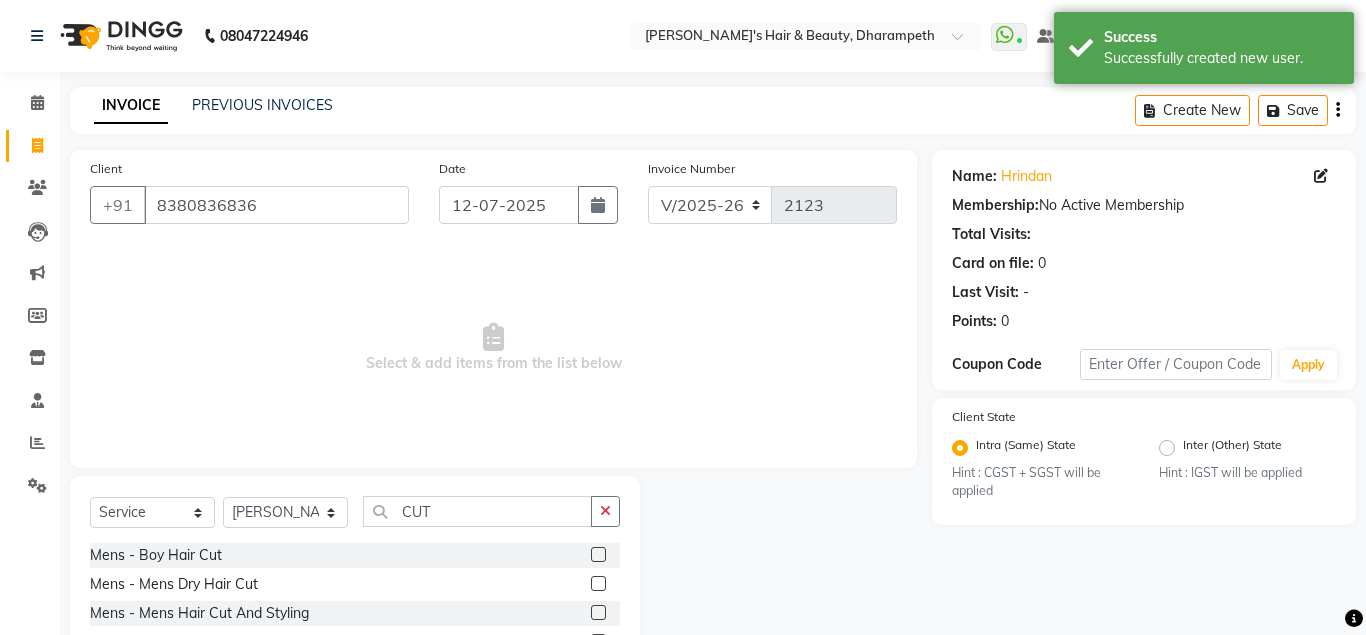 click 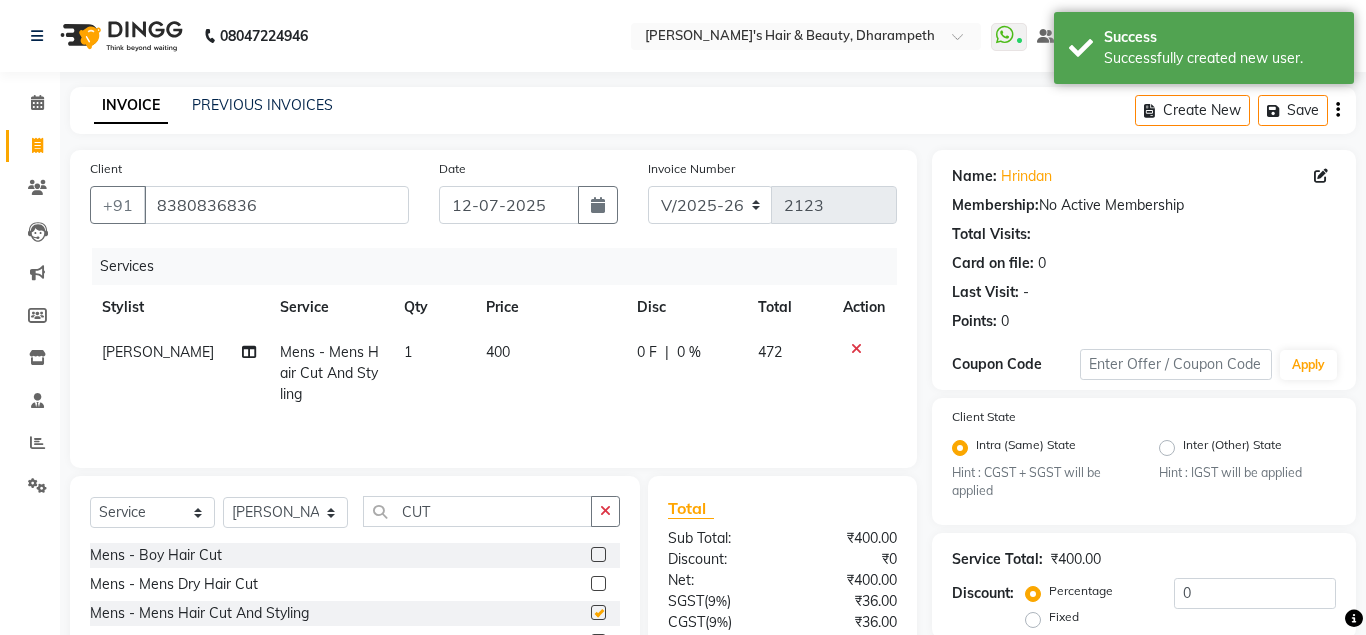 checkbox on "false" 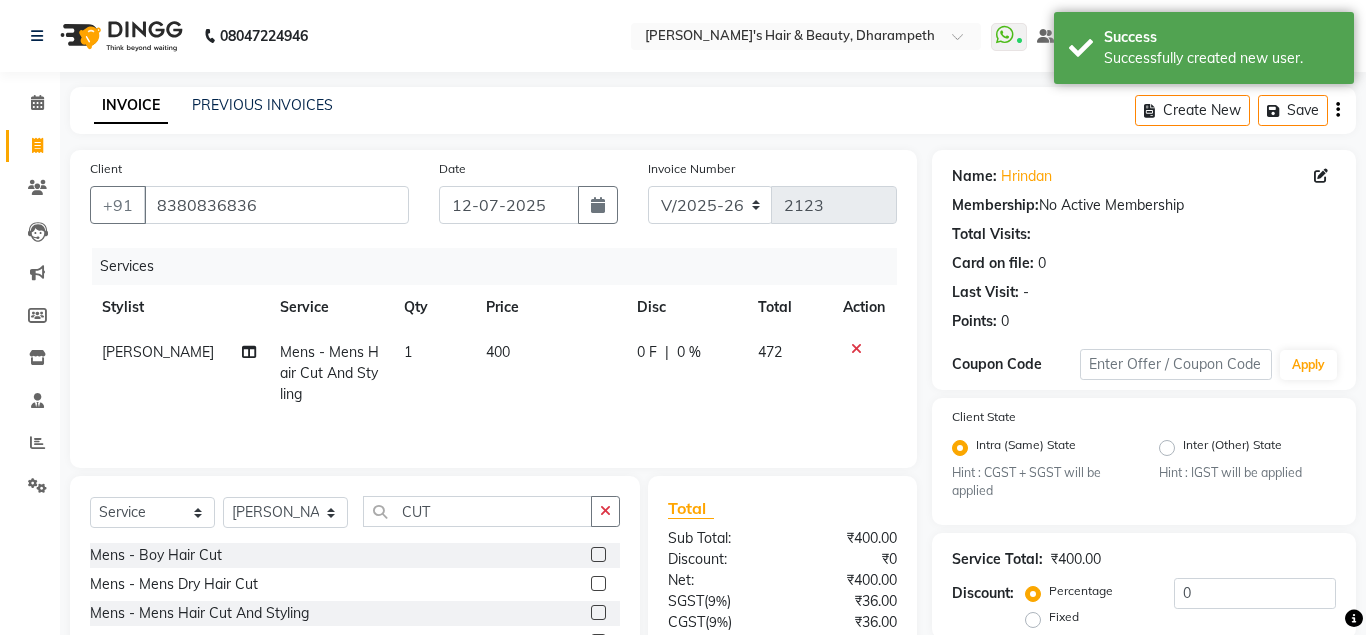 click on "400" 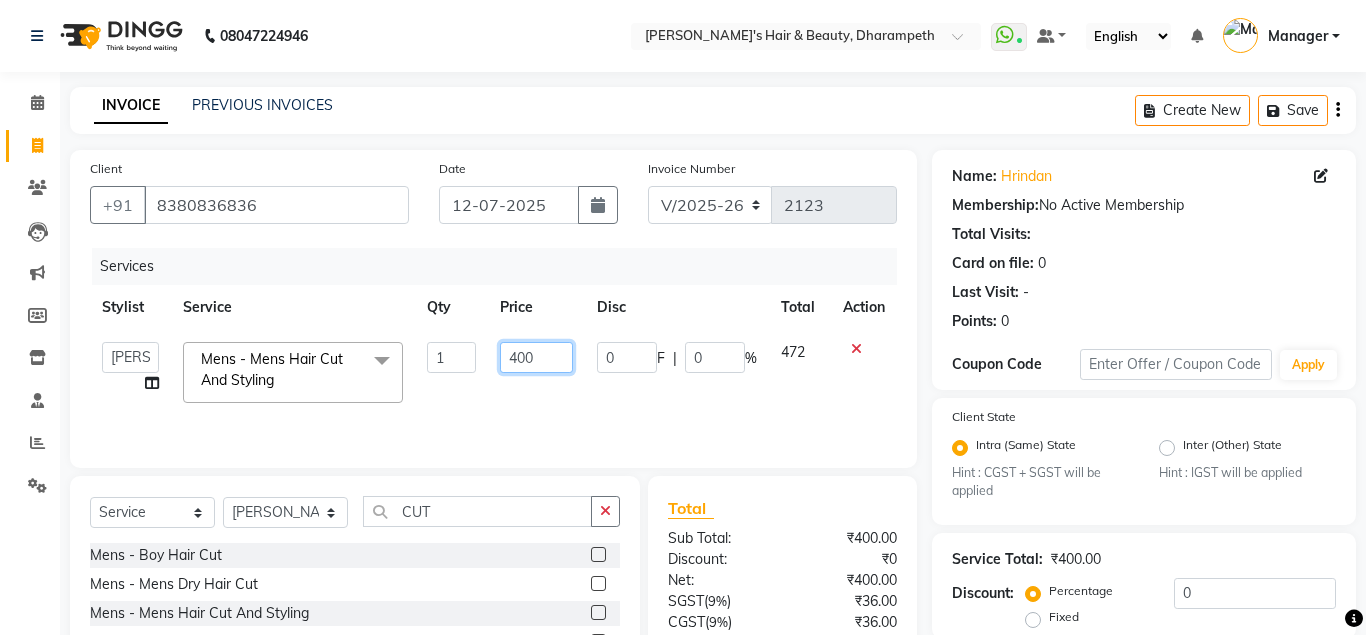 drag, startPoint x: 539, startPoint y: 358, endPoint x: 345, endPoint y: 406, distance: 199.84995 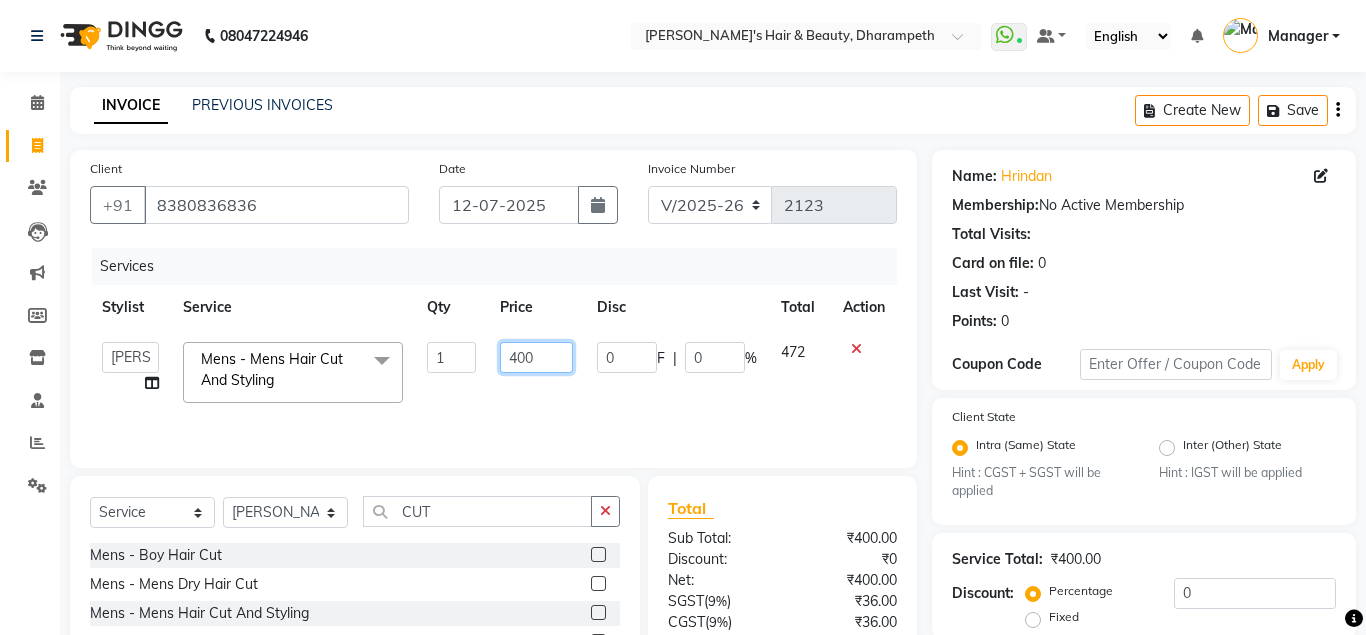 click on "400" 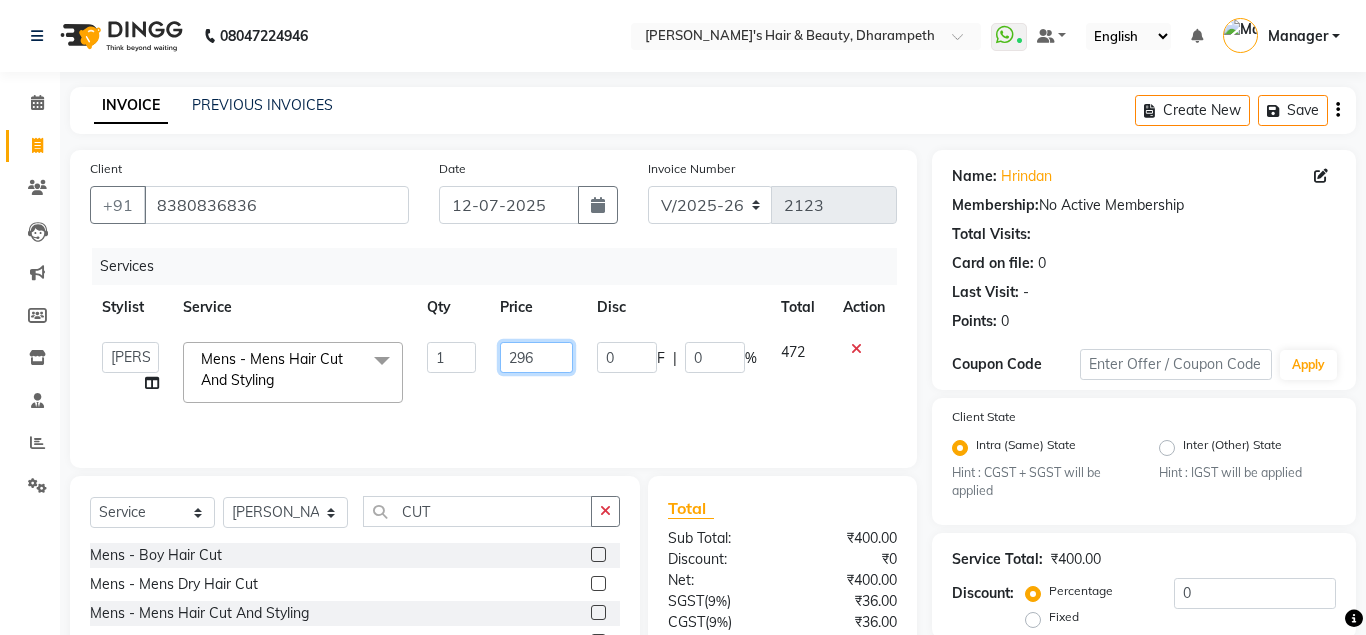 type on "296.6" 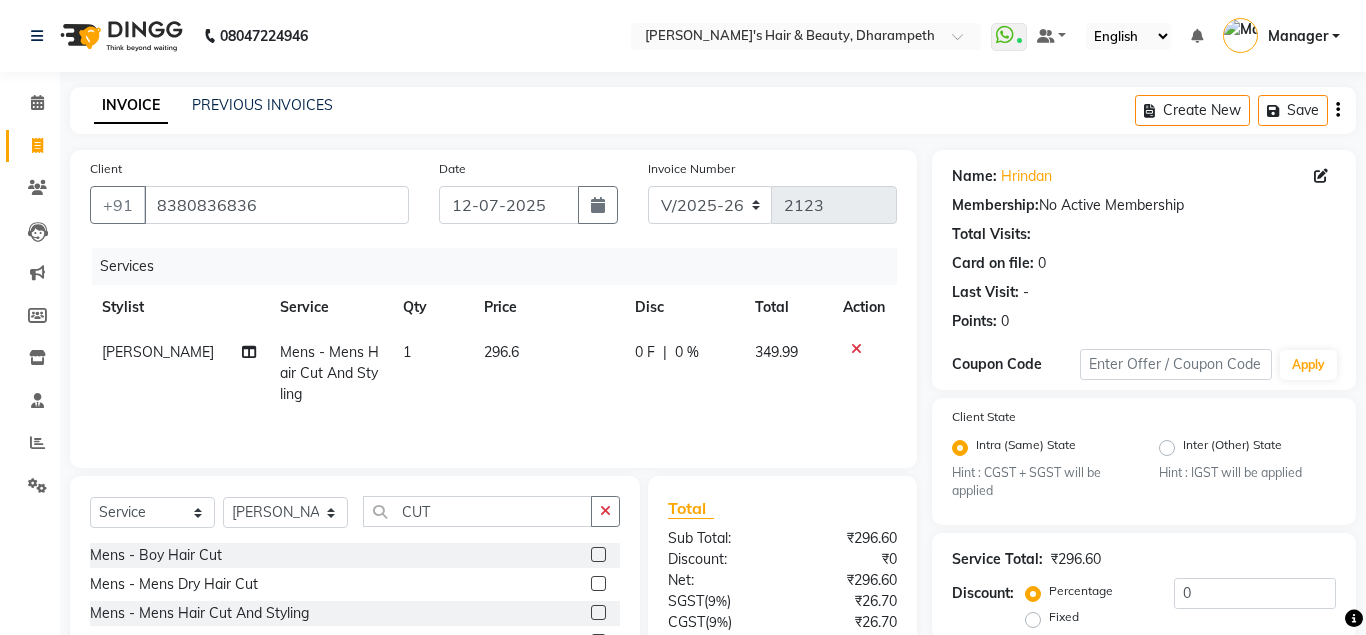 click on "349.99" 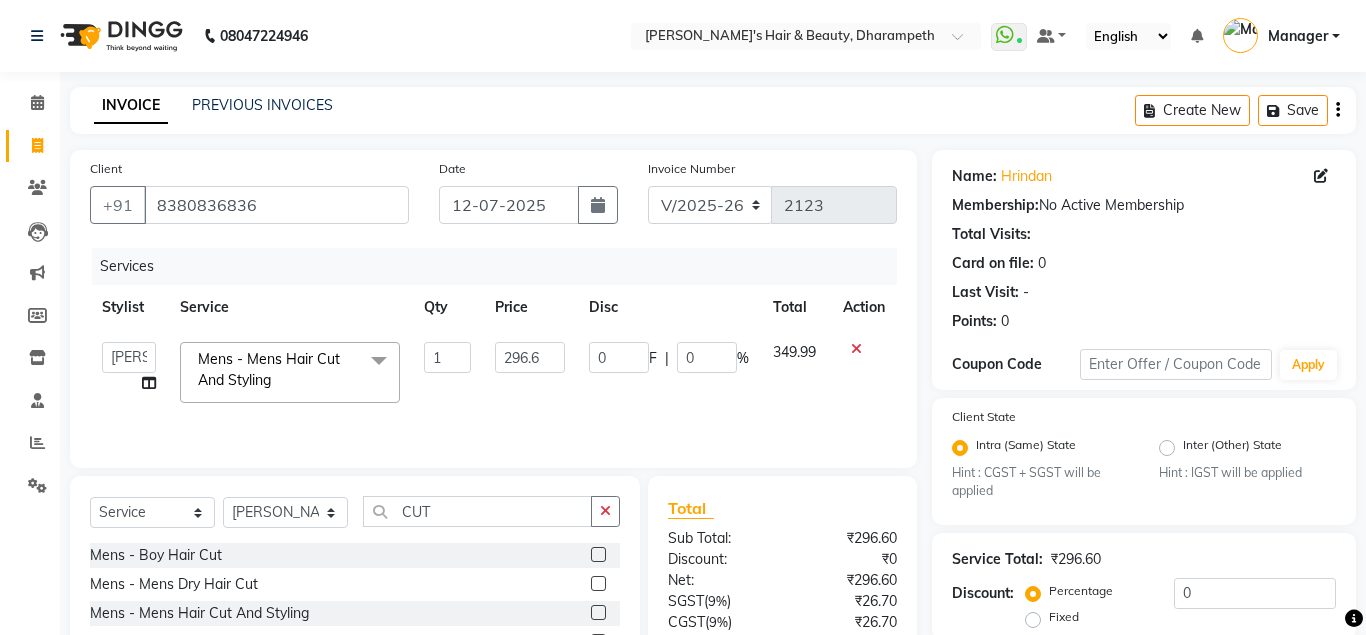 scroll, scrollTop: 186, scrollLeft: 0, axis: vertical 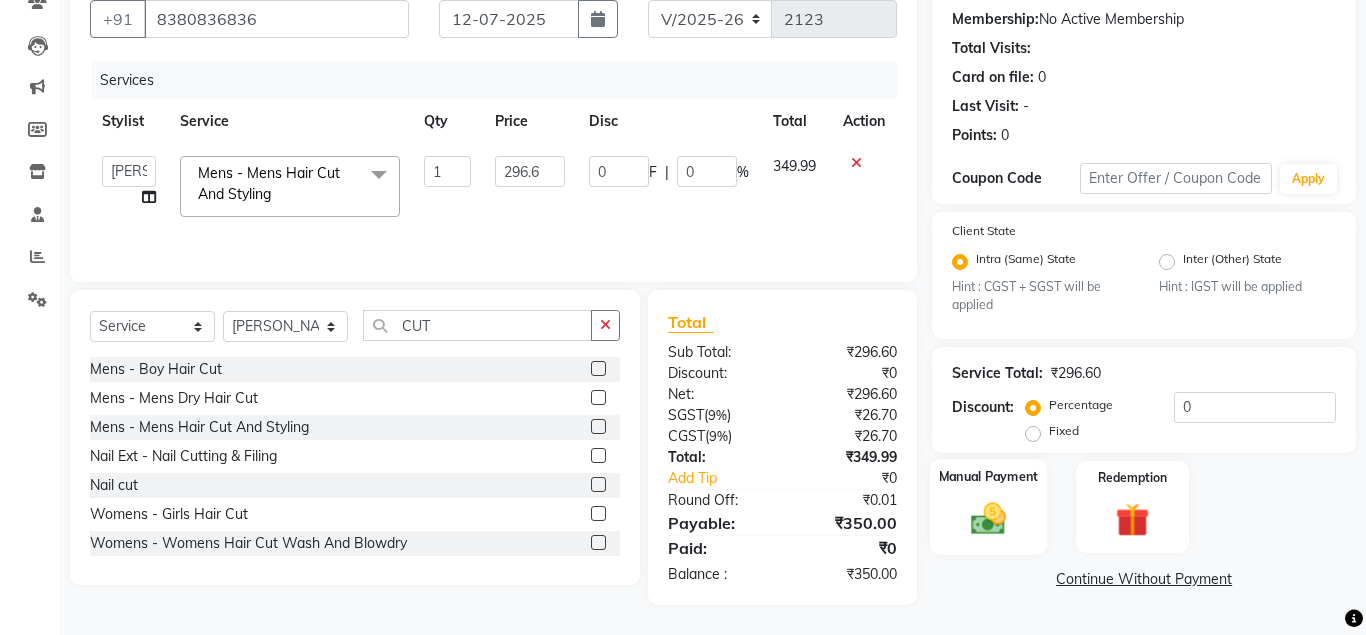 click 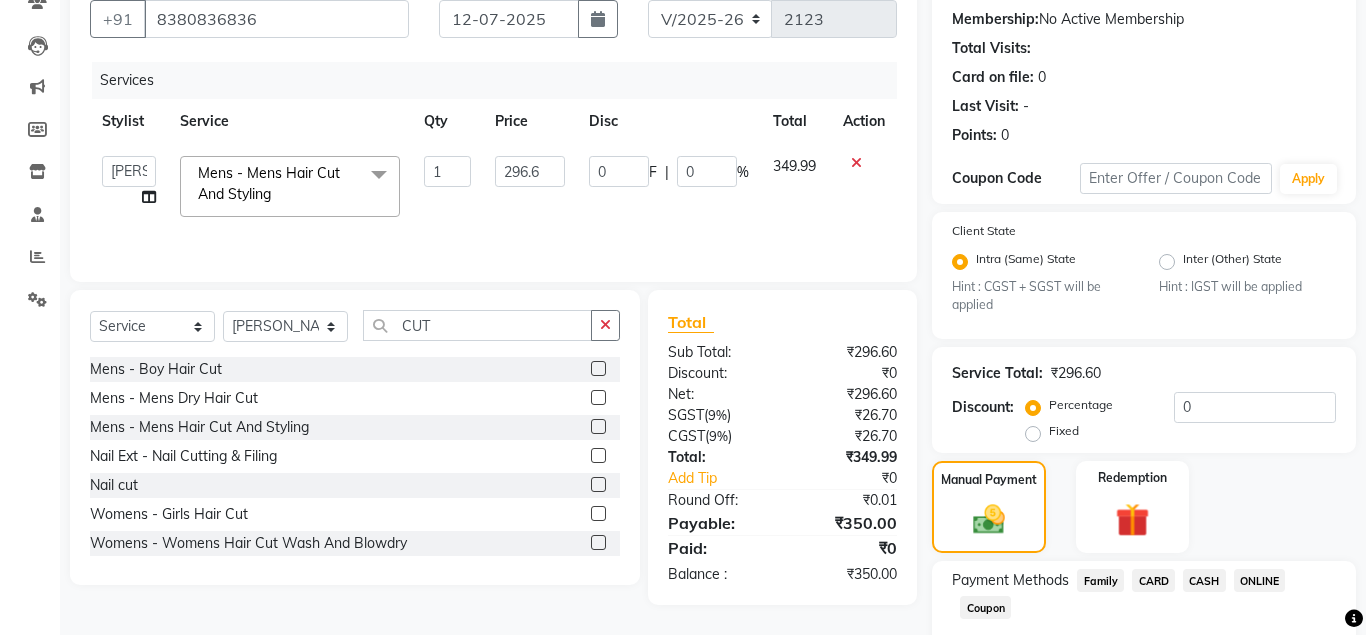 click on "ONLINE" 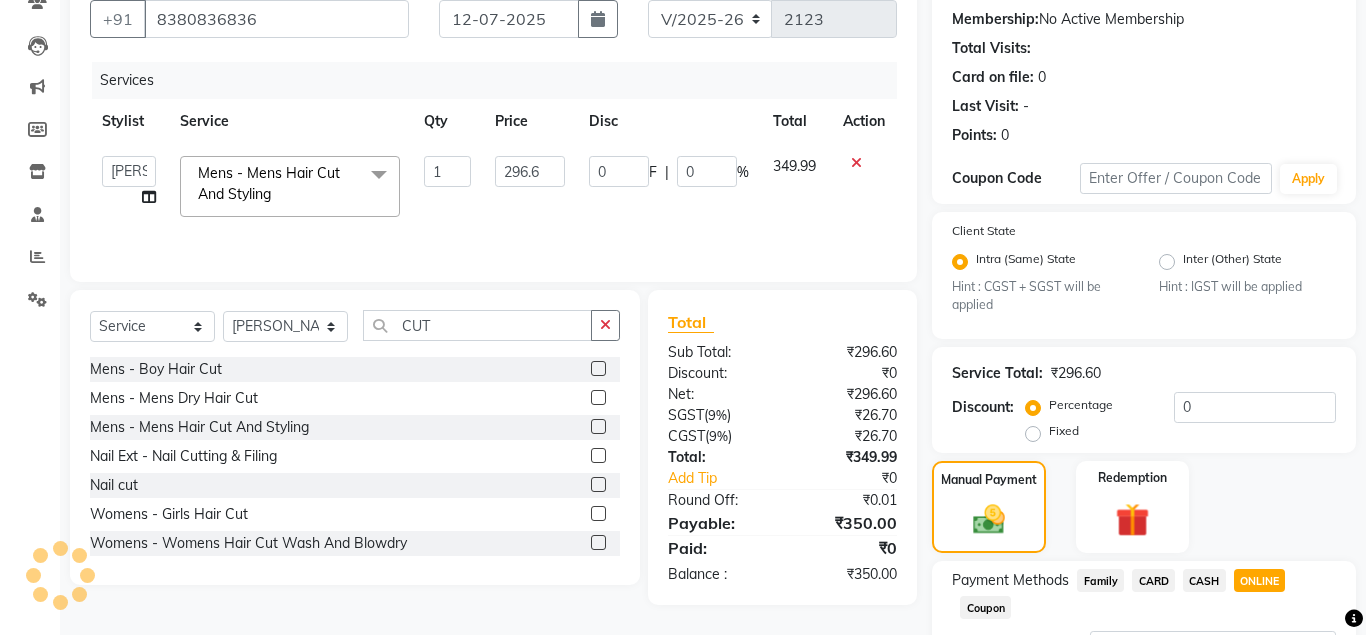 scroll, scrollTop: 358, scrollLeft: 0, axis: vertical 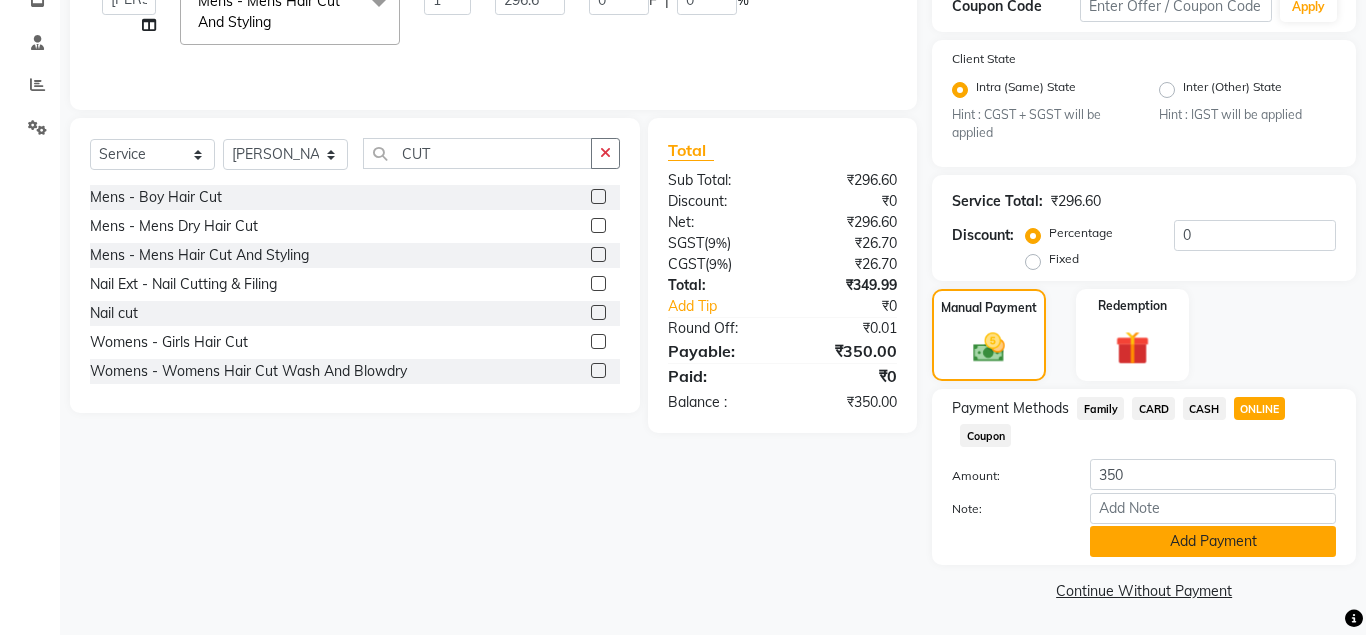 click on "Add Payment" 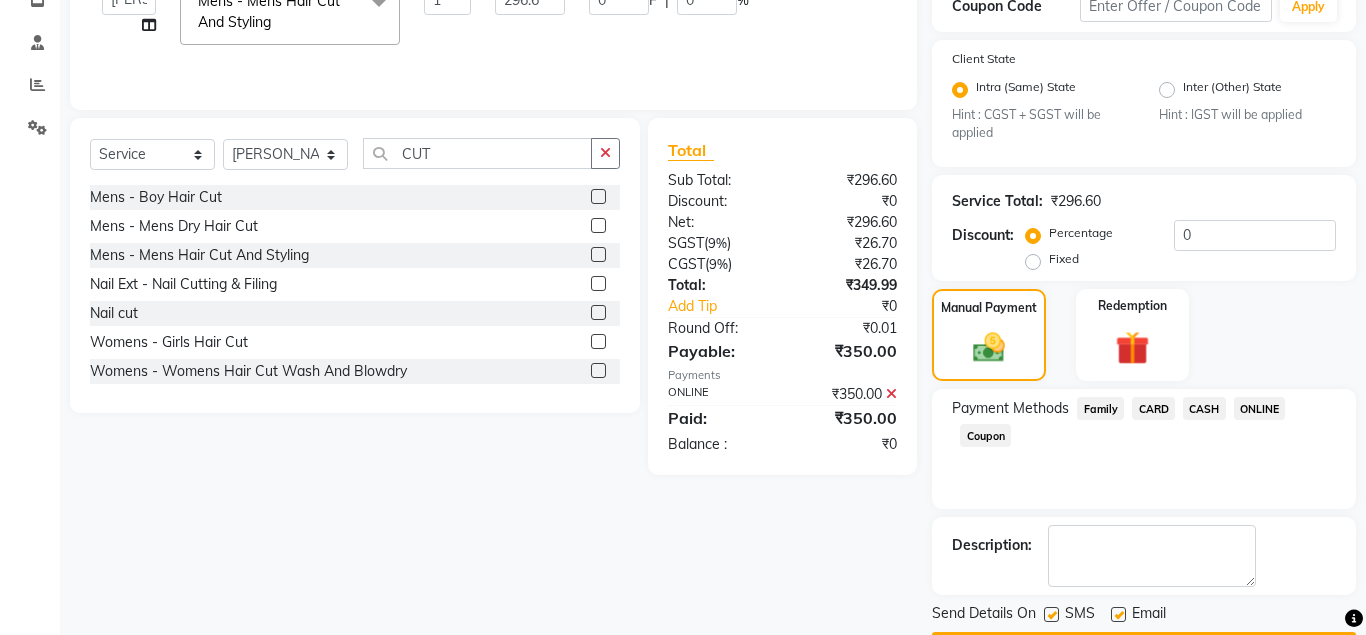 scroll, scrollTop: 416, scrollLeft: 0, axis: vertical 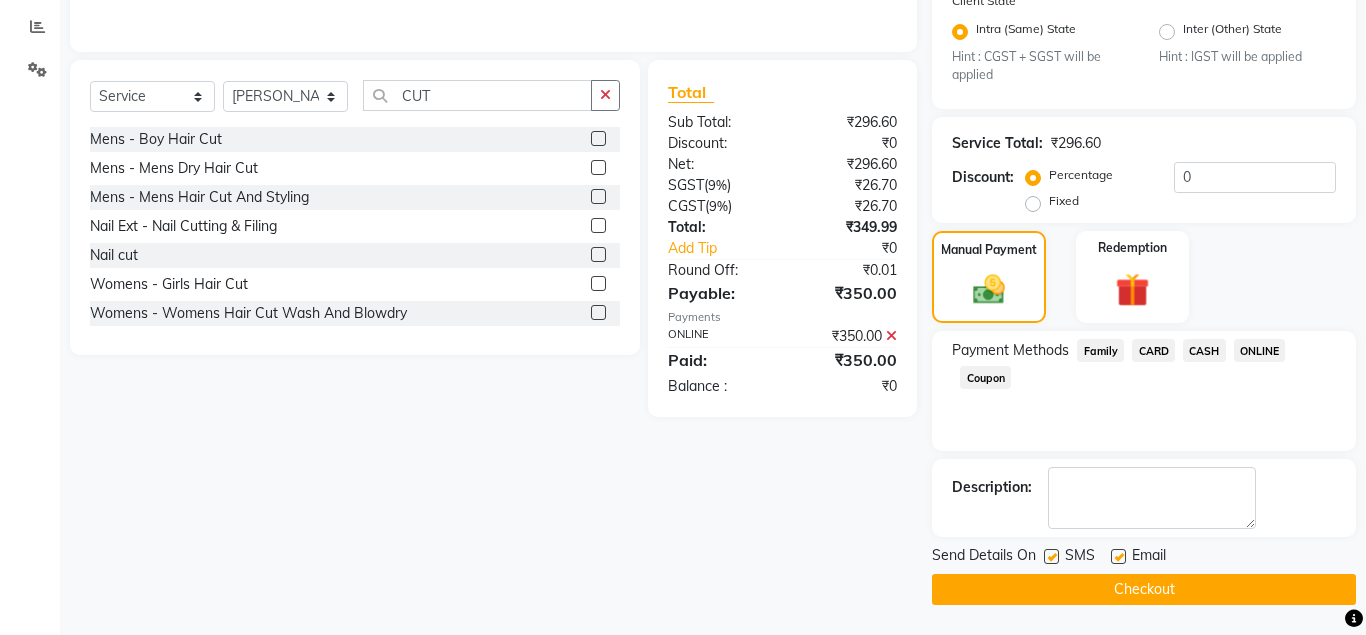 click on "Checkout" 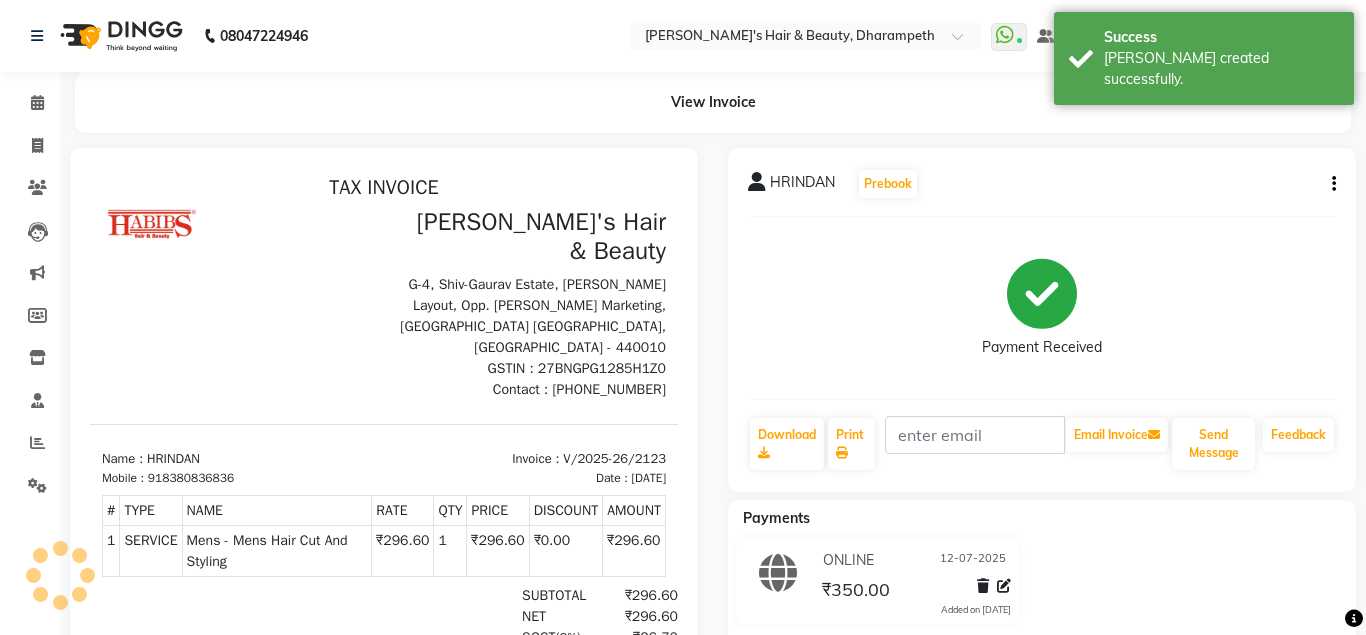 scroll, scrollTop: 0, scrollLeft: 0, axis: both 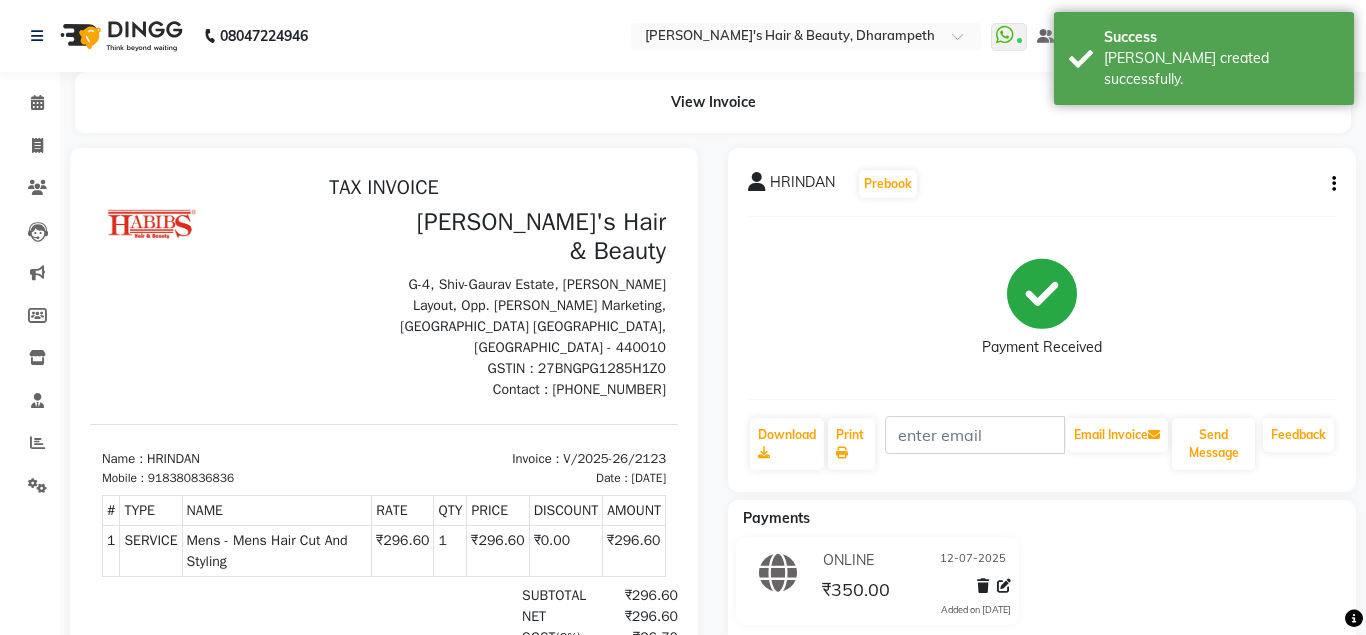 click on "Invoice" 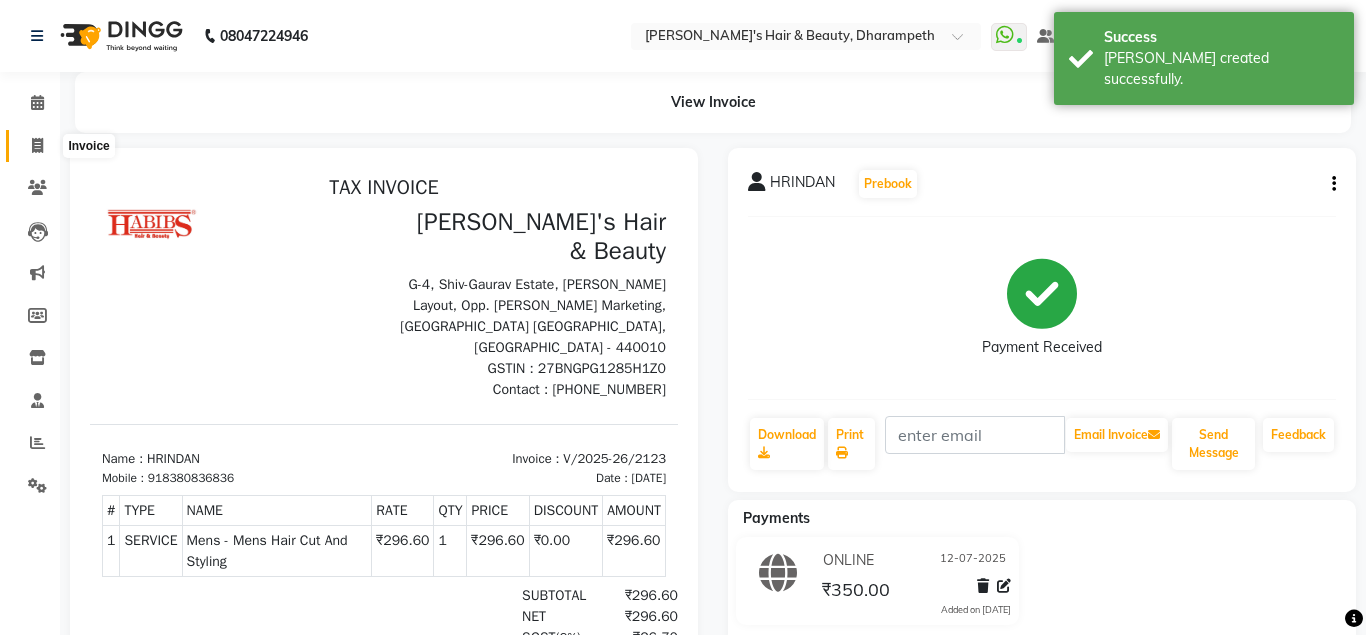 click 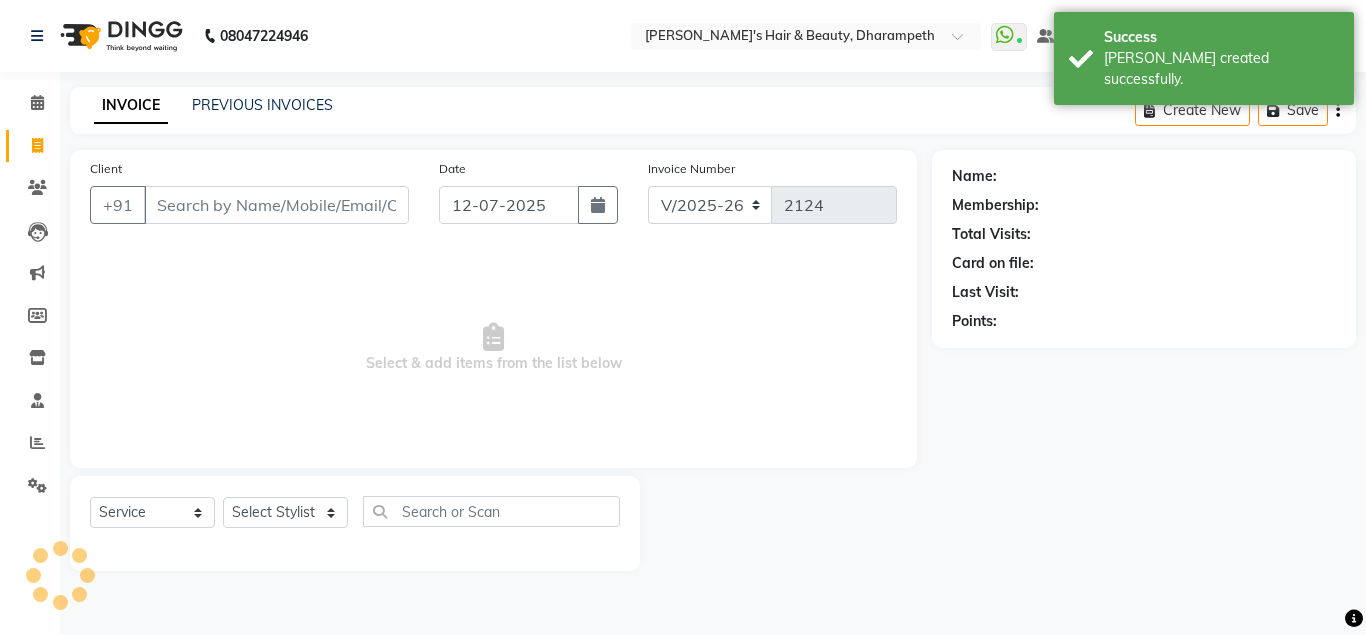 click on "Client" at bounding box center (276, 205) 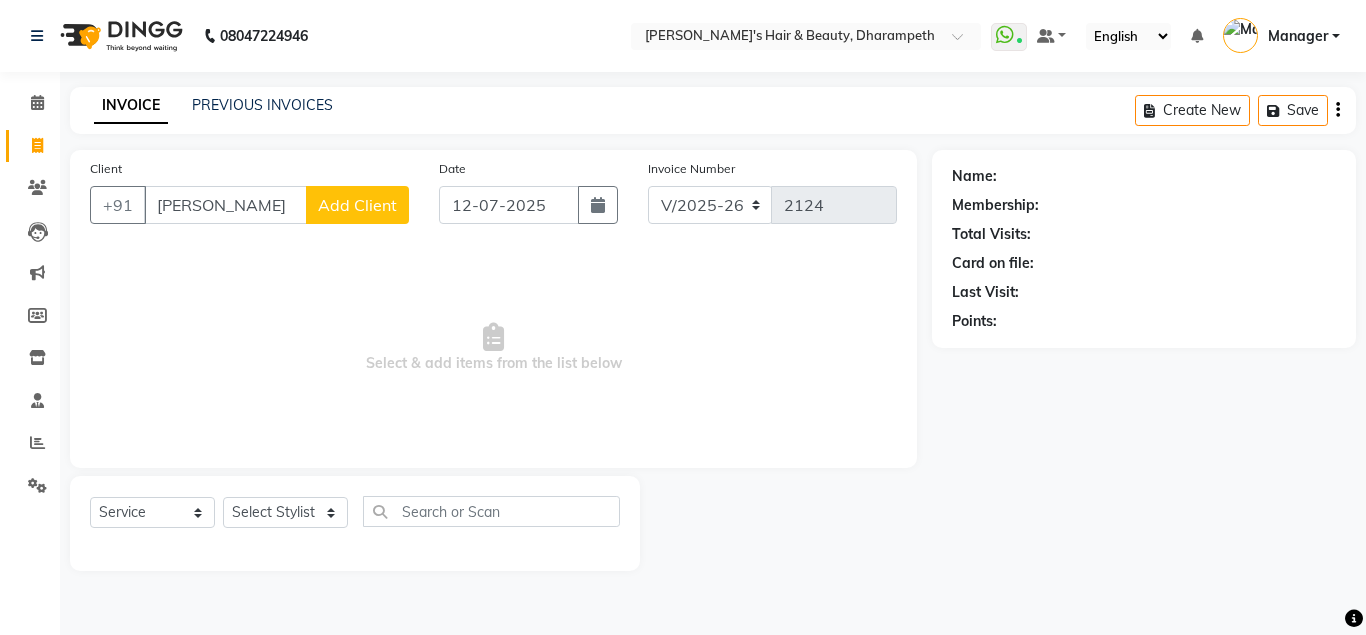 click on "[PERSON_NAME]" at bounding box center [225, 205] 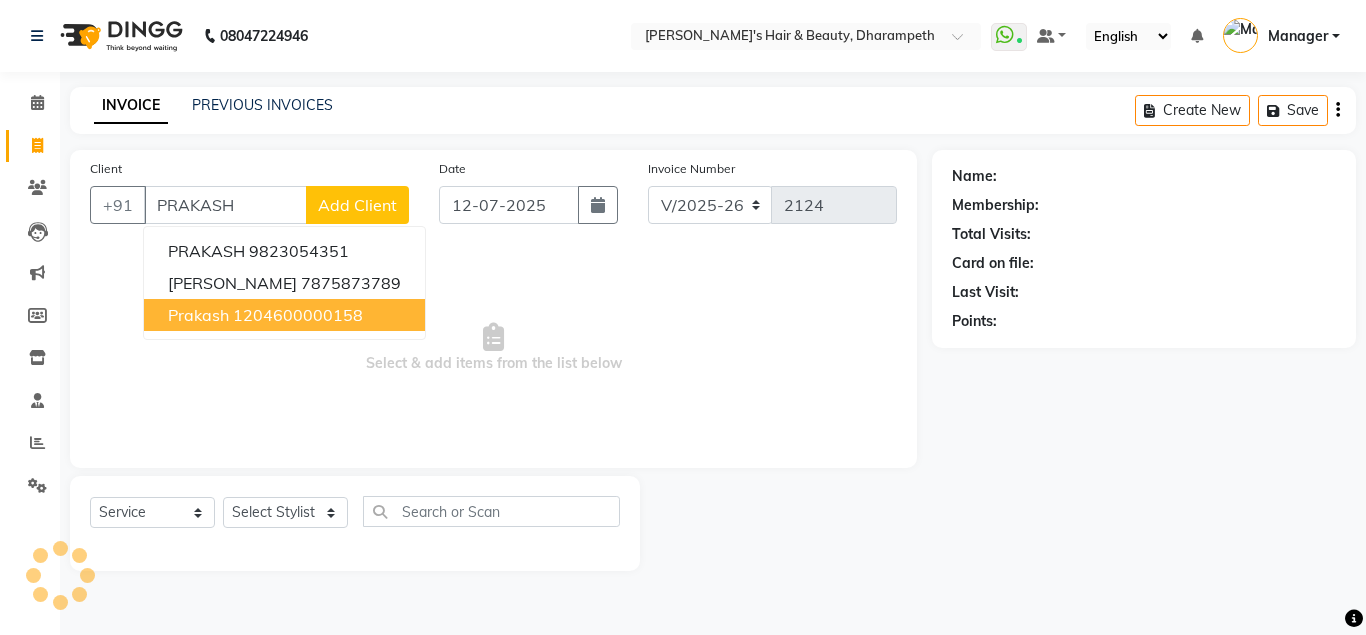 click on "1204600000158" at bounding box center (298, 315) 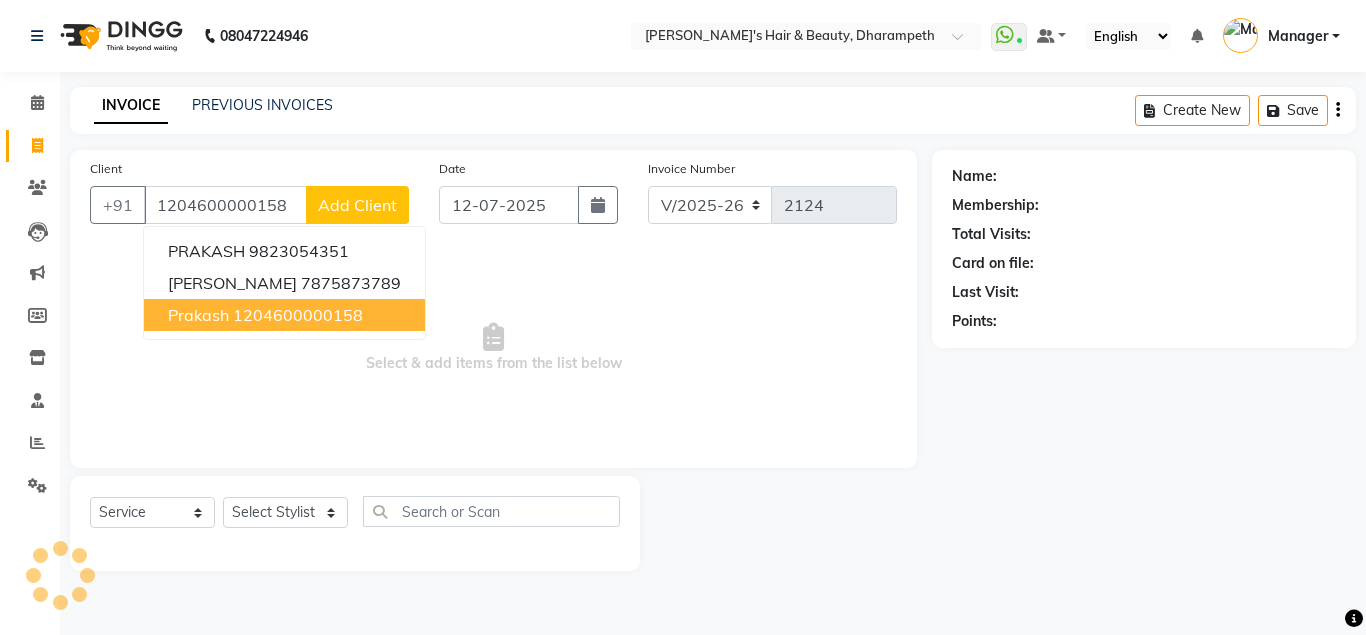 type on "1204600000158" 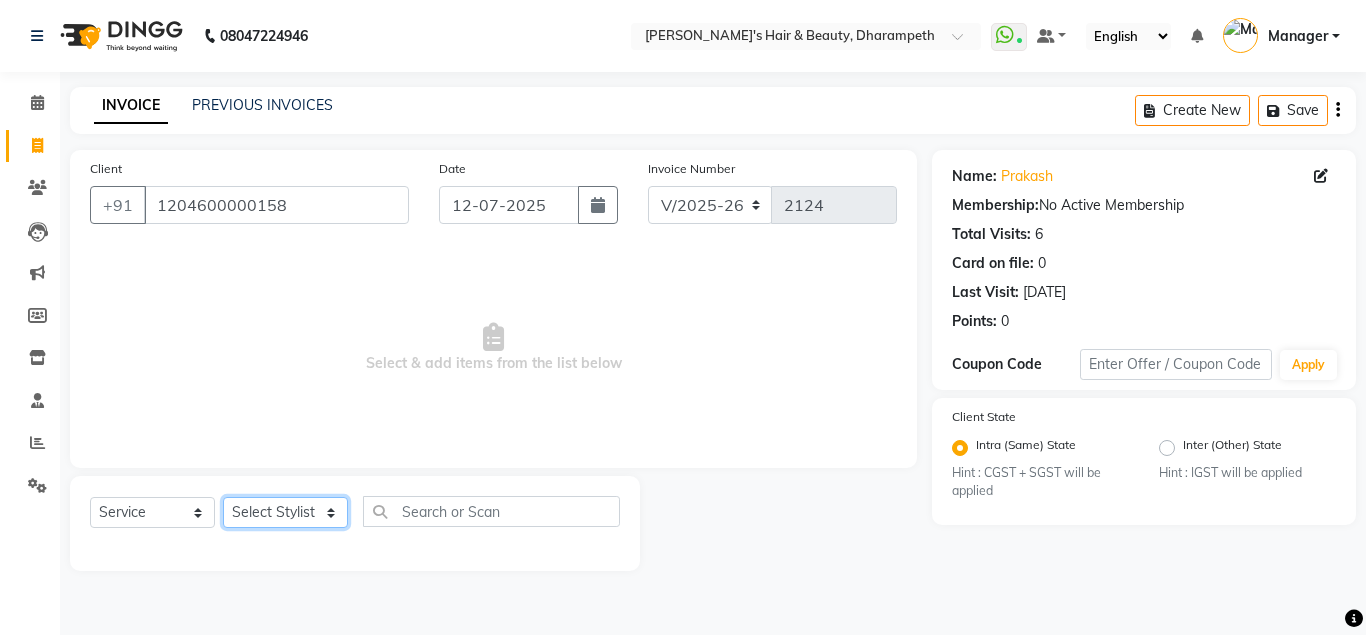 click on "Select Stylist Anuj W [PERSON_NAME] [PERSON_NAME]  Manager [PERSON_NAME] C [PERSON_NAME] S [PERSON_NAME] S Shilpa P Vedant N" 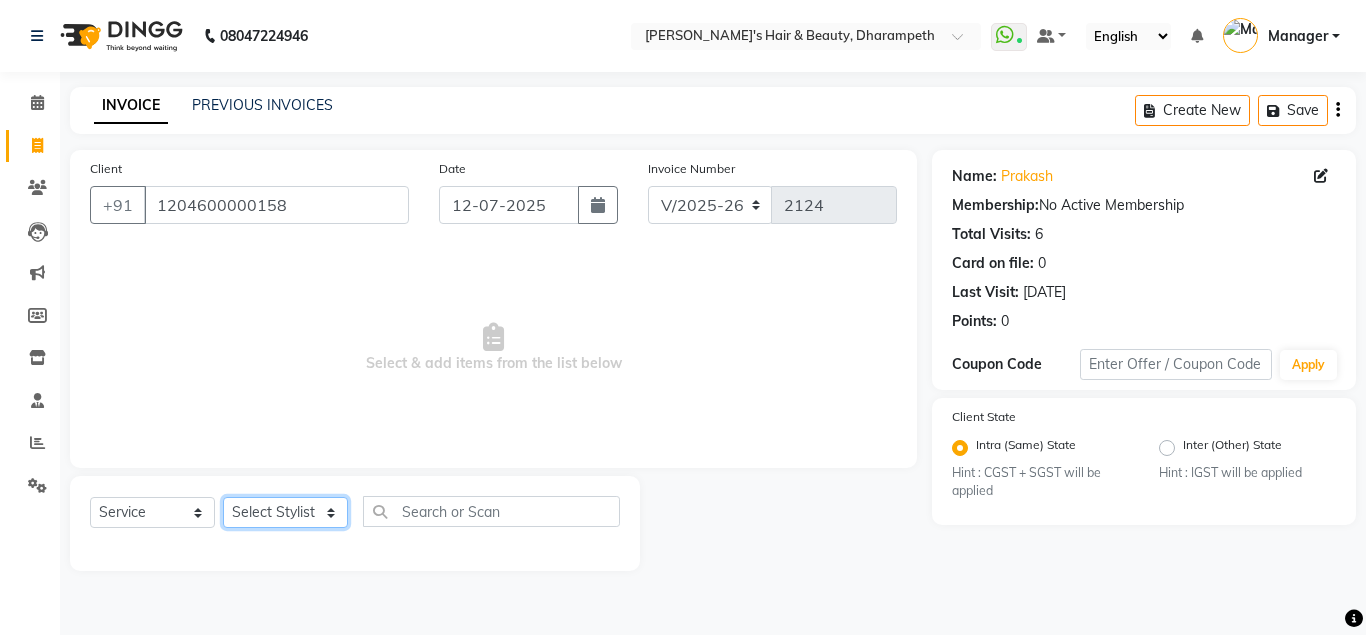 select on "65623" 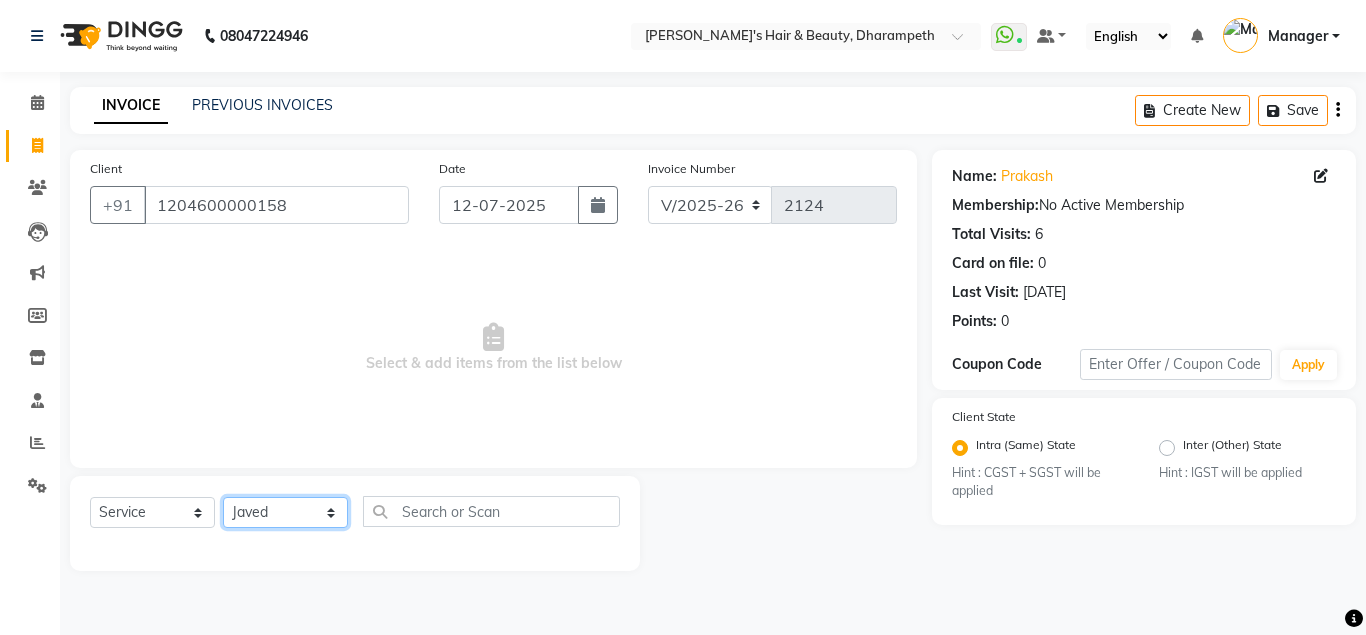 click on "Javed" 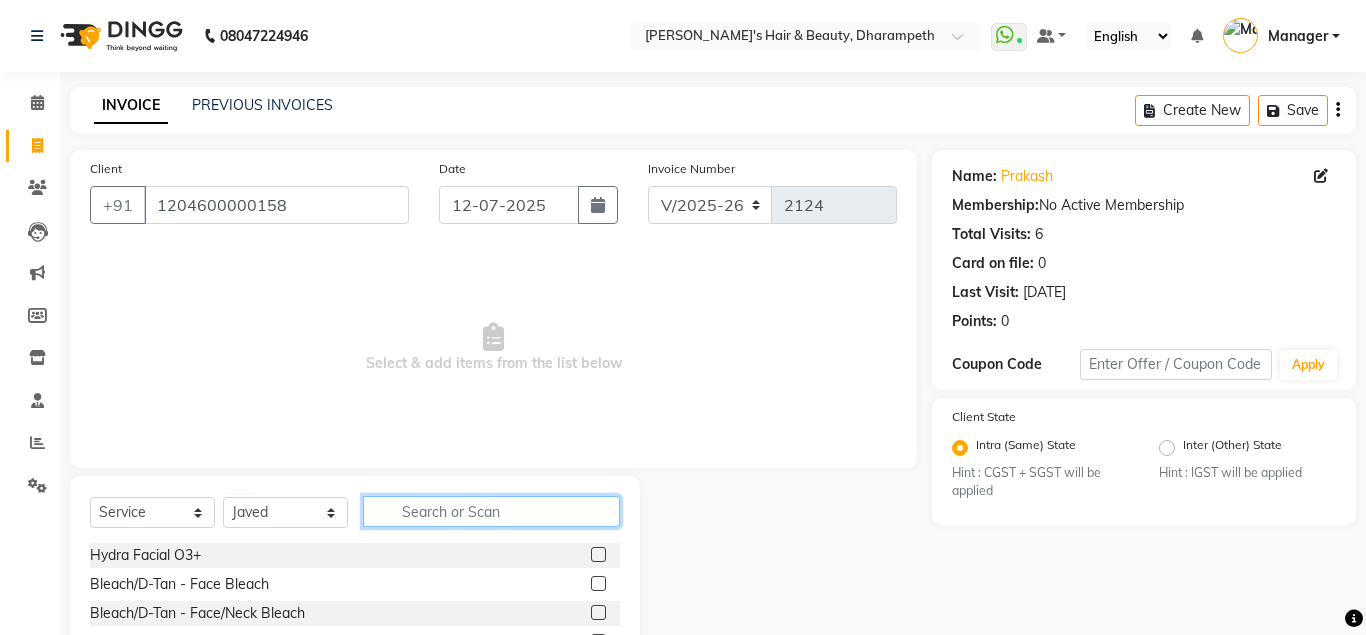 click 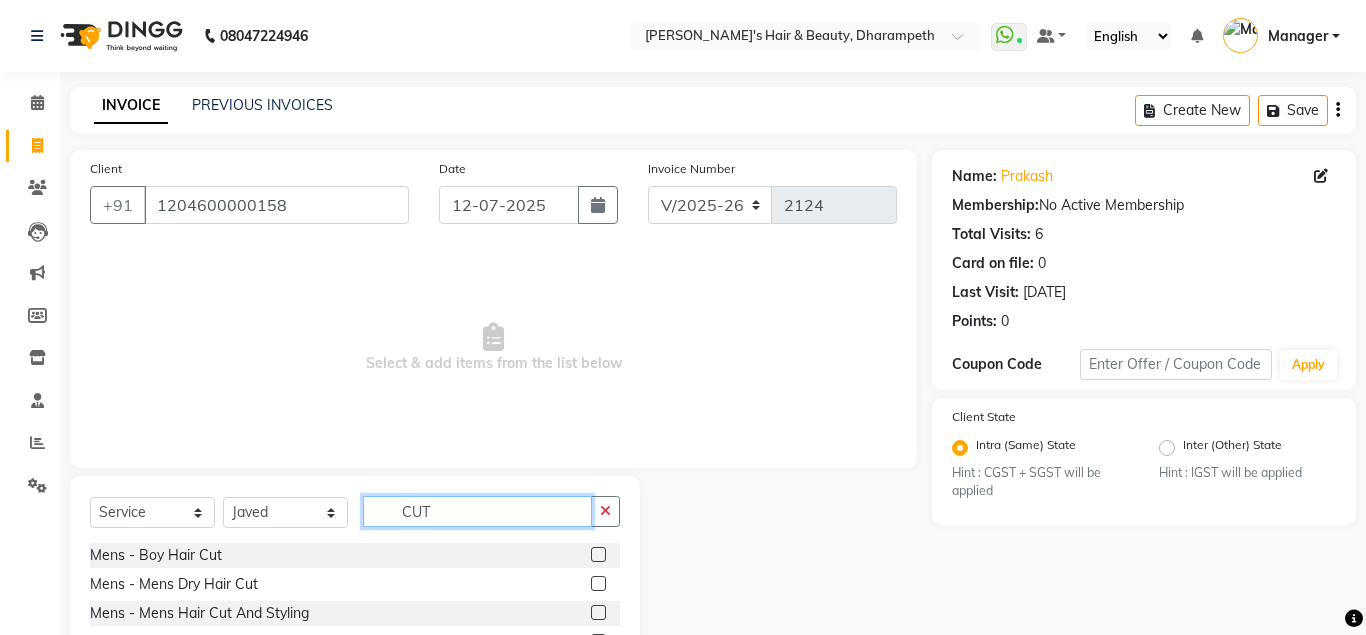 type on "CUT" 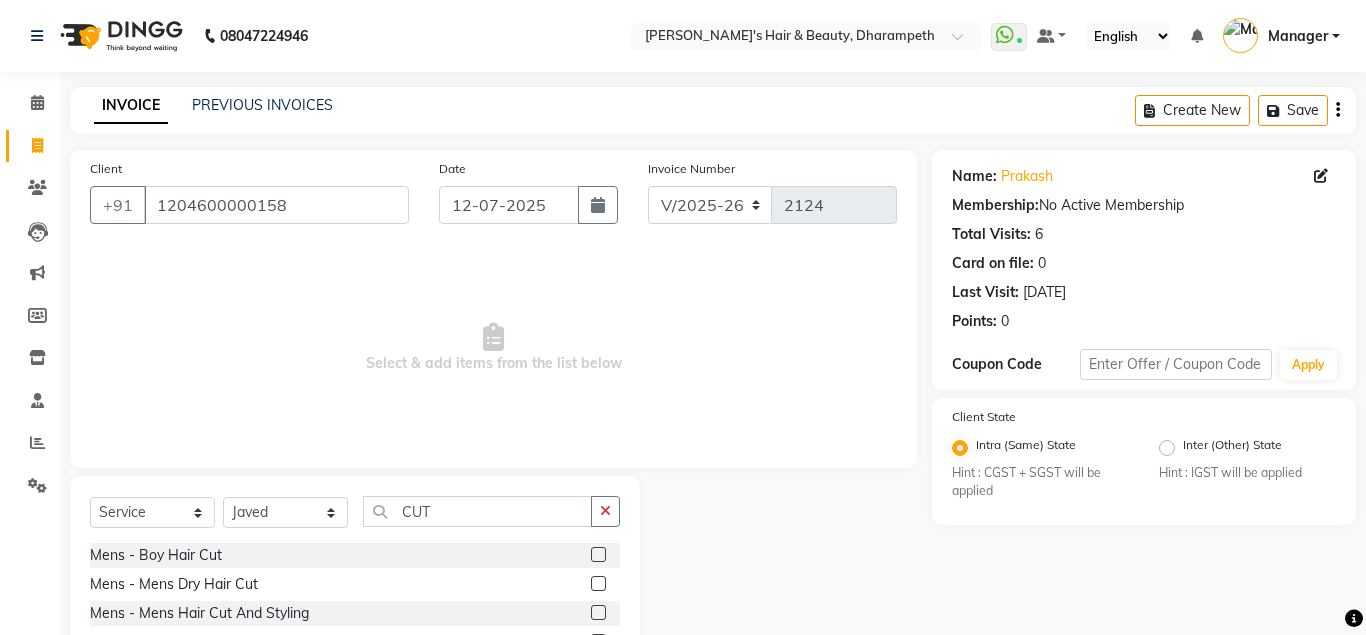 click 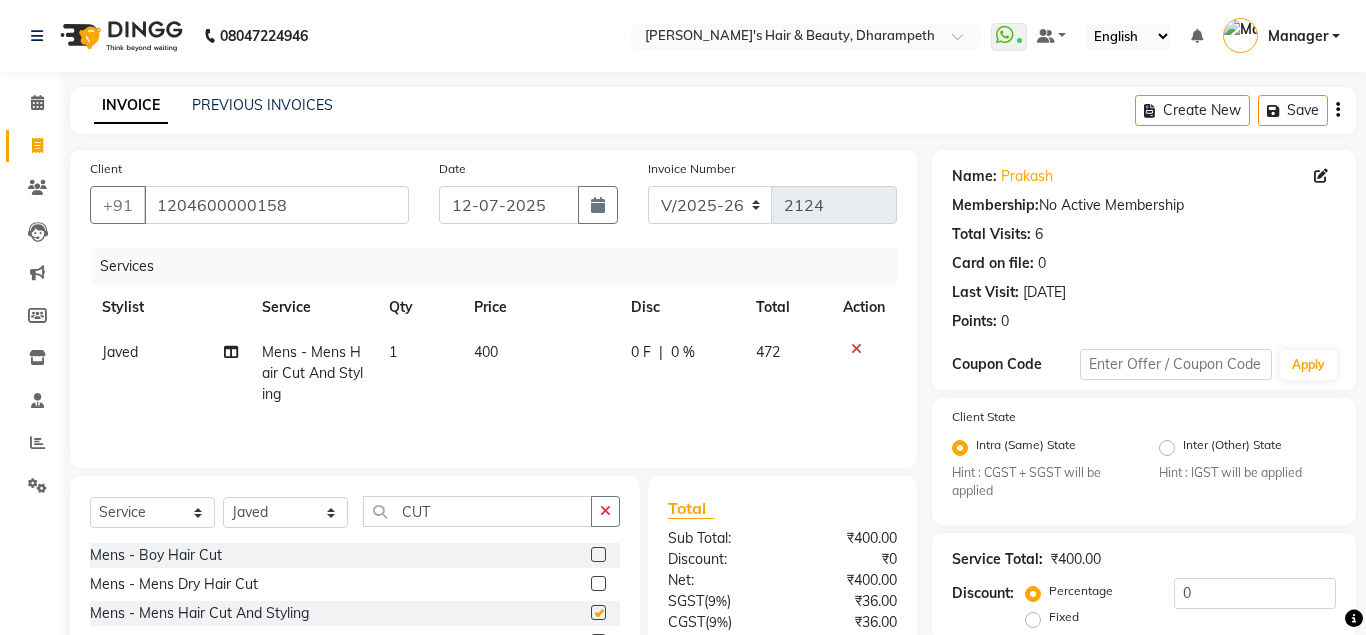 checkbox on "false" 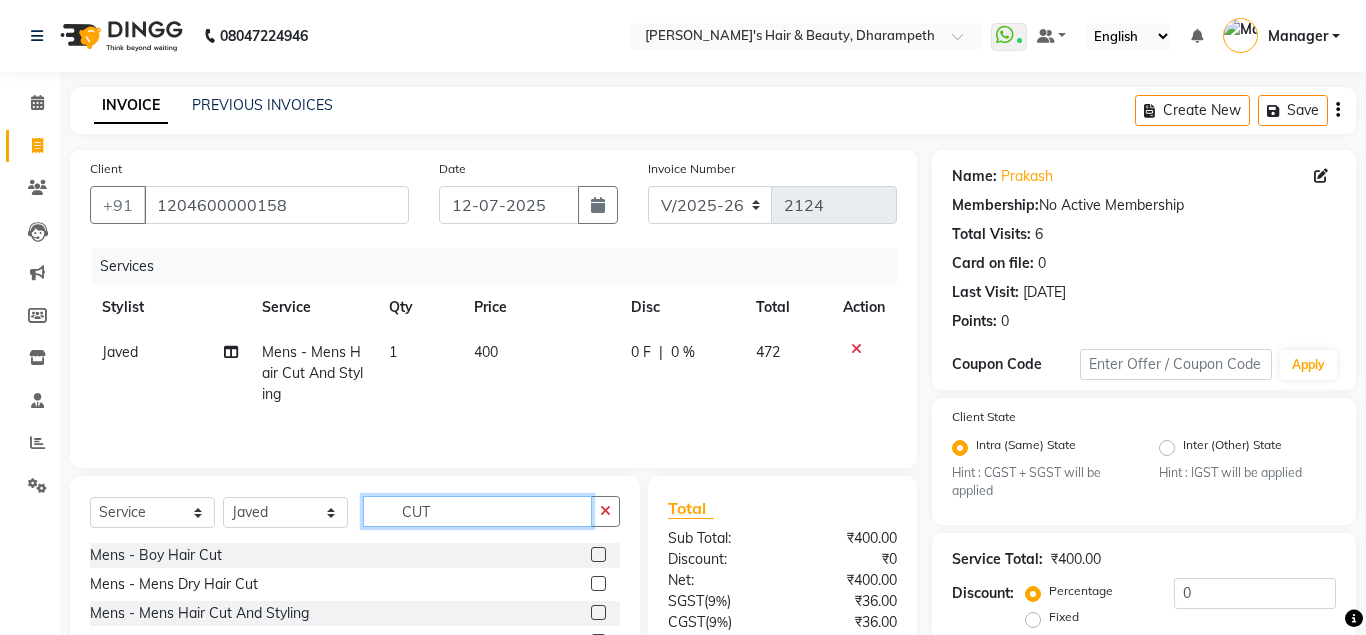 click on "CUT" 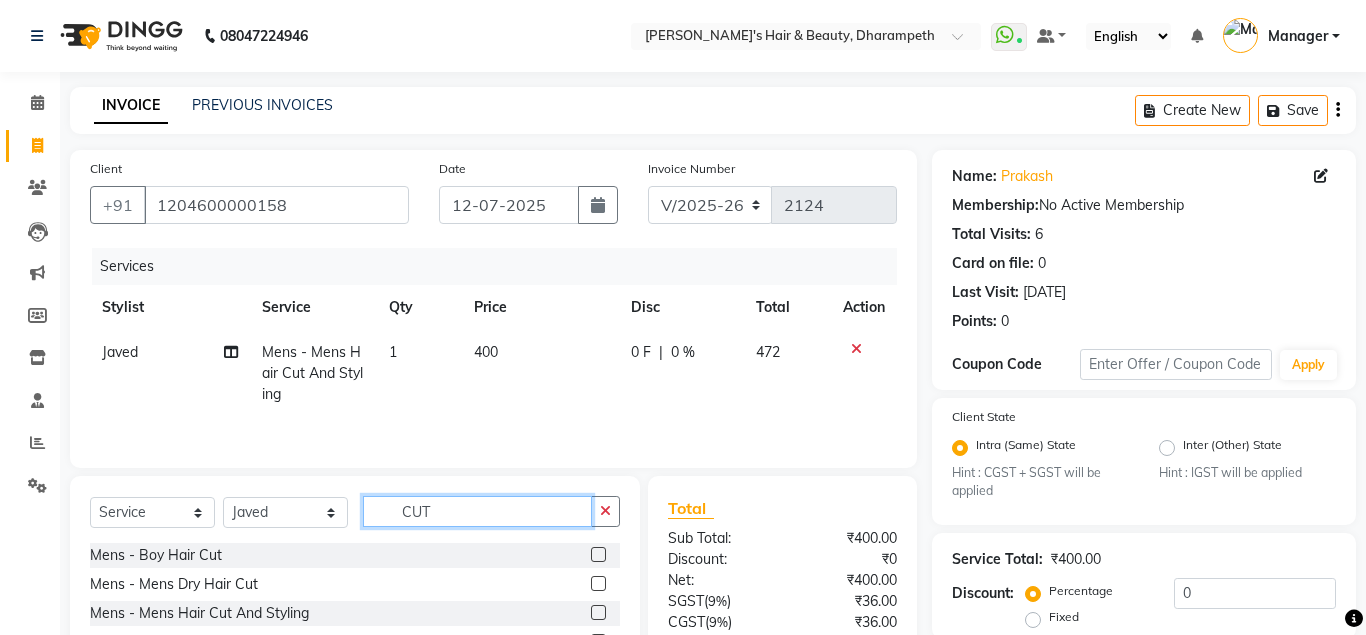 click on "CUT" 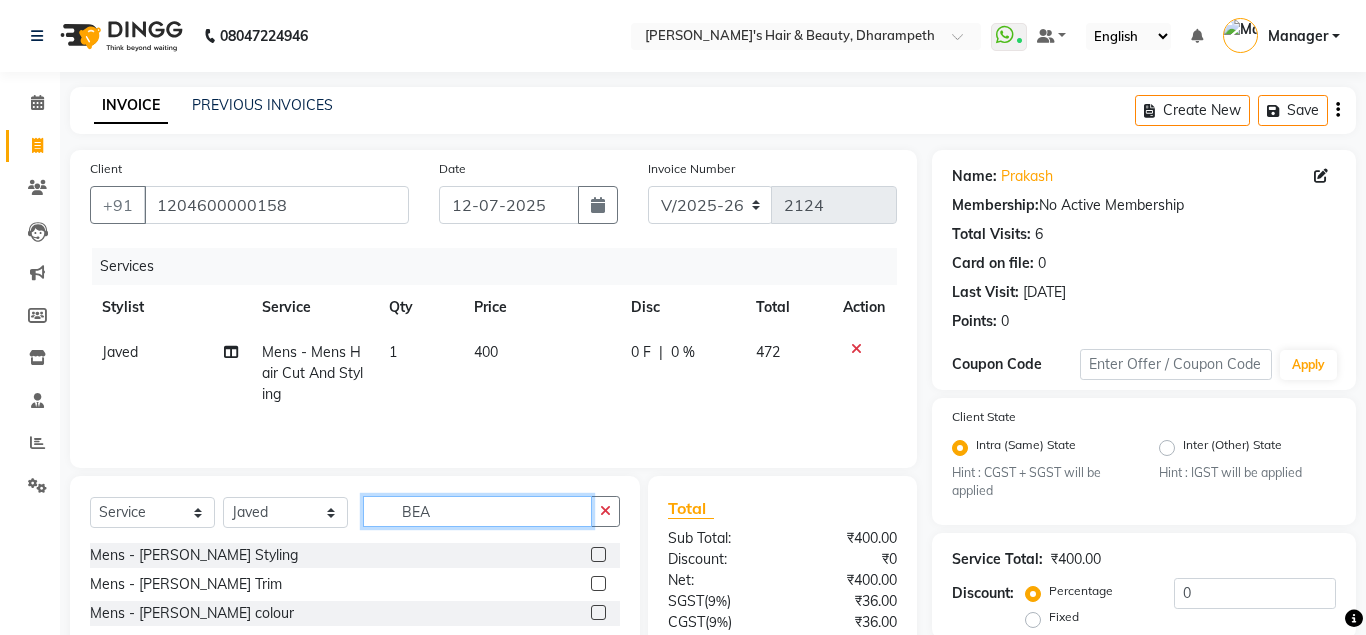 type on "BEA" 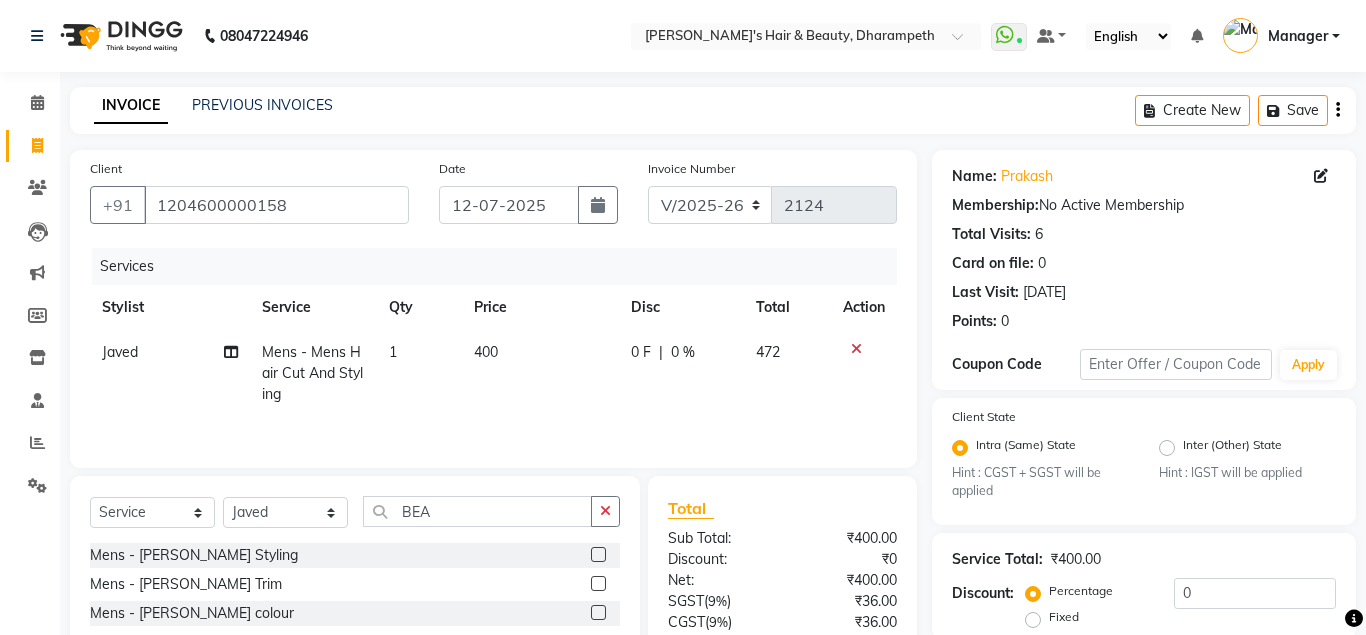 click 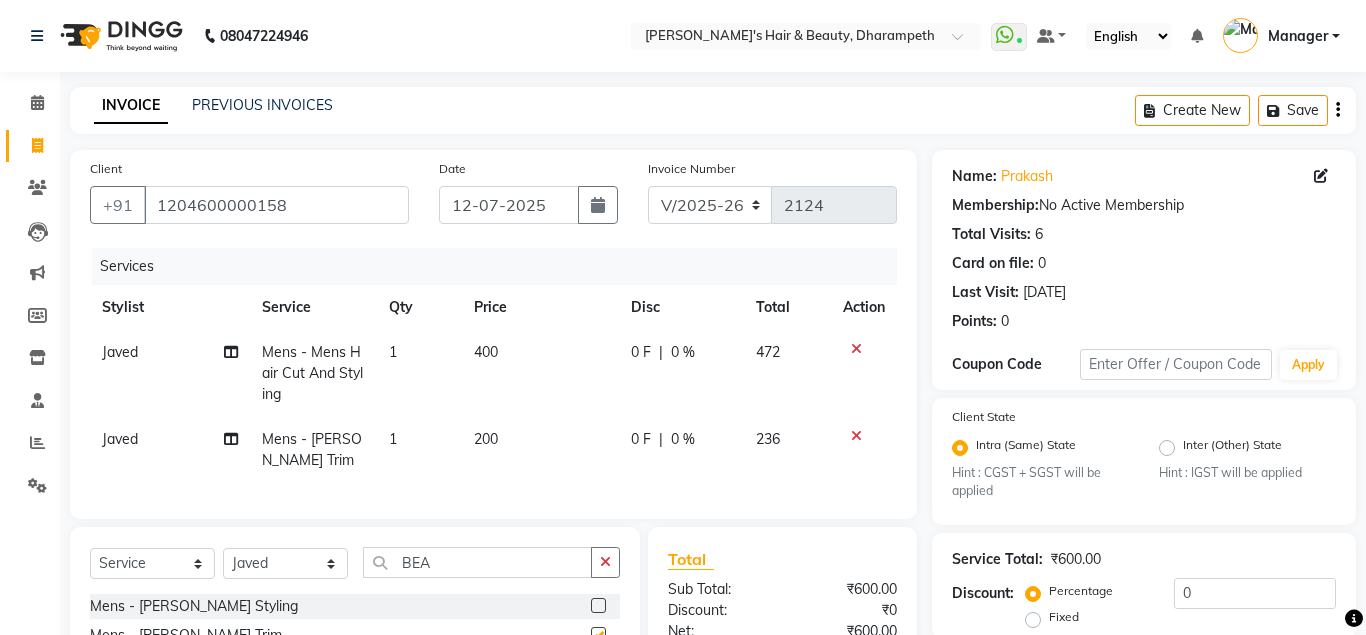 checkbox on "false" 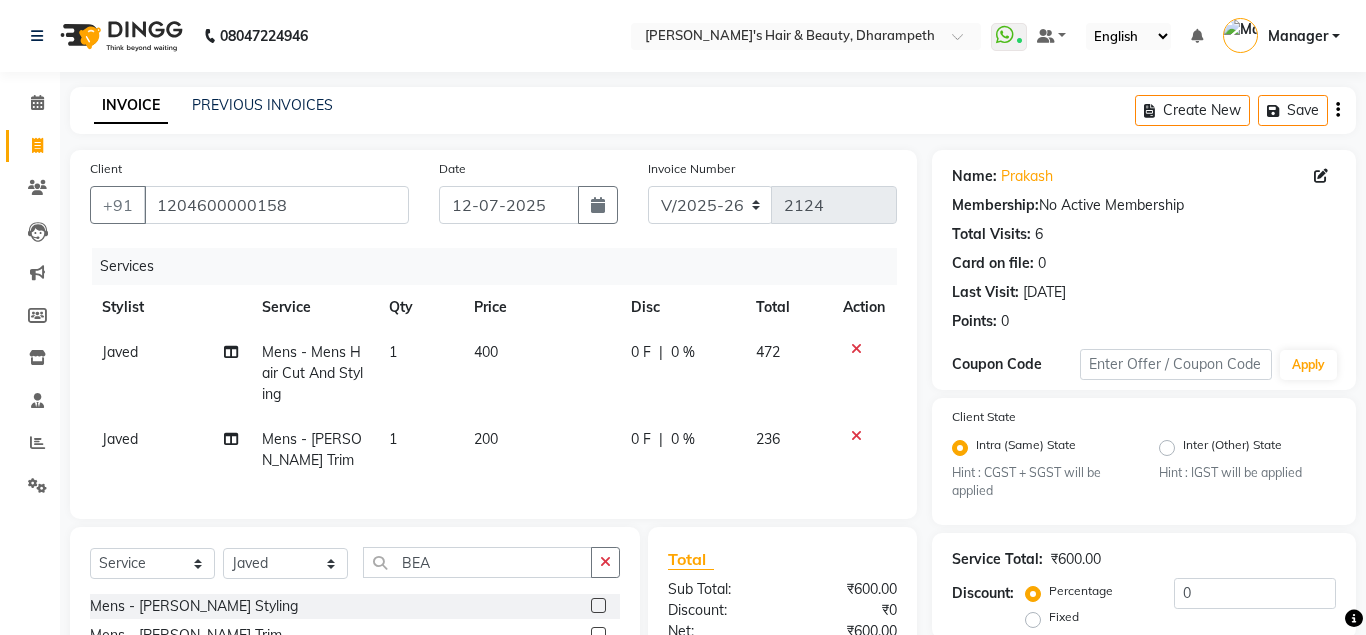 scroll, scrollTop: 216, scrollLeft: 0, axis: vertical 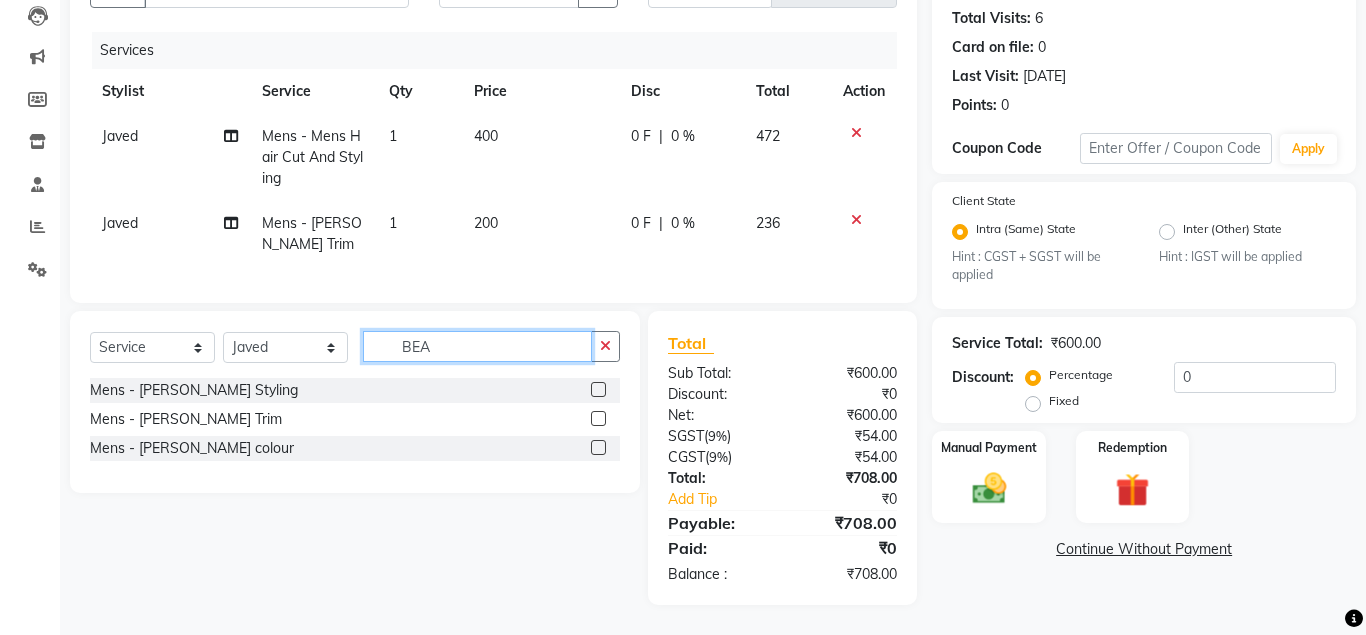 click on "BEA" 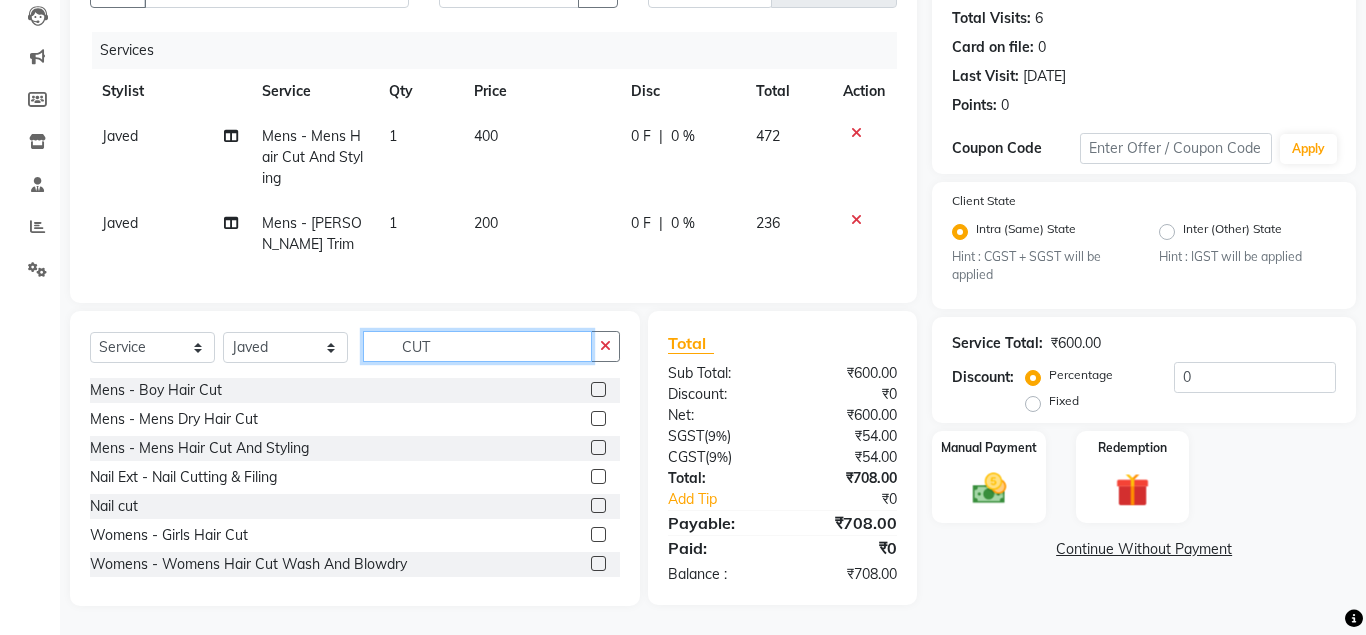 type on "CUT" 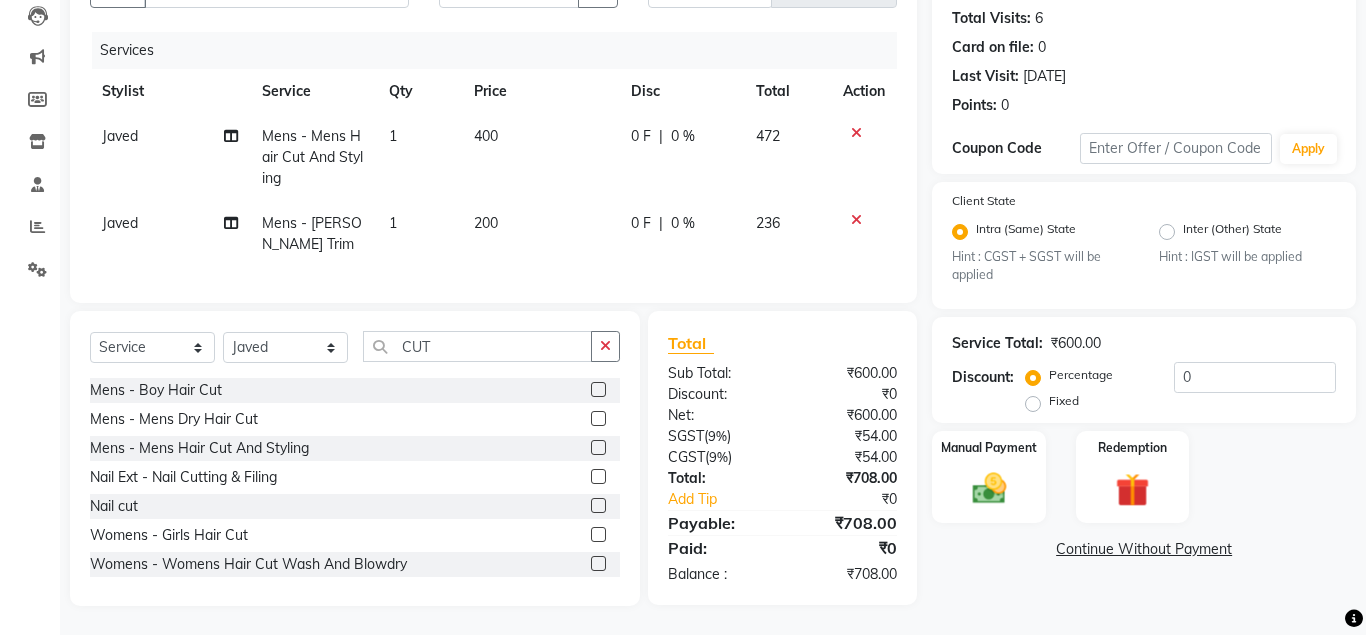 click 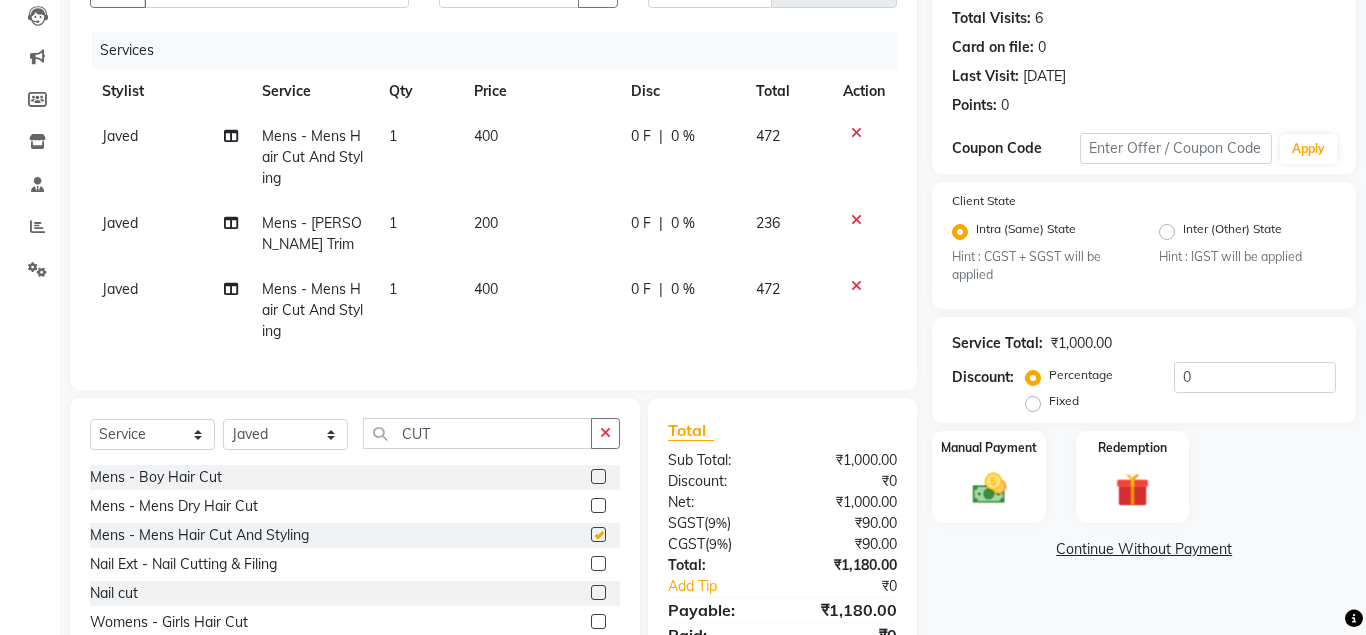 checkbox on "false" 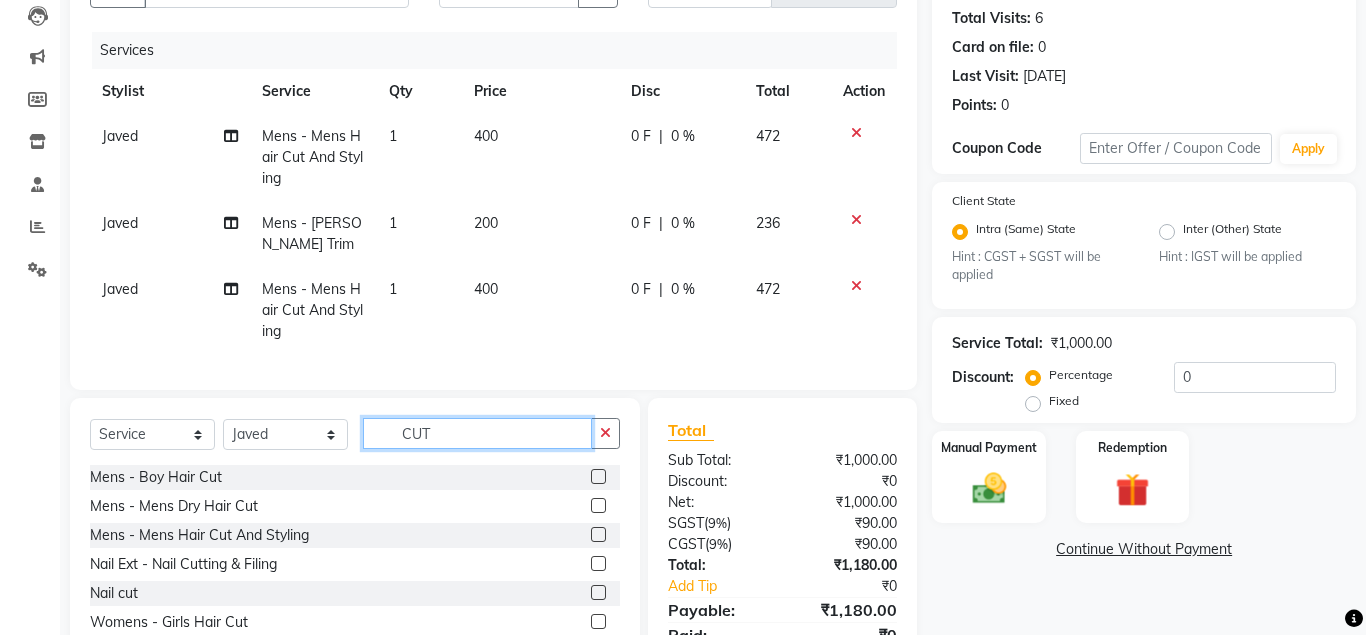 click on "CUT" 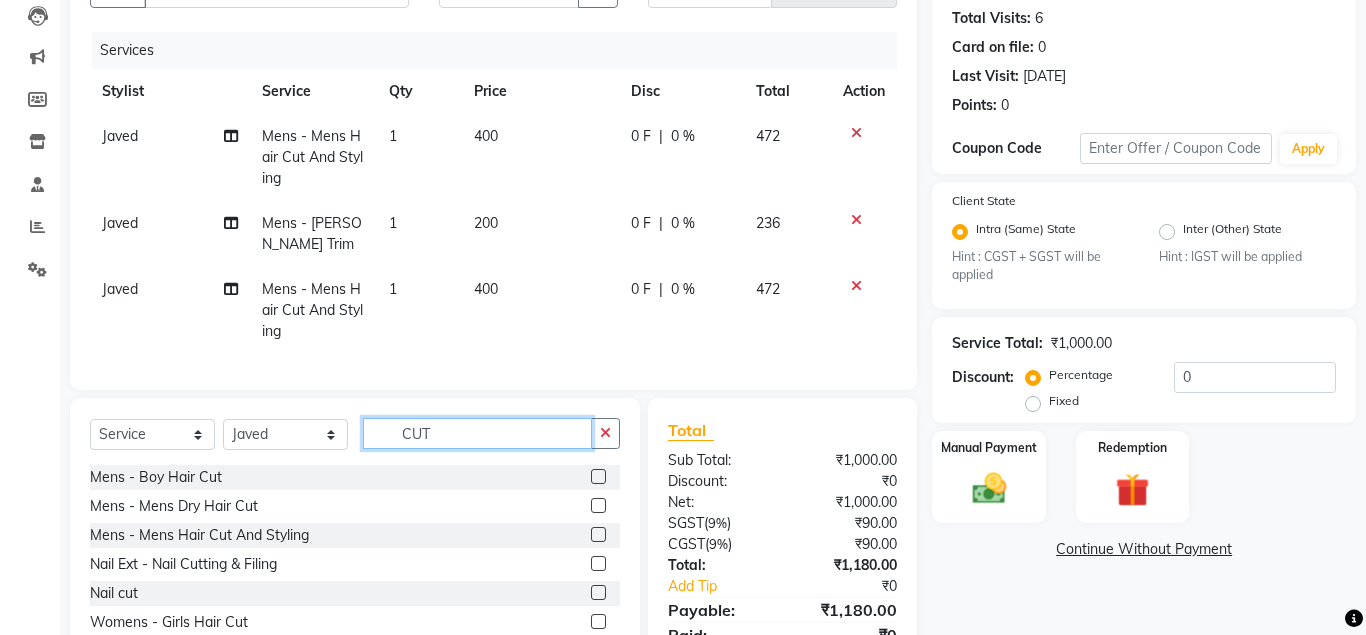 click on "CUT" 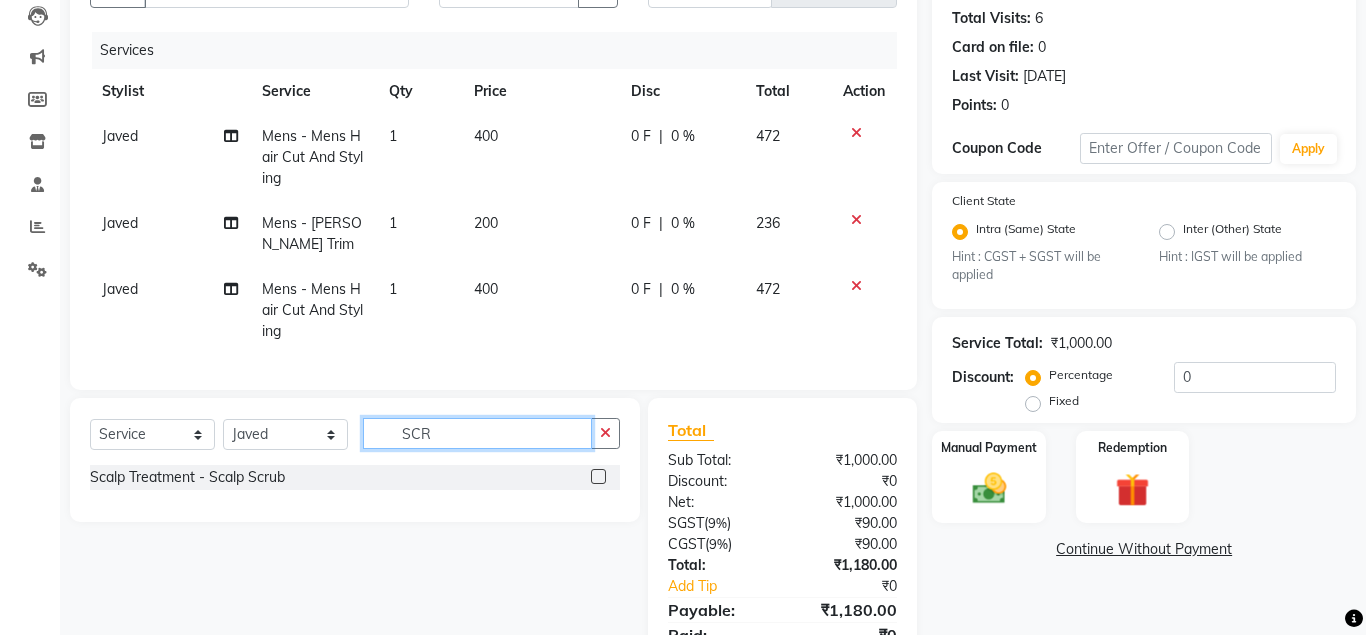 type on "SCR" 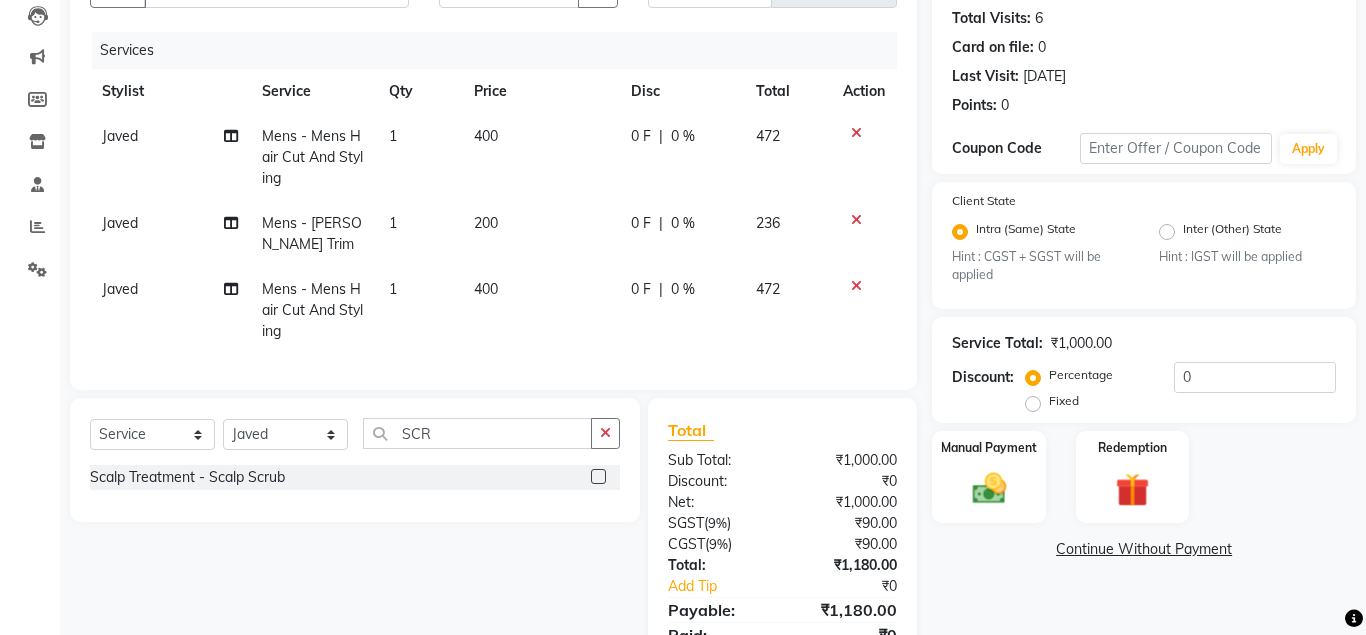 click 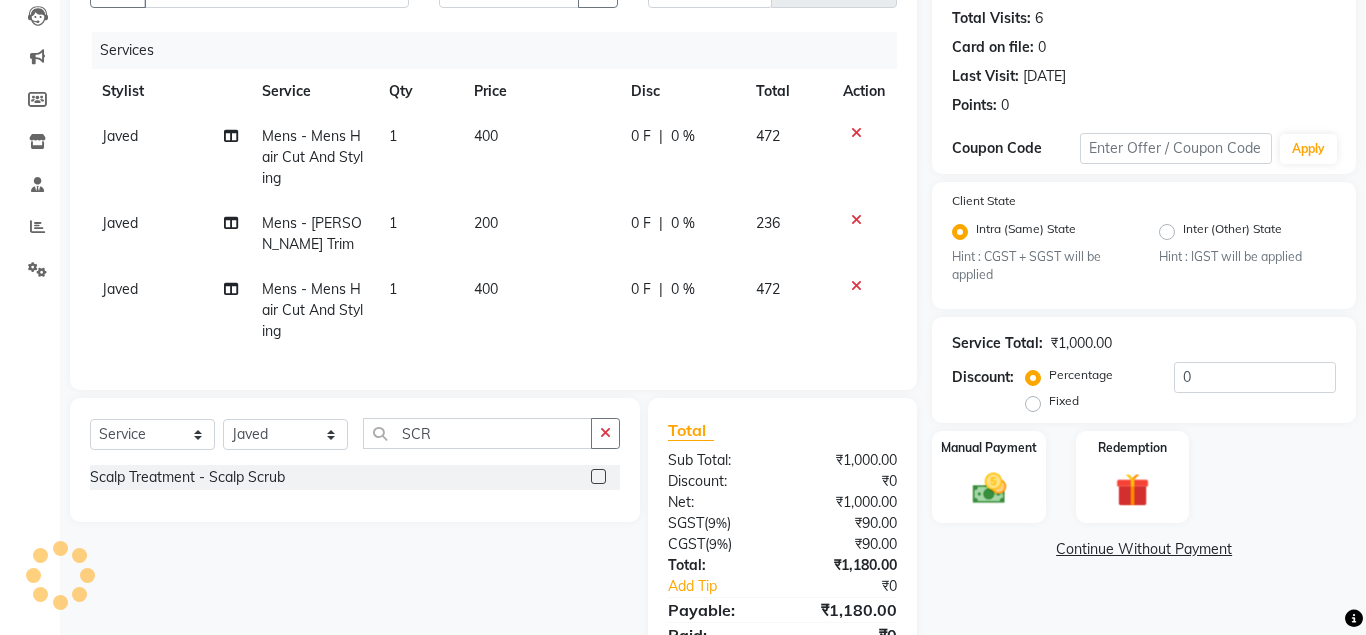 click 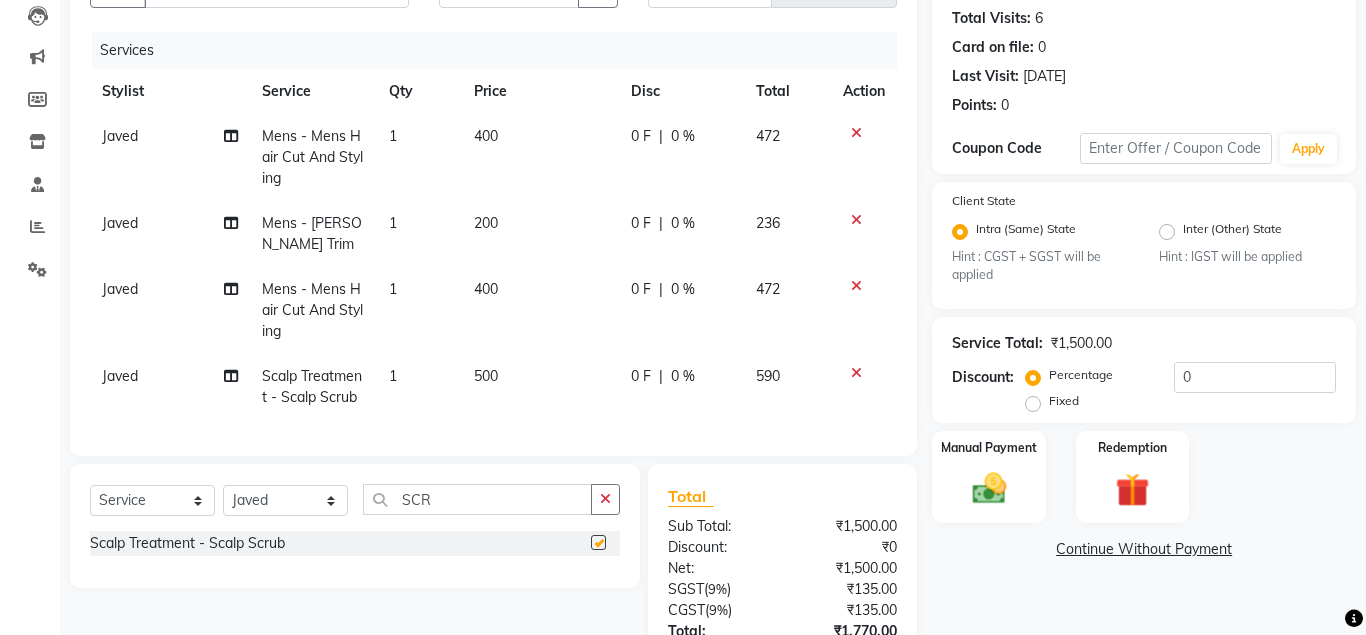 checkbox on "false" 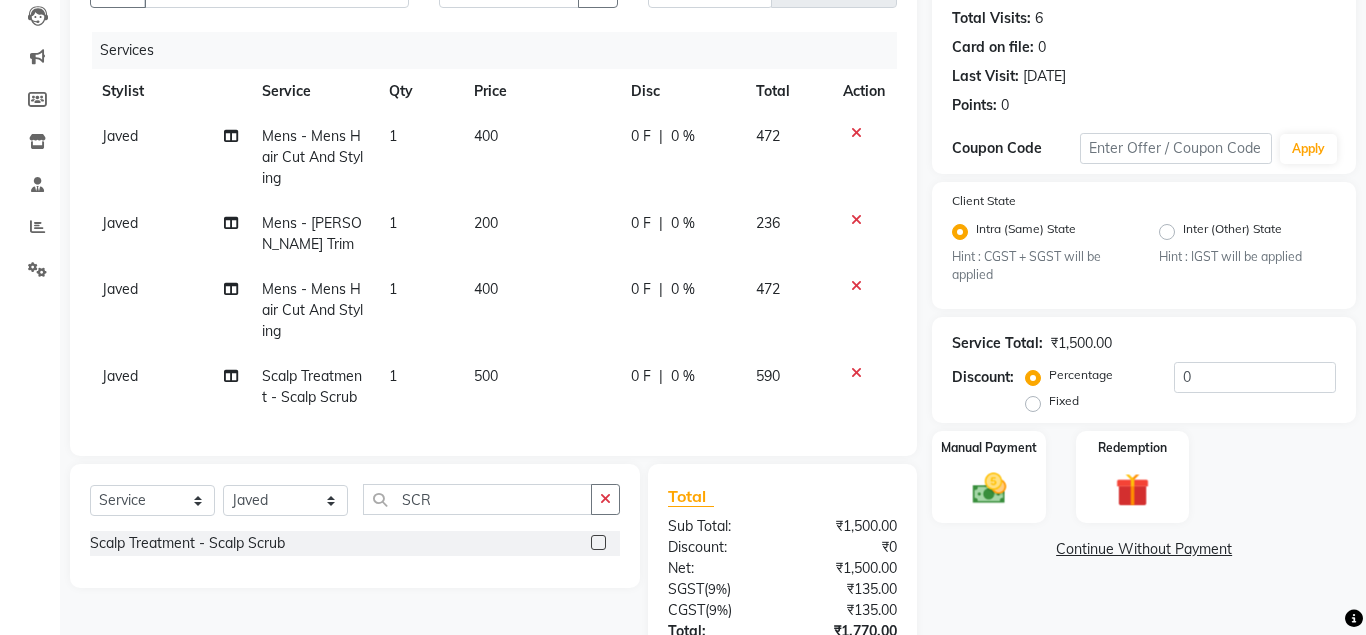 click on "500" 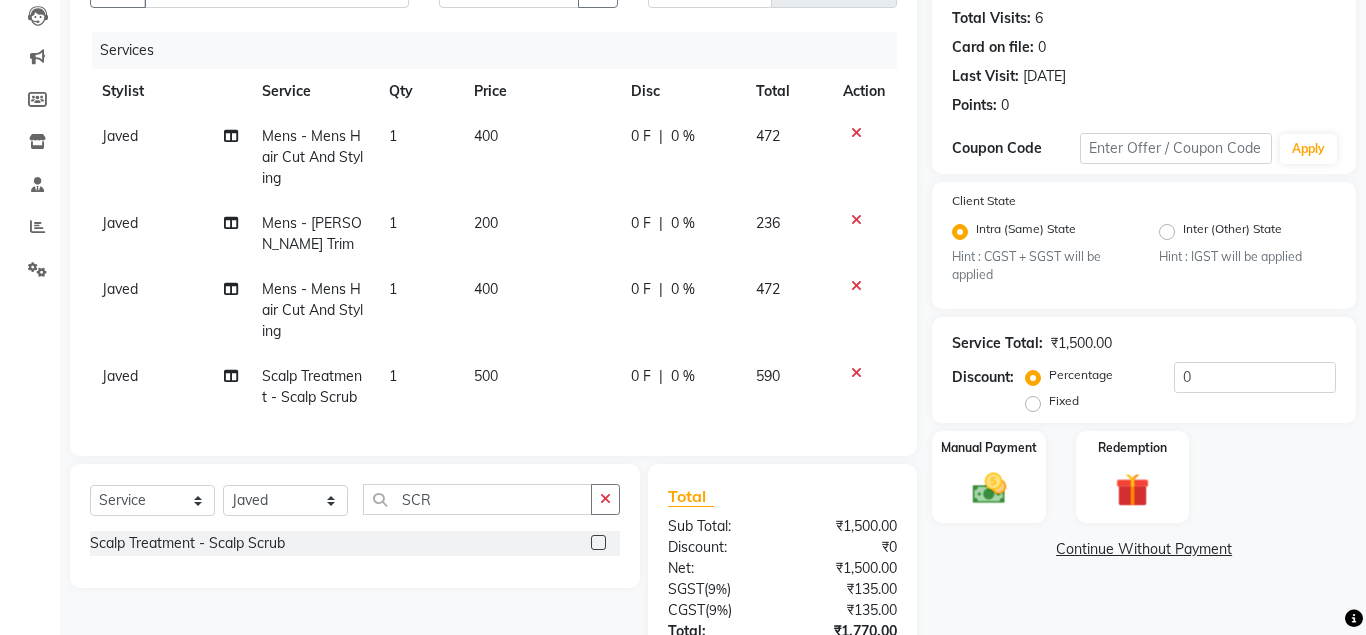 select on "65623" 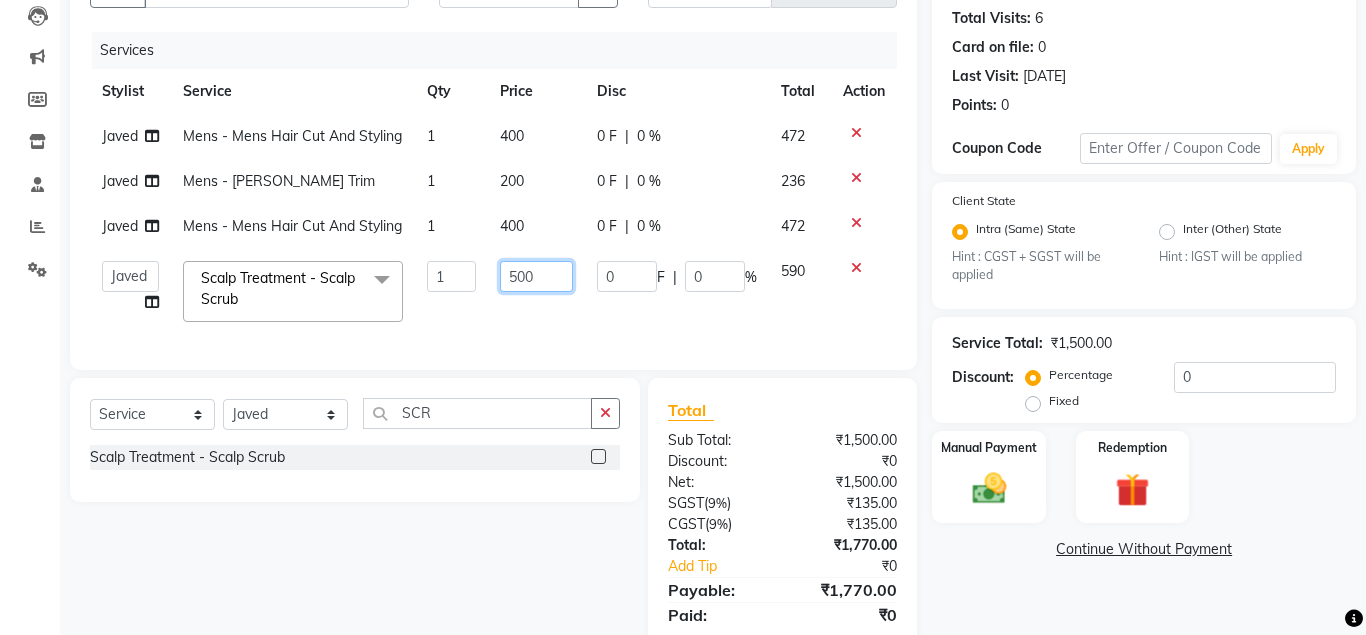 drag, startPoint x: 535, startPoint y: 271, endPoint x: 448, endPoint y: 267, distance: 87.0919 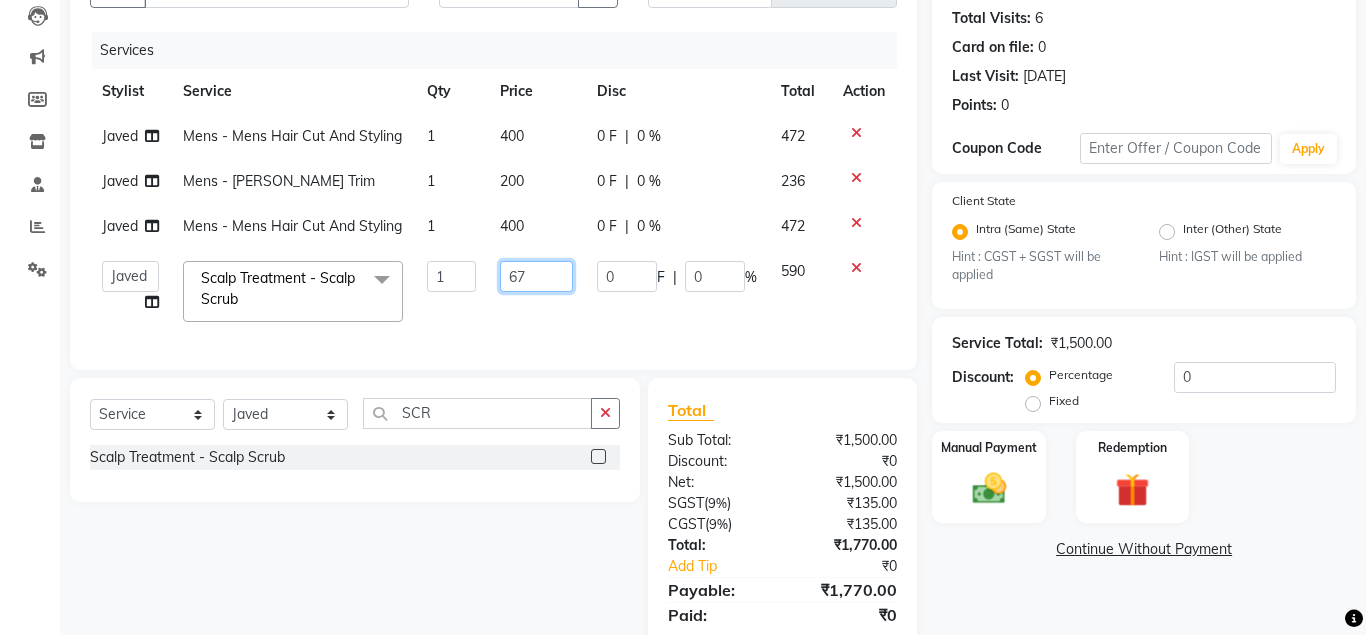 type on "678" 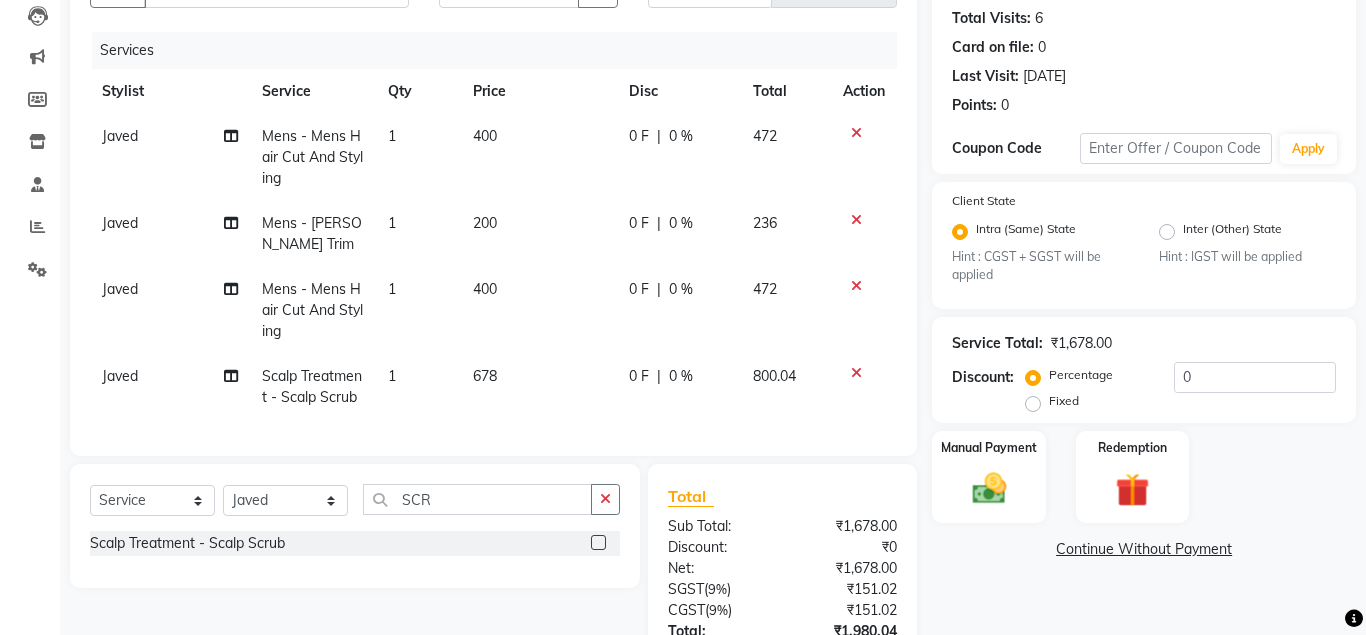 click on "Javed  Mens - Mens Hair Cut And Styling 1 400 0 F | 0 % 472 Javed  Mens - [PERSON_NAME] Trim 1 200 0 F | 0 % 236 Javed  Mens - Mens Hair Cut And Styling 1 400 0 F | 0 % 472 Javed  Scalp Treatment - Scalp Scrub 1 678 0 F | 0 % 800.04" 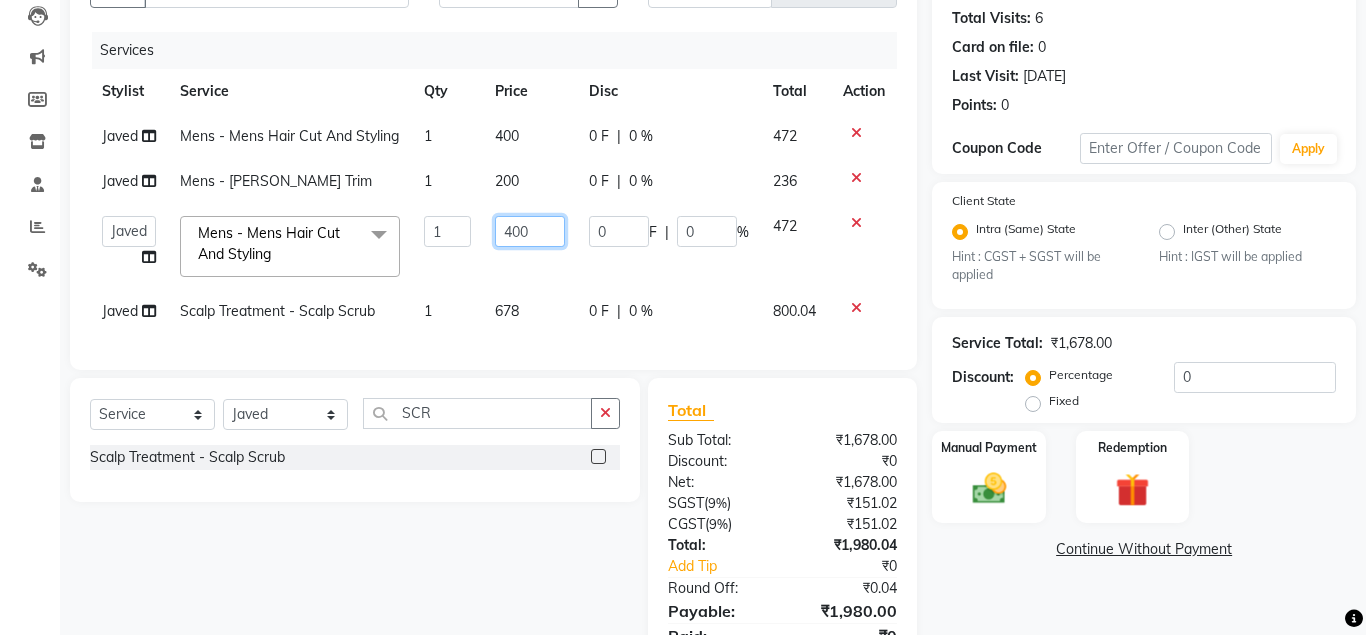drag, startPoint x: 528, startPoint y: 228, endPoint x: 460, endPoint y: 234, distance: 68.26419 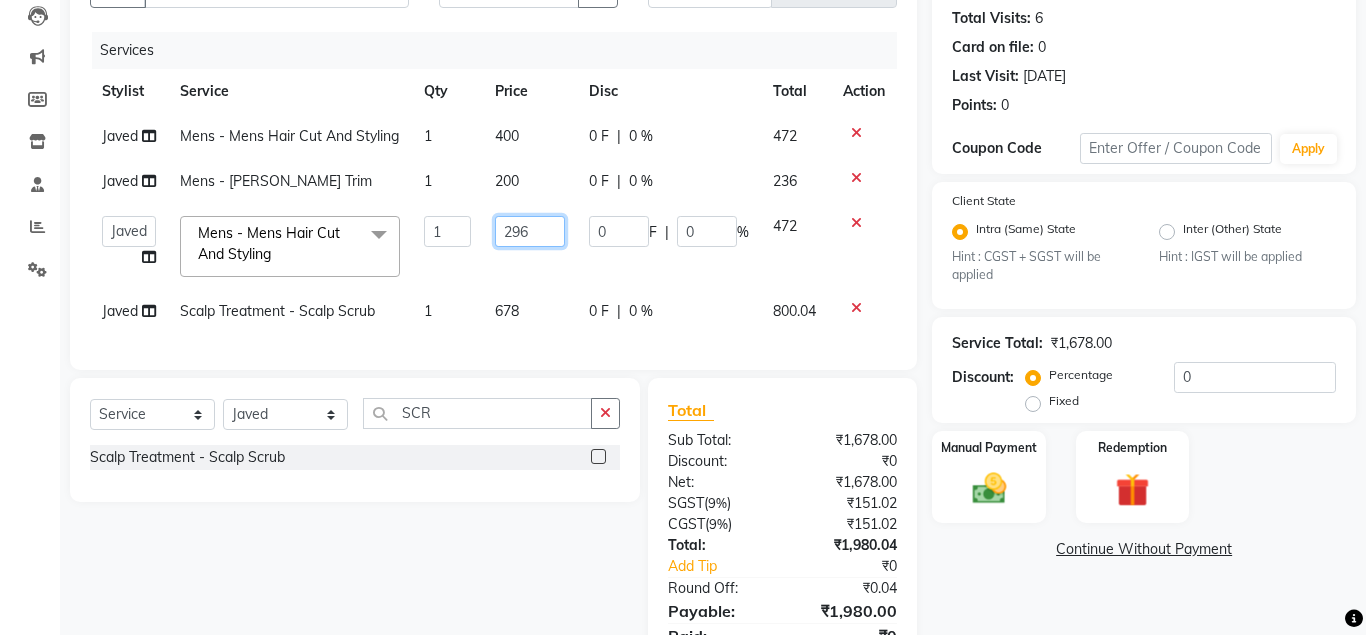 type on "296.5" 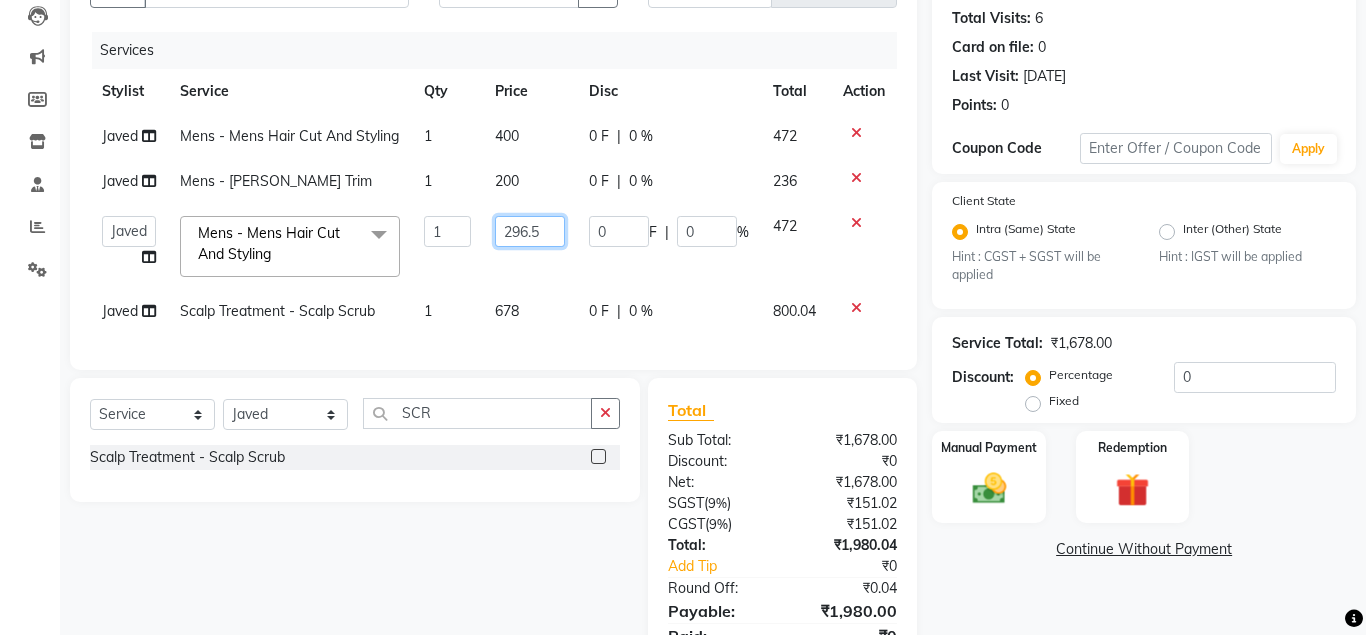 scroll, scrollTop: 0, scrollLeft: 4, axis: horizontal 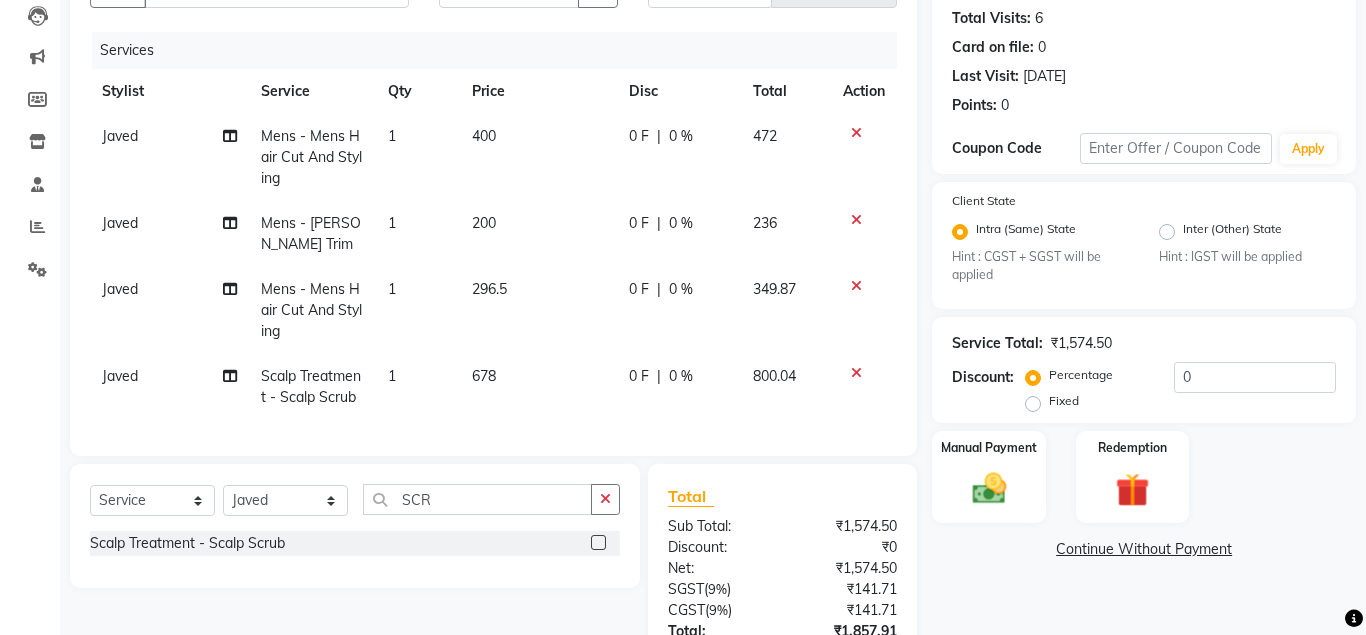 click on "Javed  Mens - Mens Hair Cut And Styling 1 400 0 F | 0 % 472 Javed  Mens - [PERSON_NAME] Trim 1 200 0 F | 0 % 236 Javed  Mens - Mens Hair Cut And Styling 1 296.5 0 F | 0 % 349.87 Javed  Scalp Treatment - Scalp Scrub 1 678 0 F | 0 % 800.04" 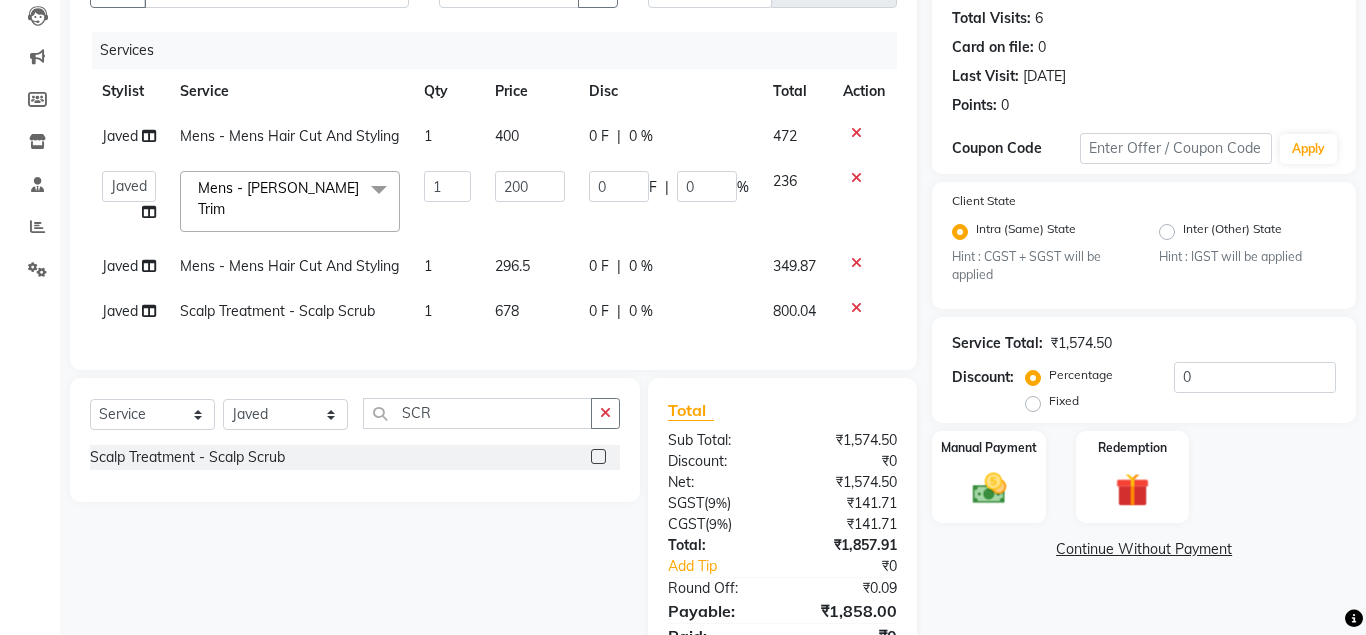 click on "200" 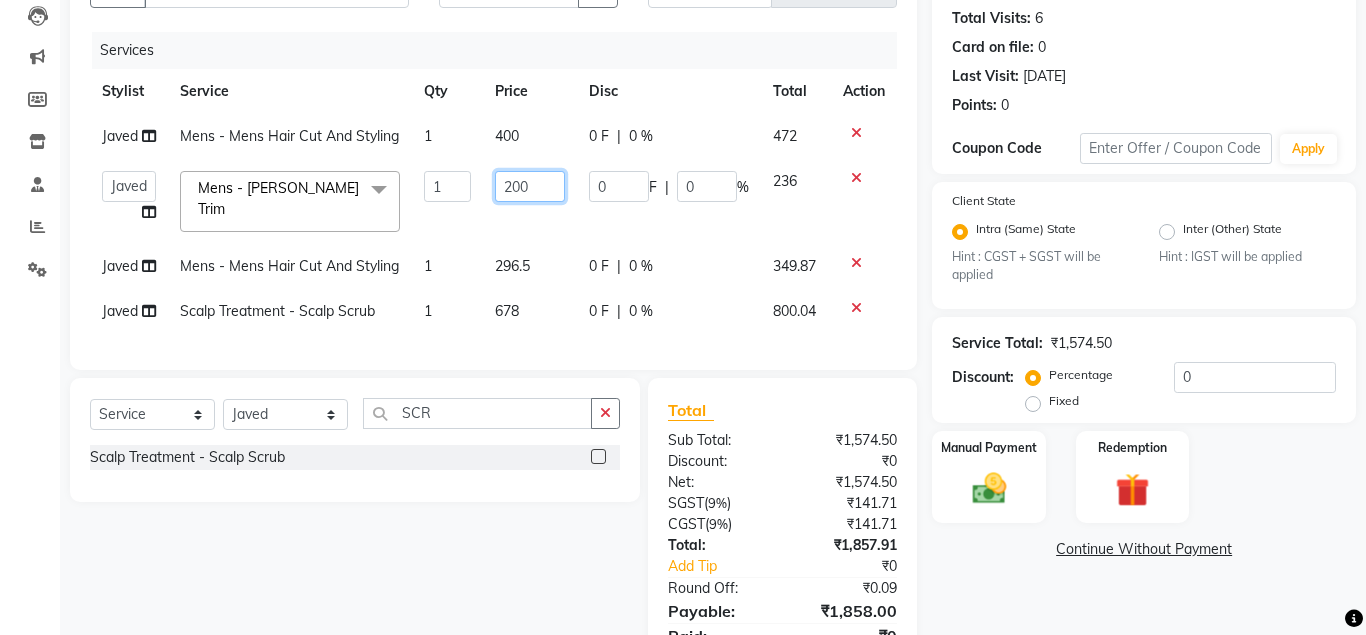 click on "200" 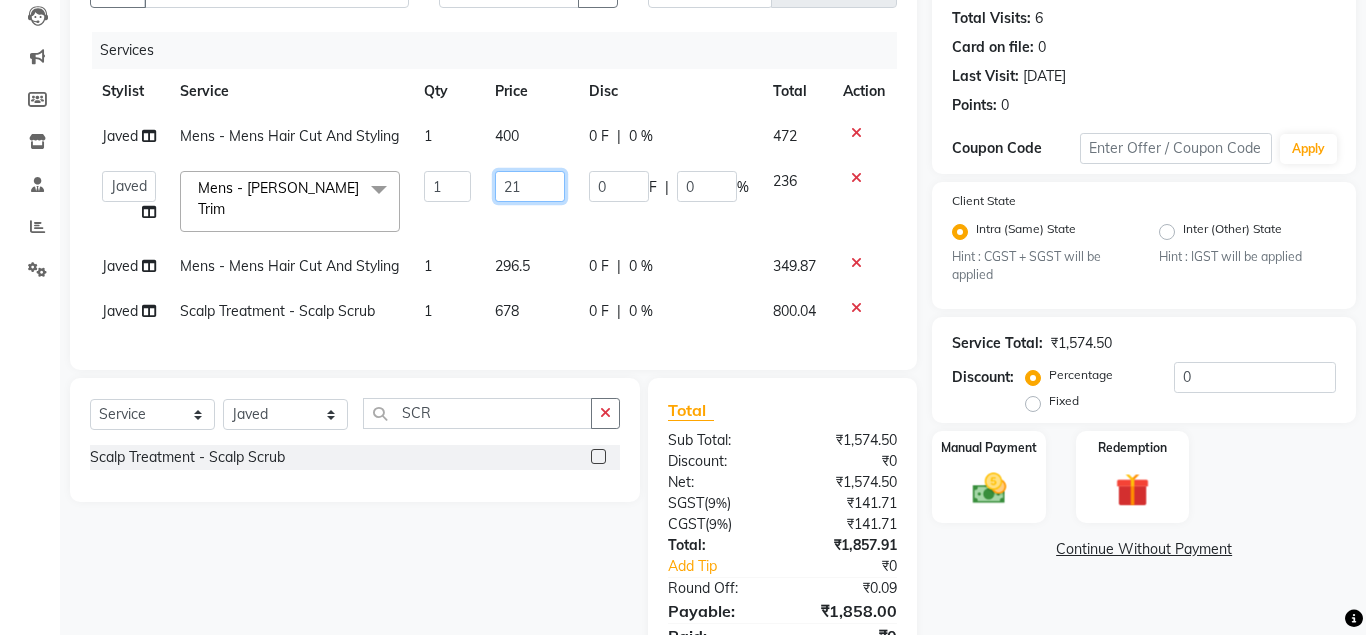 type on "212" 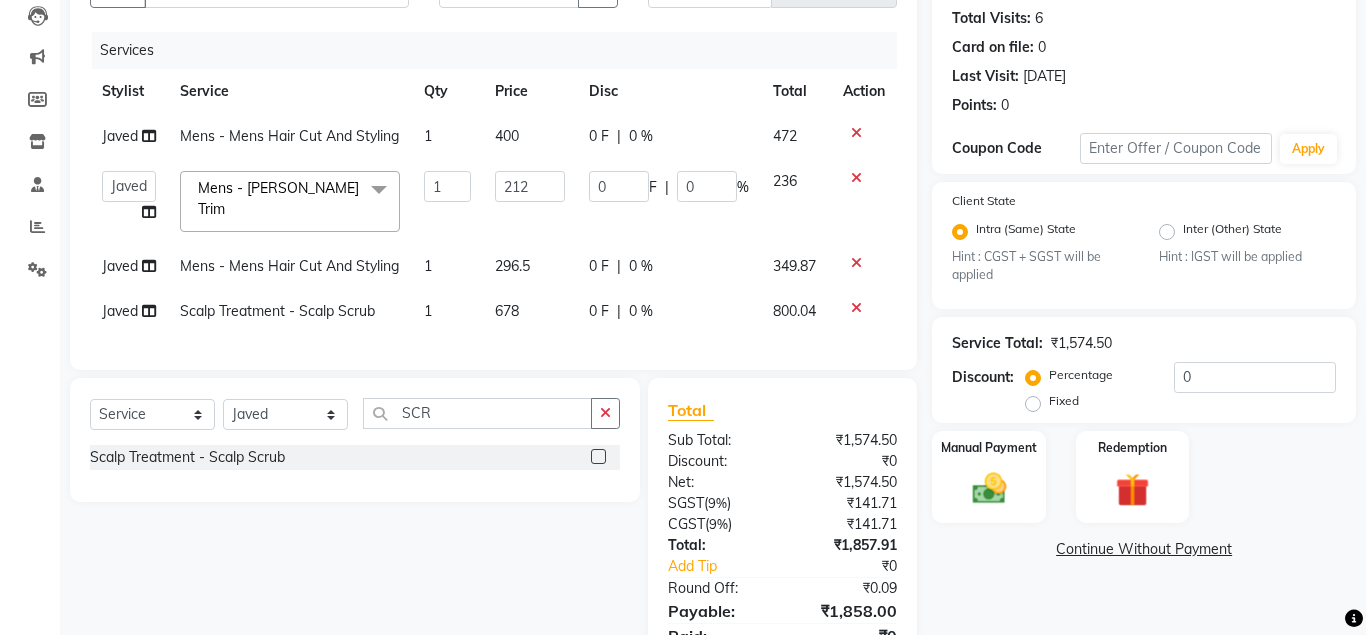 click on "Javed  Mens - Mens Hair Cut And Styling 1 400 0 F | 0 % 472  Anuj W   [PERSON_NAME]   [PERSON_NAME]    Manager   [PERSON_NAME] C   [PERSON_NAME] S   [PERSON_NAME] S   Shilpa P   Vedant N  Mens - [PERSON_NAME] Trim  x Hydra Facial O3+ Bleach/D-Tan - Face  Bleach Bleach/D-Tan - Face/Neck Bleach Bleach/D-Tan - Full Body Bleach Bleach/D-Tan - Hand Bleach Bleach/D-Tan - Legs Bleach Bleach/D-Tan - O3 D-Tan Bleach/D-Tan - Raga D- Tan NANO PLASTIA SHOULDER LENGTH Mintree Tan- Go Manicure Mintree Tan-Go Pedicure TIP Deep Conditioning  Whitening Facial O3+ Facial Mediceuticals dand treatment BOOKING AMT OF SERVICE Fibre Complex Treatment [DEMOGRAPHIC_DATA] Lower Lips -Threading Knot Free Service Blow Dry - Blow Dry Below Shoulder Length Blow Dry - Blow Dry Shoulder Length Blow Dry - Blow Dry Waist Length Clean Up - Aroma Clean Up Clean Up - Herbal Cleanup Clean Up - Instglow Claenup Clean Up - O3 Pore Clean Up Clean Up - Vlcc Gold Clean Up Clean Up - D Tan Clean UP Face Pack - Black Mask Charcoal Face Pack - Black Mask O3 Face Pack - O3 Peel Off 1 212" 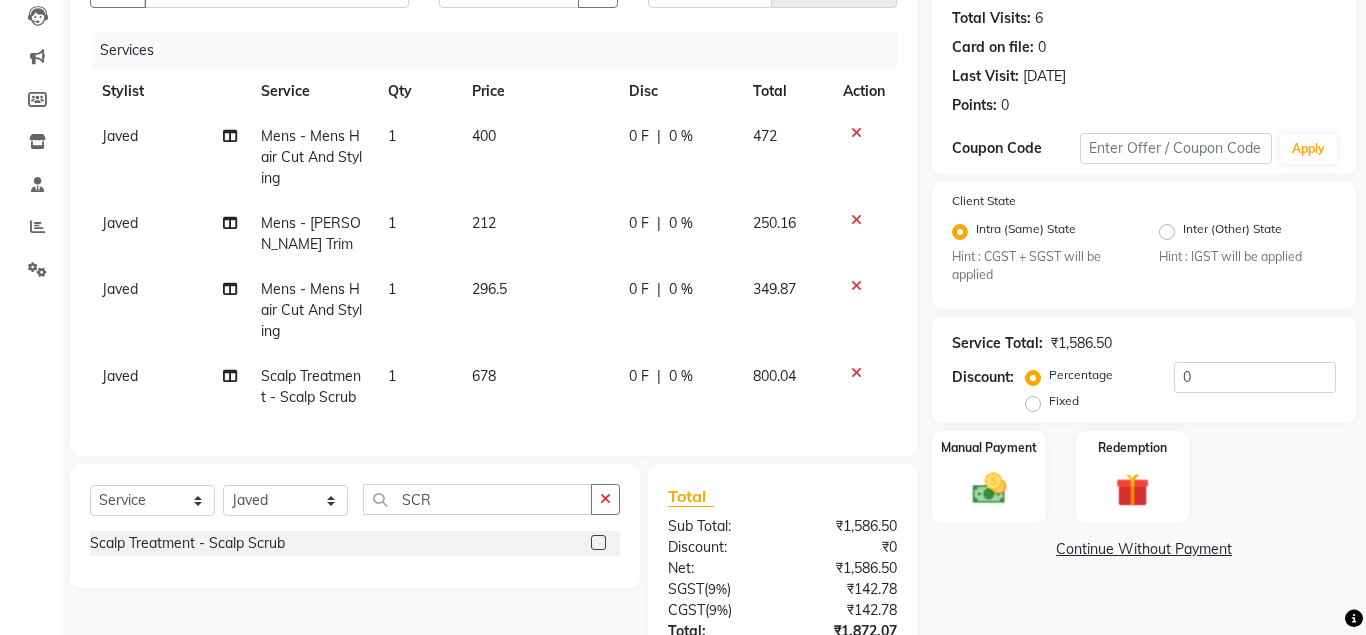 click on "400" 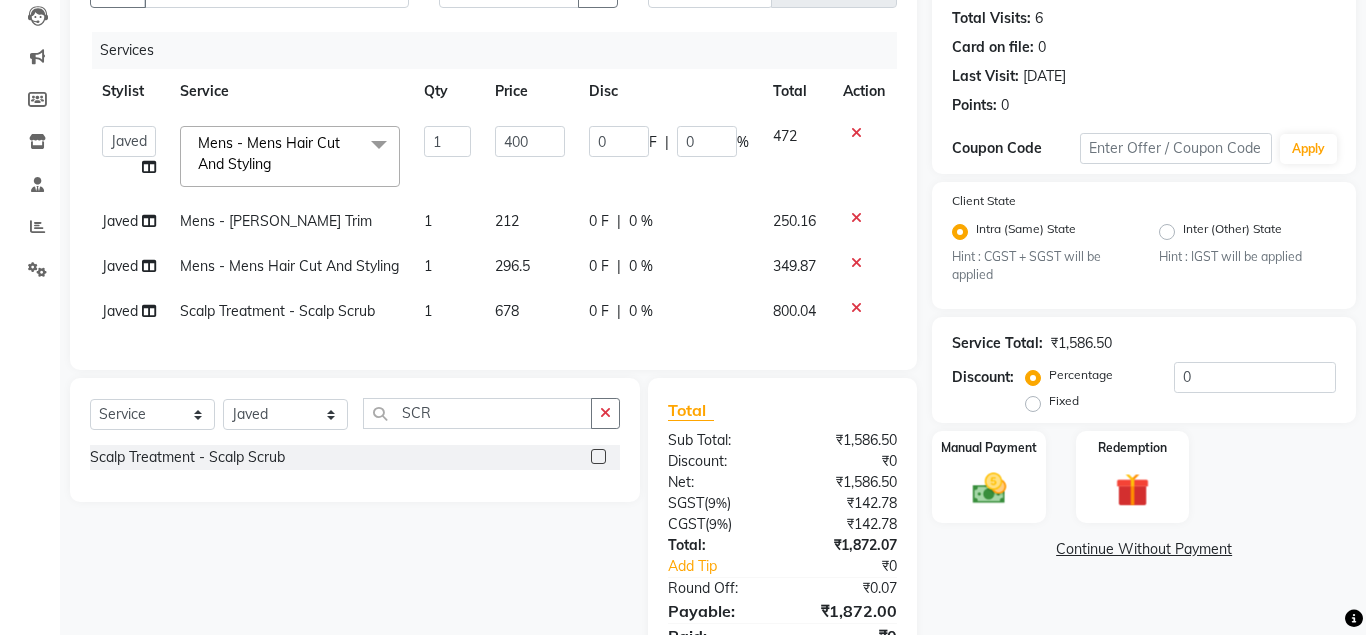 click on "400" 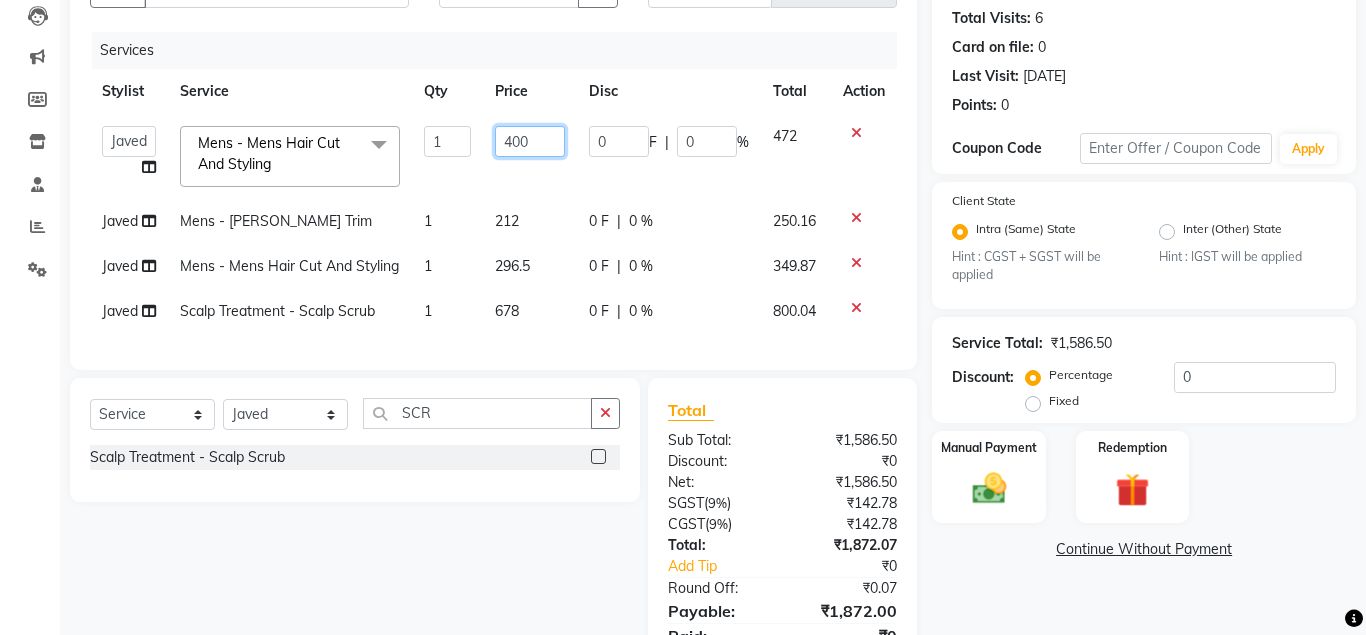 click on "400" 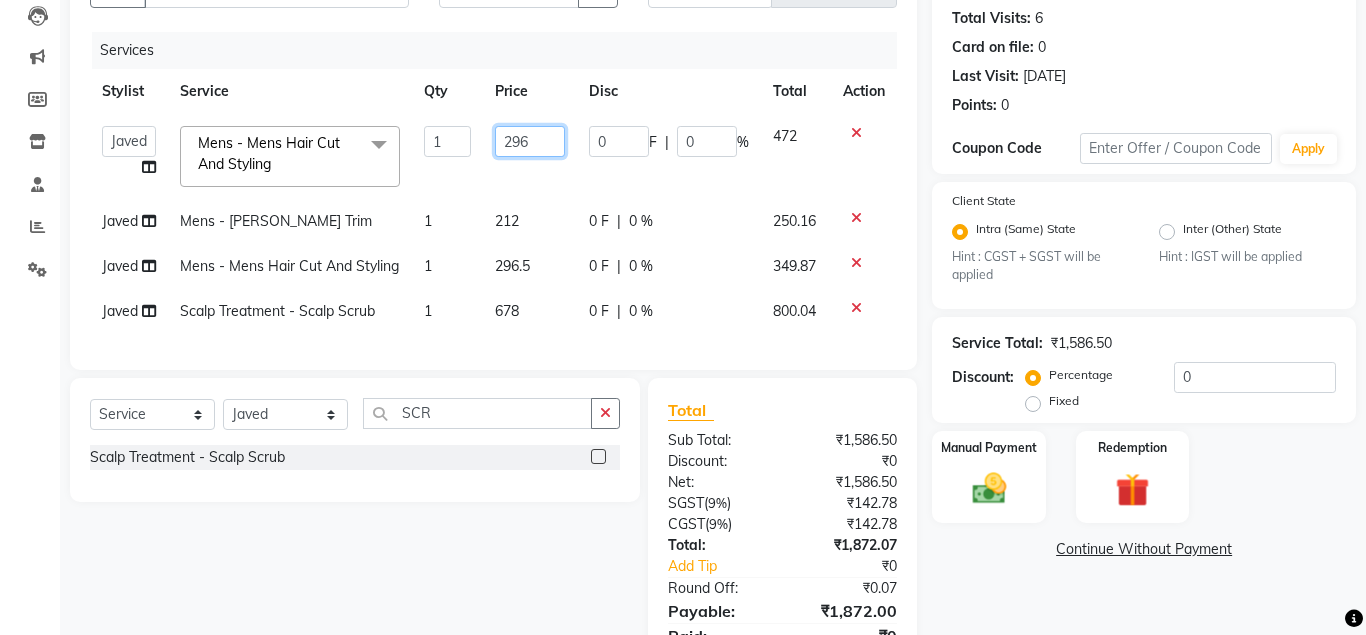 type on "296.5" 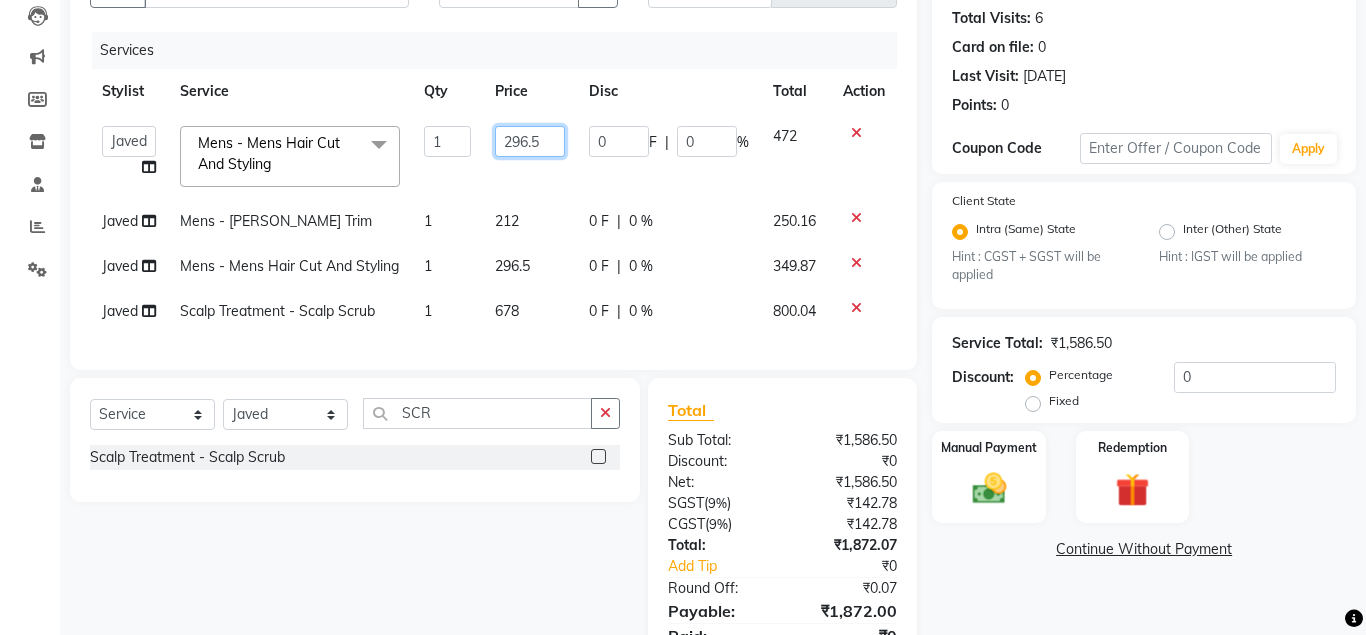 scroll, scrollTop: 0, scrollLeft: 4, axis: horizontal 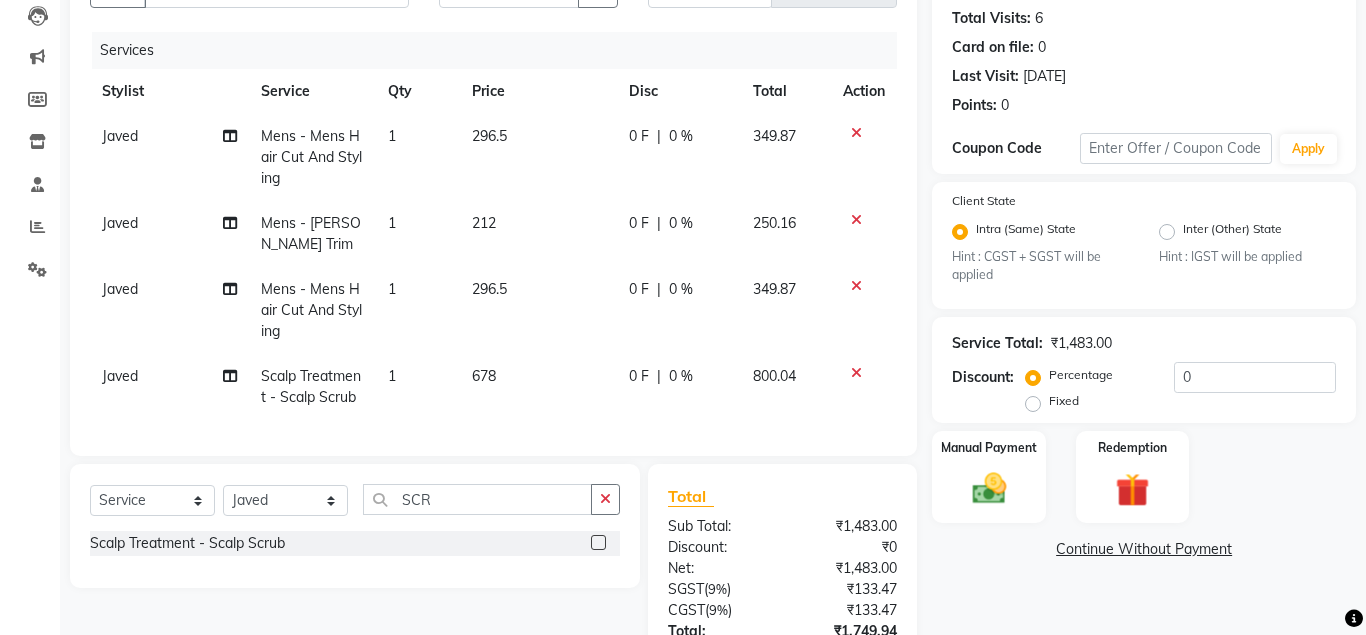 click on "349.87" 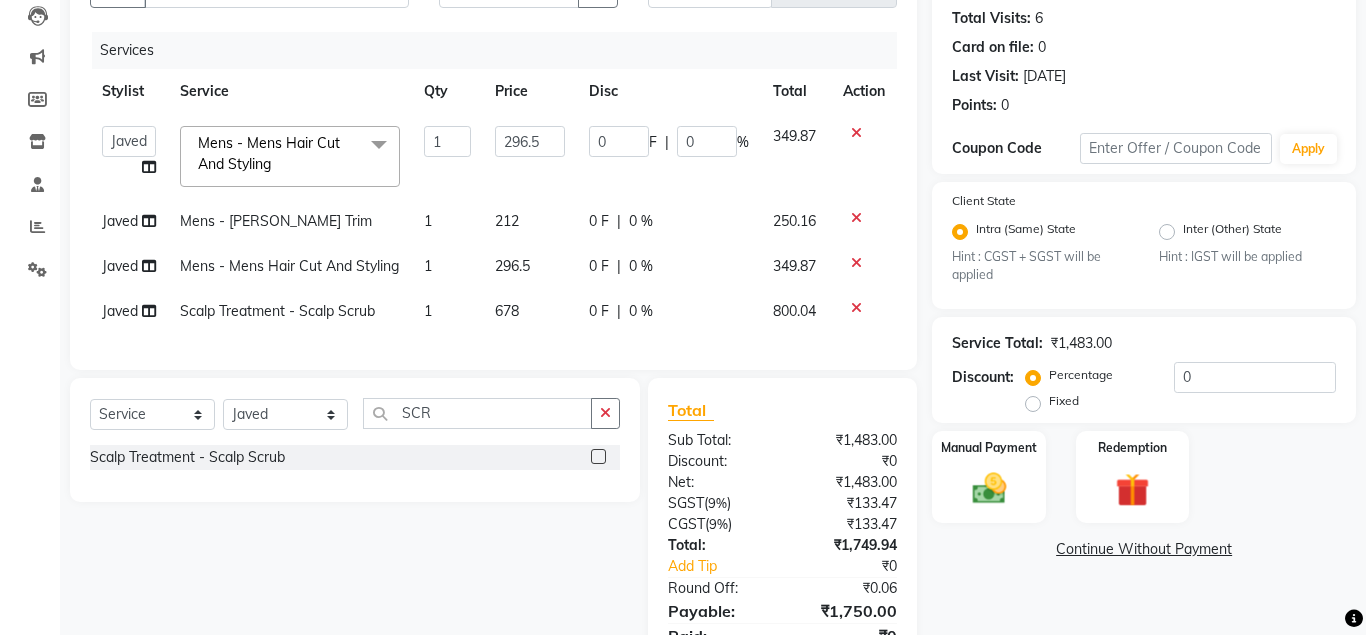scroll, scrollTop: 304, scrollLeft: 0, axis: vertical 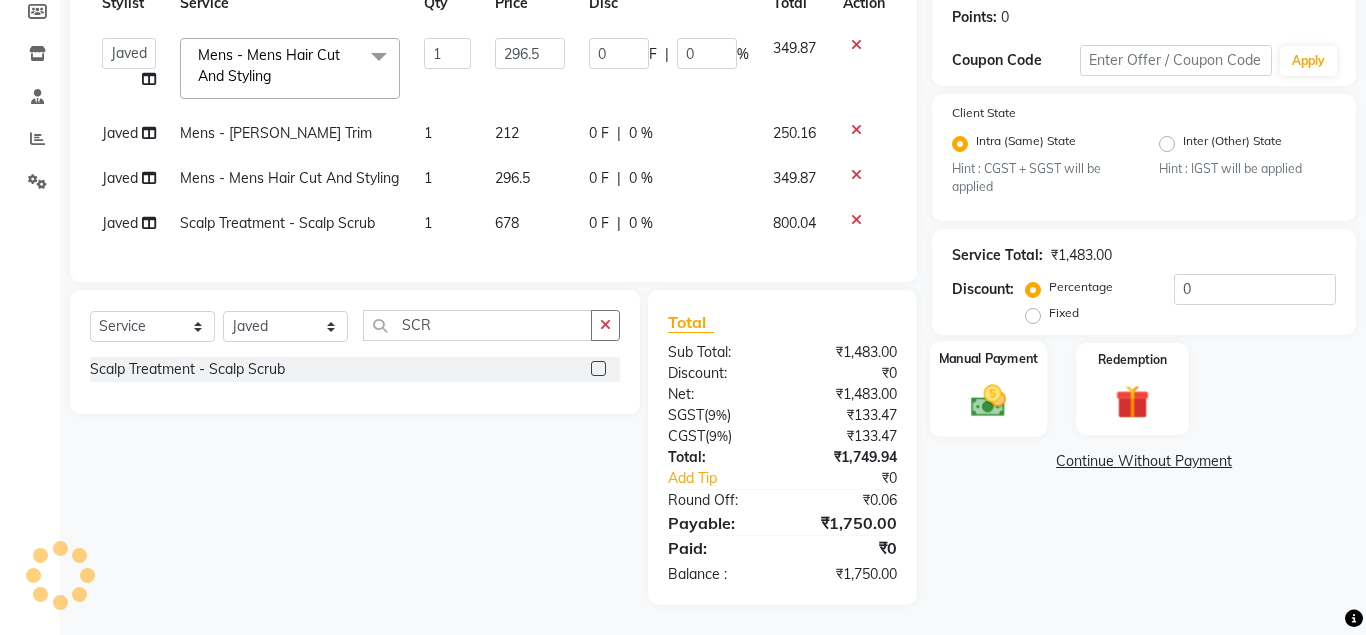 click 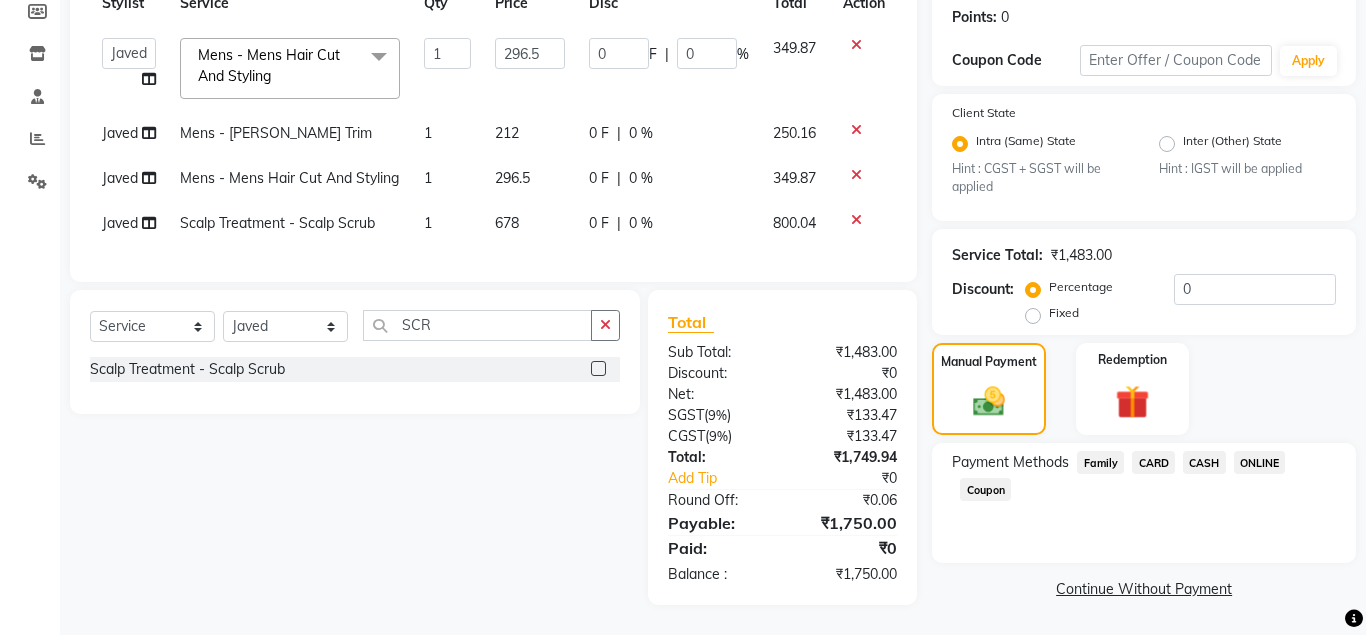 click on "ONLINE" 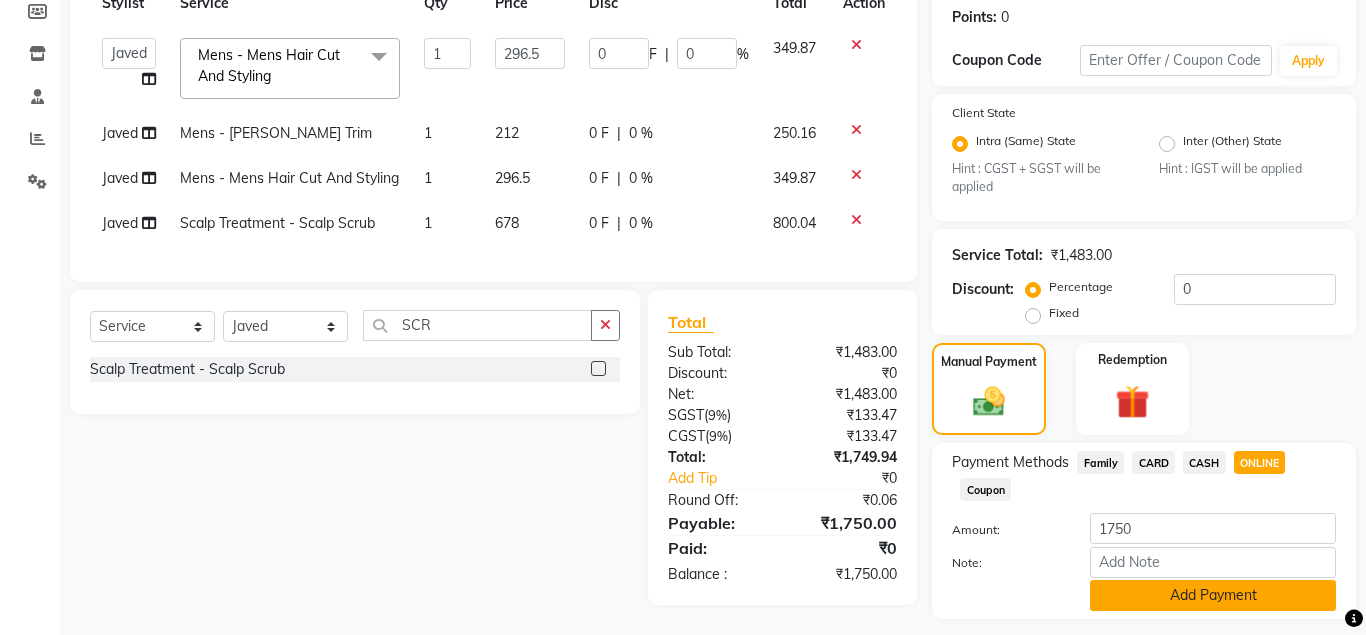 click on "Add Payment" 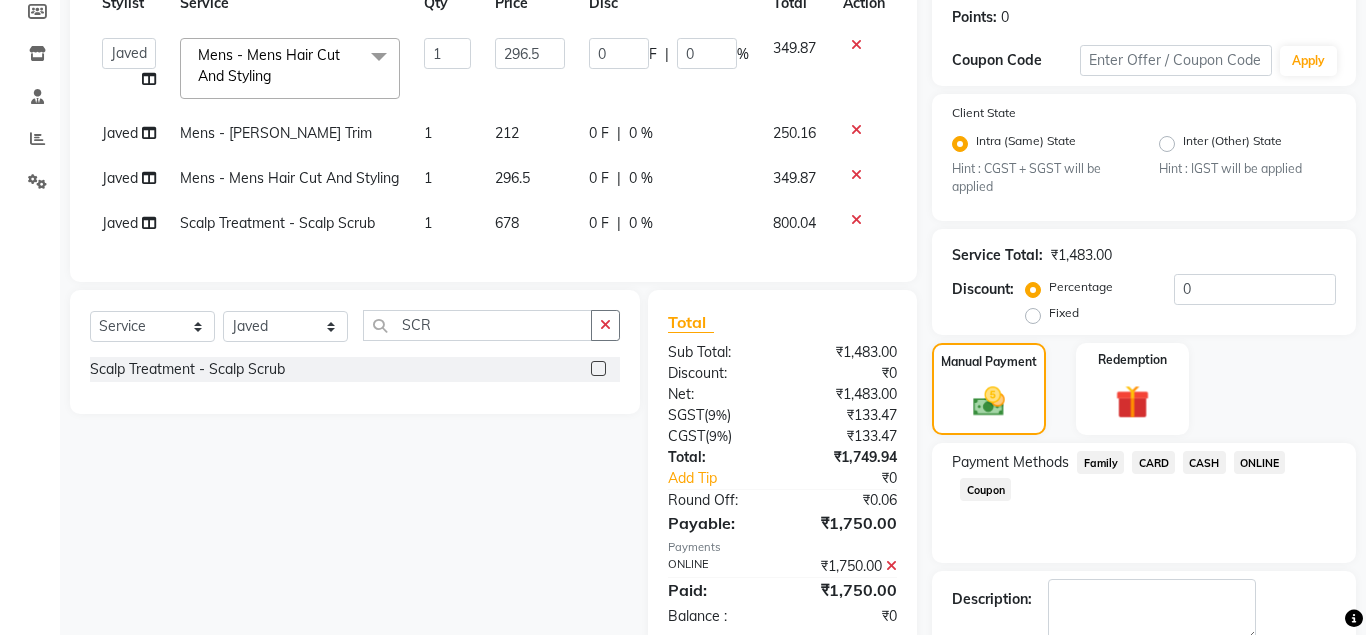scroll, scrollTop: 416, scrollLeft: 0, axis: vertical 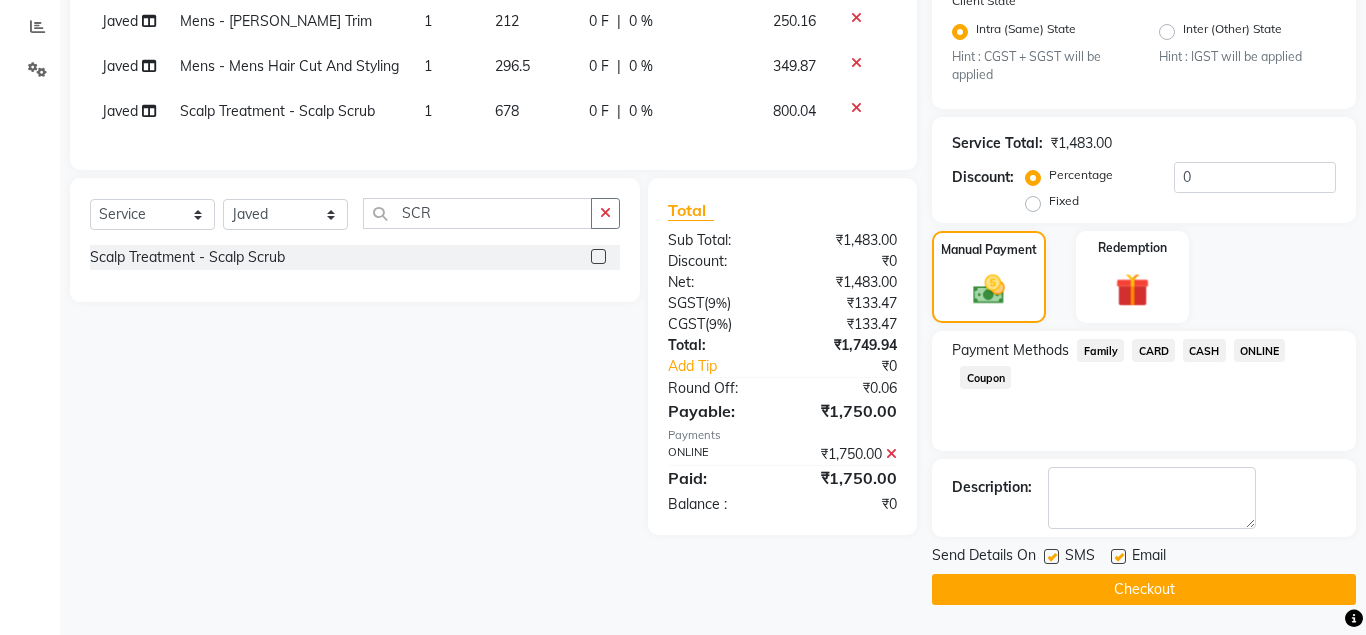 click on "Checkout" 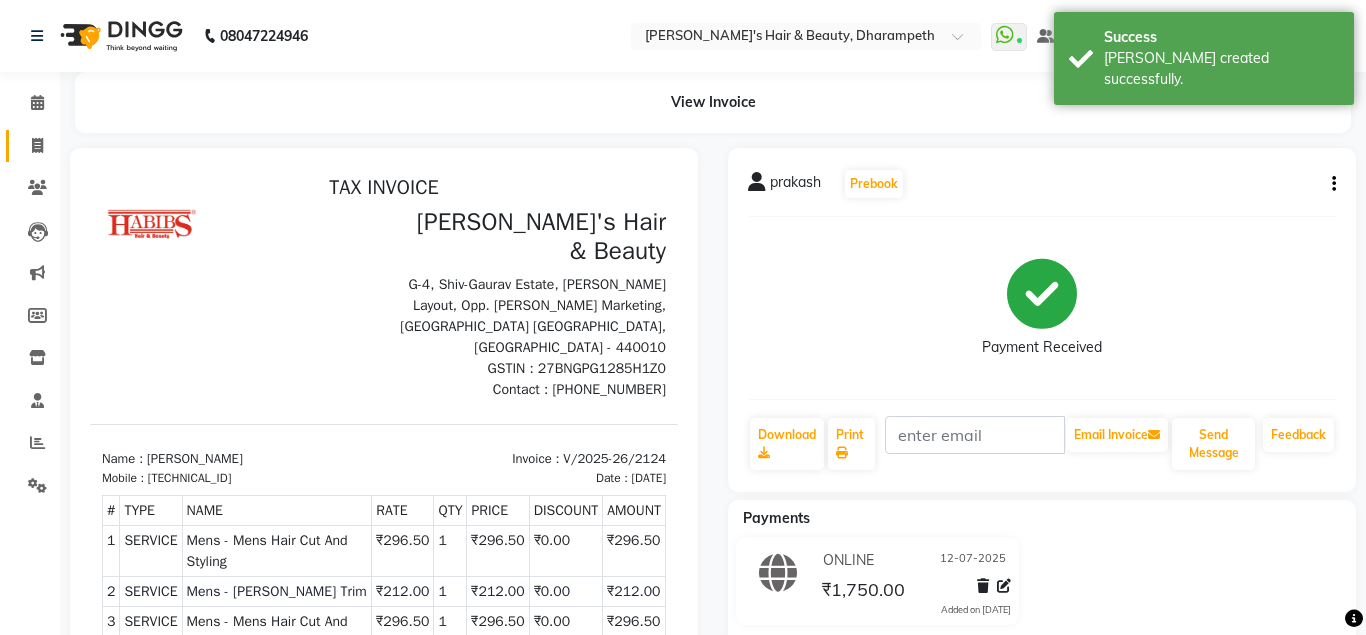 scroll, scrollTop: 0, scrollLeft: 0, axis: both 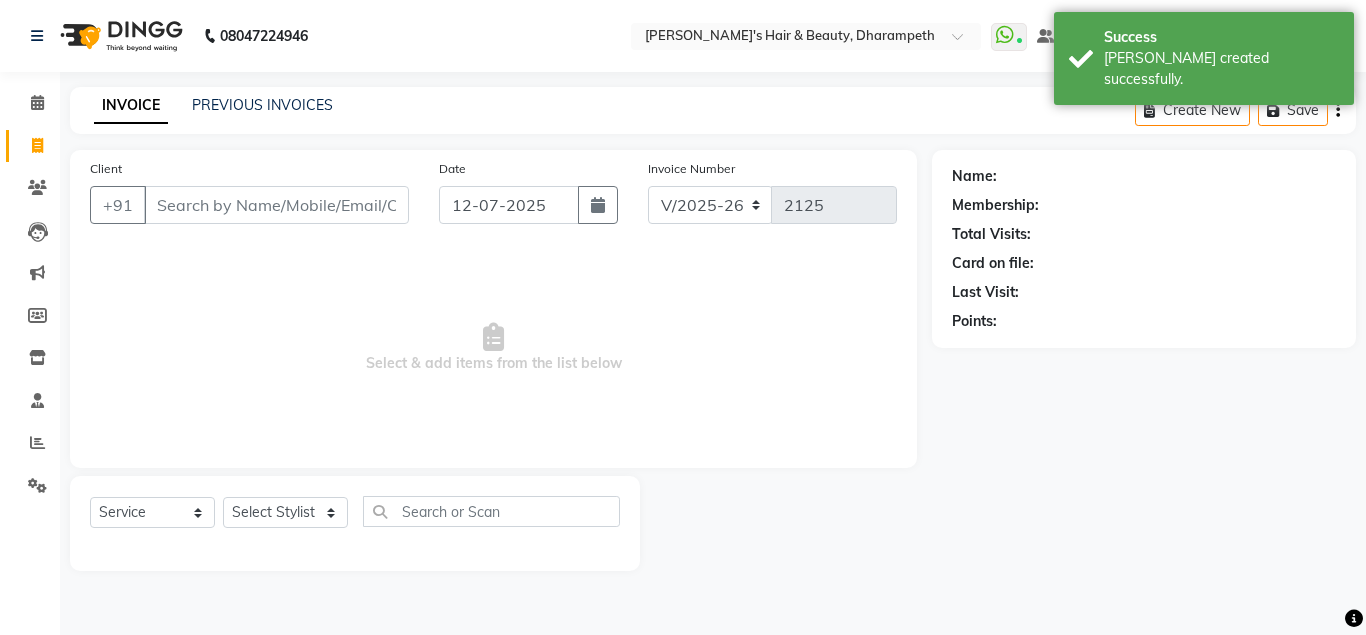 click on "Client" at bounding box center (276, 205) 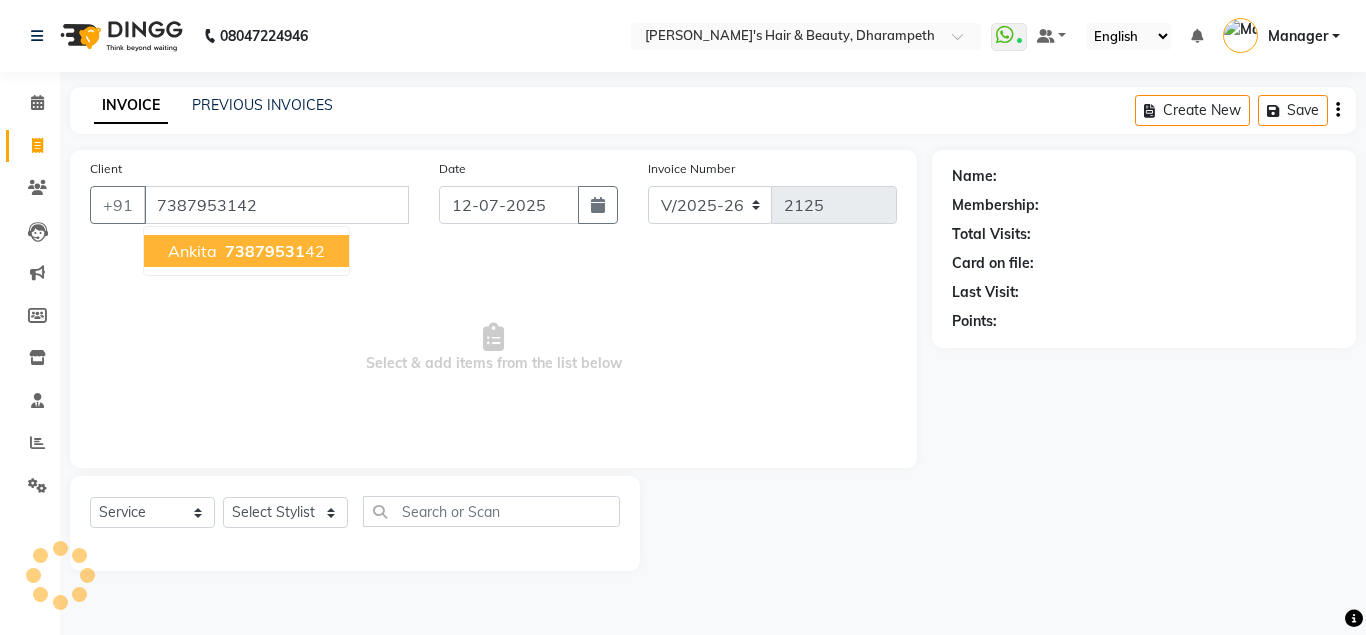 type on "7387953142" 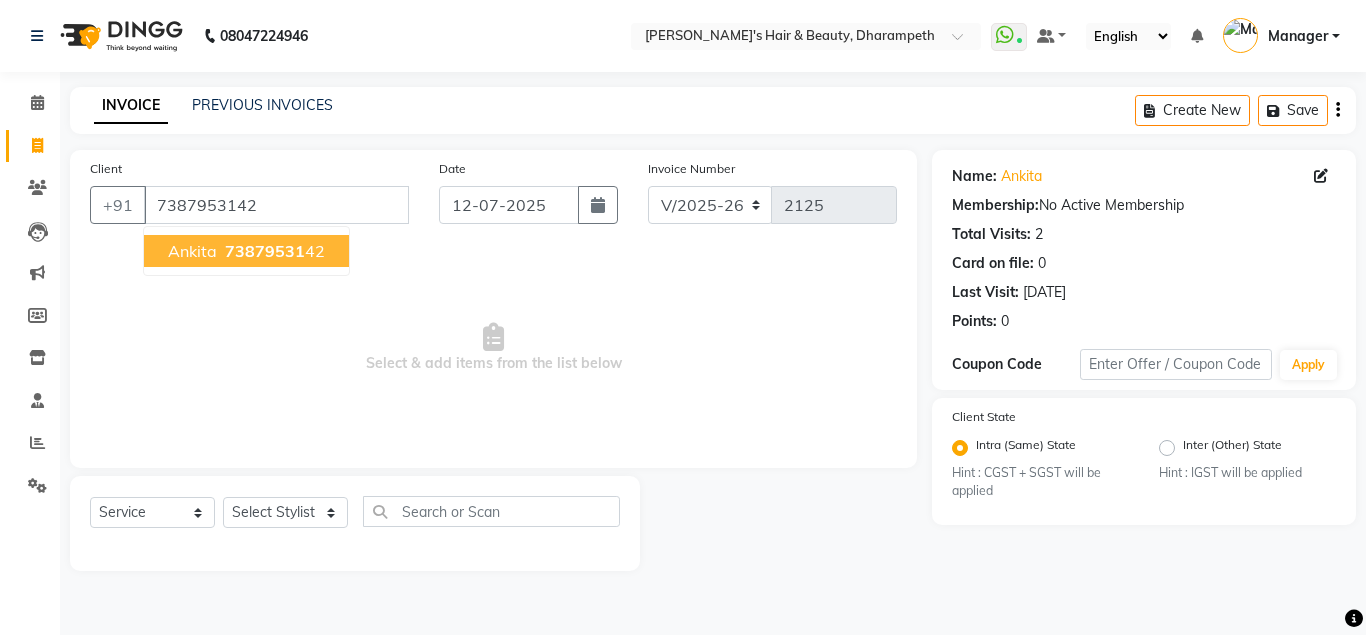 click on "[PERSON_NAME]   73879531 42" at bounding box center (246, 251) 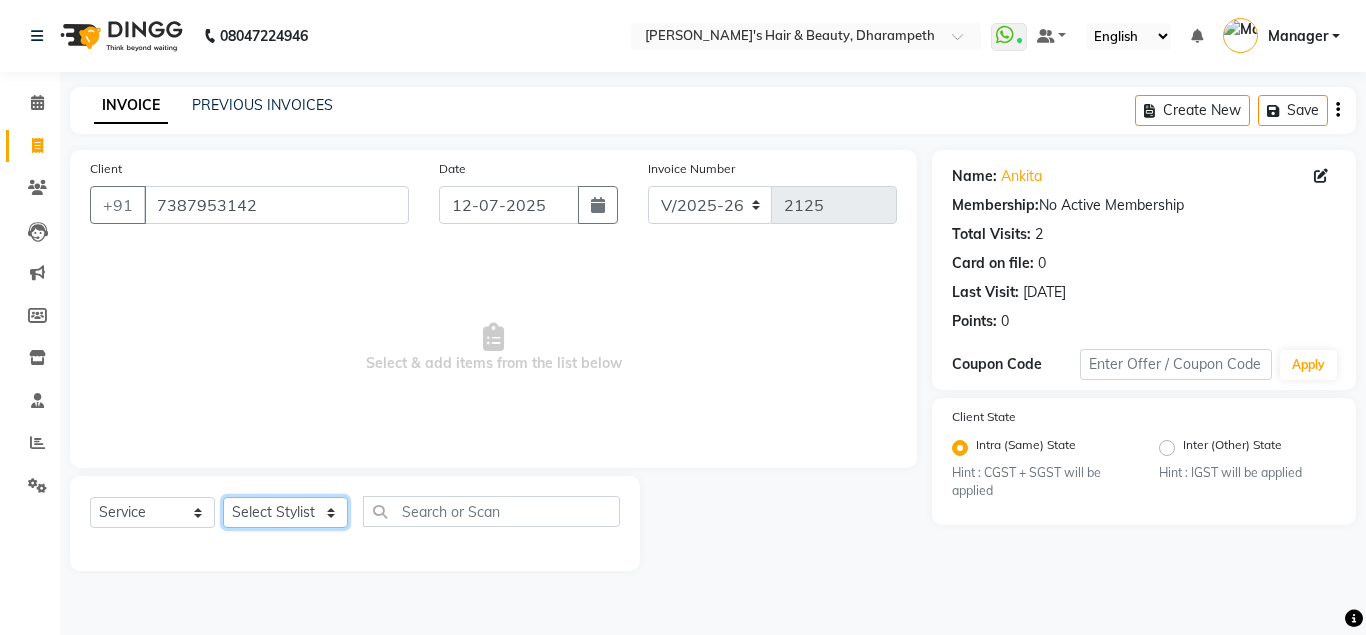 click on "Select Stylist Anuj W [PERSON_NAME] [PERSON_NAME]  Manager [PERSON_NAME] C [PERSON_NAME] S [PERSON_NAME] S Shilpa P Vedant N" 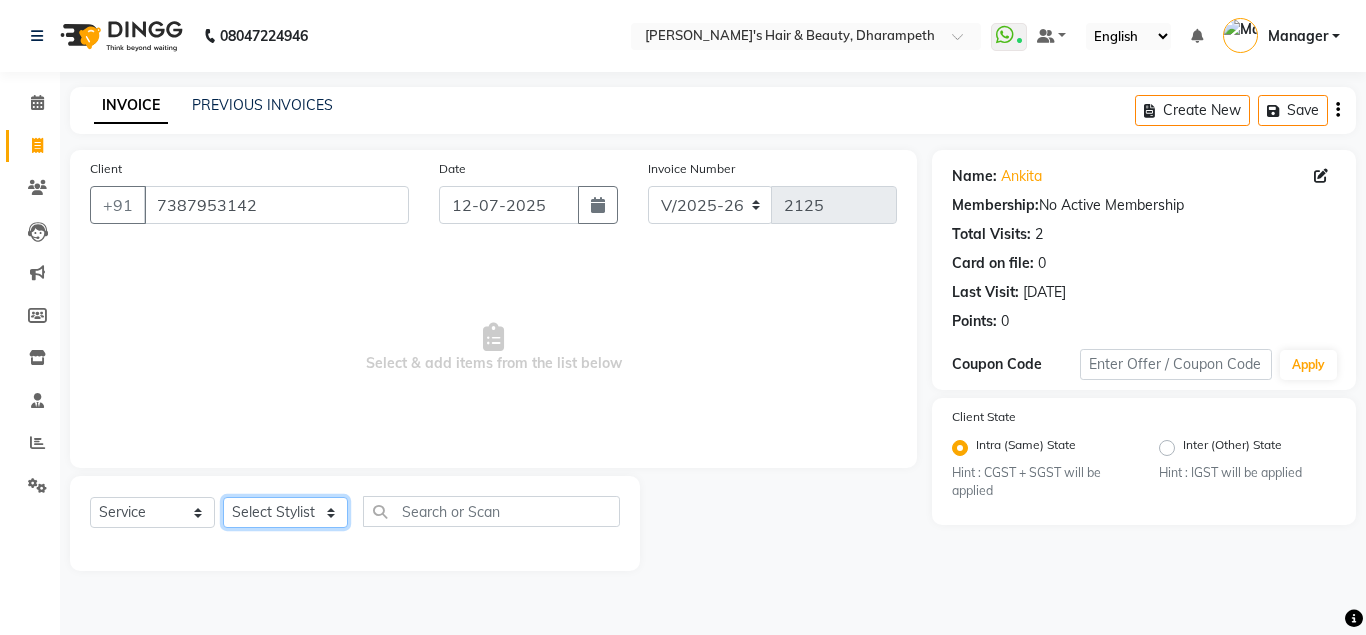select on "47812" 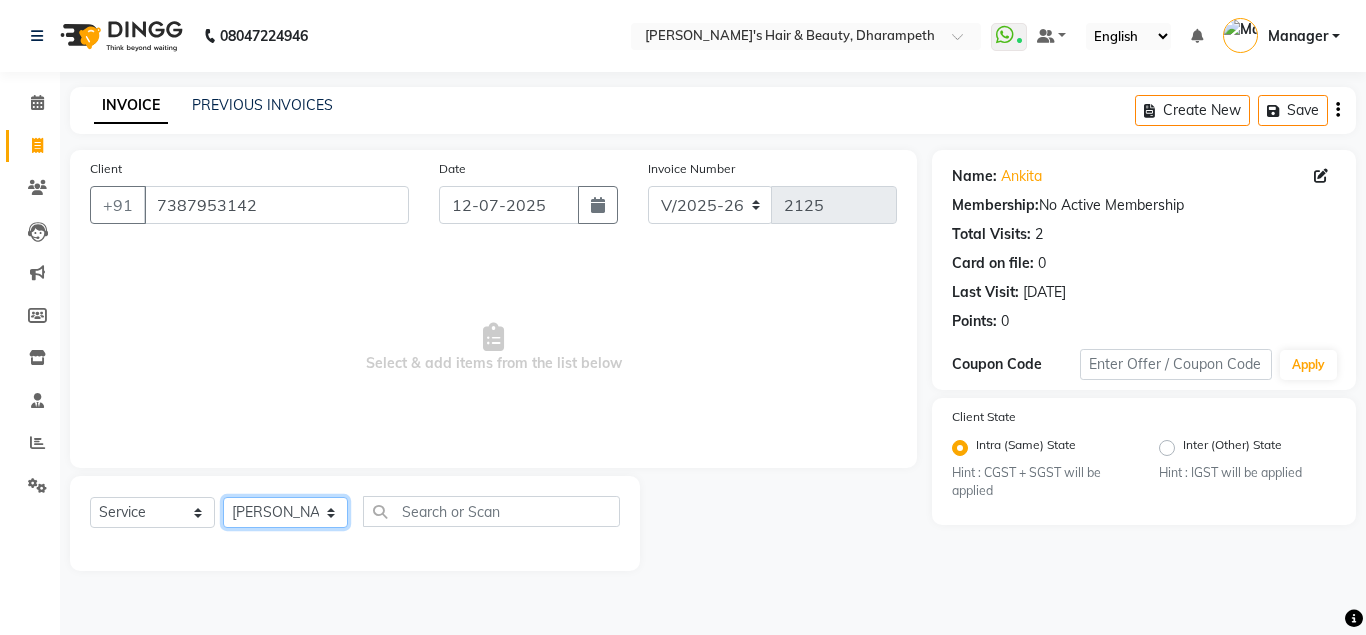 click on "[PERSON_NAME] N" 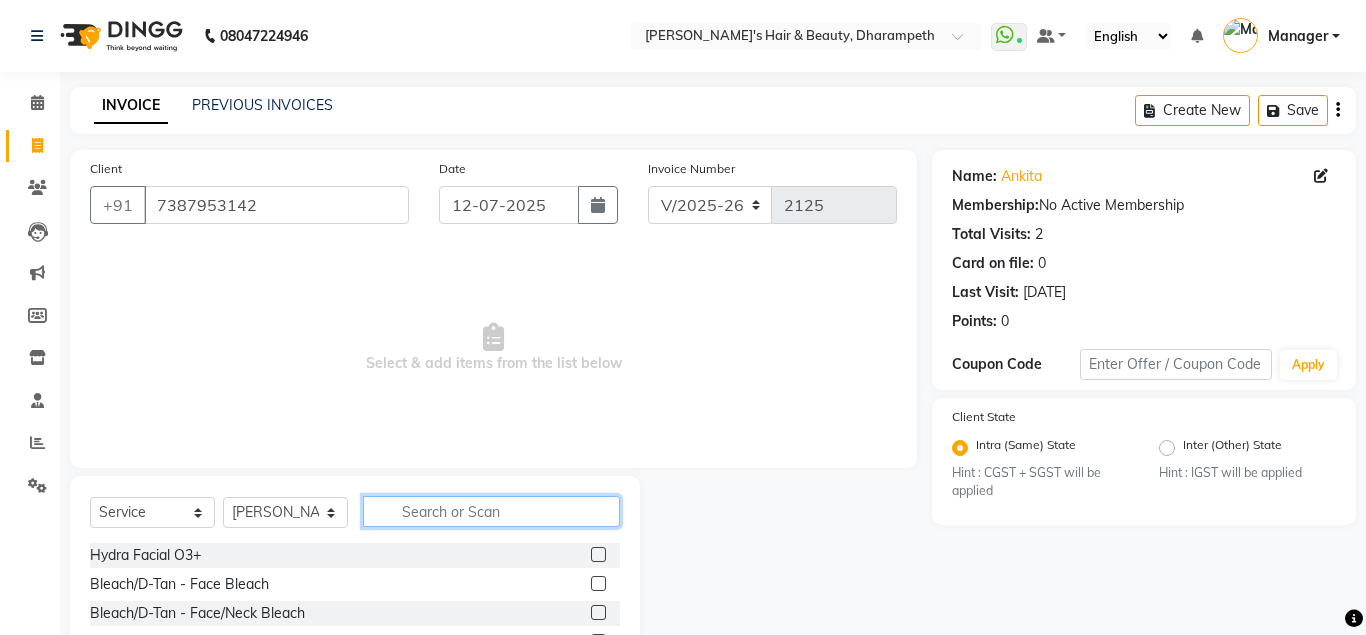 click 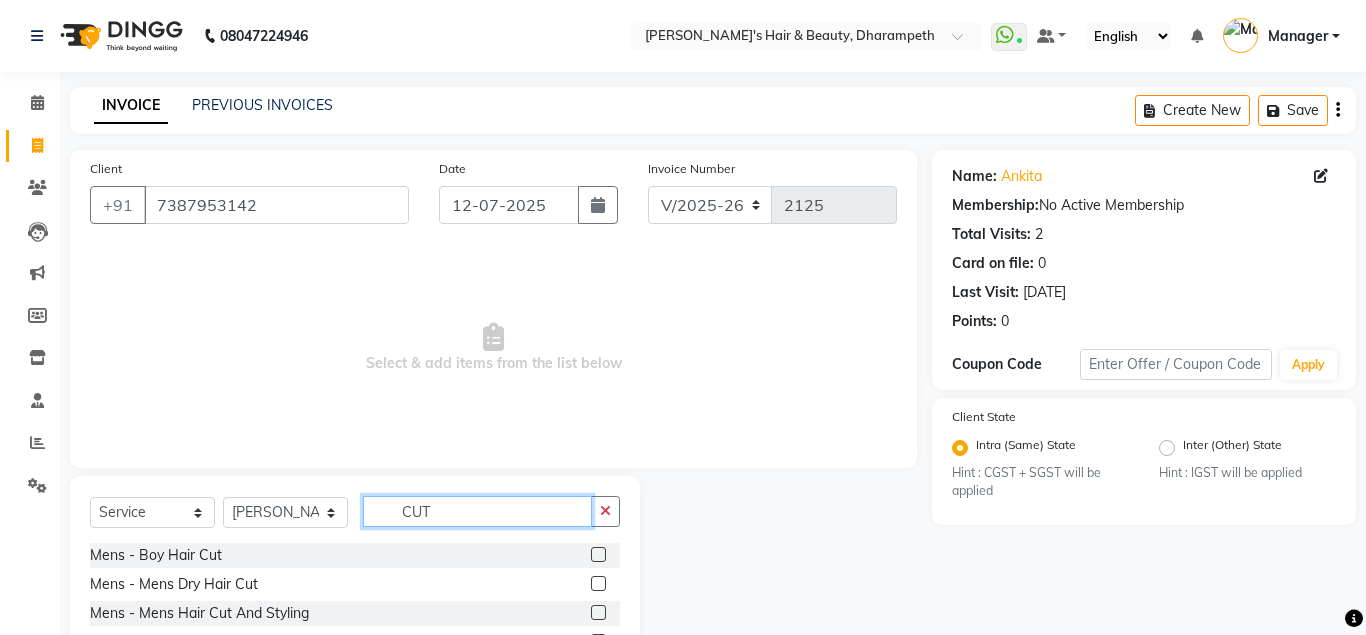 scroll, scrollTop: 166, scrollLeft: 0, axis: vertical 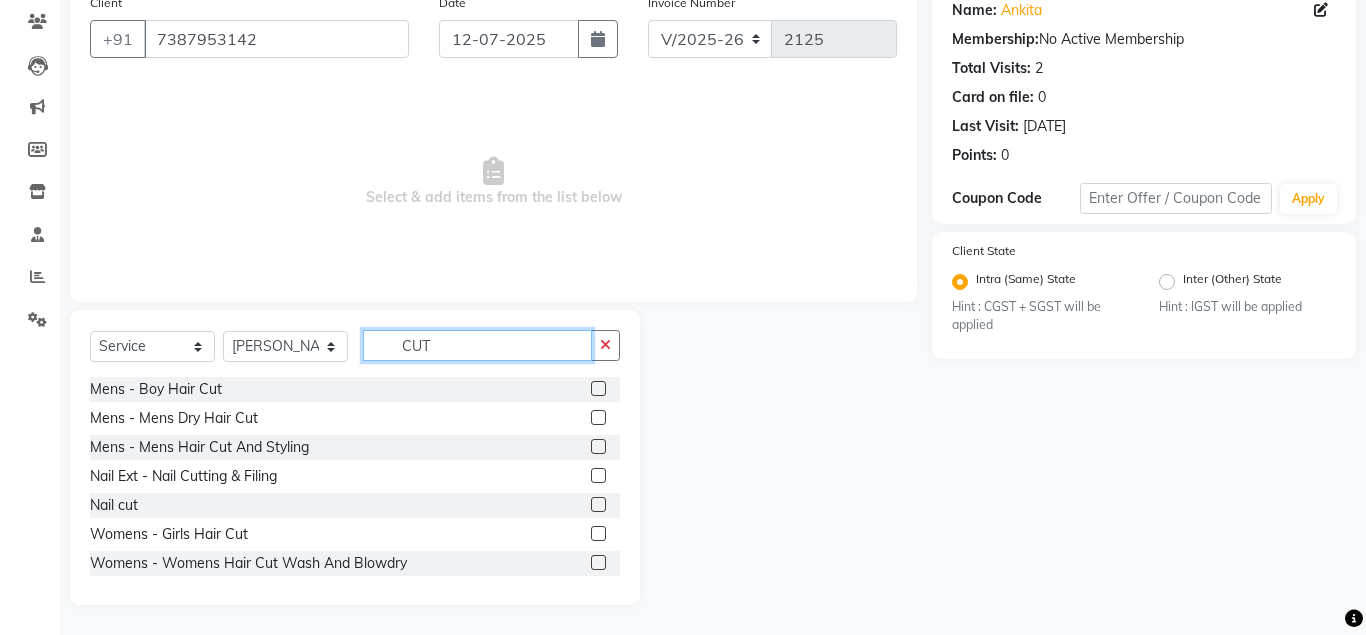 type on "CUT" 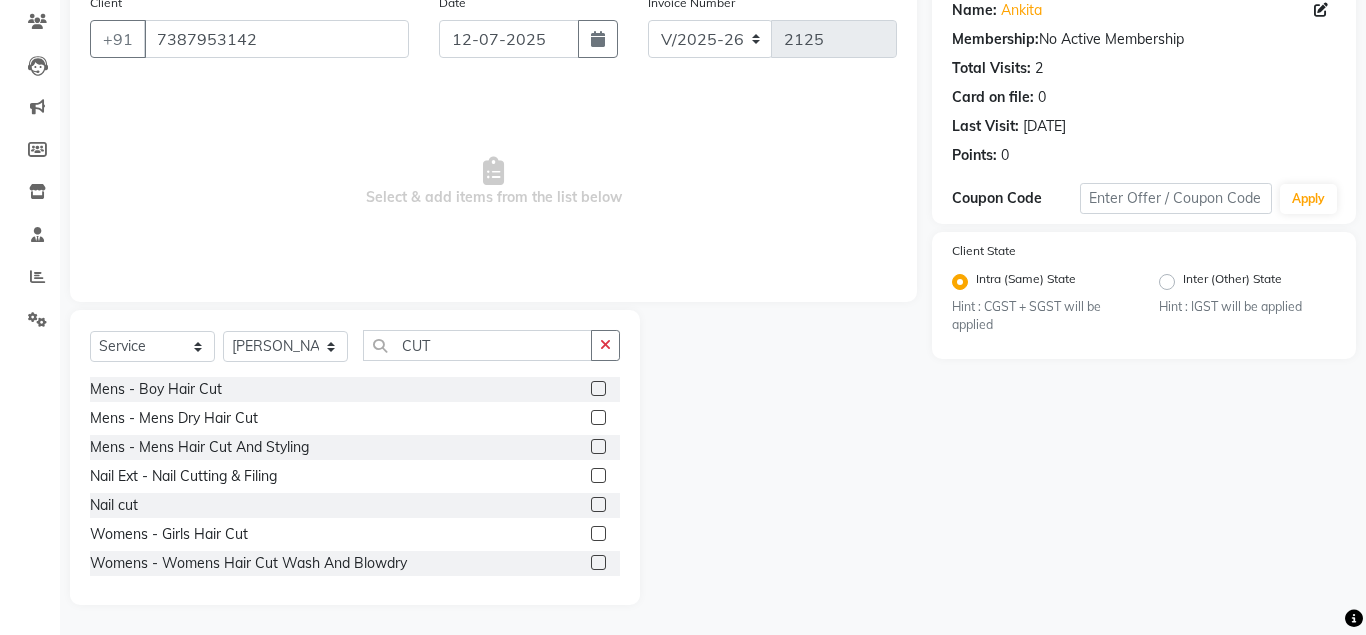 click 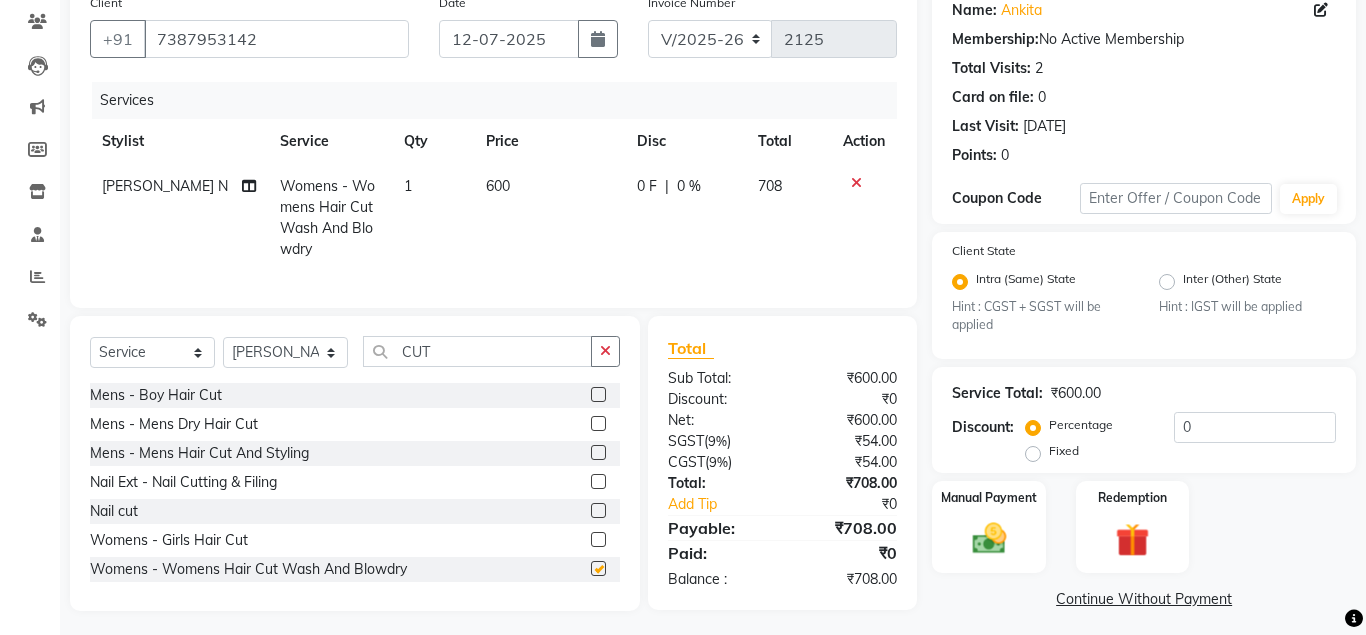 checkbox on "false" 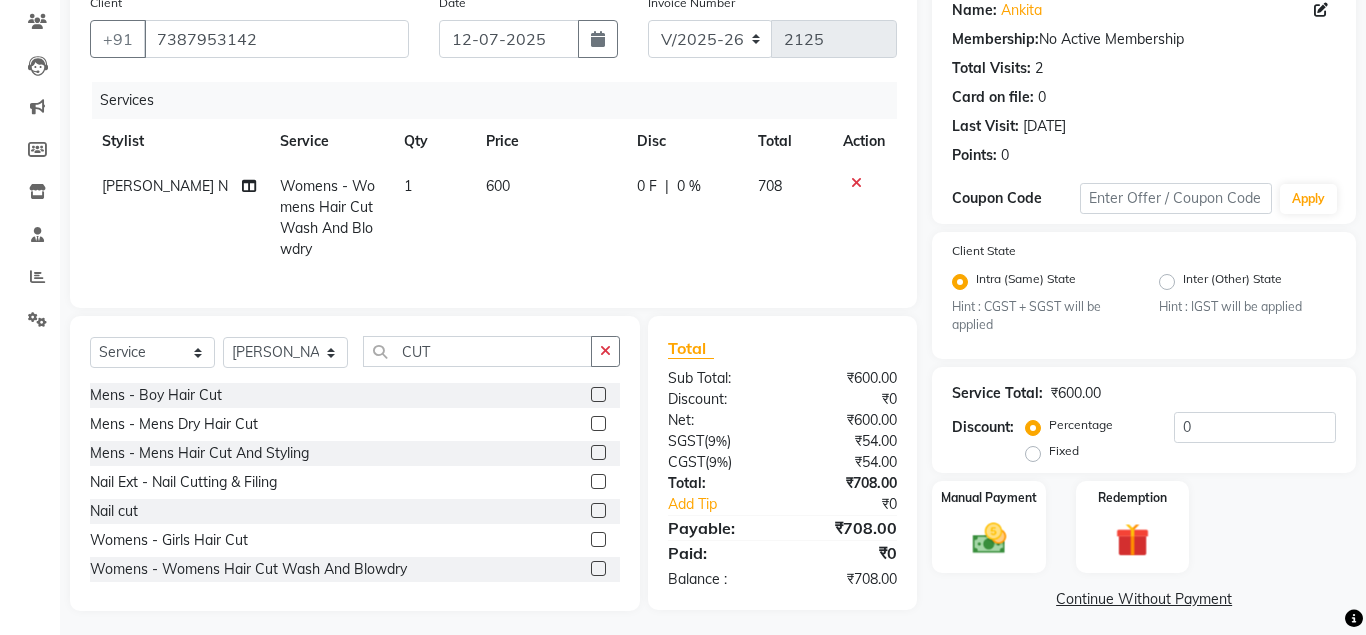 click on "600" 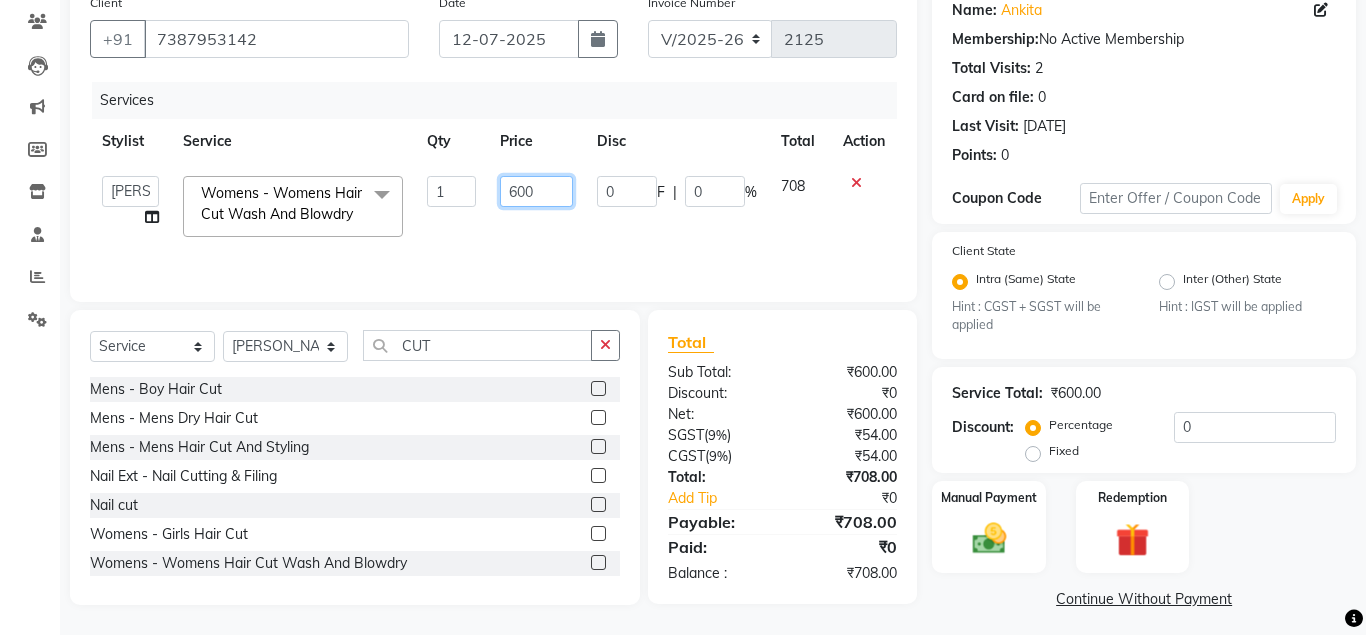 drag, startPoint x: 536, startPoint y: 191, endPoint x: 408, endPoint y: 173, distance: 129.25943 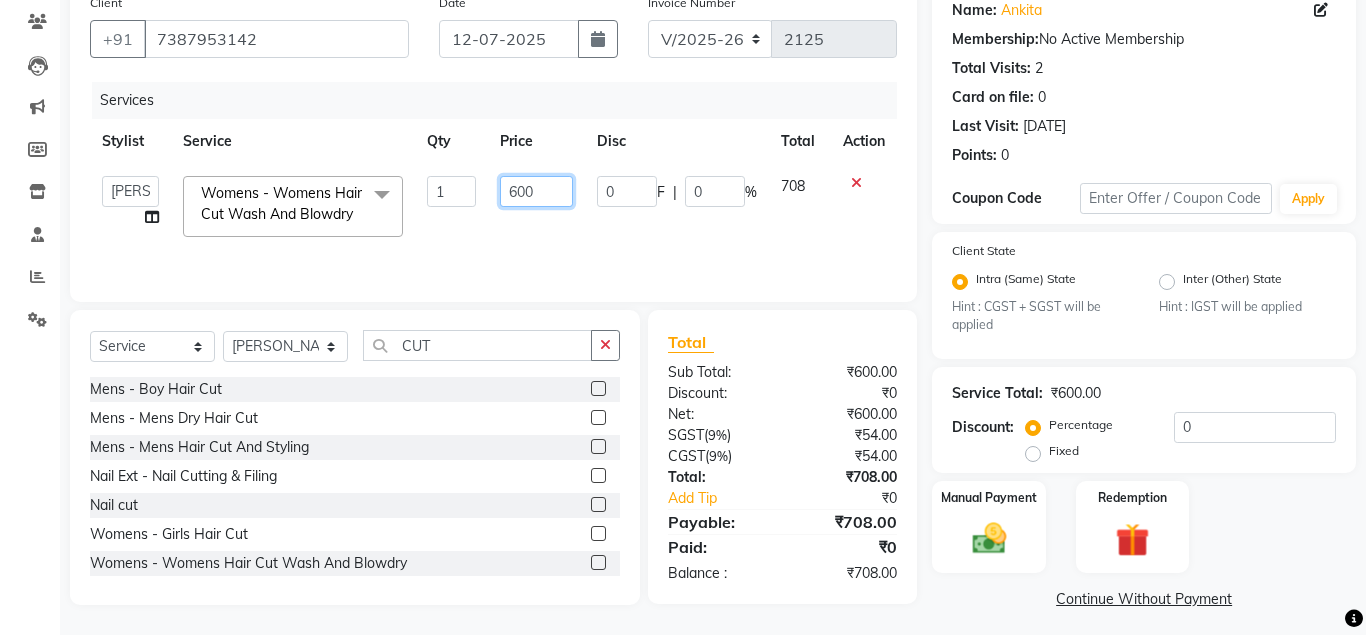 click on "600" 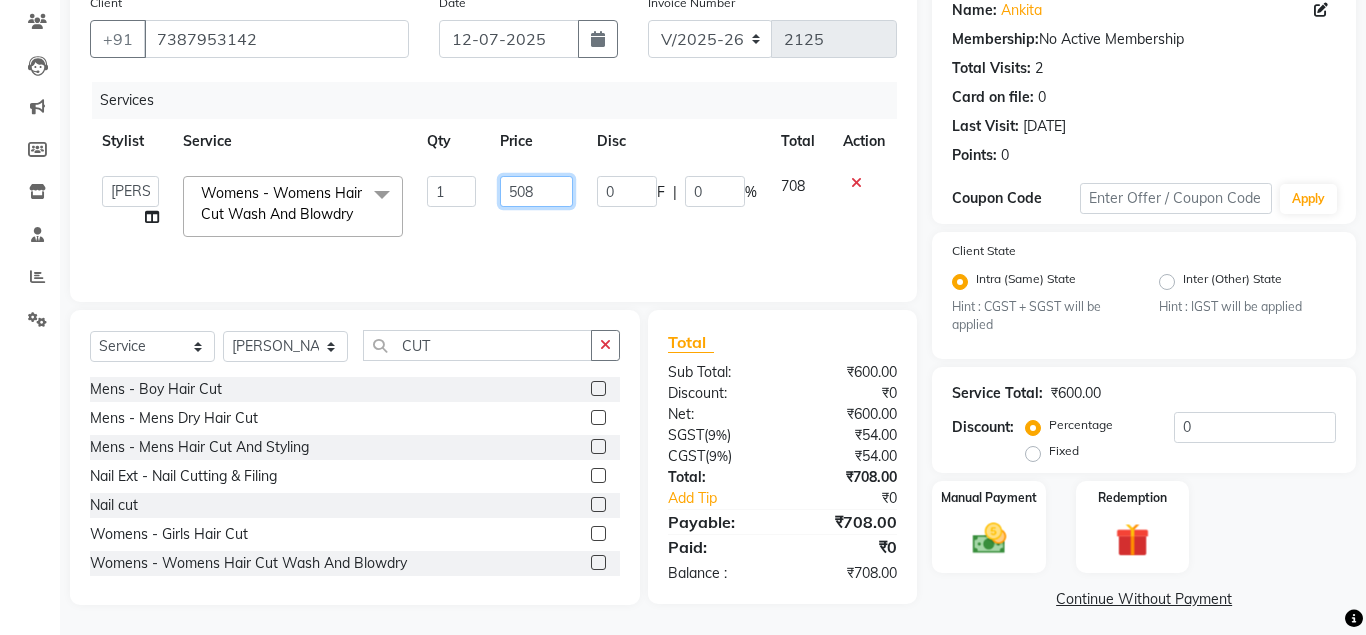 type on "508.5" 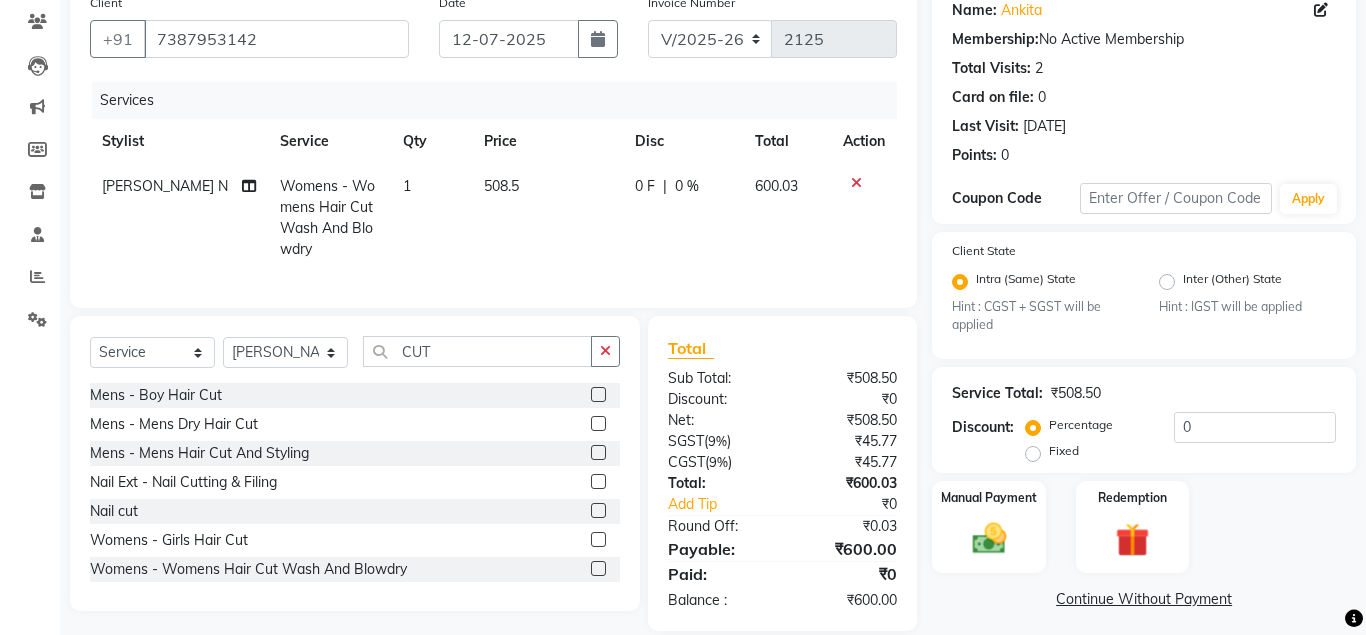 click on "600.03" 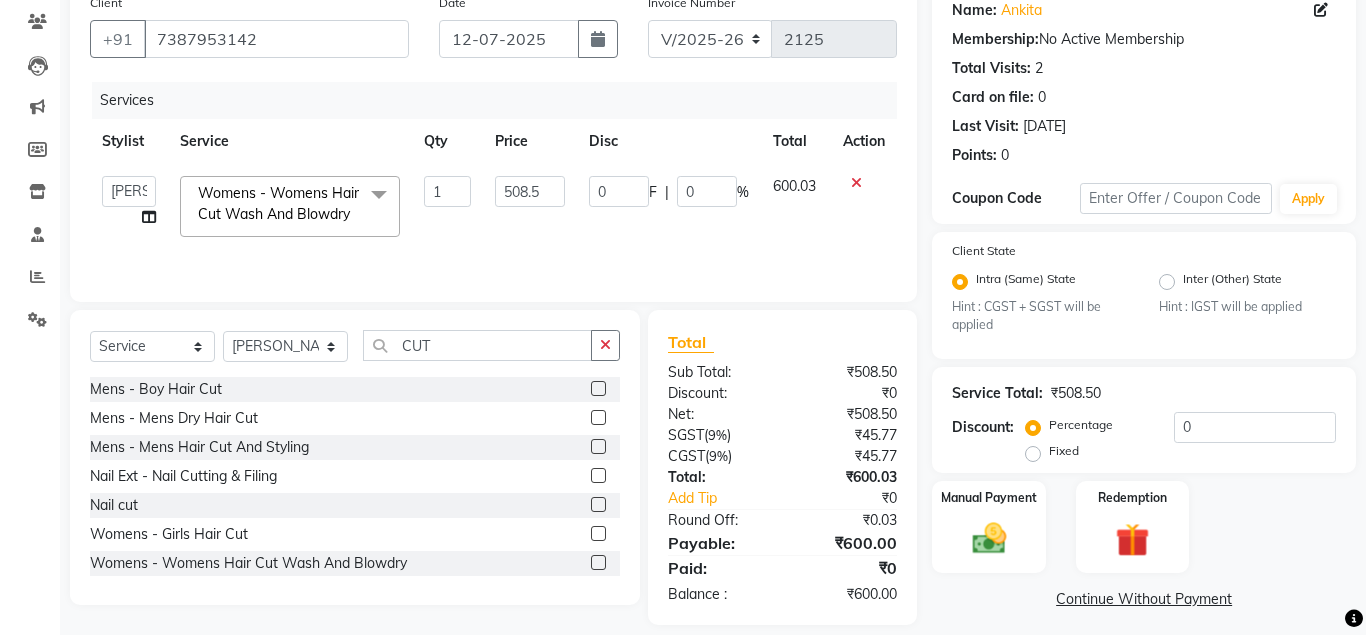 scroll, scrollTop: 186, scrollLeft: 0, axis: vertical 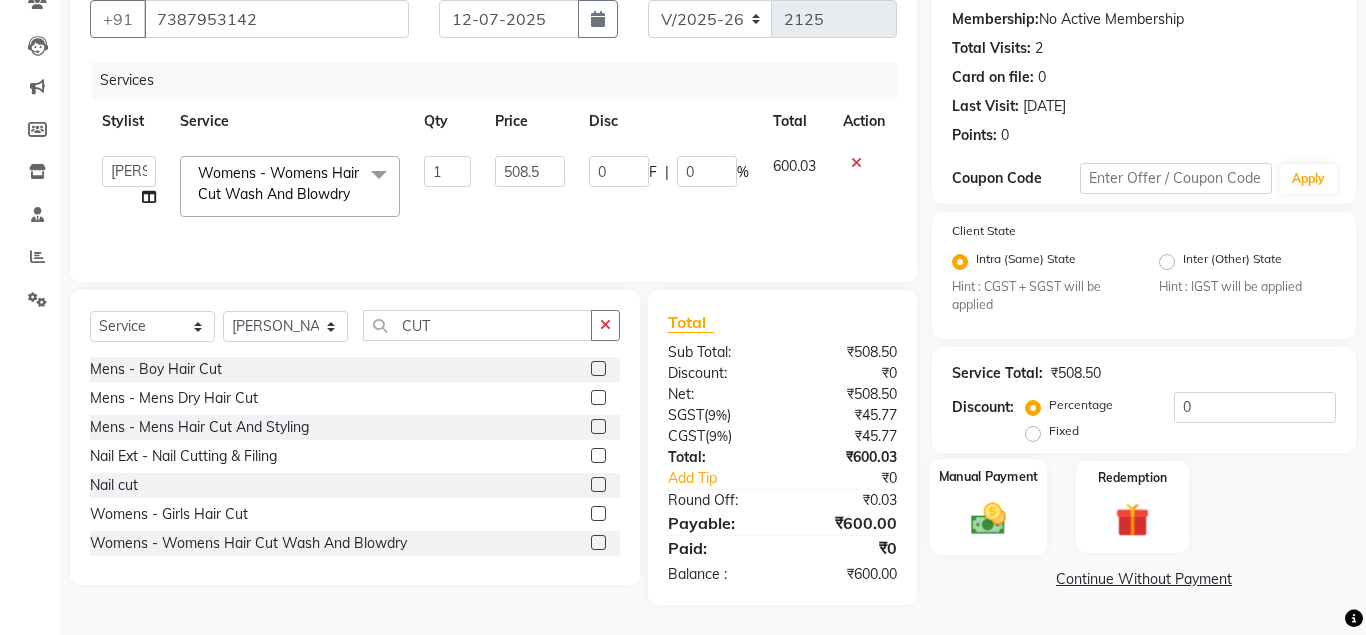 click 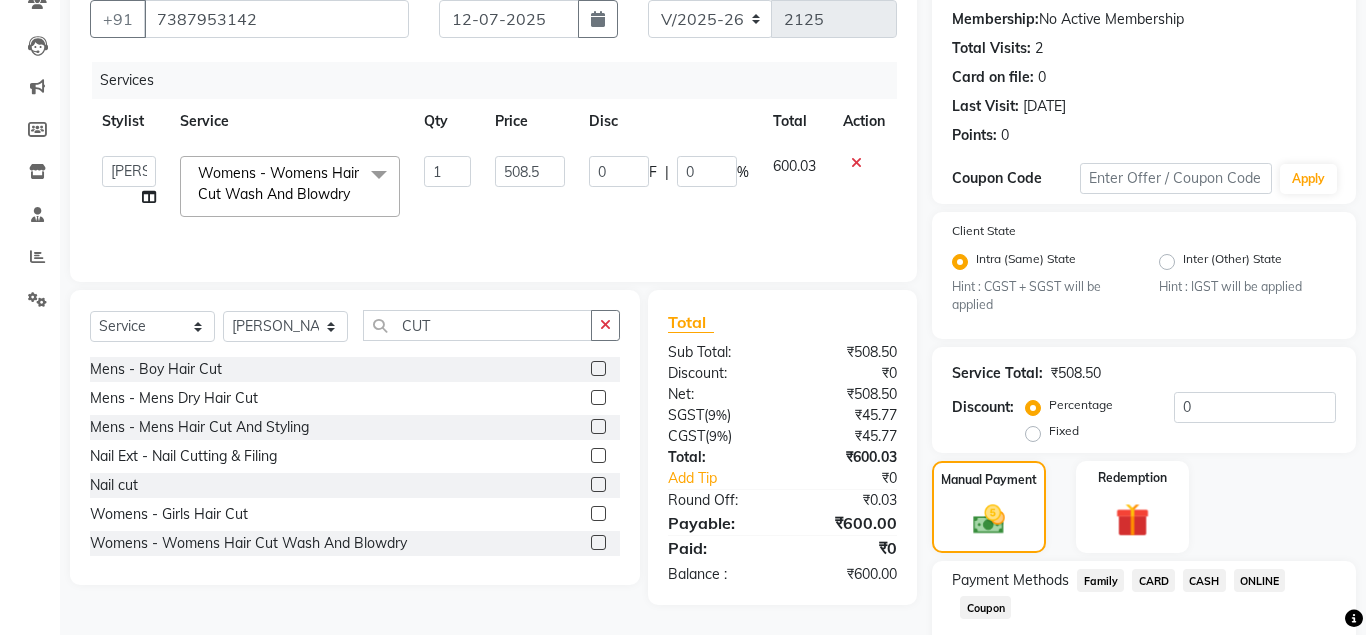 click on "ONLINE" 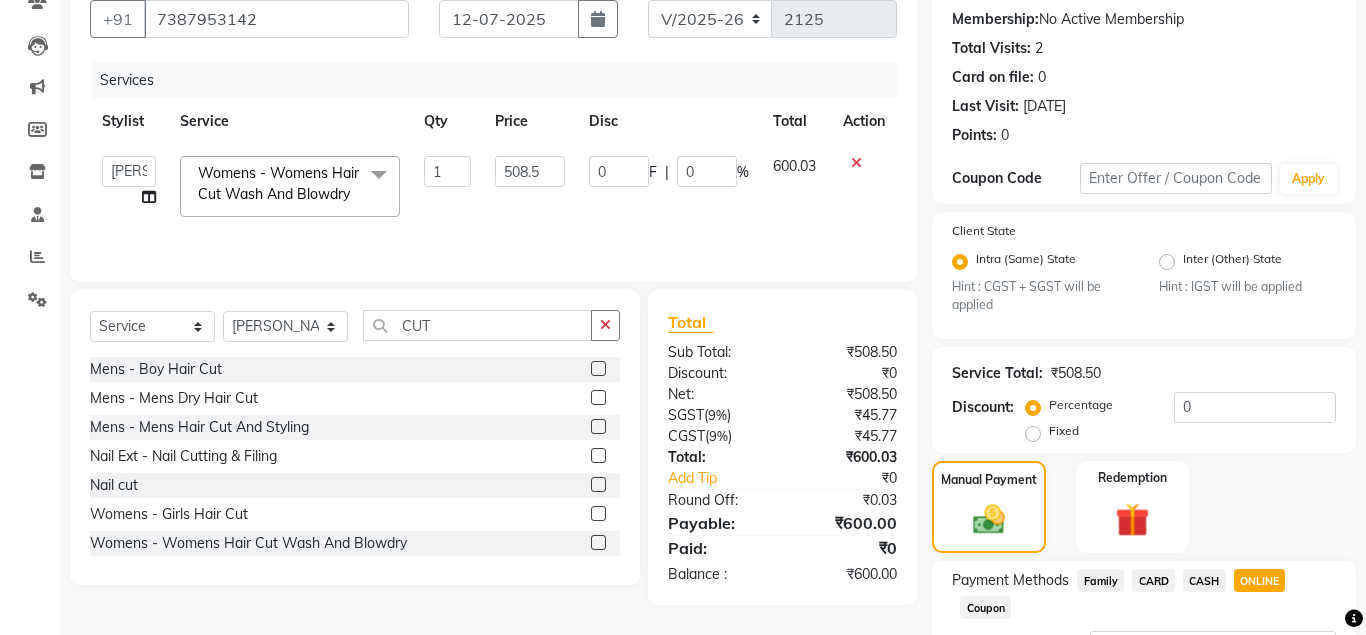 scroll, scrollTop: 358, scrollLeft: 0, axis: vertical 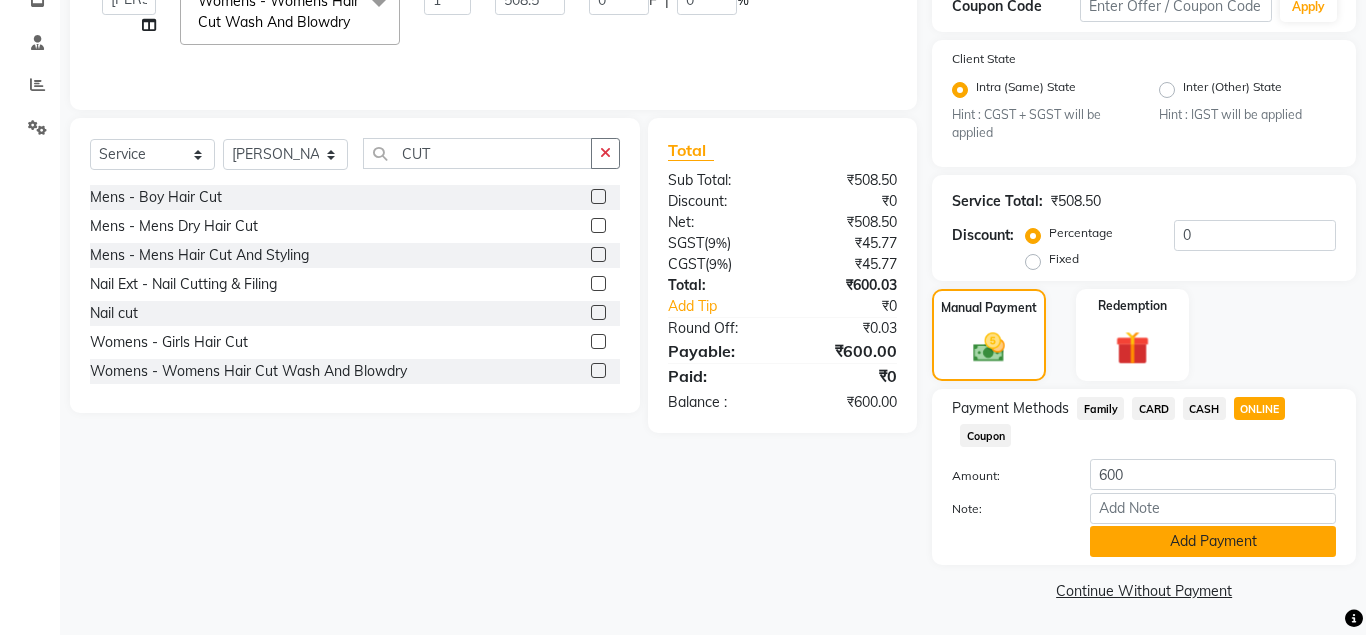 click on "Add Payment" 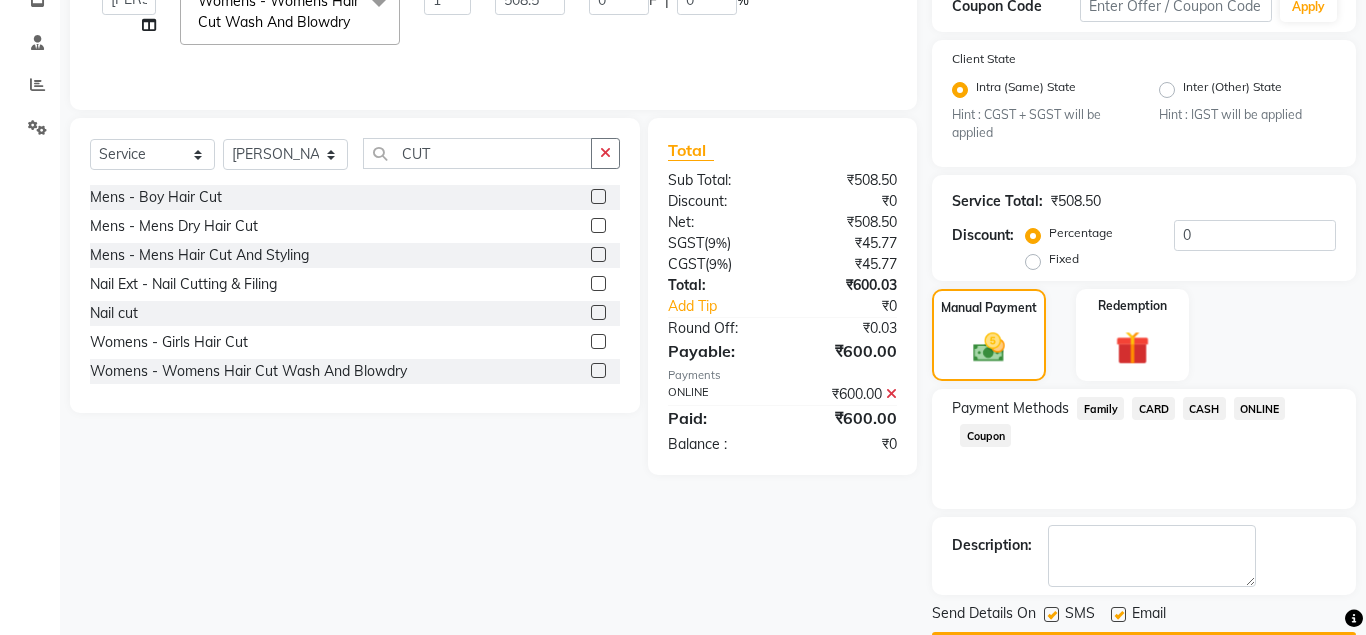 scroll, scrollTop: 416, scrollLeft: 0, axis: vertical 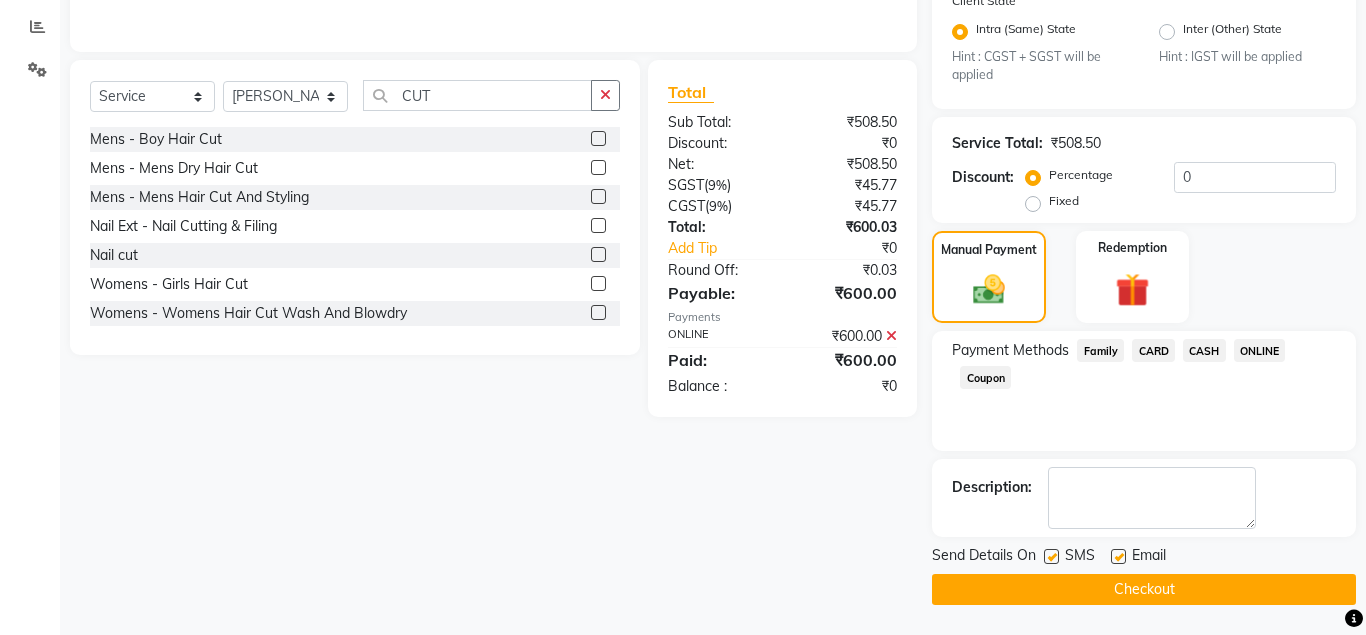 click on "Checkout" 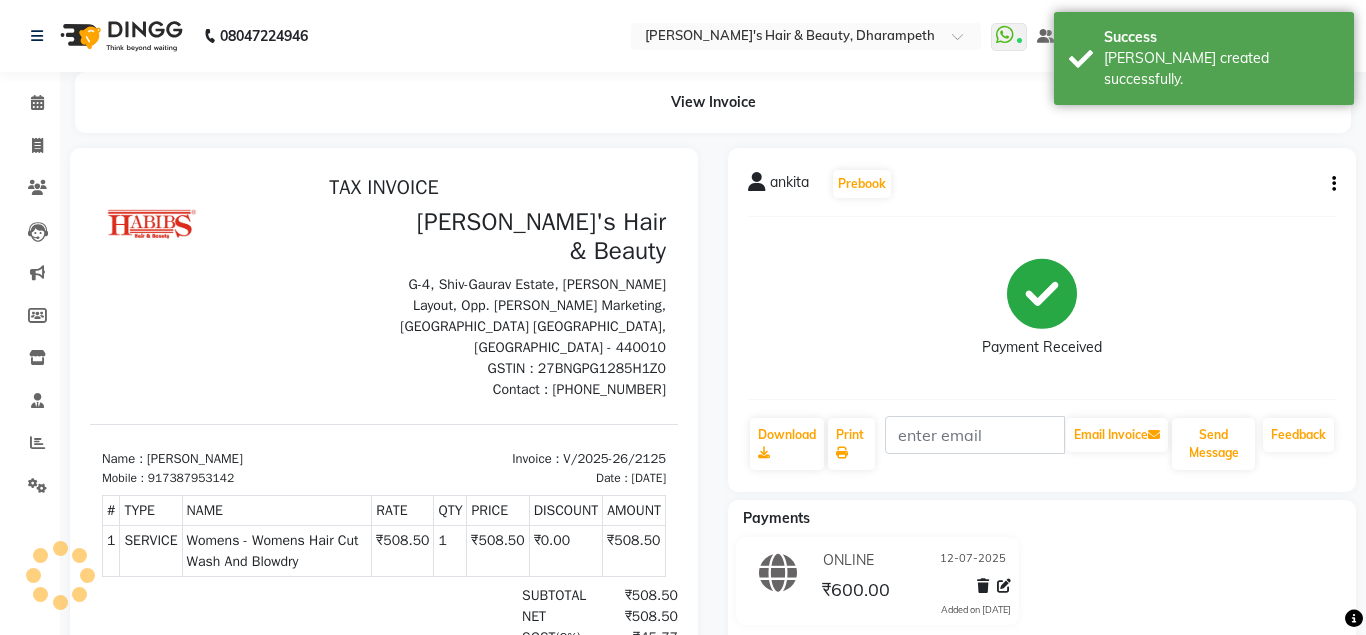 scroll, scrollTop: 0, scrollLeft: 0, axis: both 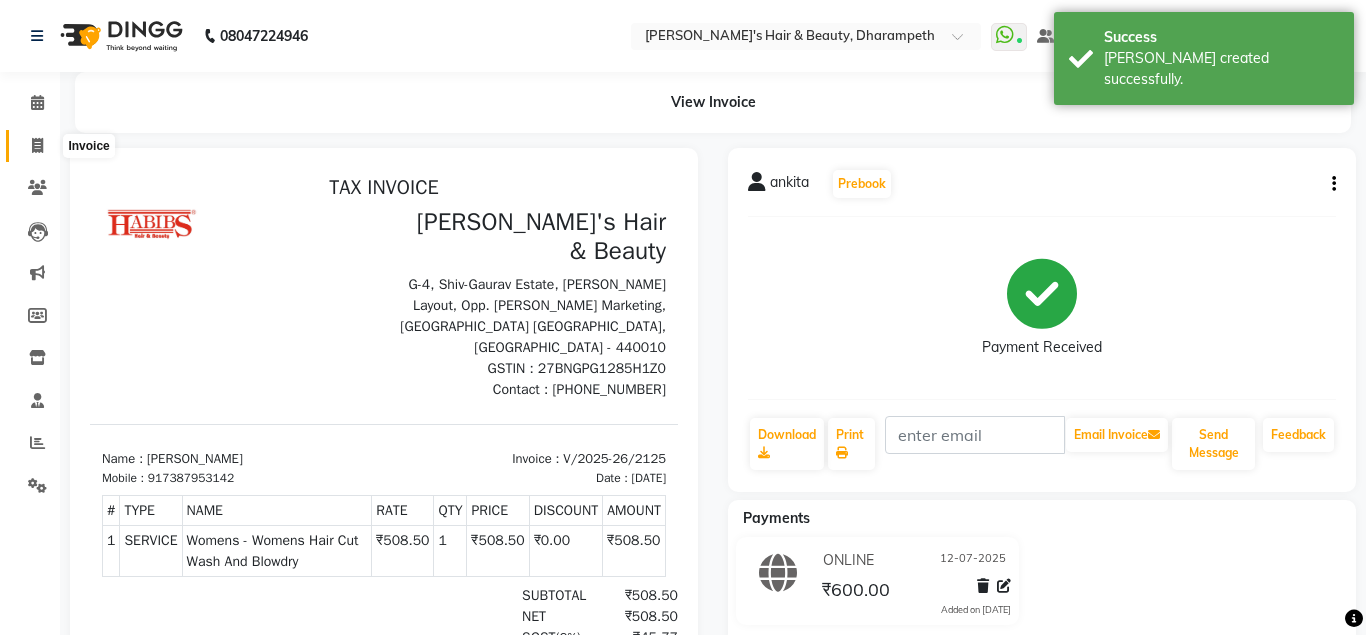 click 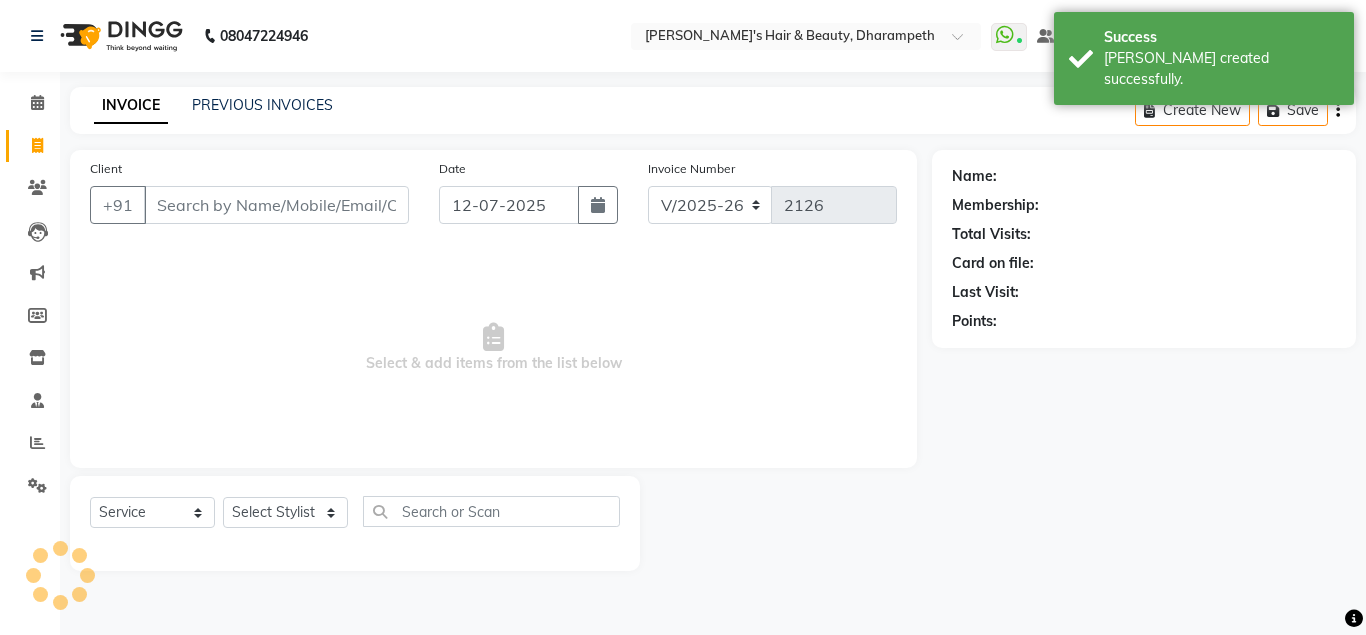 click on "Client" at bounding box center [276, 205] 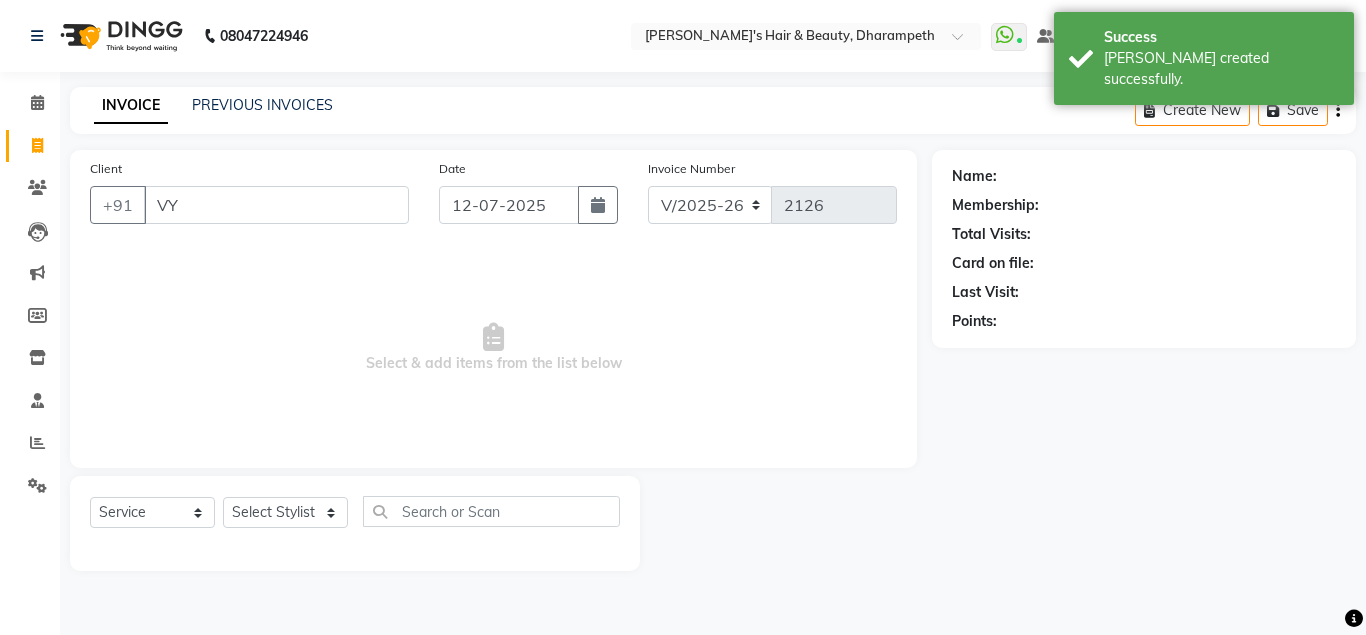 type on "V" 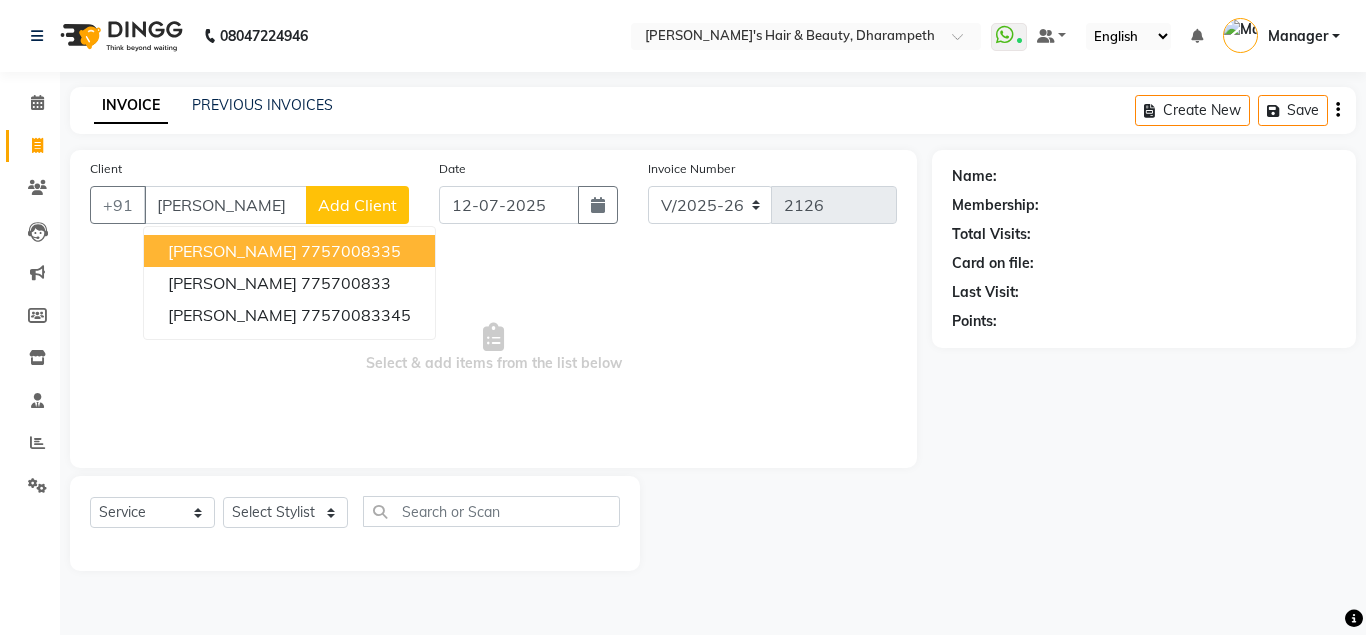 click on "7757008335" at bounding box center (351, 251) 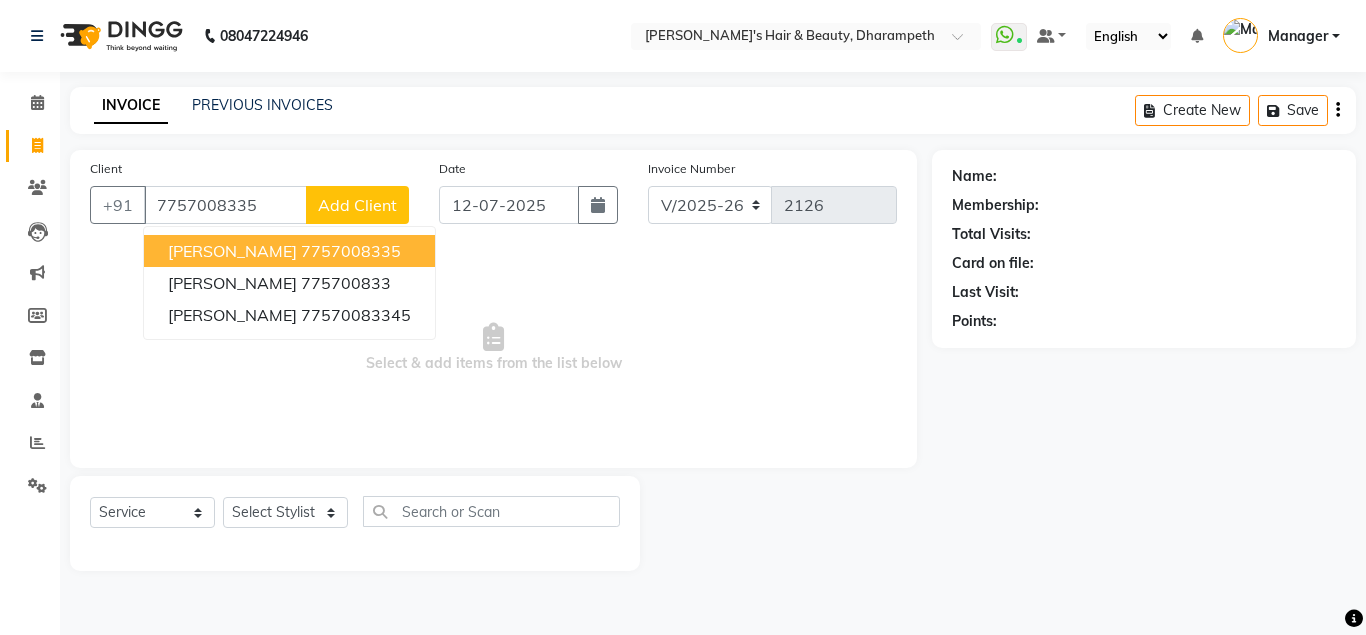 type on "7757008335" 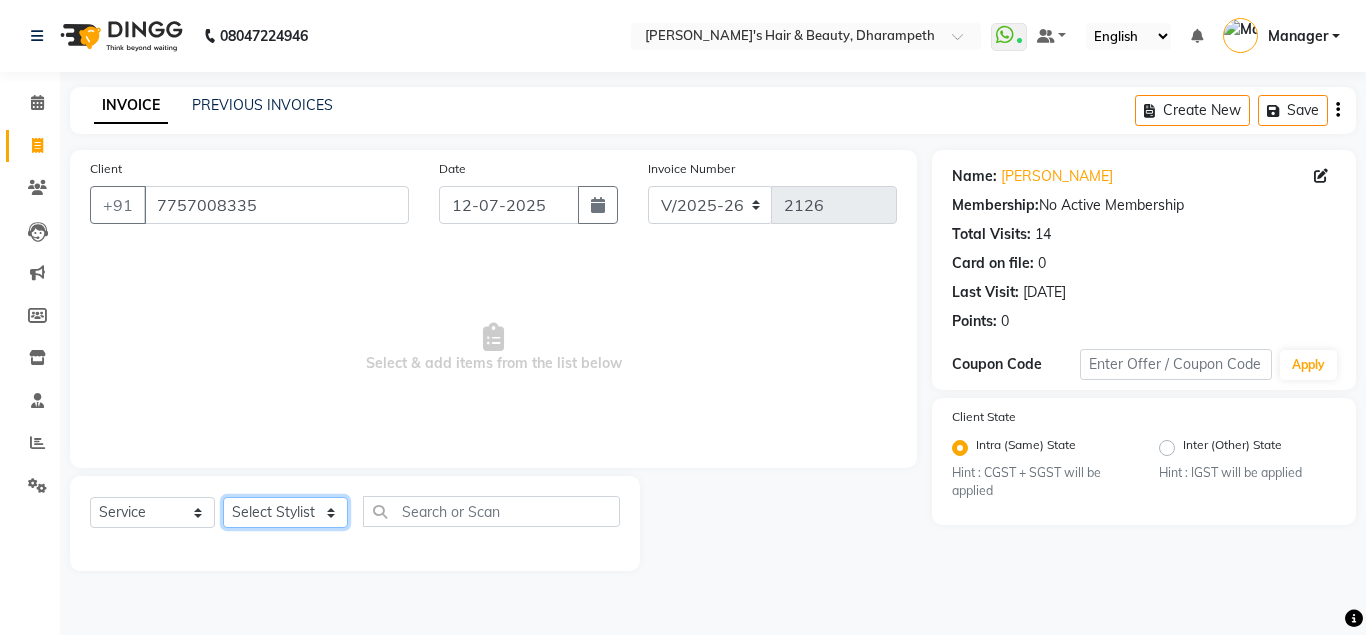 click on "Select Stylist Anuj W [PERSON_NAME] [PERSON_NAME]  Manager [PERSON_NAME] C [PERSON_NAME] S [PERSON_NAME] S Shilpa P Vedant N" 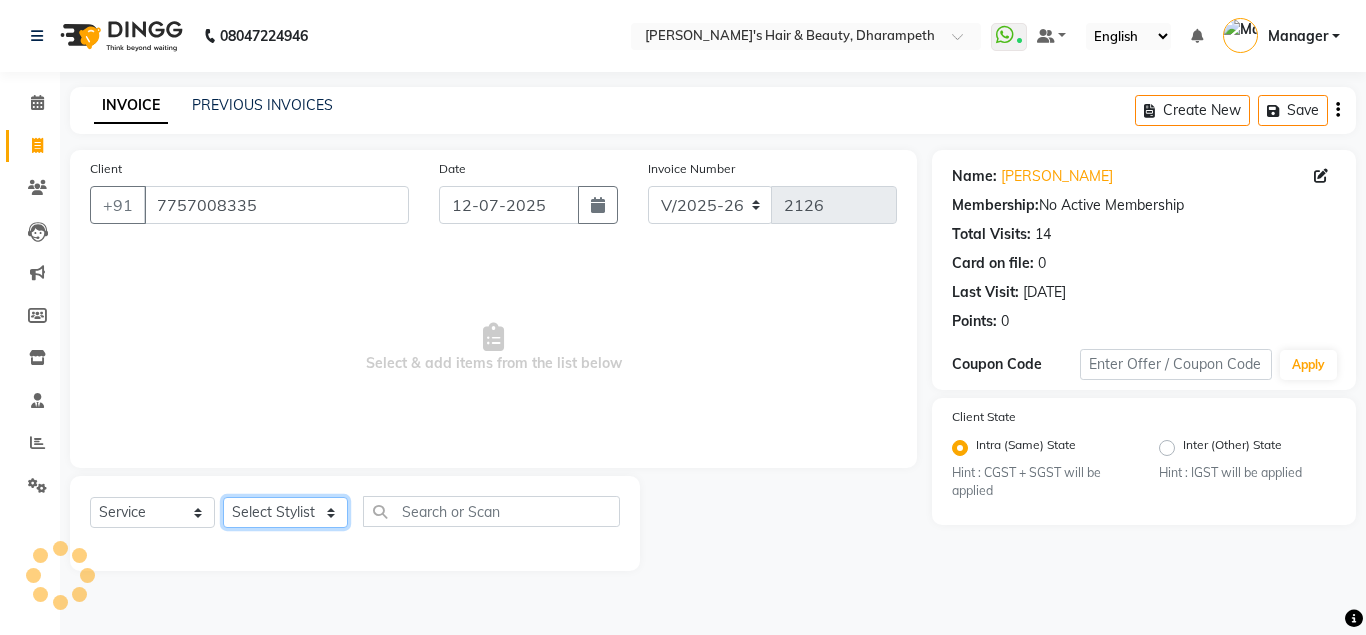 select on "47812" 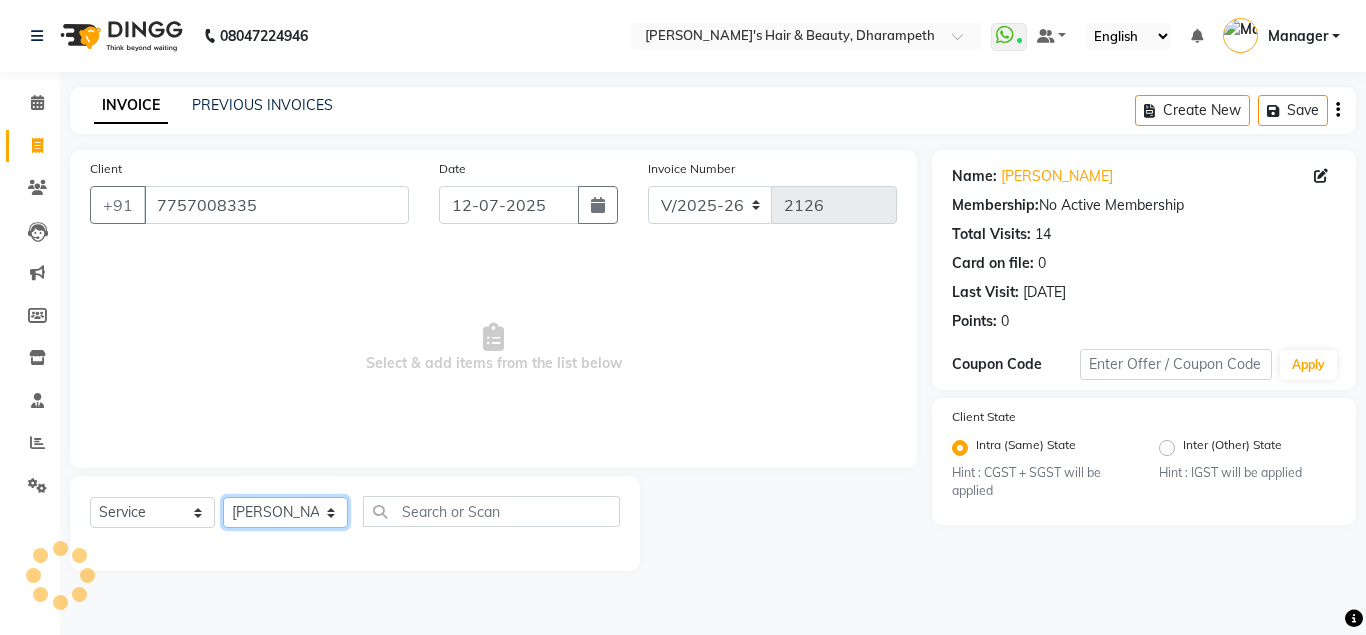 click on "[PERSON_NAME] N" 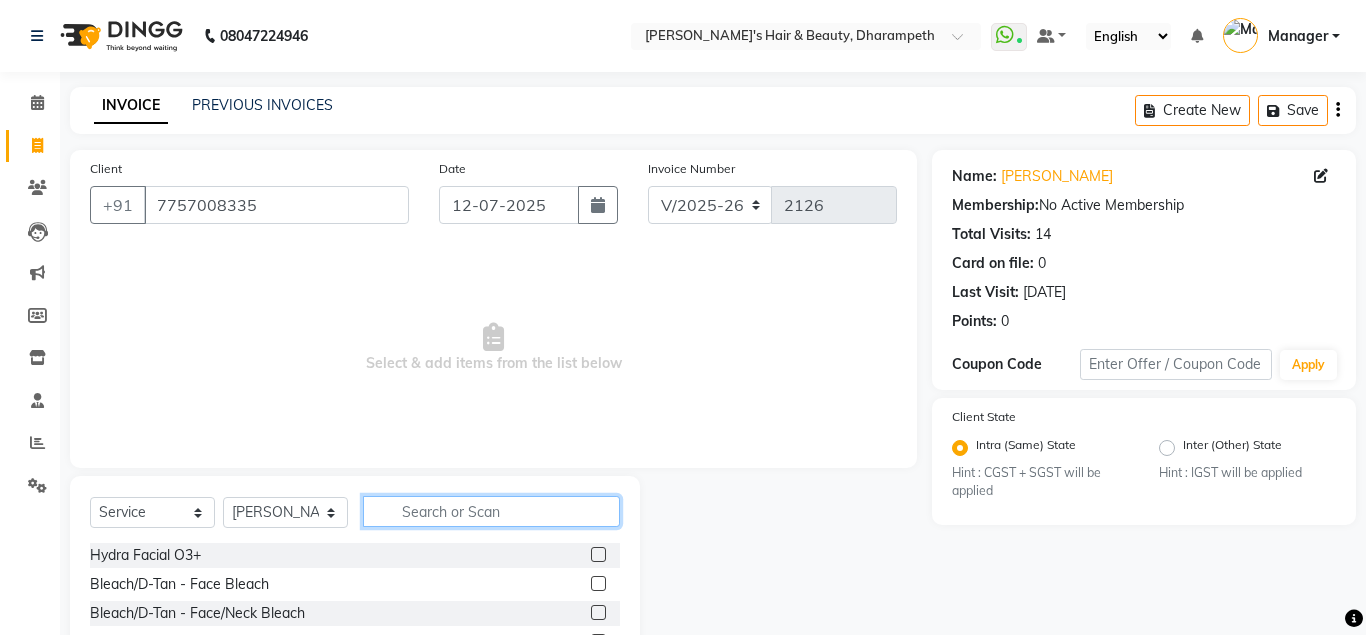 click 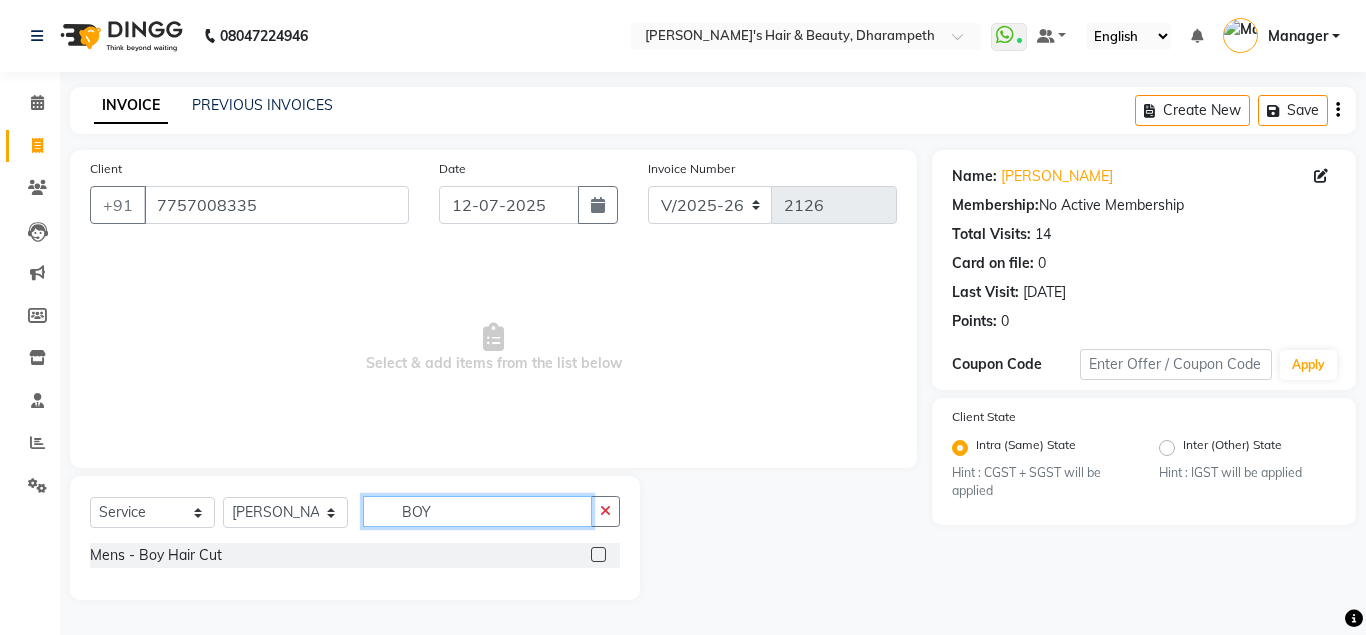 type on "BOY" 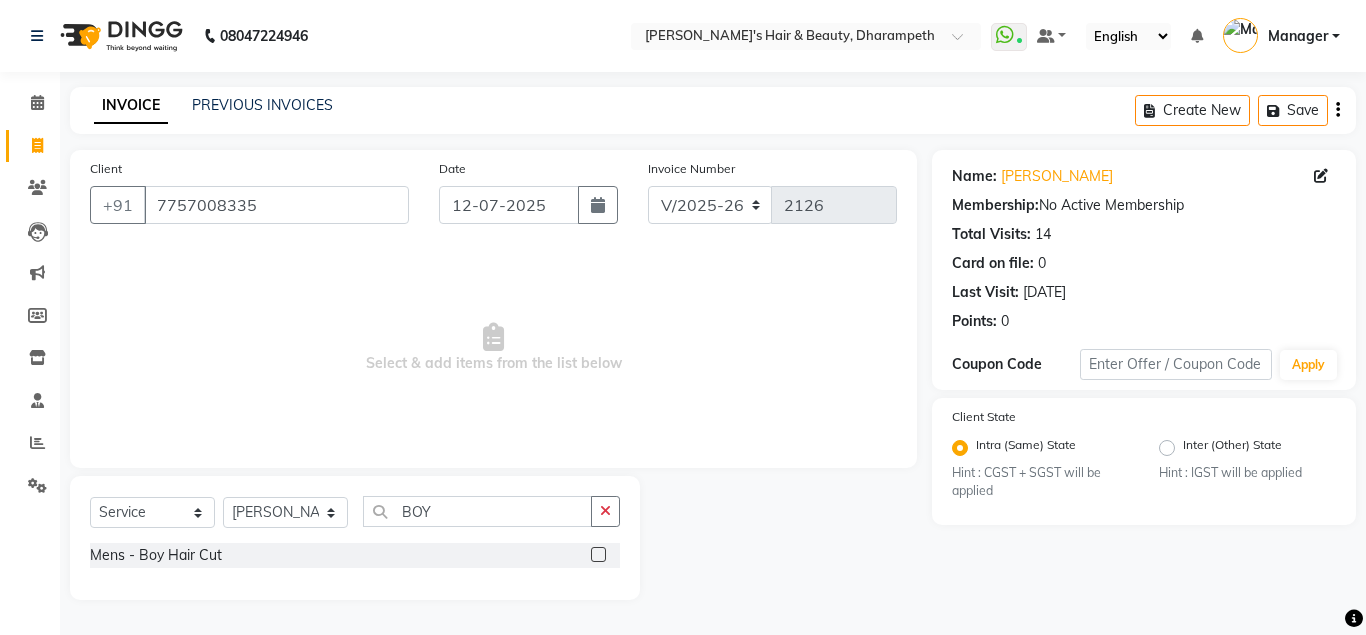 click 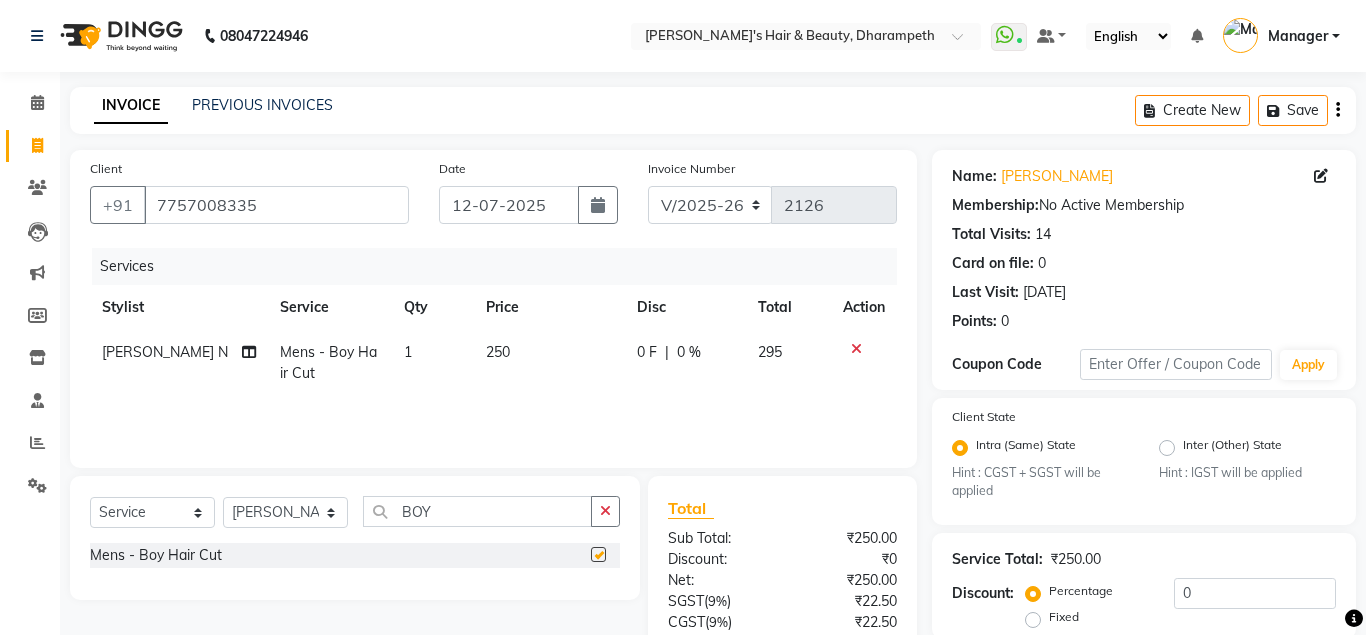 checkbox on "false" 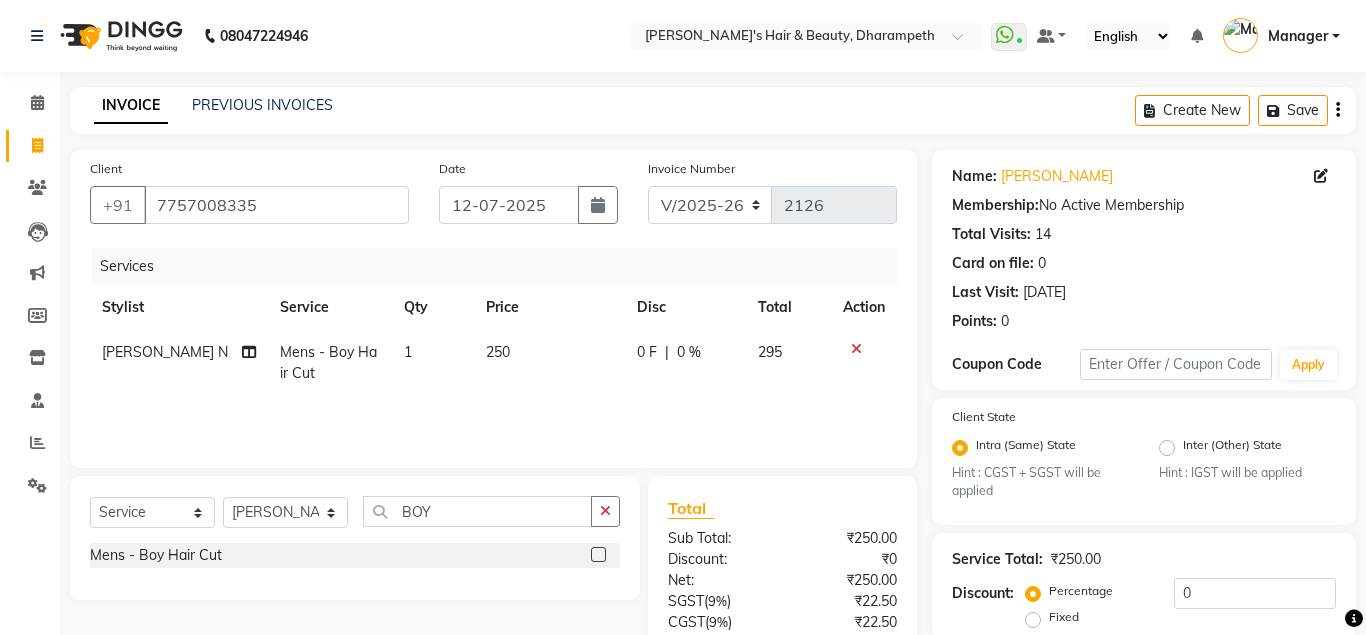 click on "250" 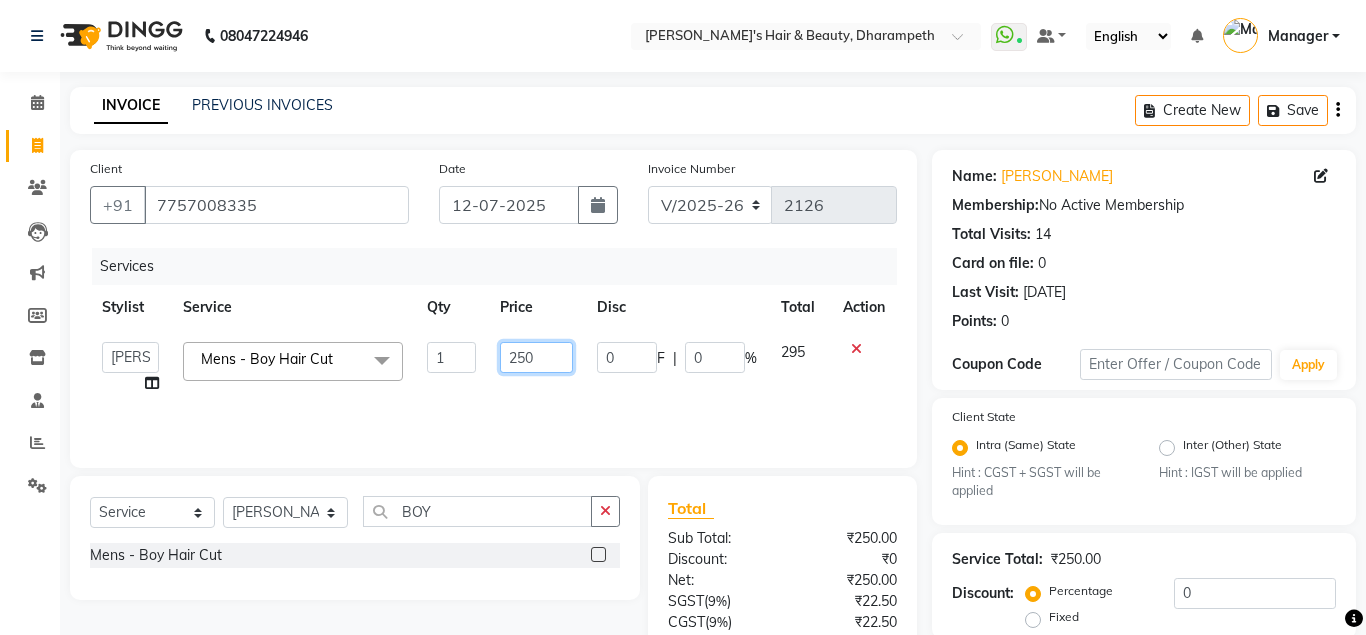 drag, startPoint x: 536, startPoint y: 354, endPoint x: 458, endPoint y: 337, distance: 79.83107 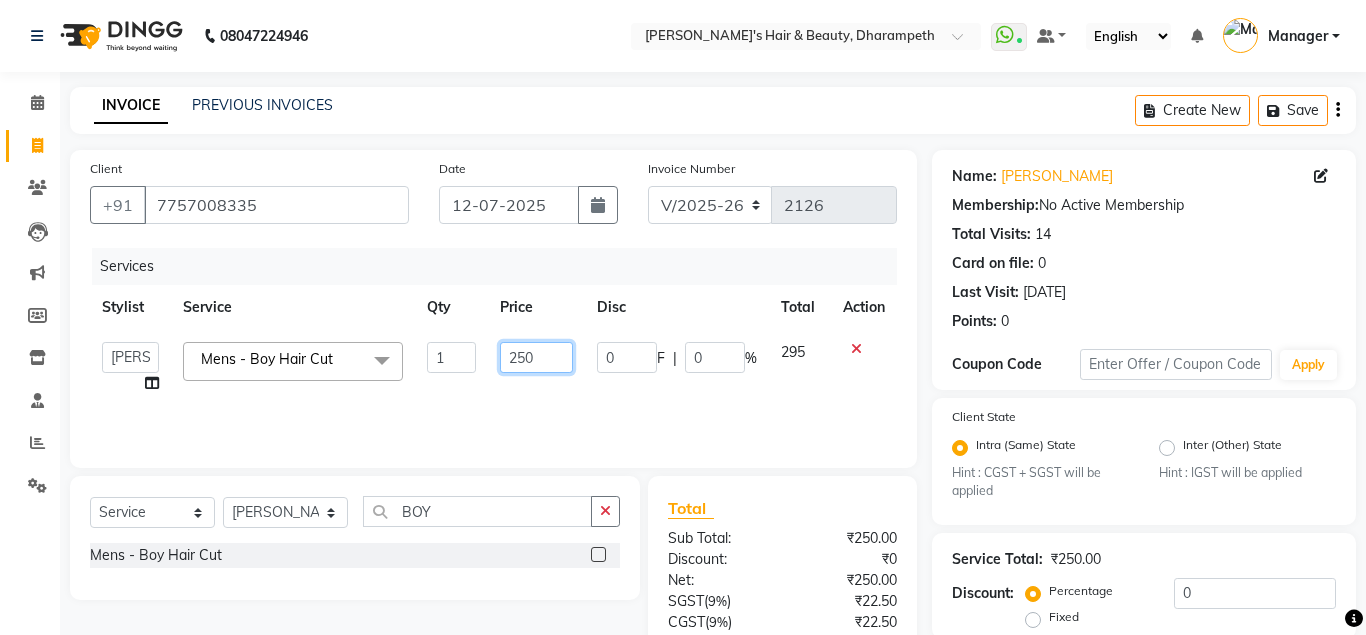 click on "250" 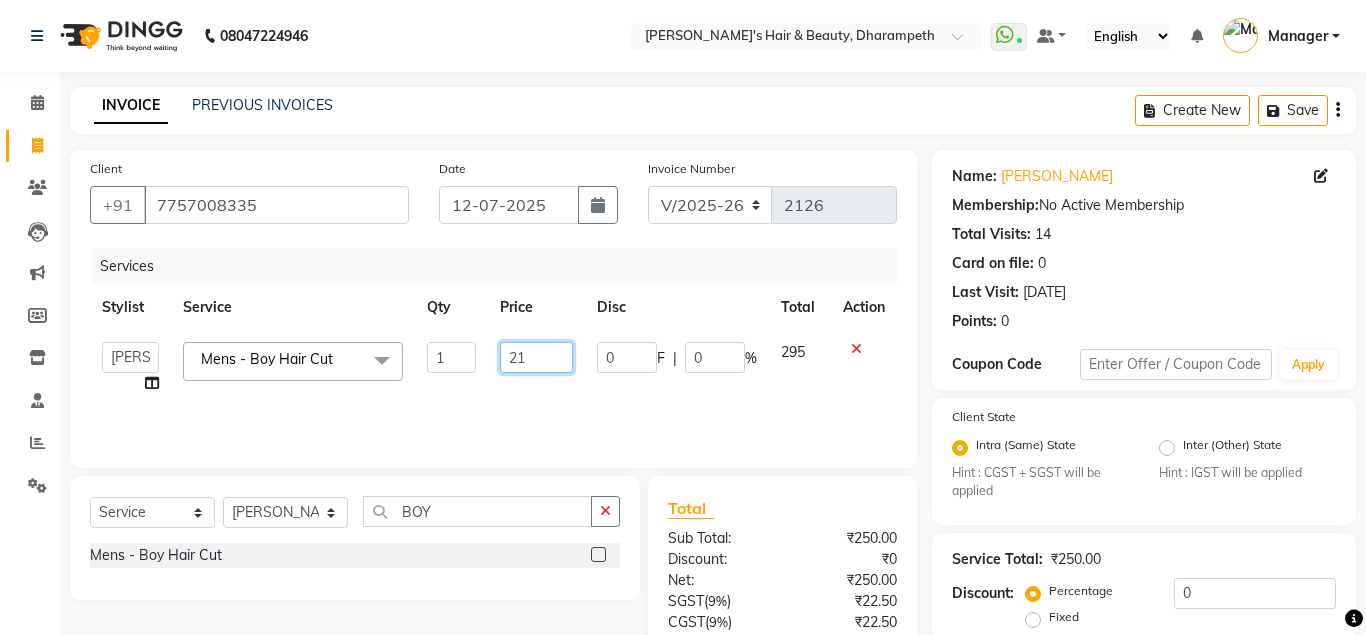 type on "212" 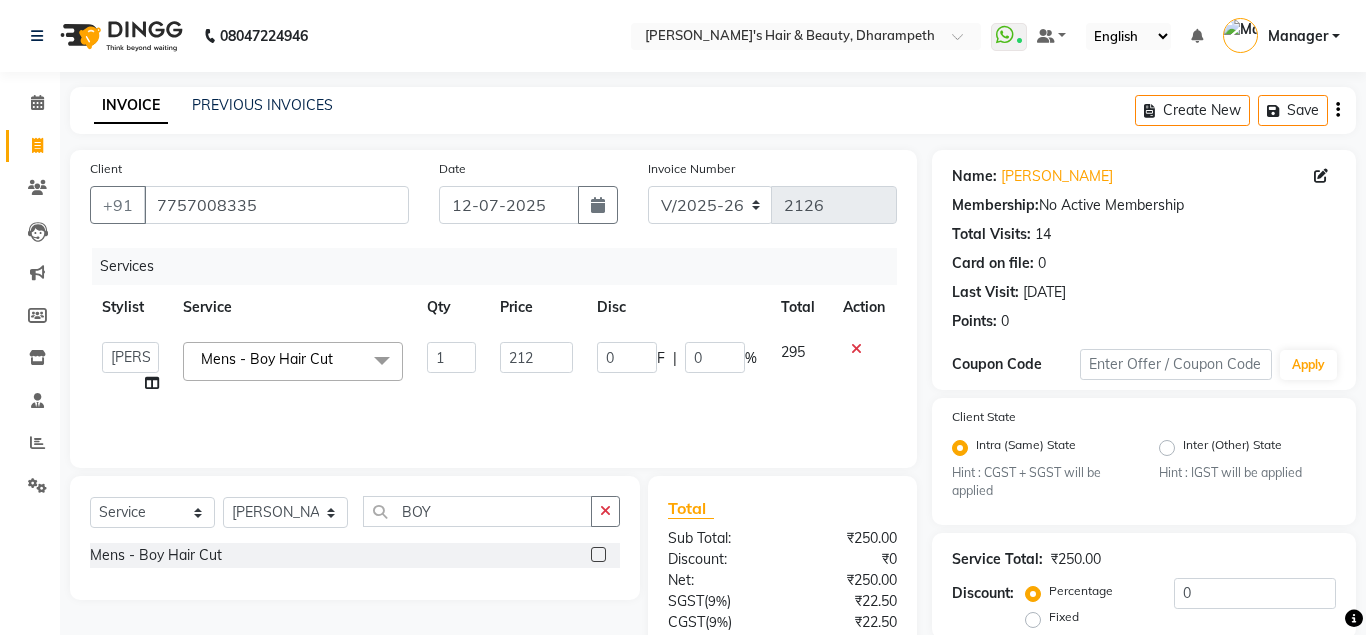 click on "295" 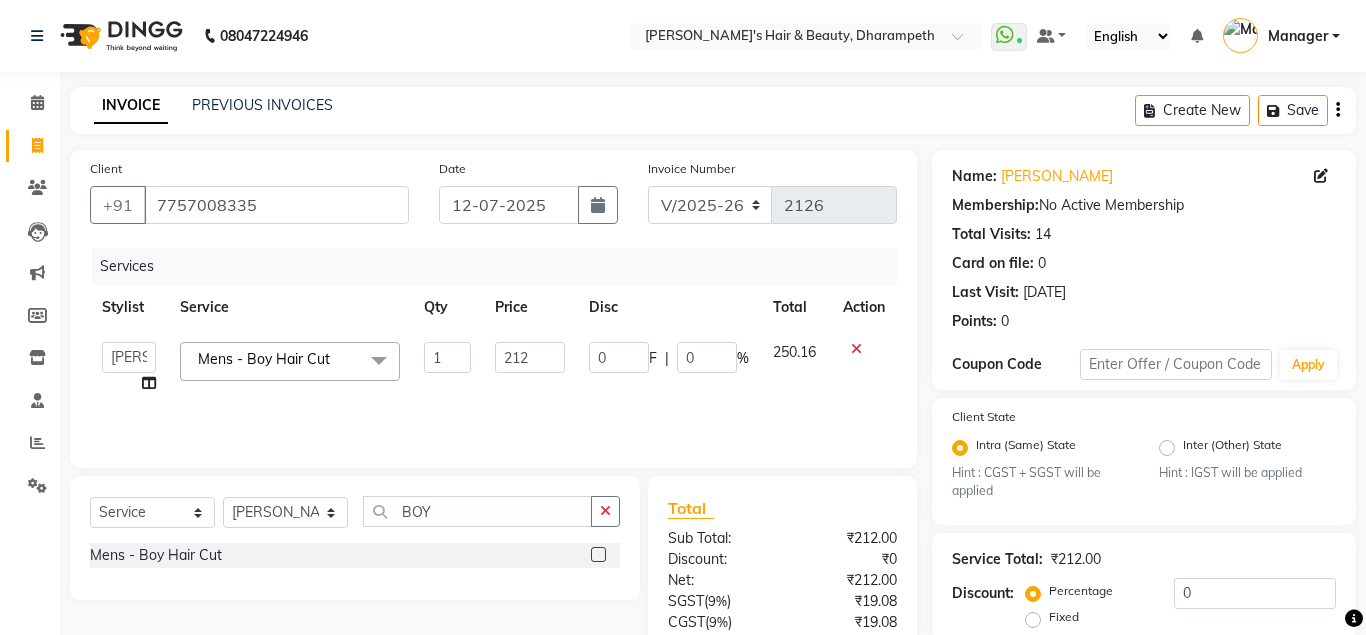 scroll, scrollTop: 186, scrollLeft: 0, axis: vertical 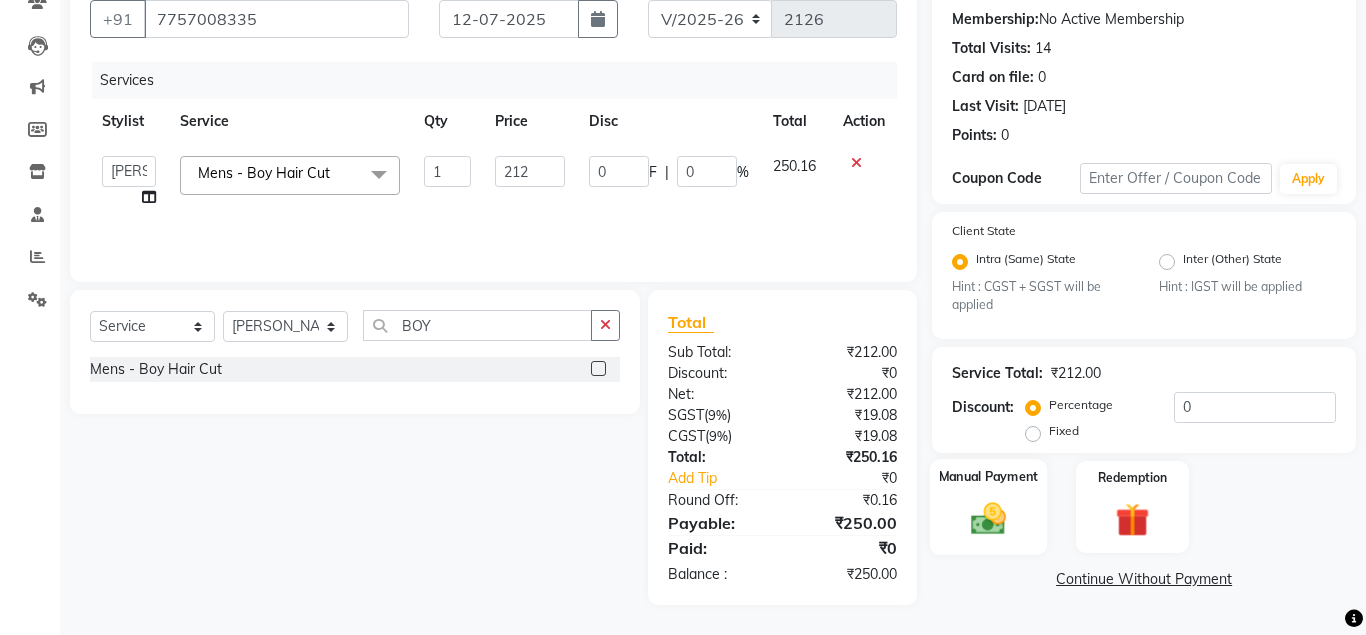 click 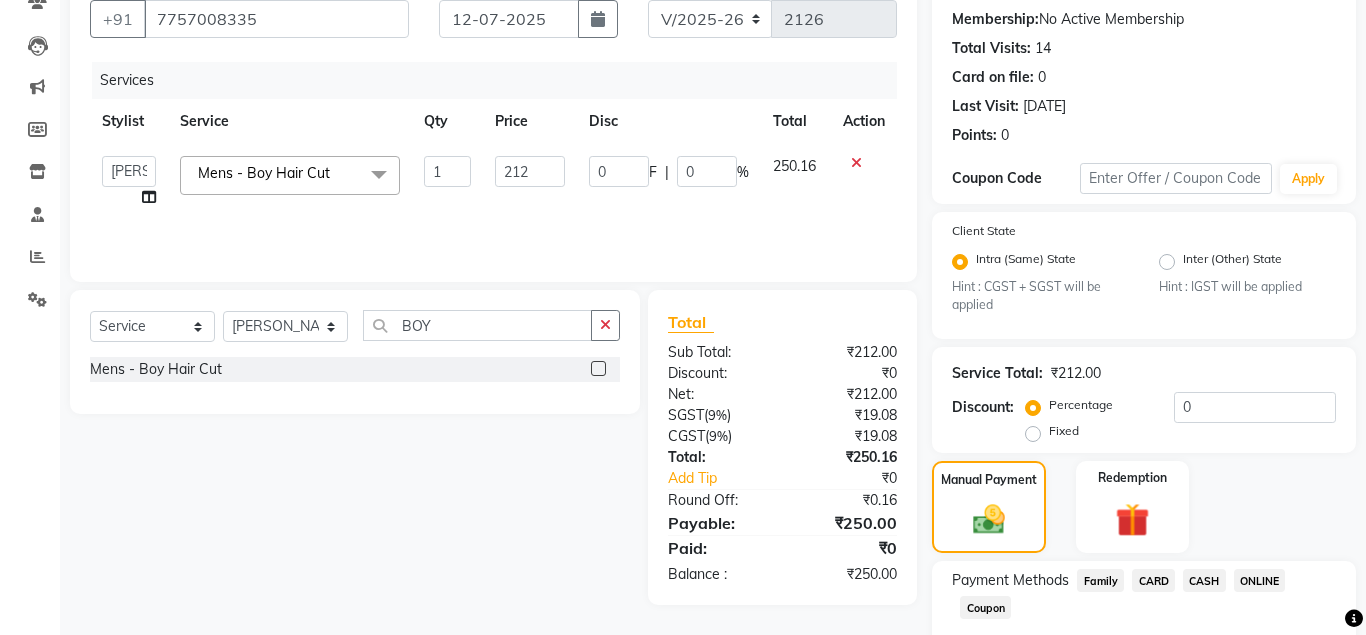 click on "CASH" 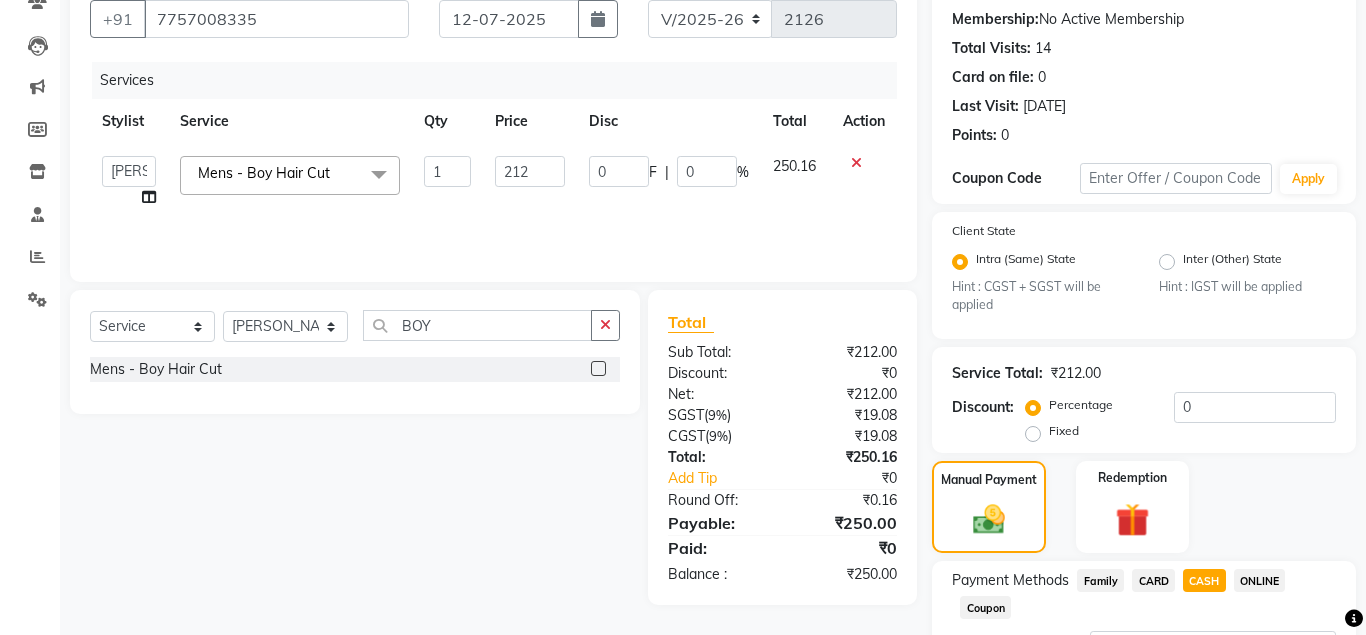 scroll, scrollTop: 358, scrollLeft: 0, axis: vertical 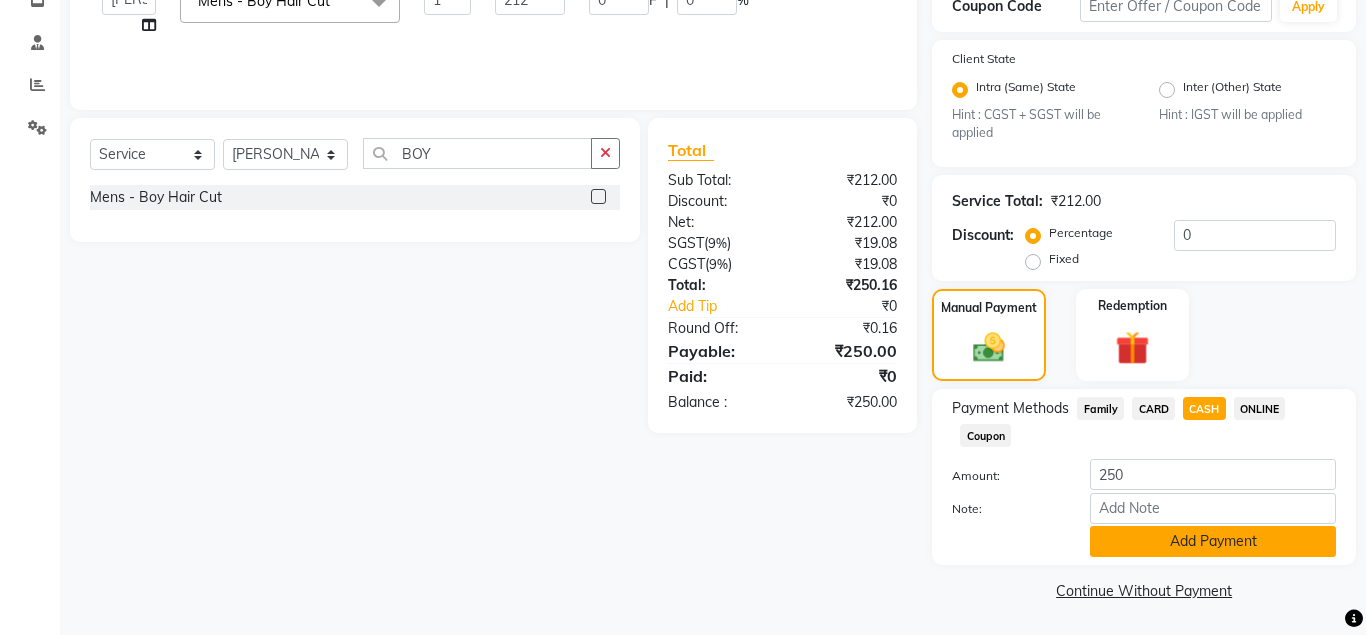 click on "Add Payment" 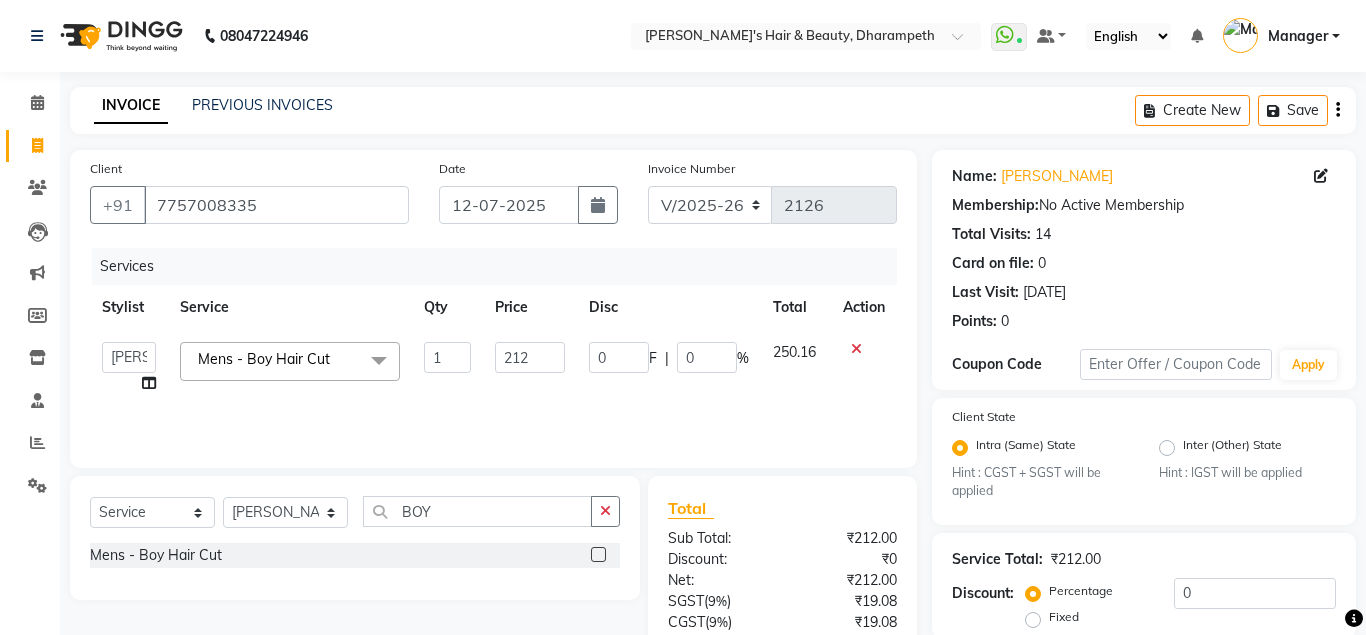 scroll, scrollTop: 416, scrollLeft: 0, axis: vertical 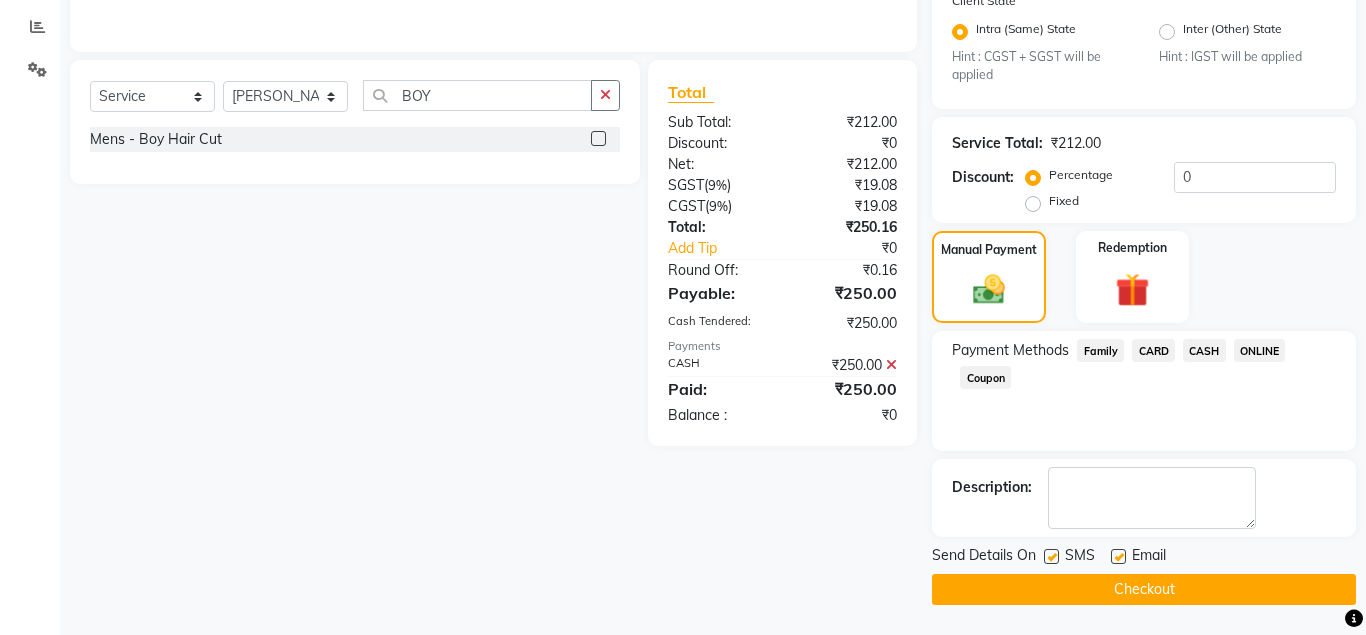 click on "Checkout" 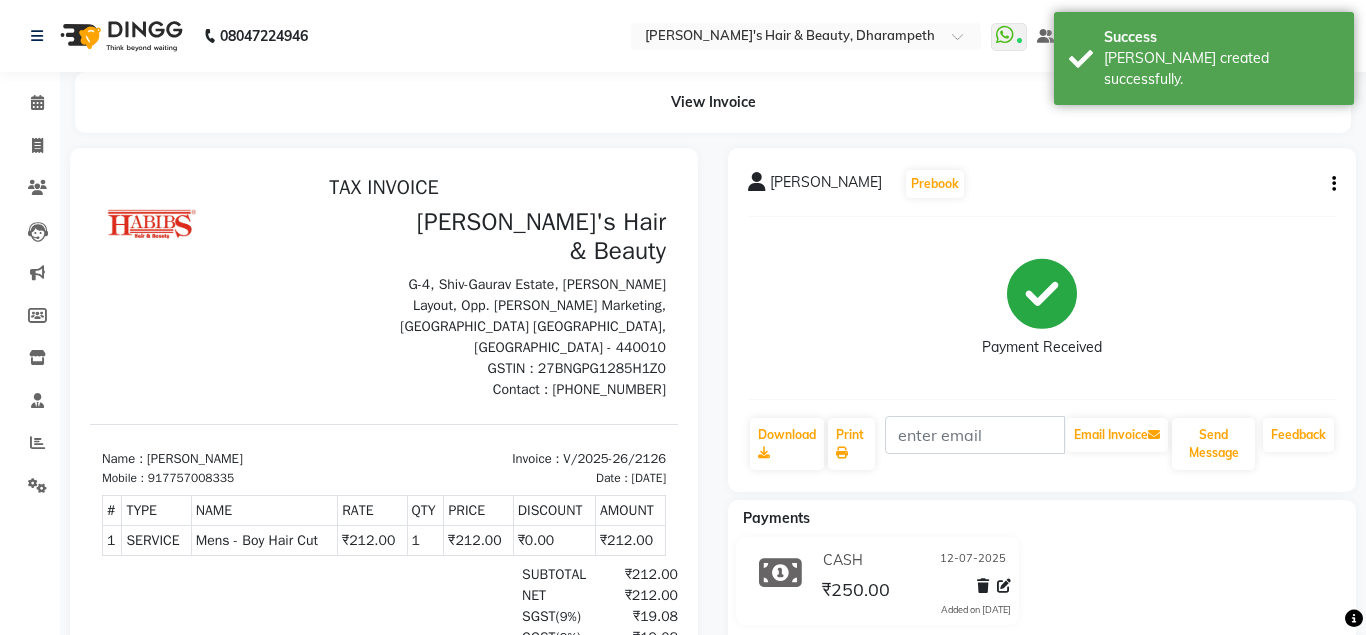 scroll, scrollTop: 0, scrollLeft: 0, axis: both 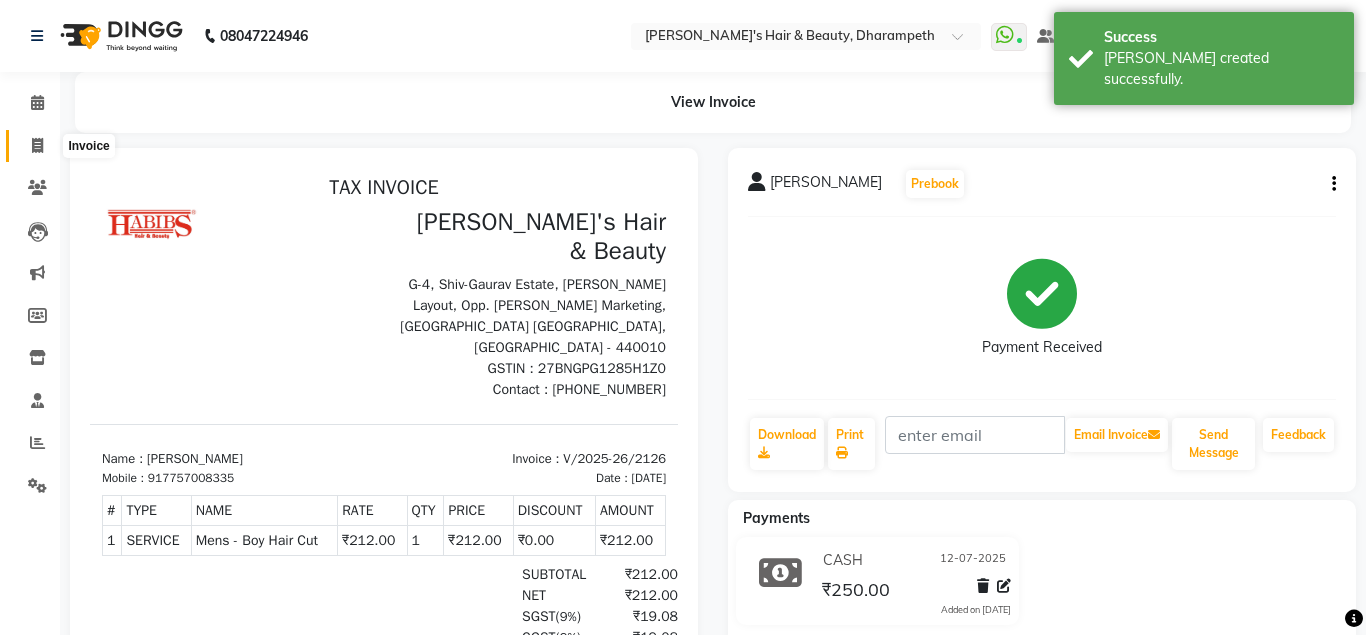 click 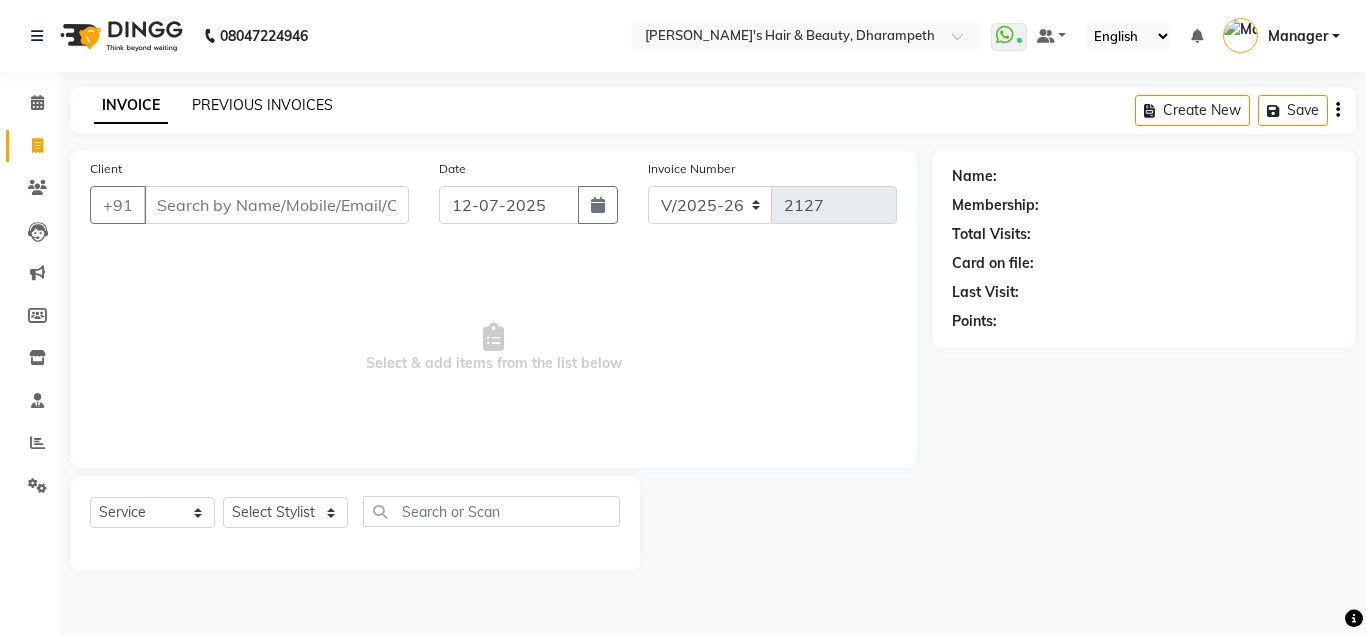 click on "PREVIOUS INVOICES" 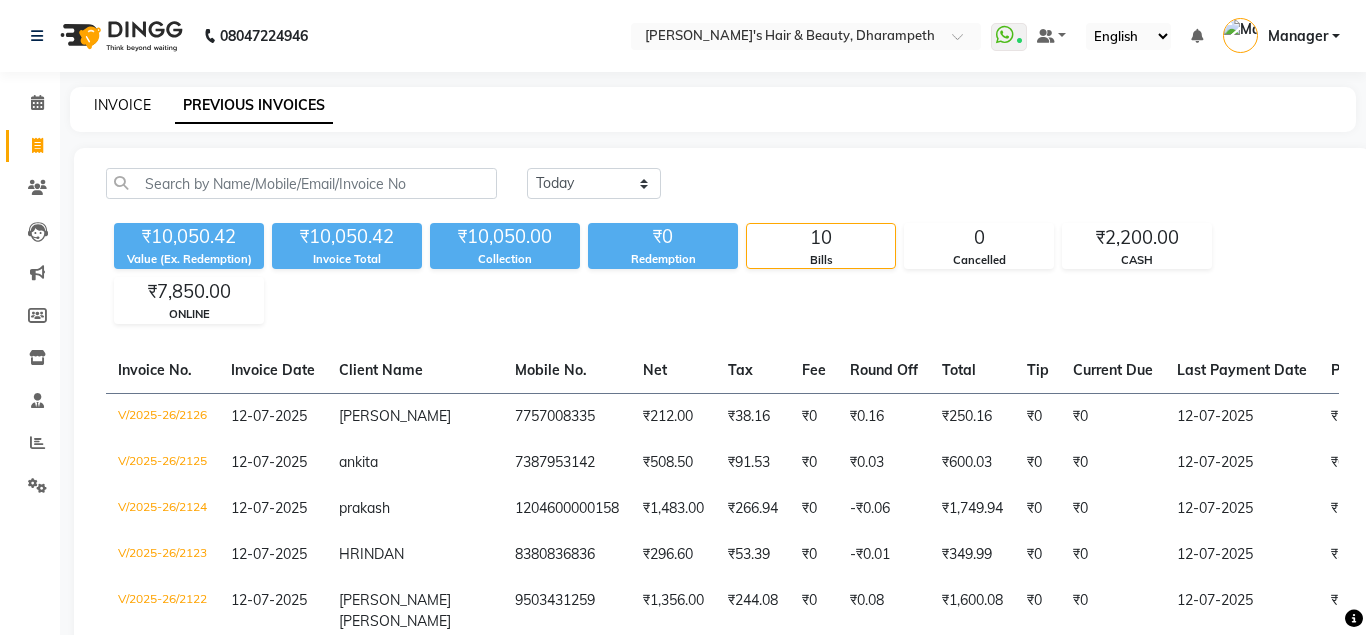 click on "INVOICE" 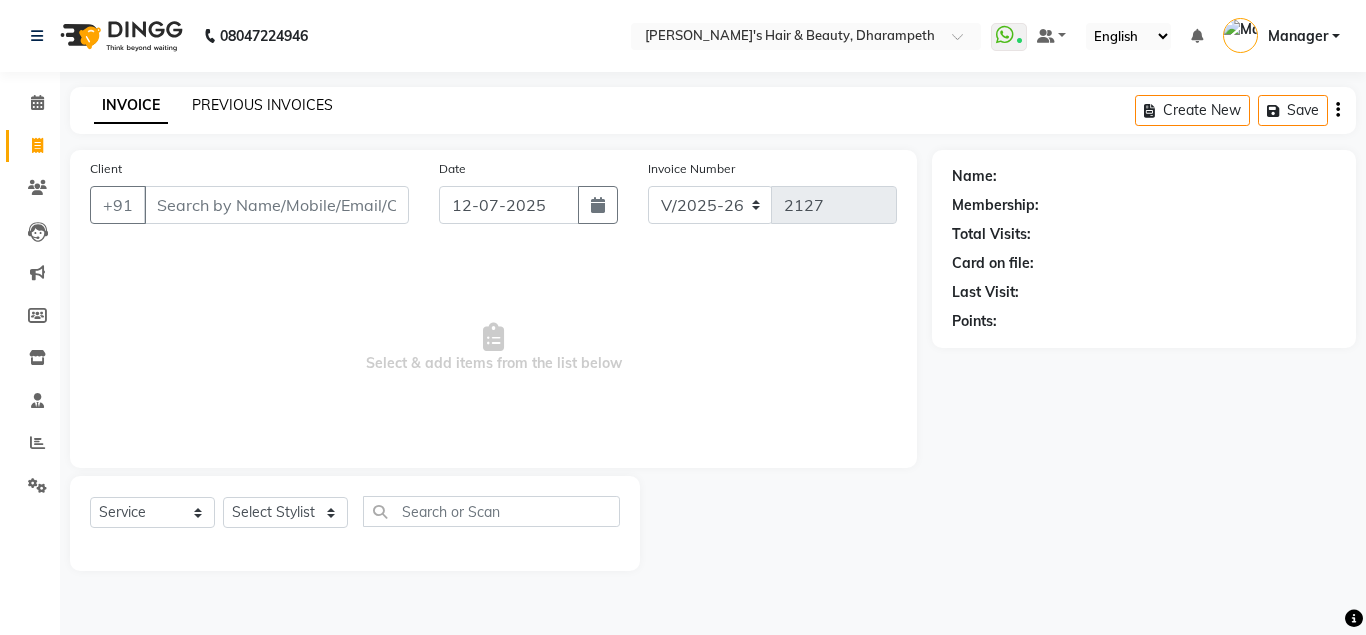 click on "PREVIOUS INVOICES" 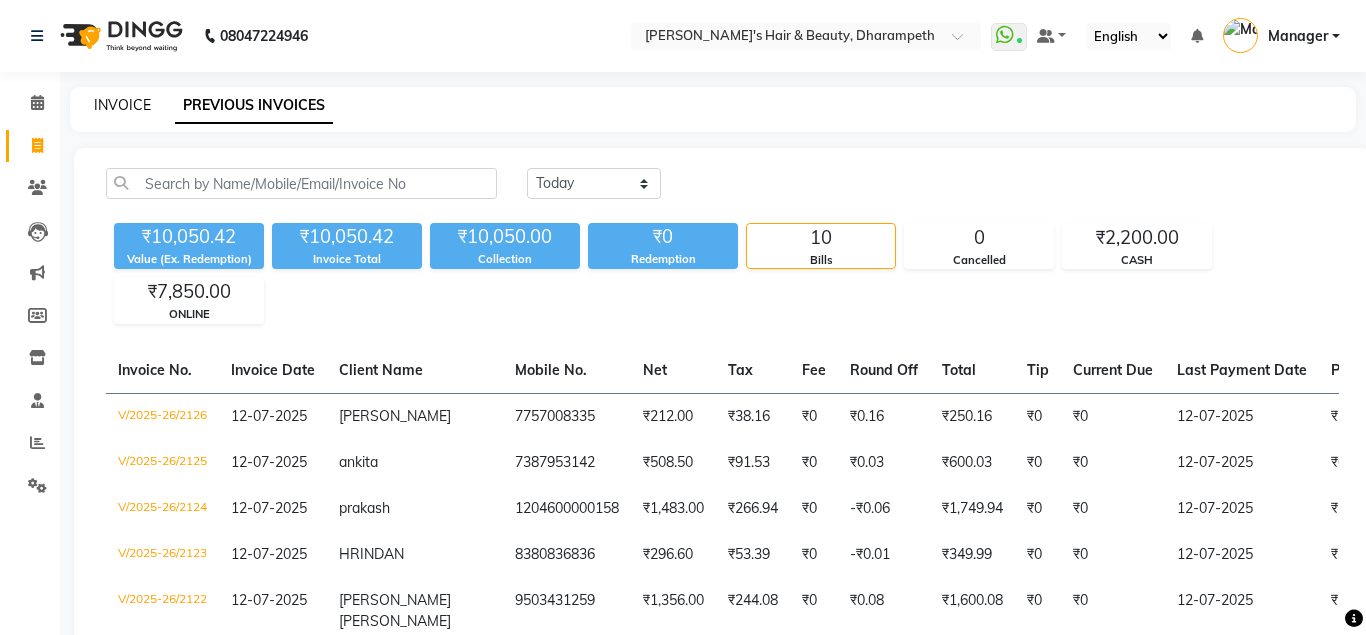 click on "INVOICE" 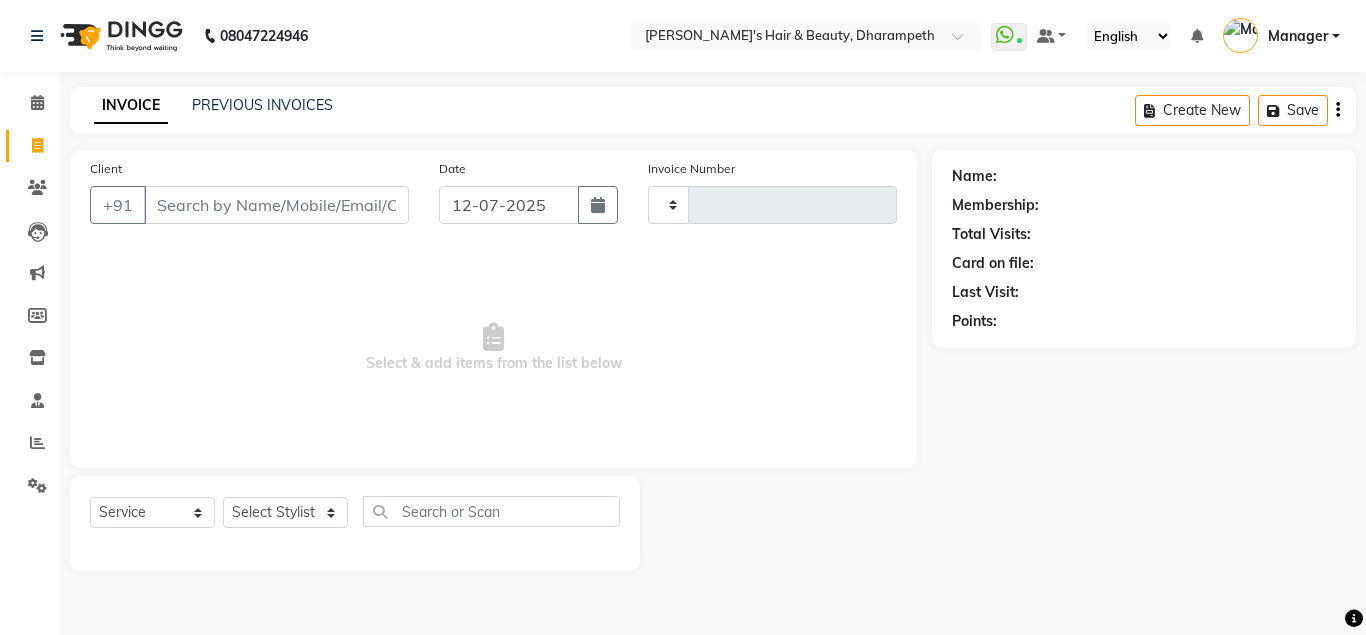 type on "2127" 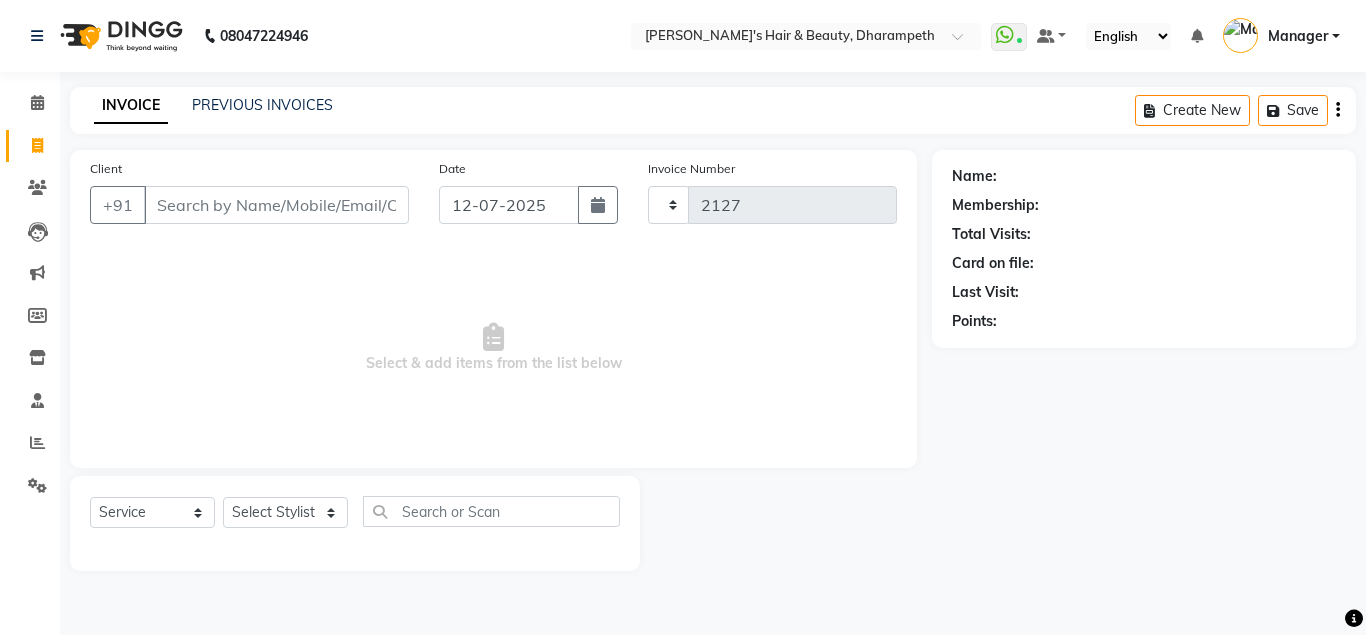 select on "4860" 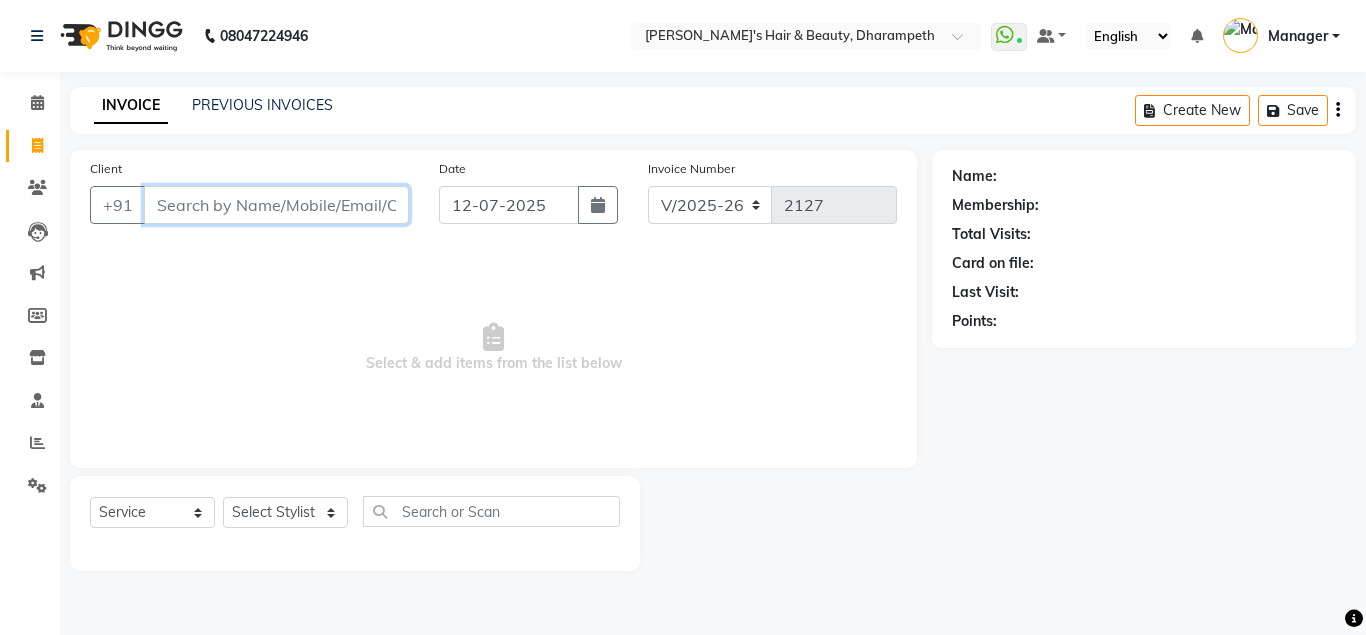 click on "Client" at bounding box center [276, 205] 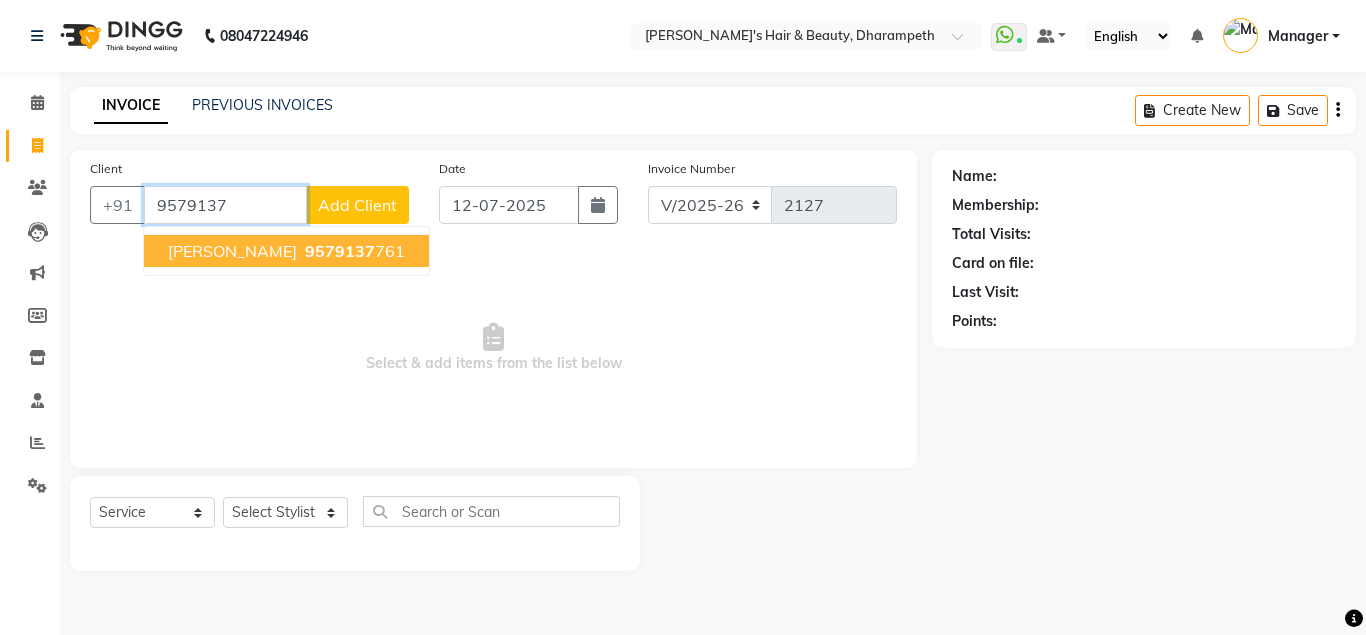 click on "9579137" at bounding box center (340, 251) 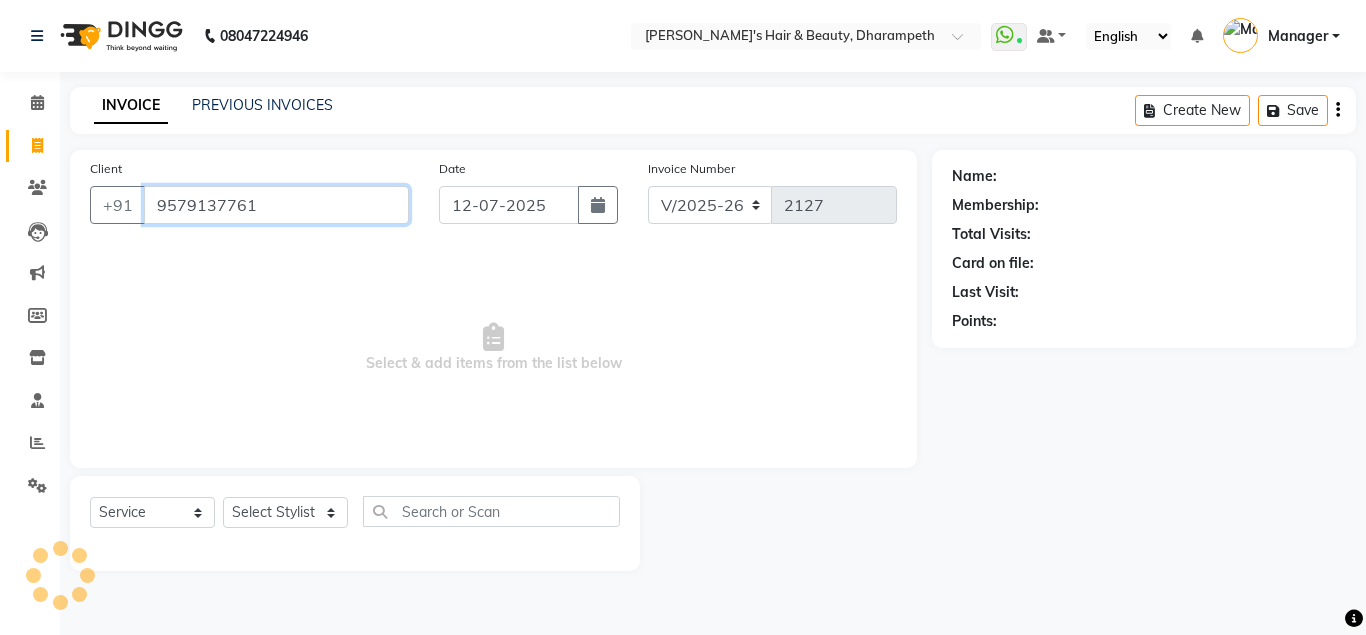 type on "9579137761" 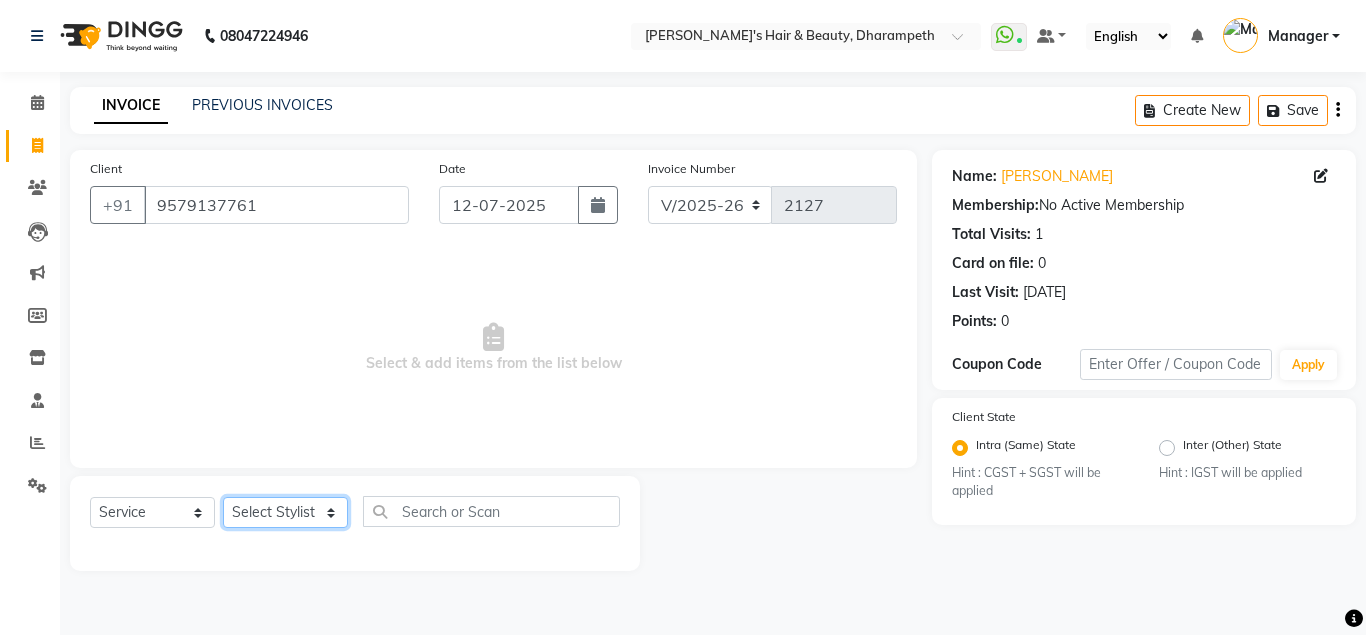 click on "Select Stylist Anuj W [PERSON_NAME] [PERSON_NAME]  Manager [PERSON_NAME] C [PERSON_NAME] S [PERSON_NAME] S Shilpa P Vedant N" 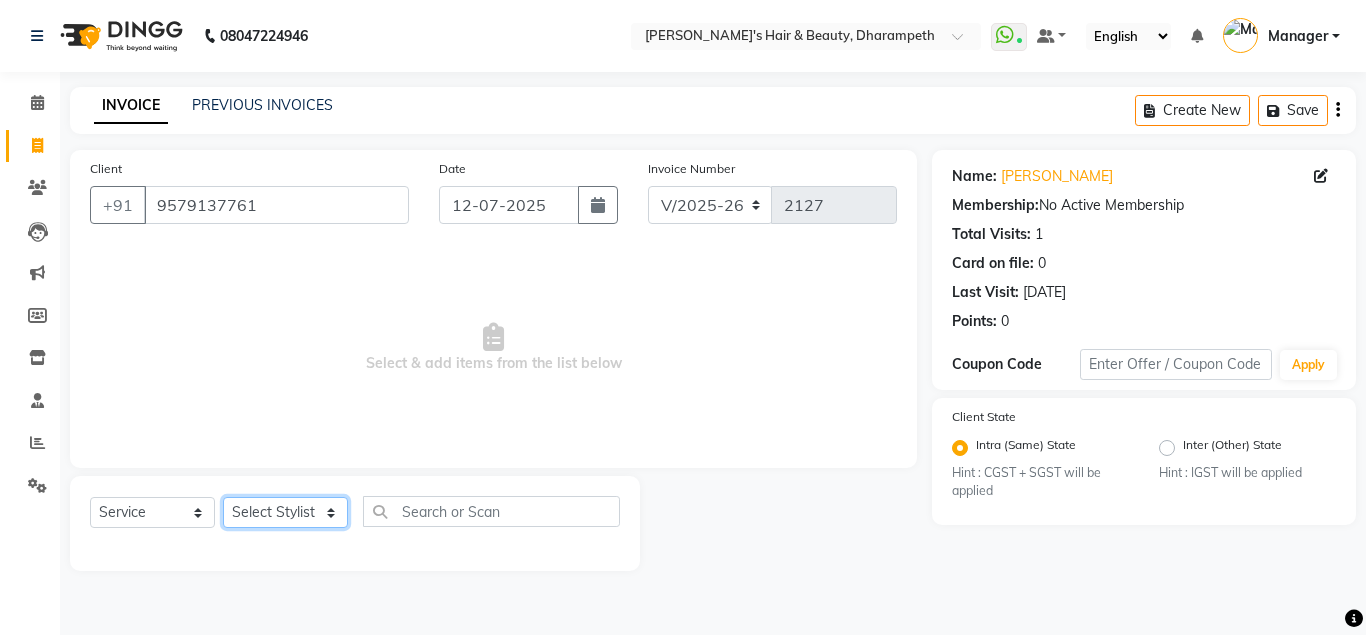 select on "65623" 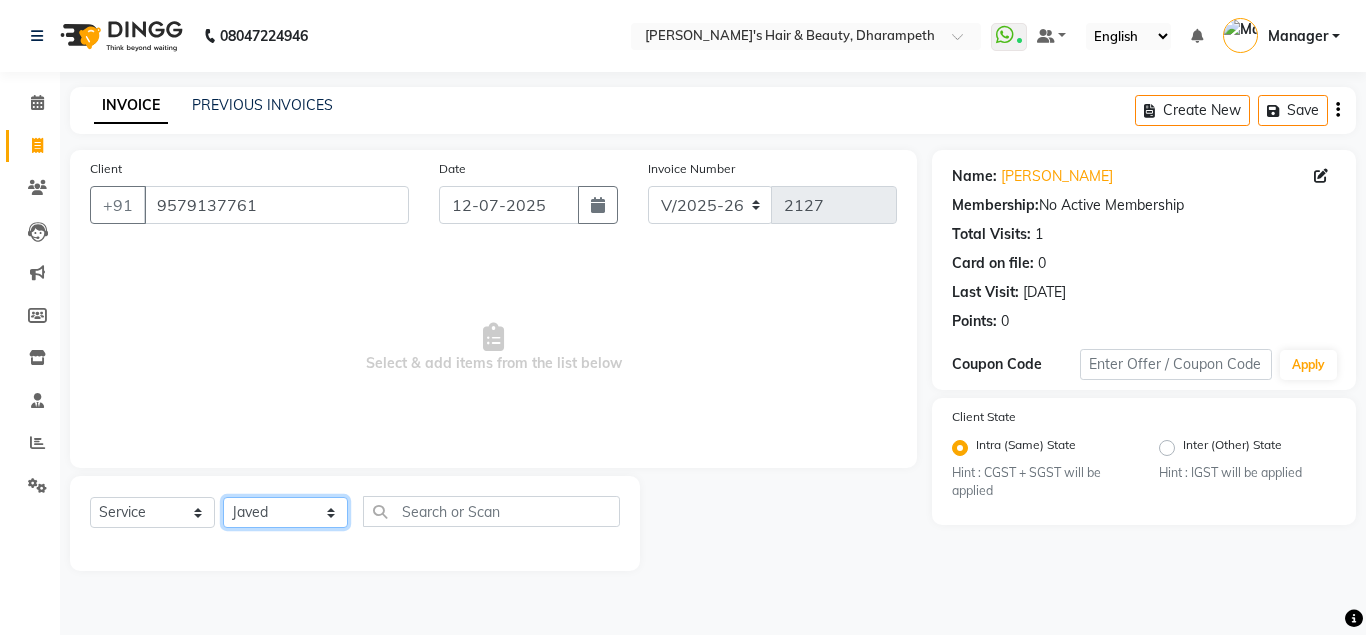 click on "Javed" 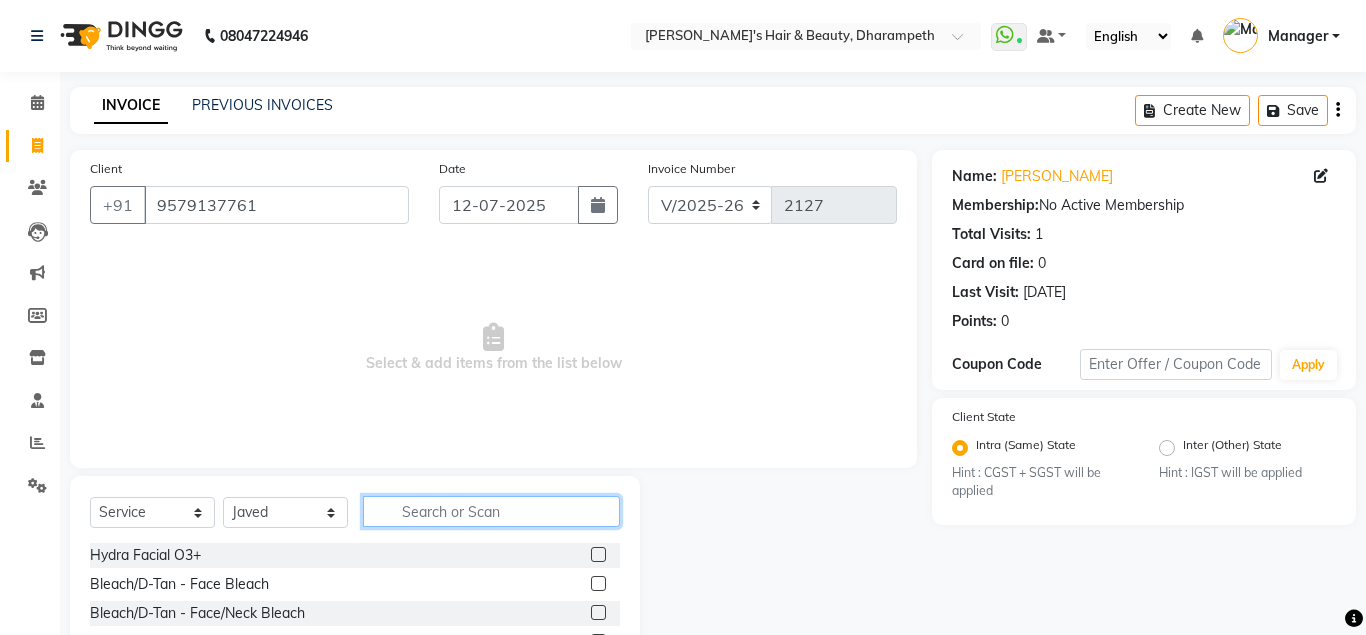 click 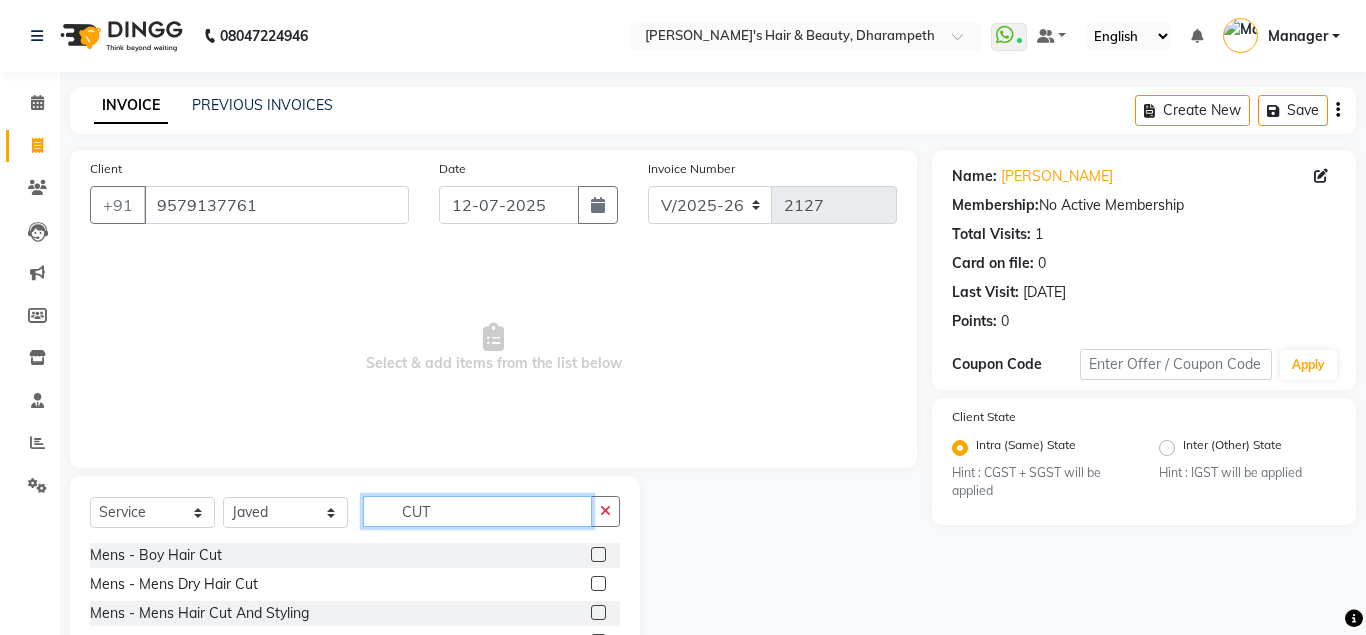 type on "CUT" 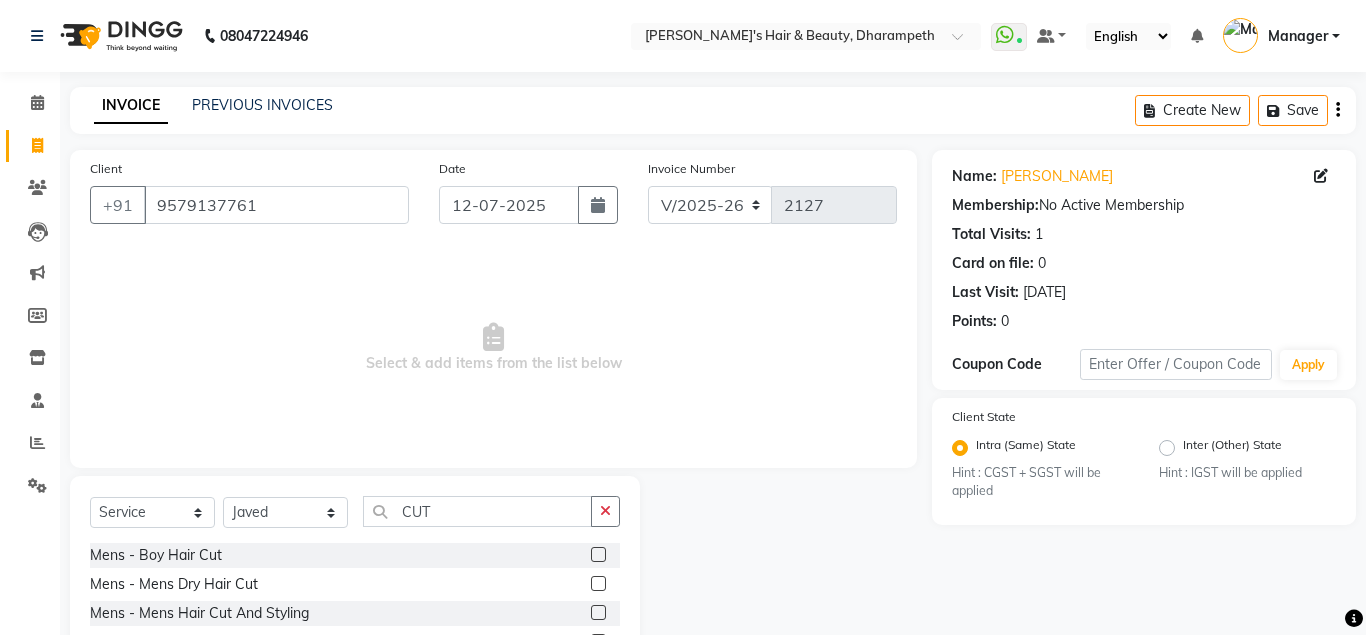 click 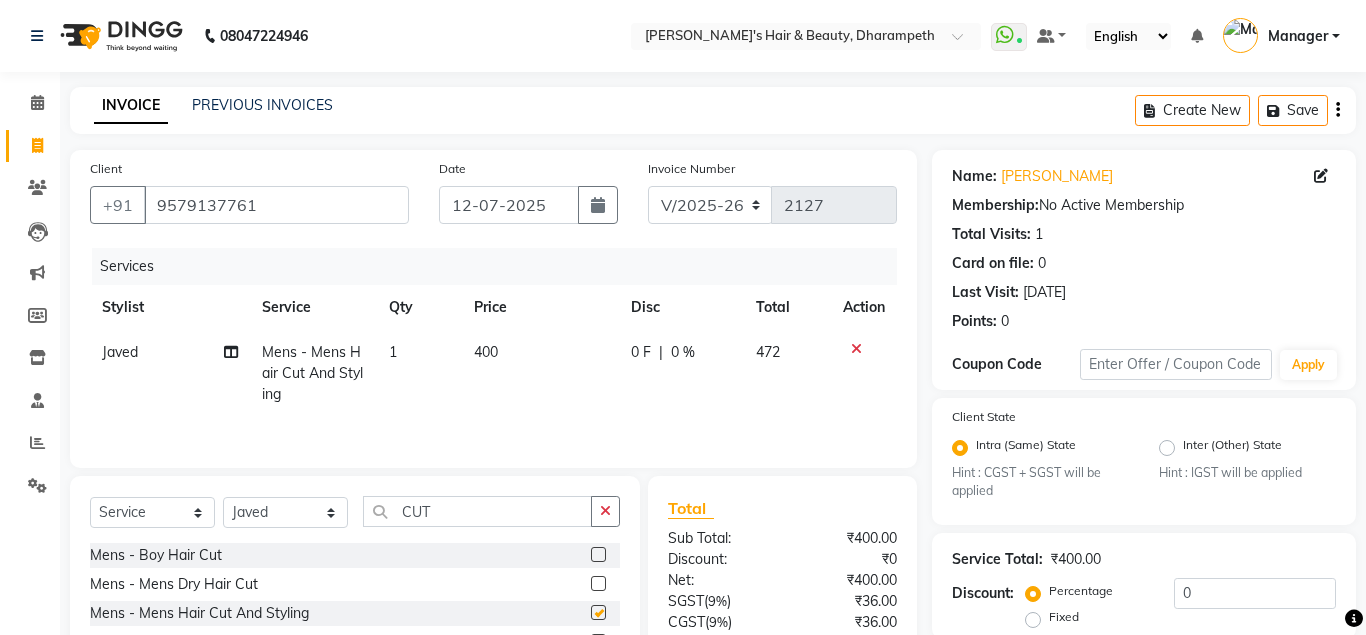 checkbox on "false" 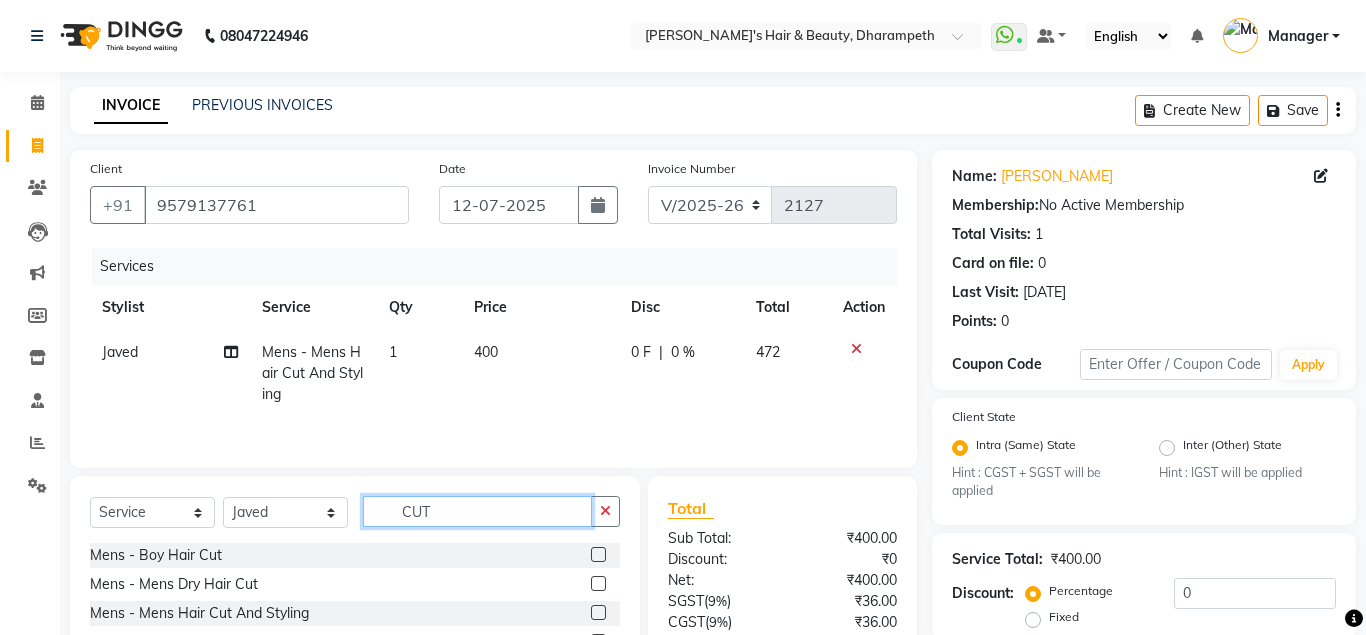 click on "CUT" 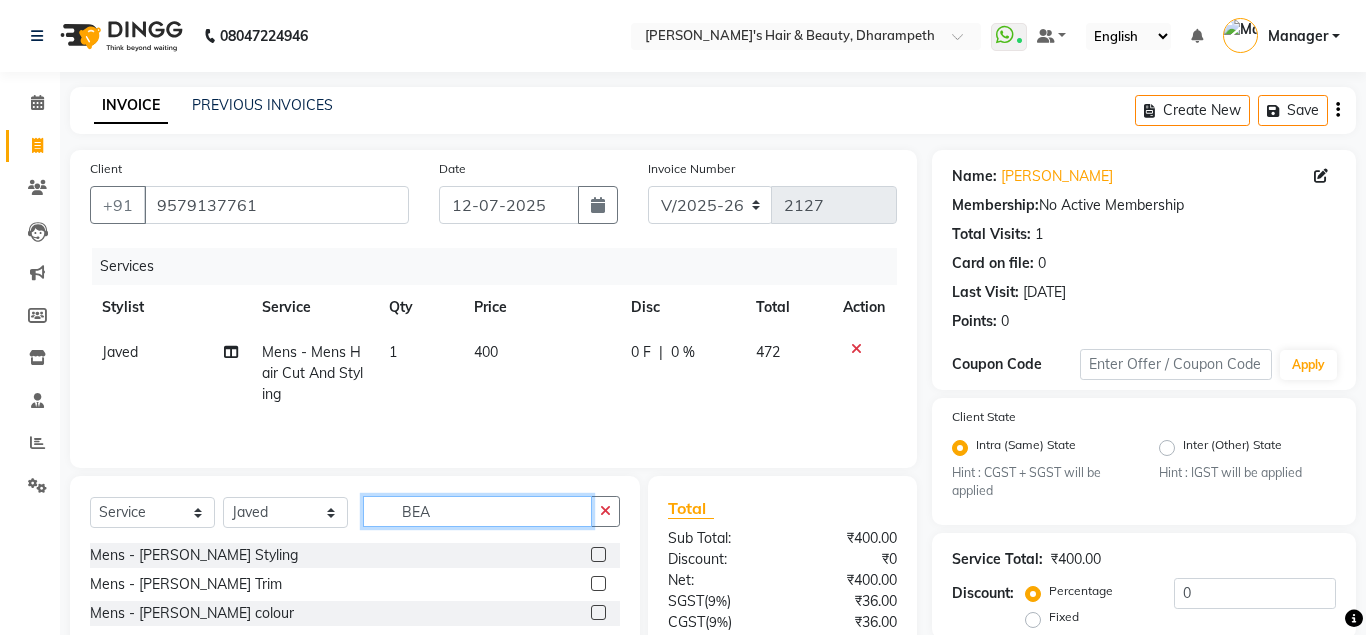 type on "BEA" 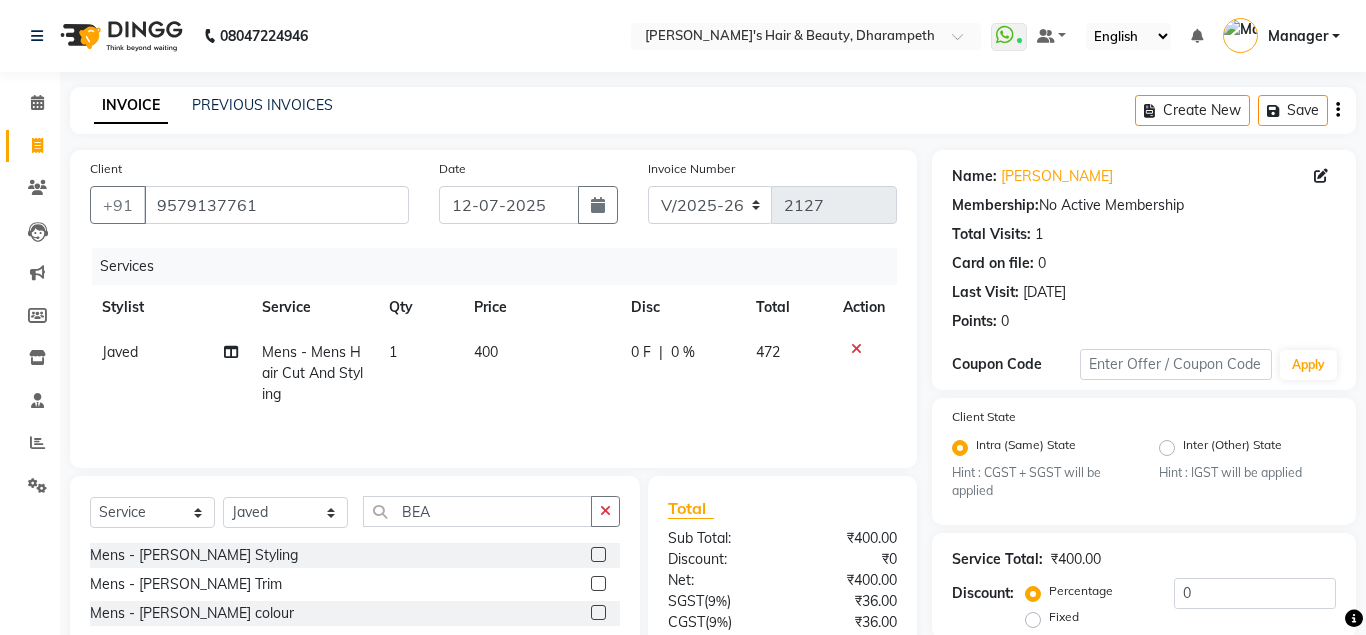 click 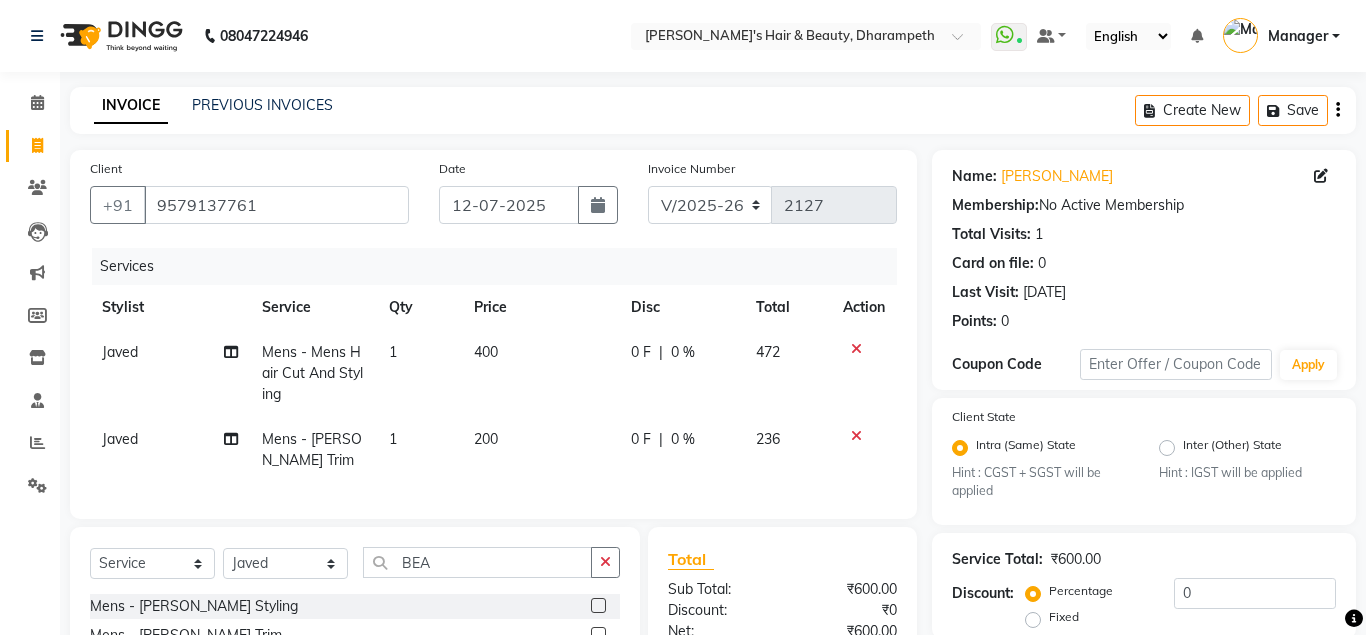 checkbox on "false" 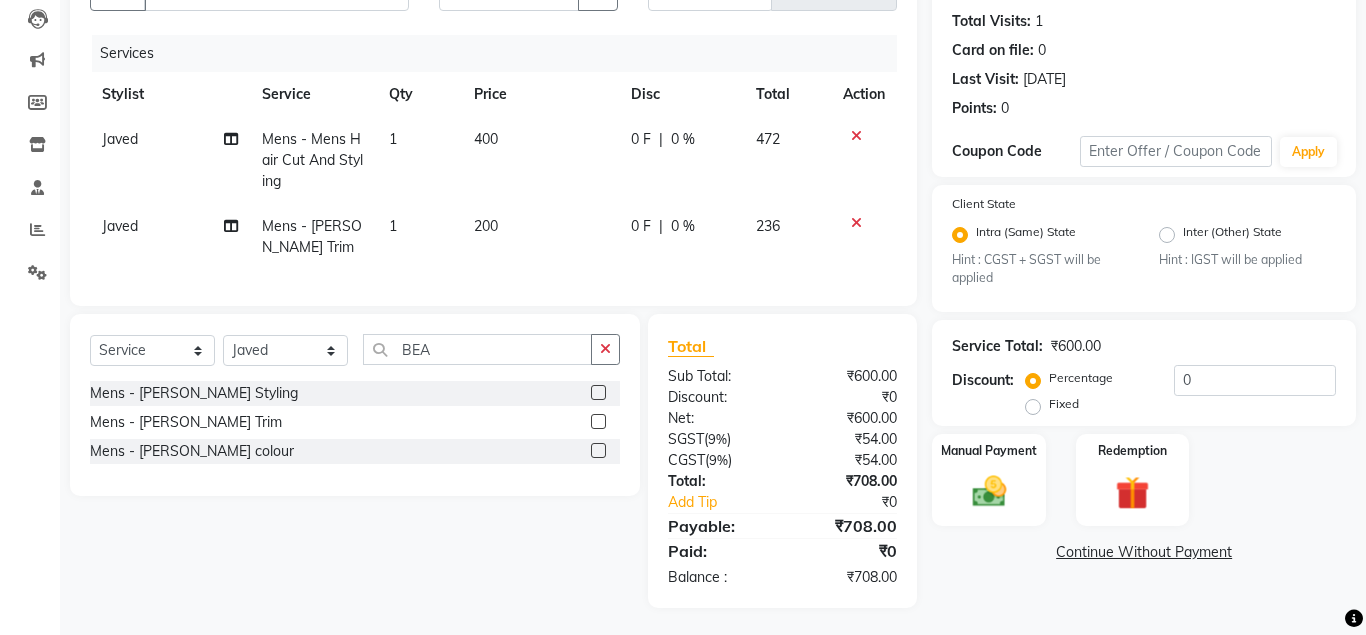 scroll, scrollTop: 216, scrollLeft: 0, axis: vertical 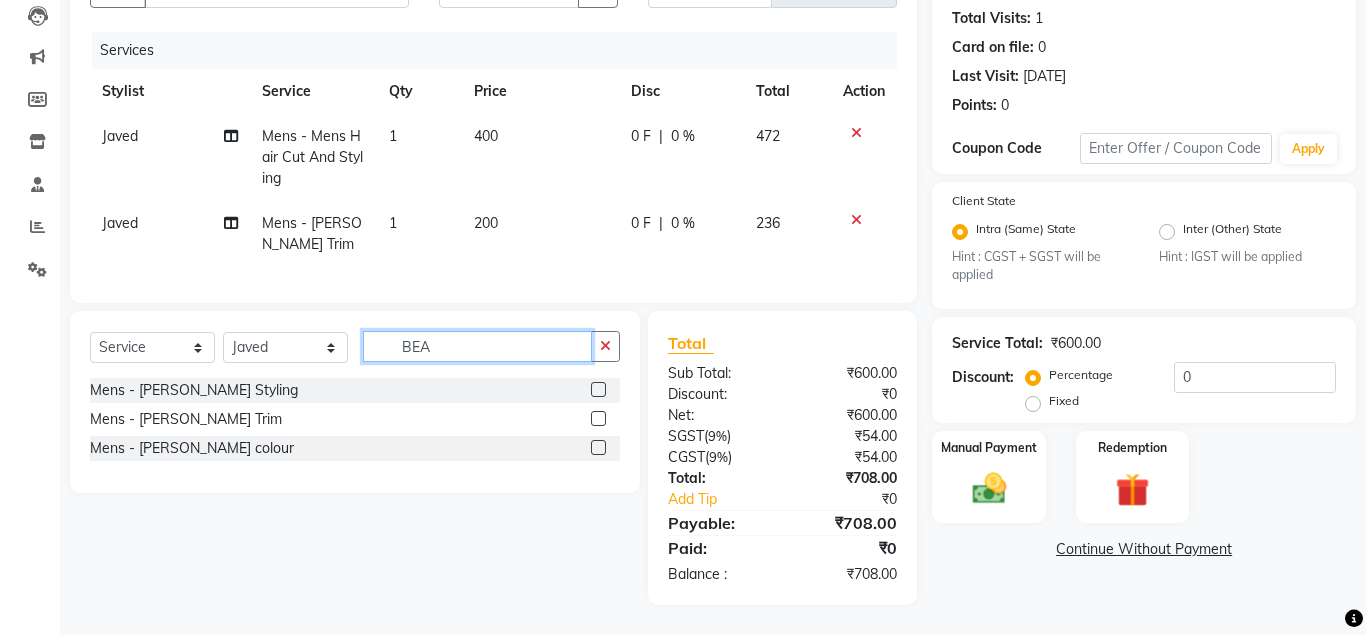 click on "BEA" 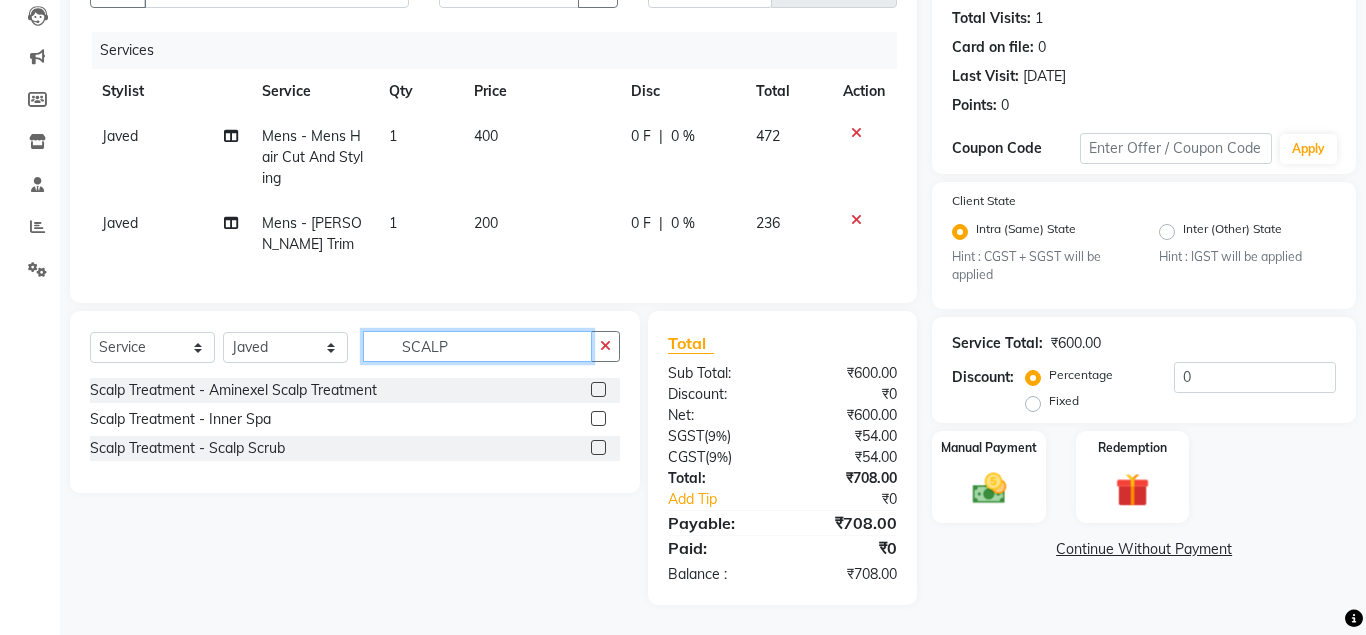 type on "SCALP" 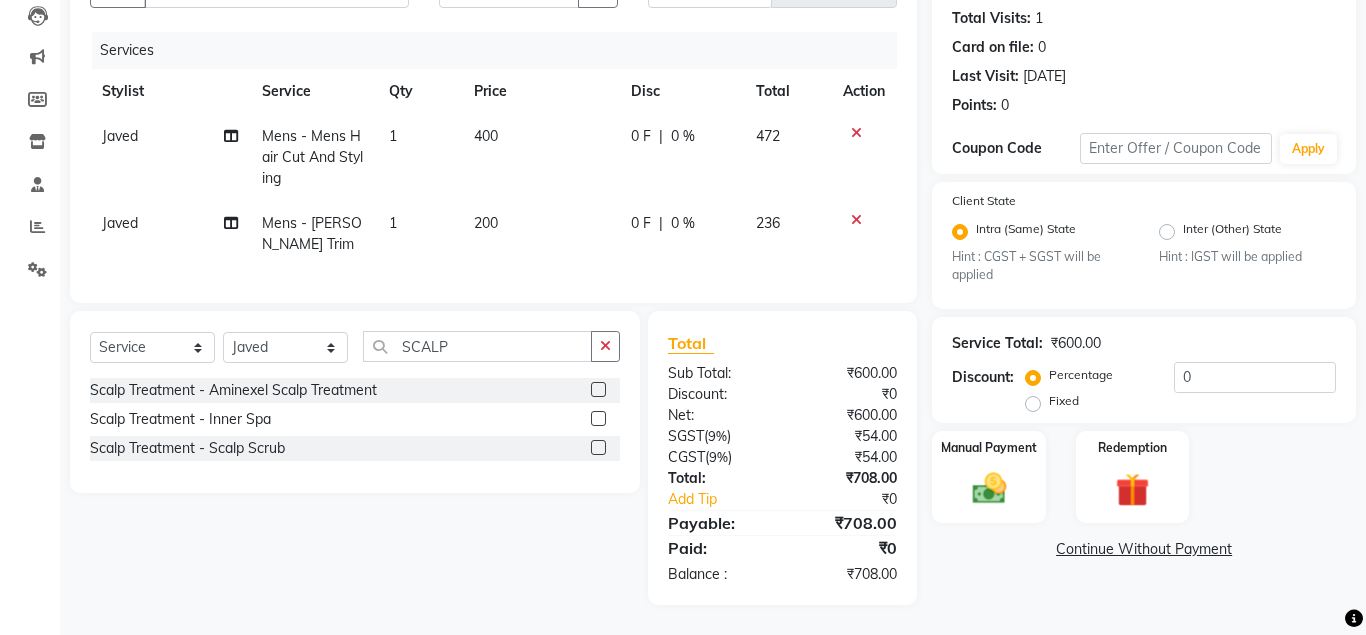 click 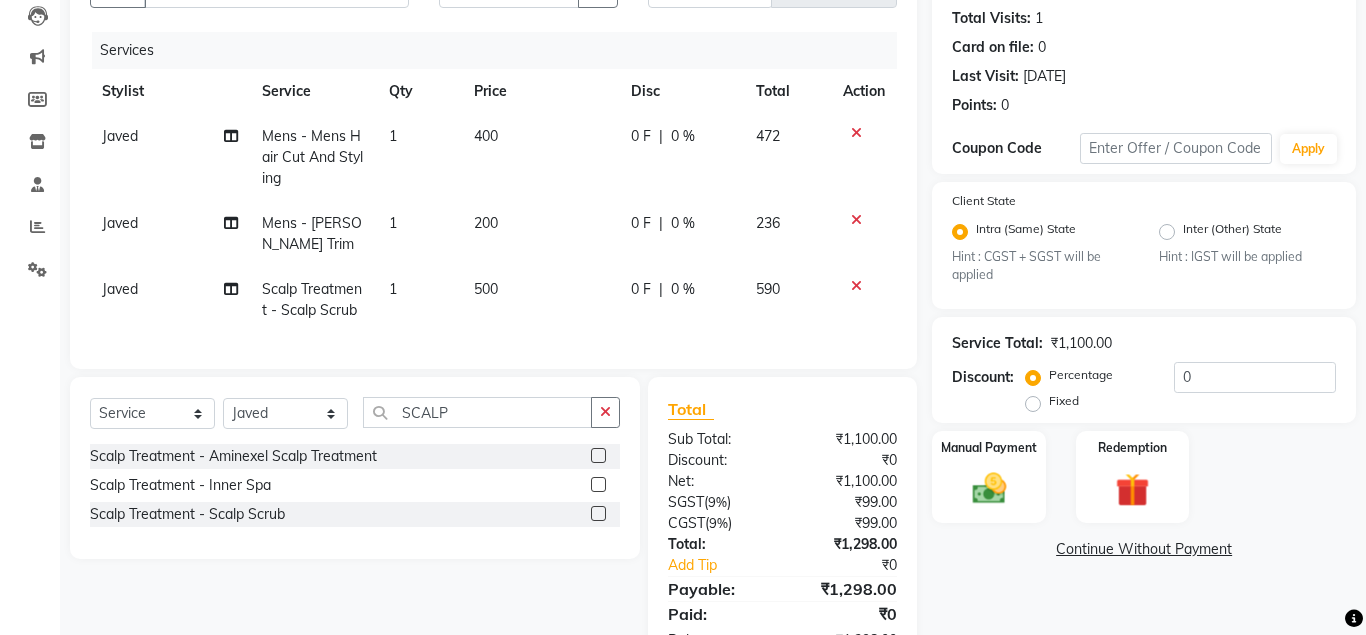 click 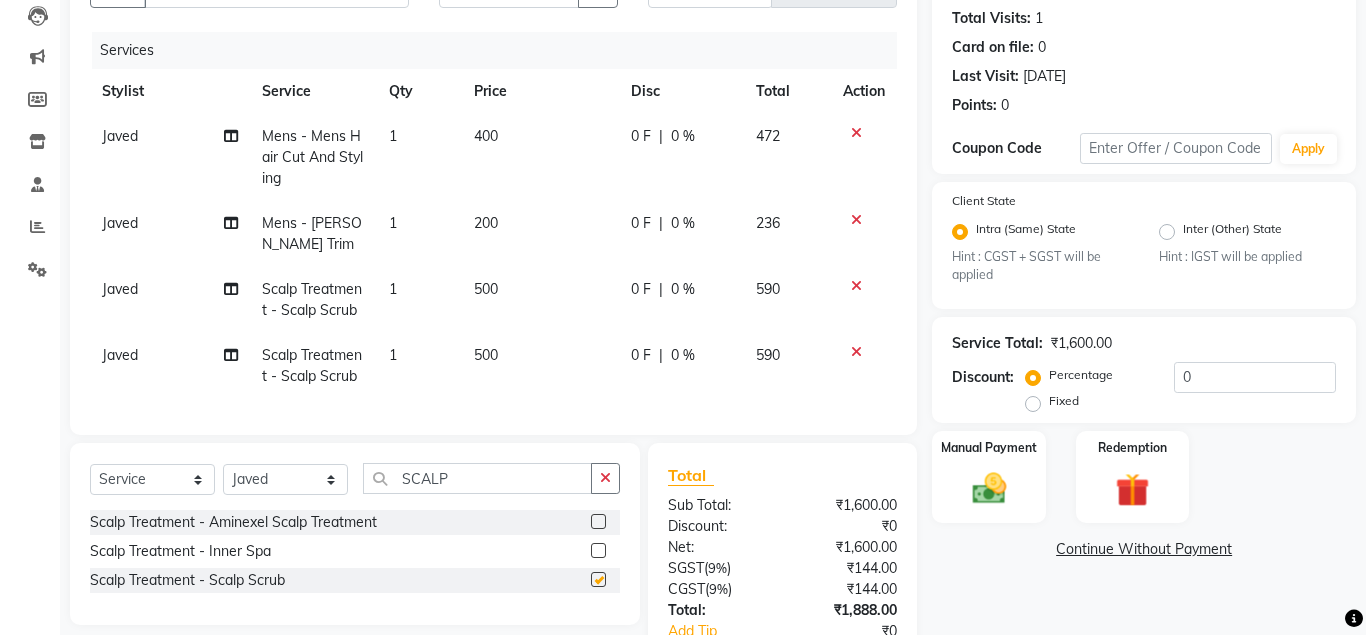 checkbox on "false" 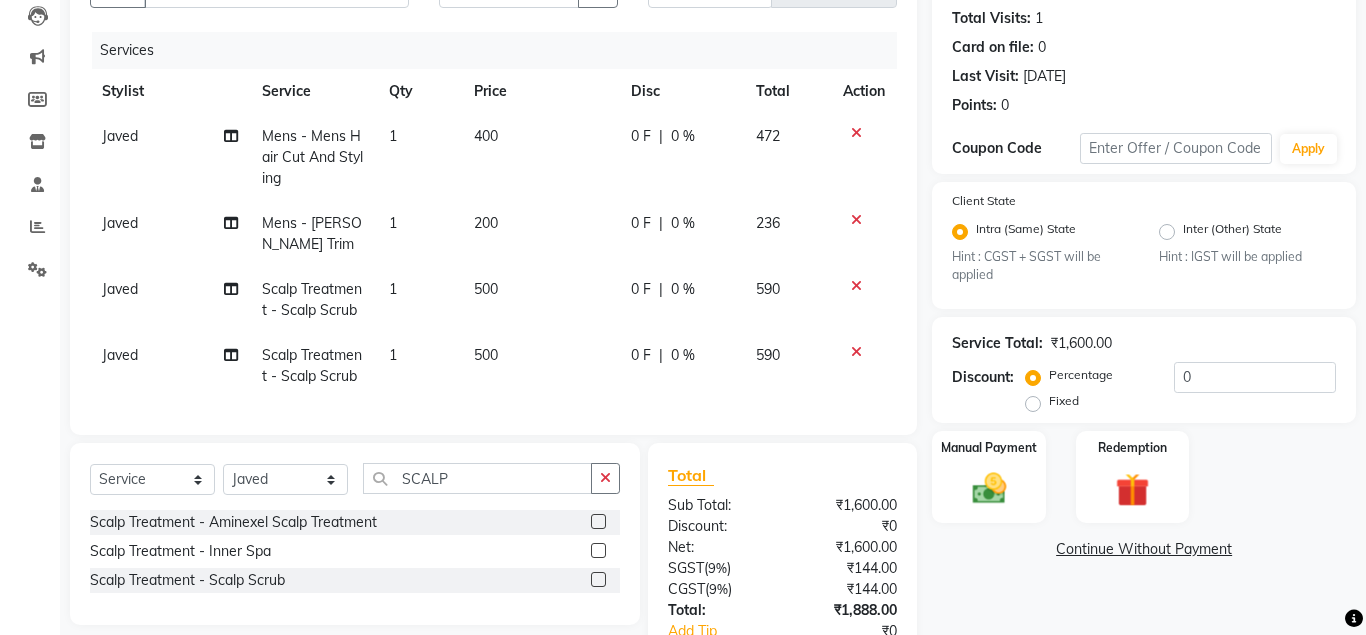 click 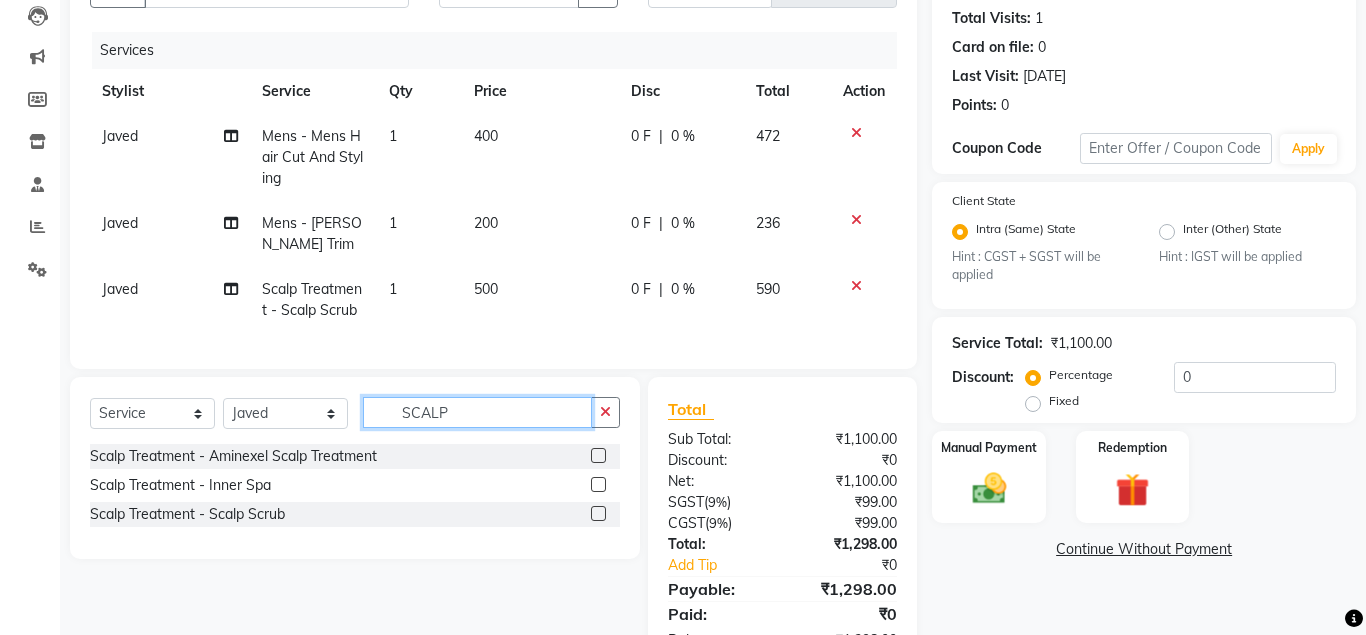 click on "SCALP" 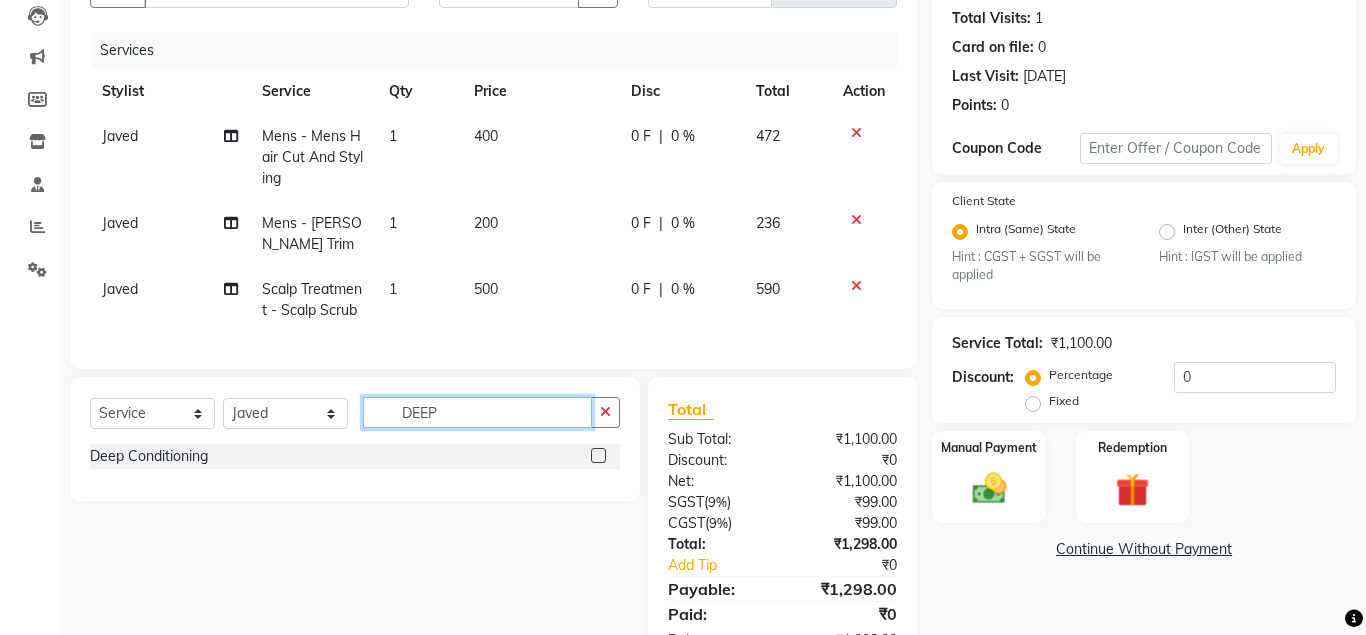 type on "DEEP" 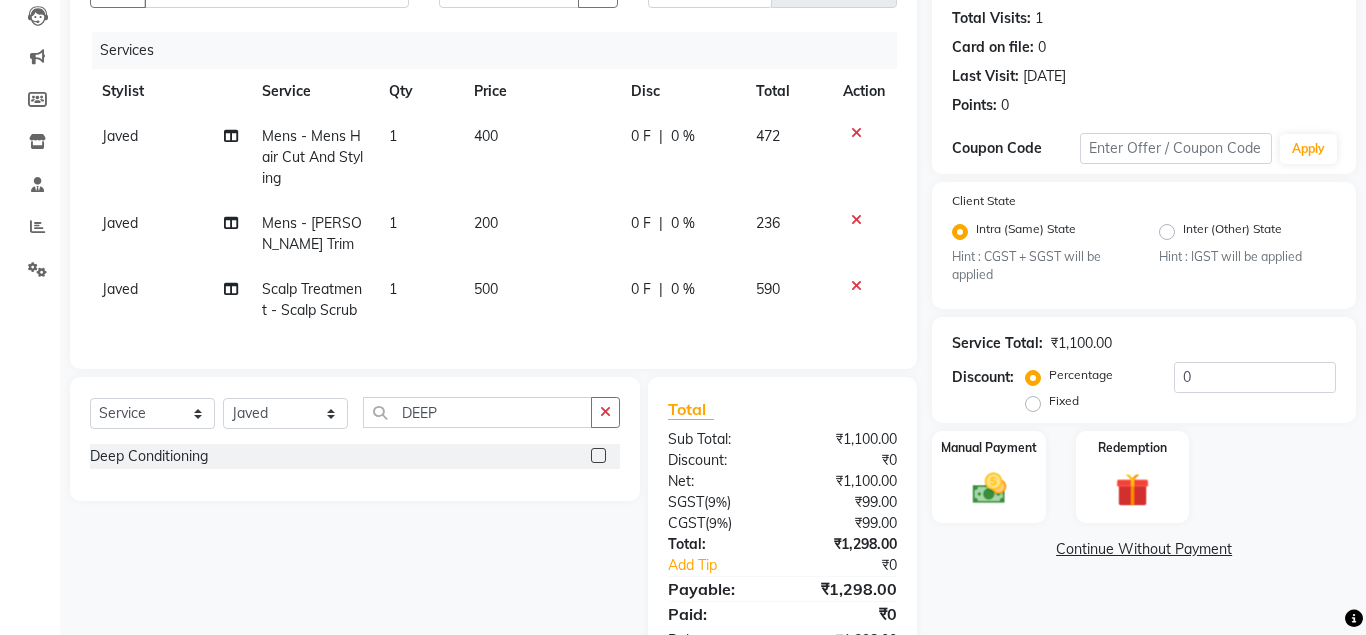 click 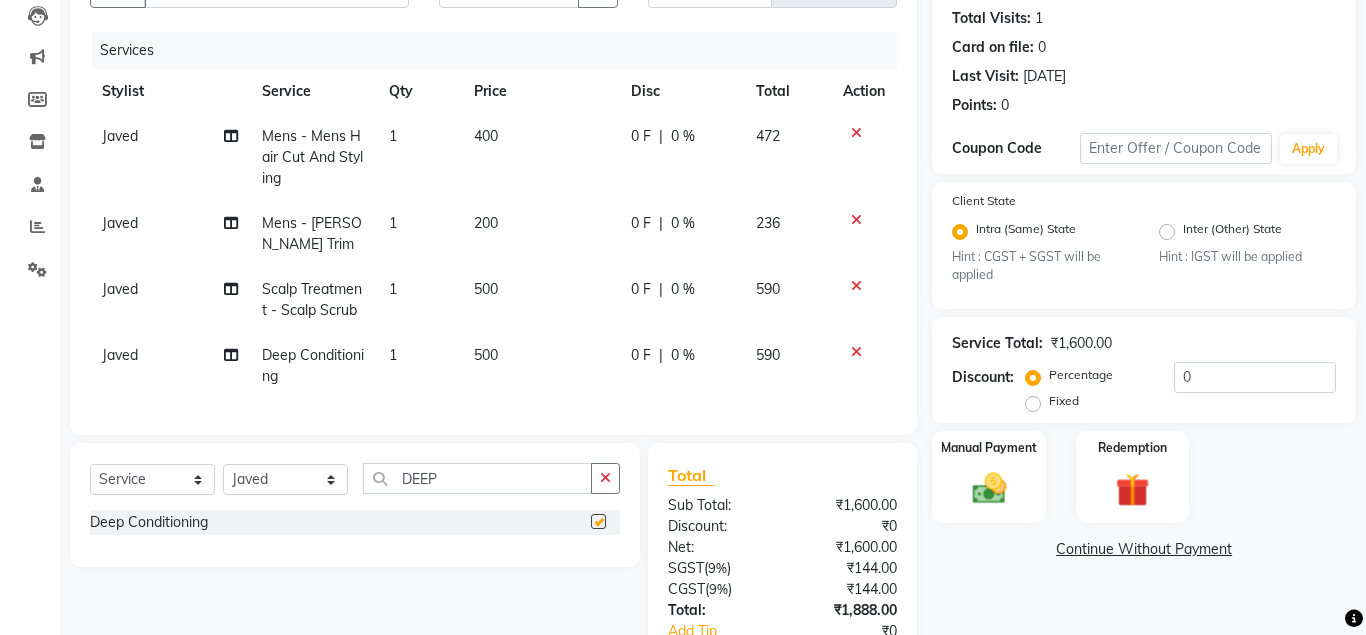 checkbox on "false" 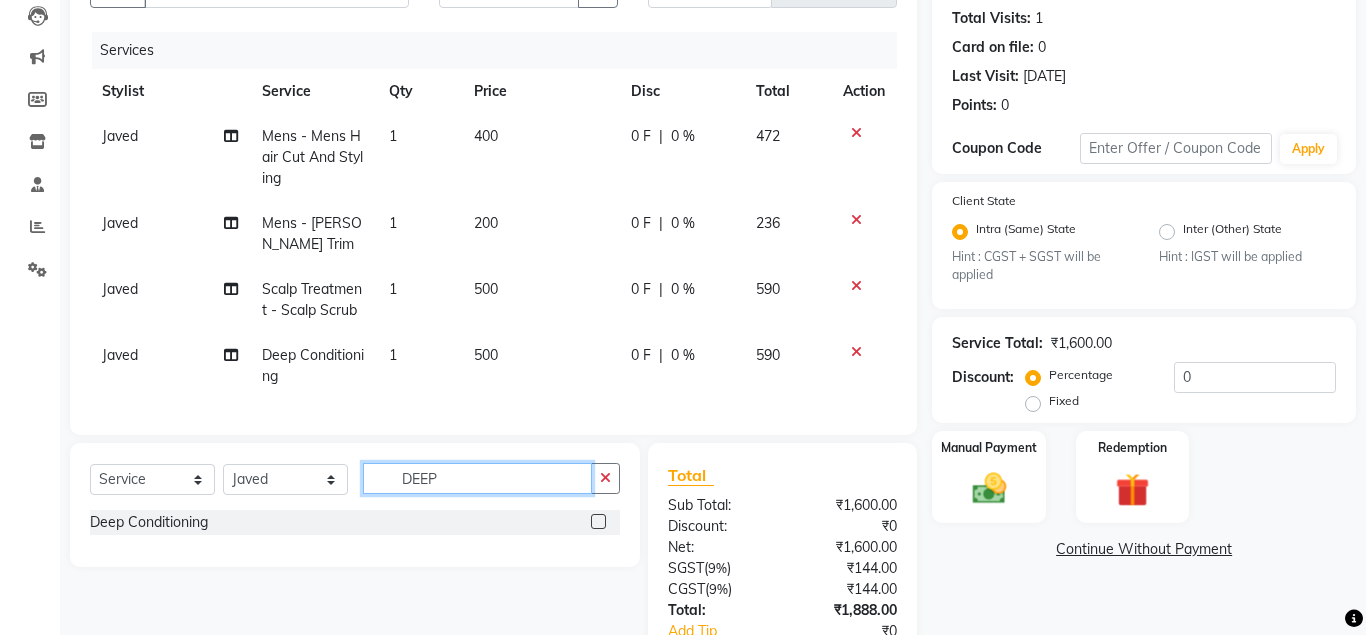 click on "DEEP" 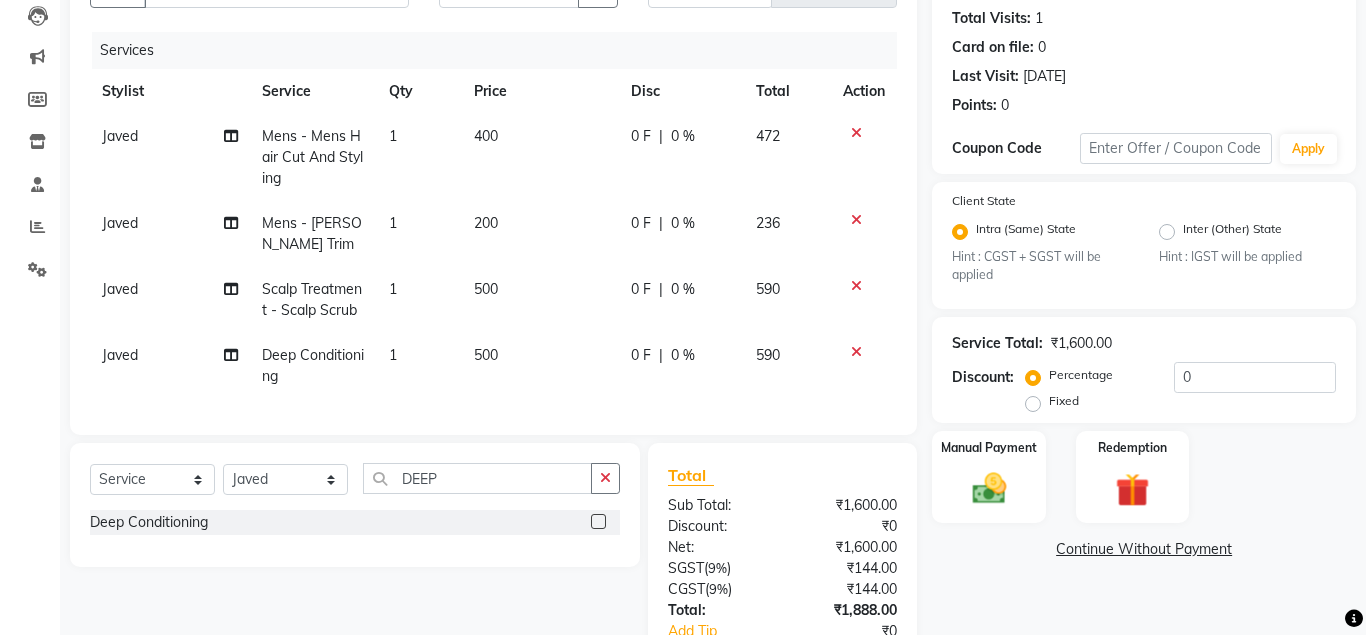 click on "1" 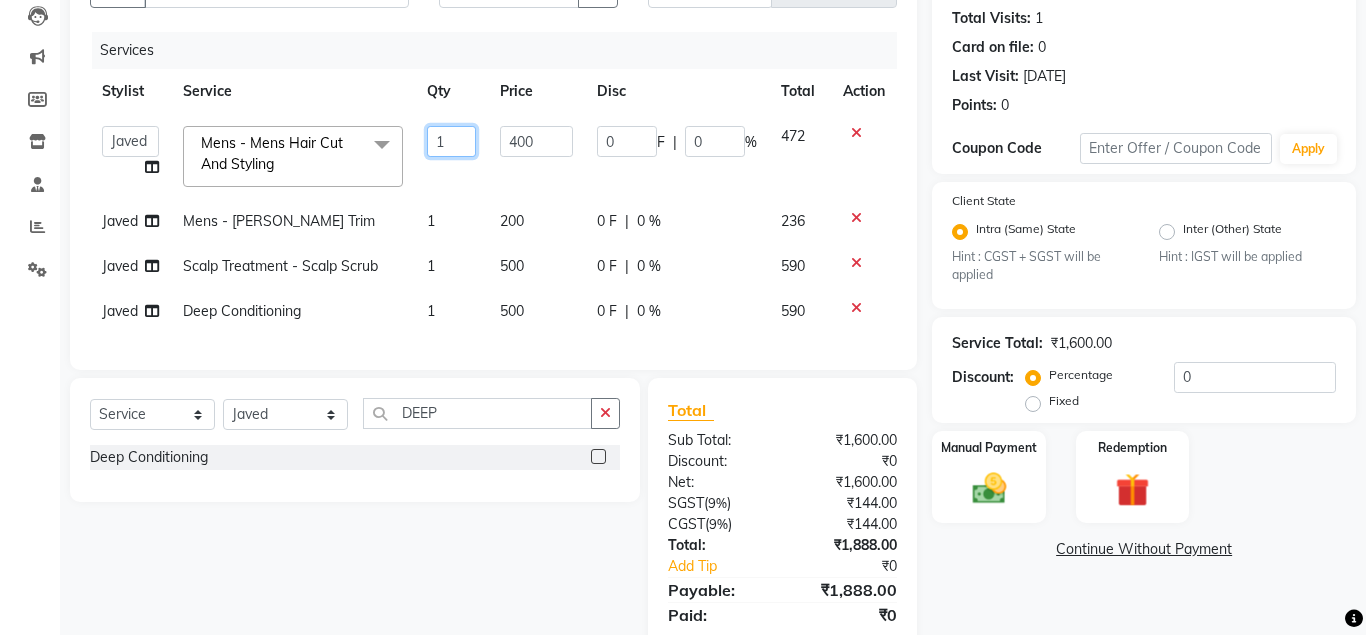 click on "1" 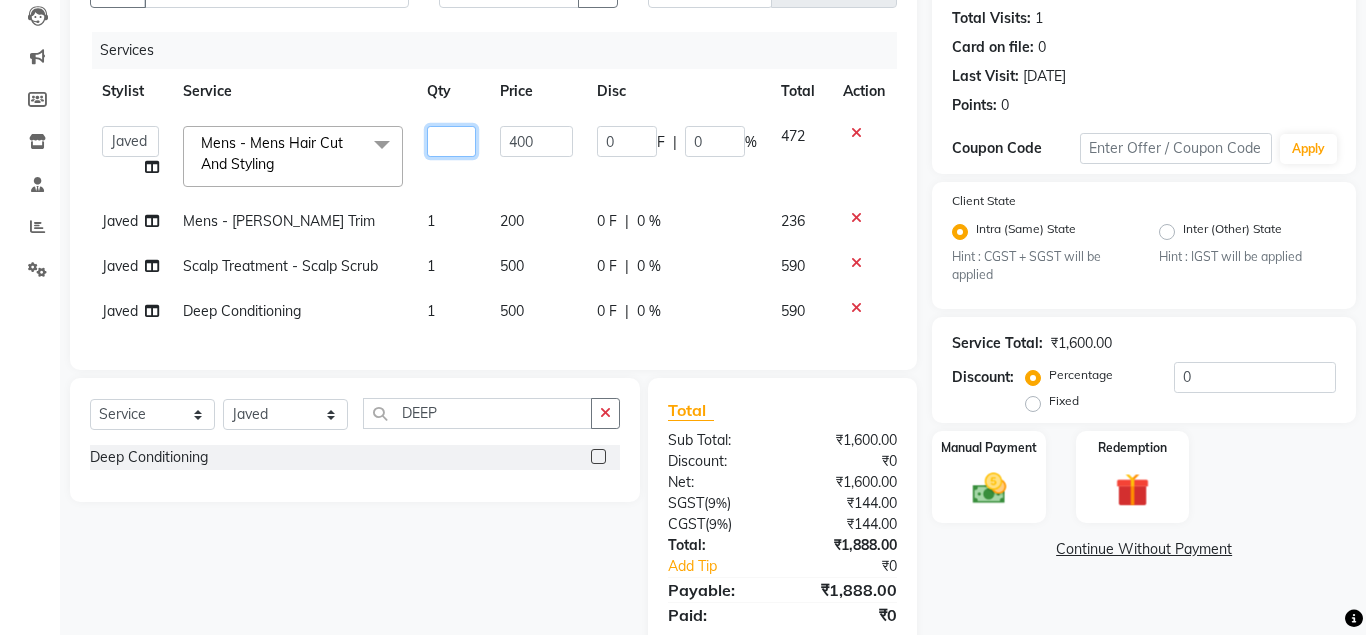 type on "3" 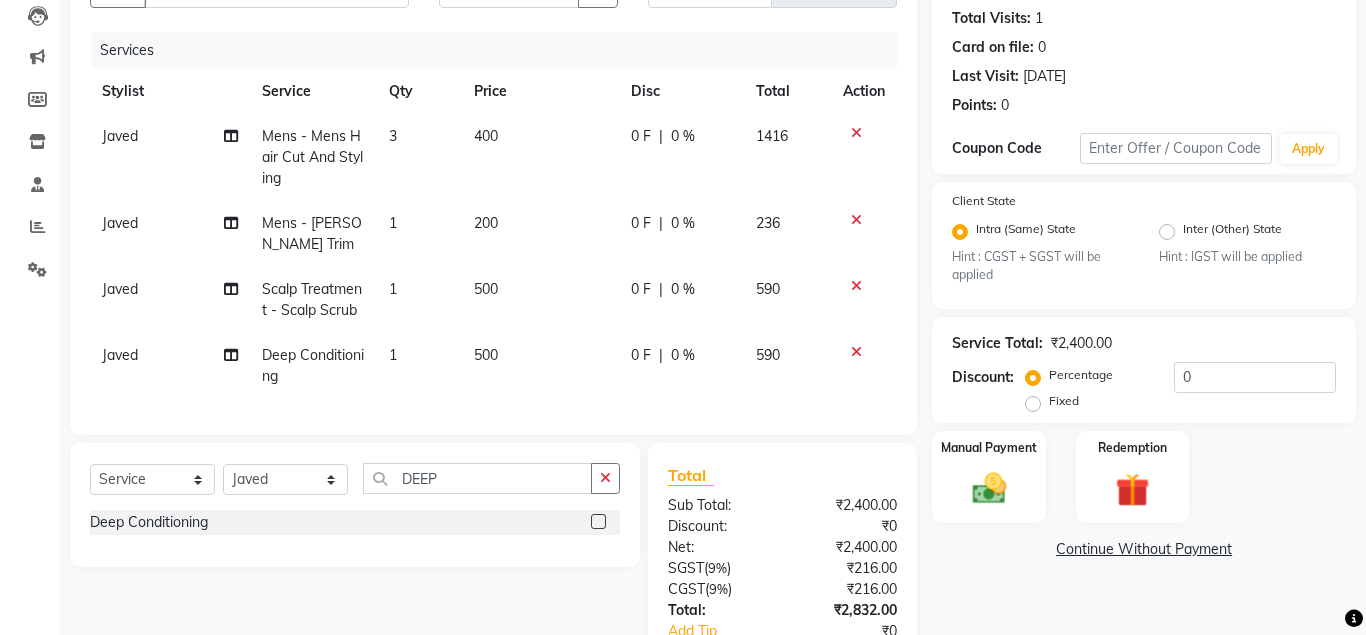 click on "1" 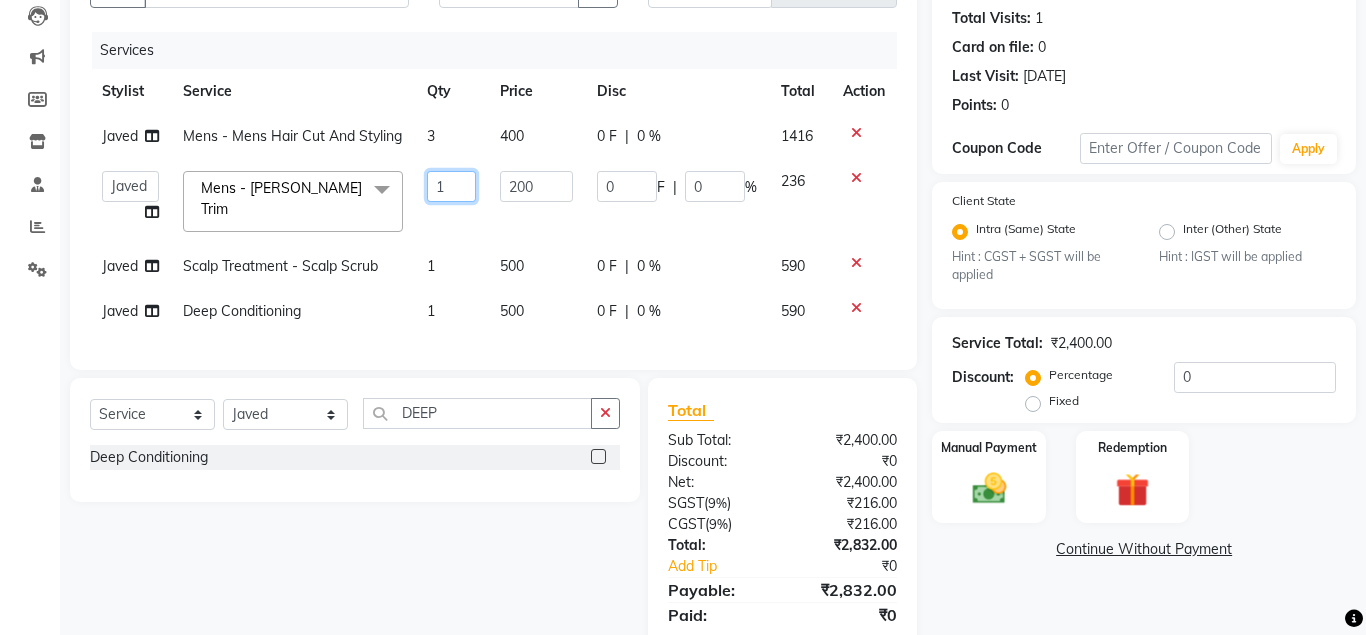 click on "1" 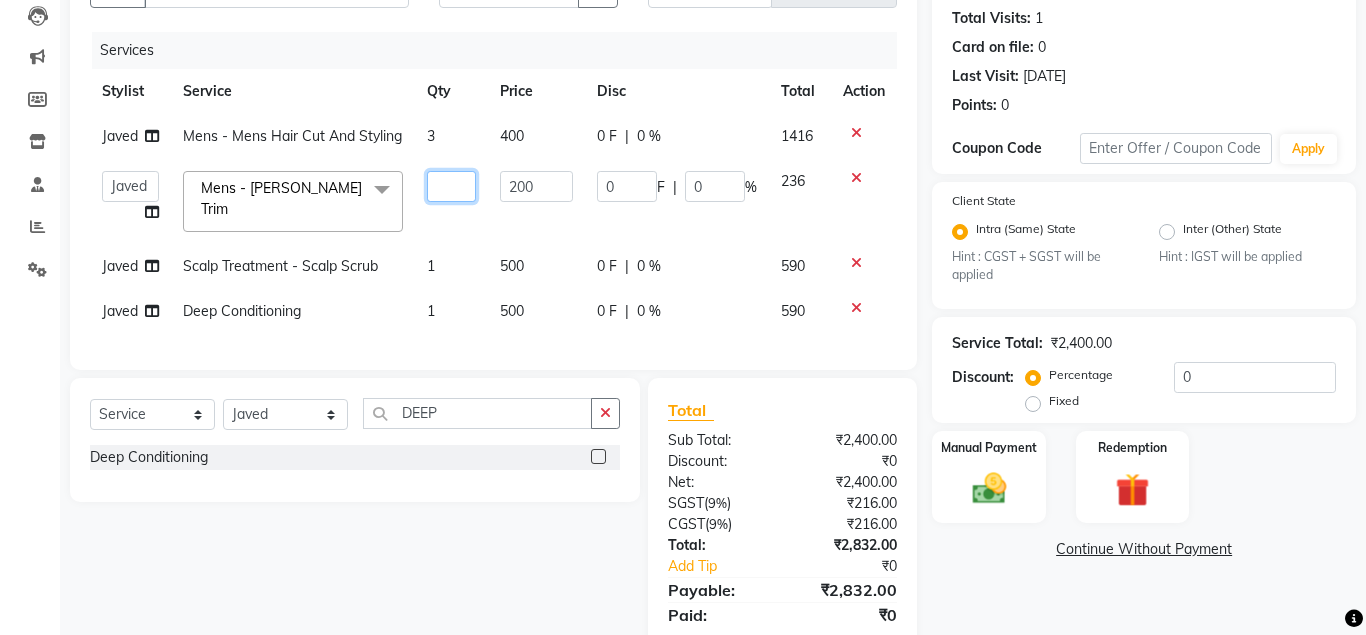 type on "3" 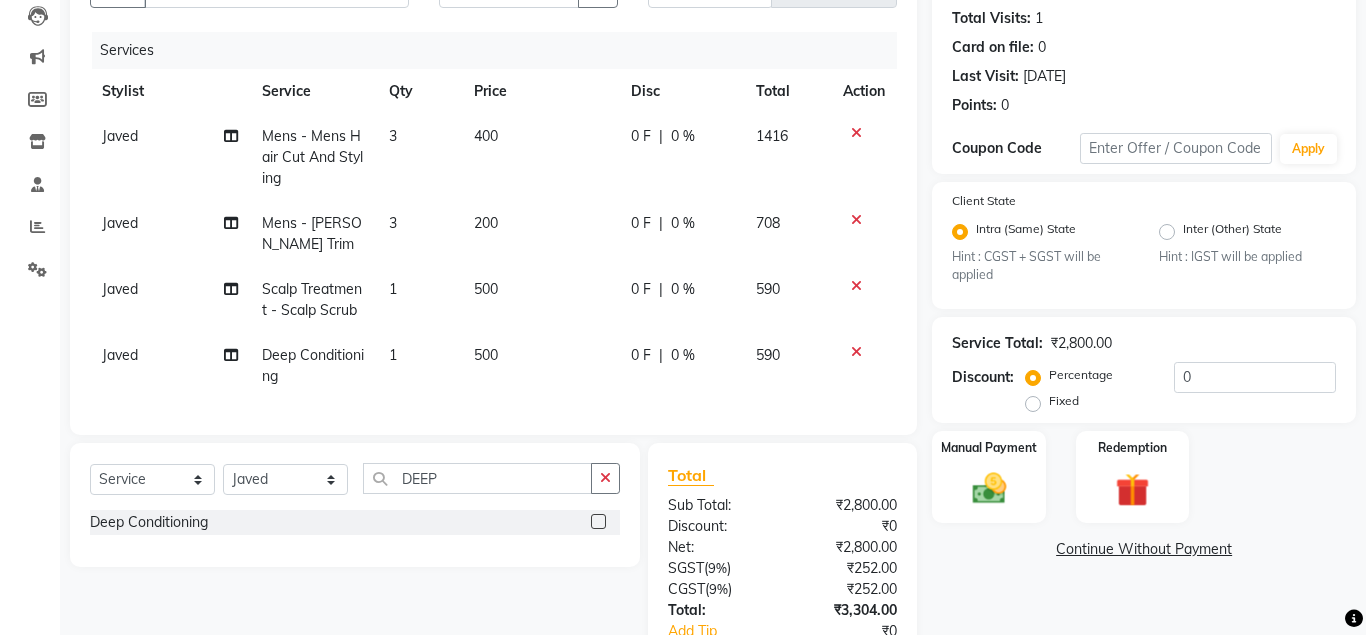 click on "Javed  Mens - Mens Hair Cut And Styling 3 400 0 F | 0 % 1416 Javed  Mens - [PERSON_NAME] Trim 3 200 0 F | 0 % 708 Javed  Scalp Treatment - Scalp Scrub 1 500 0 F | 0 % 590 Javed  Deep Conditioning  1 500 0 F | 0 % 590" 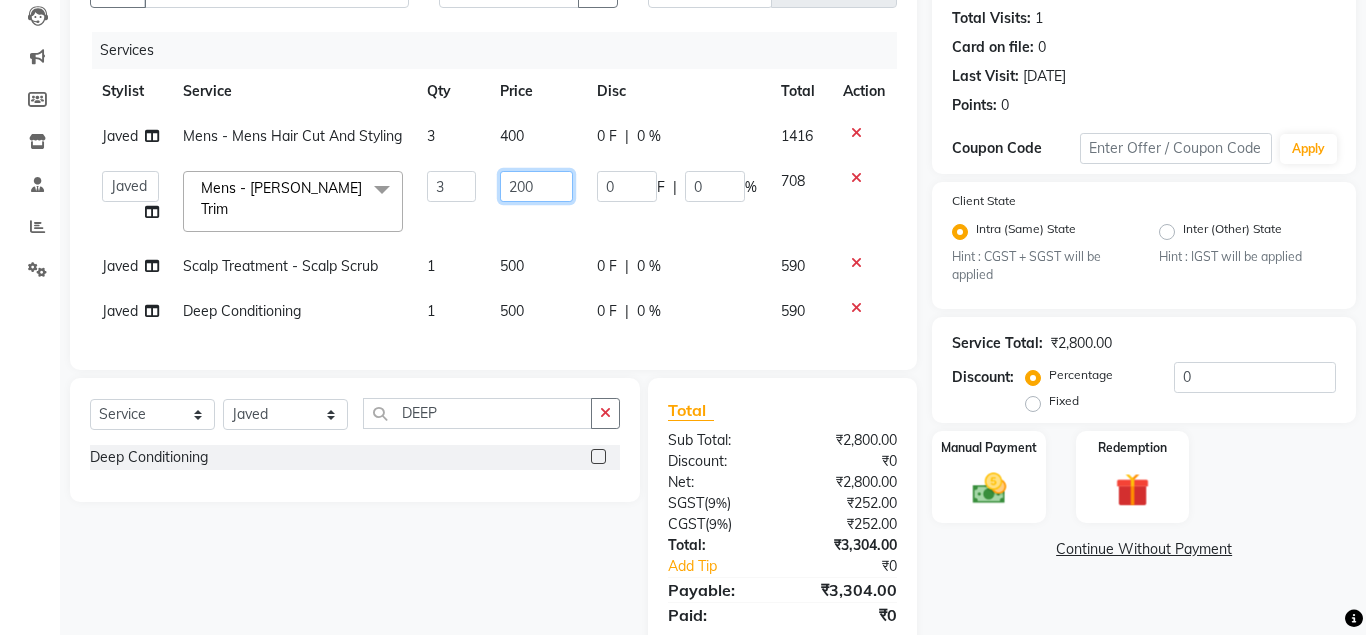 click on "200" 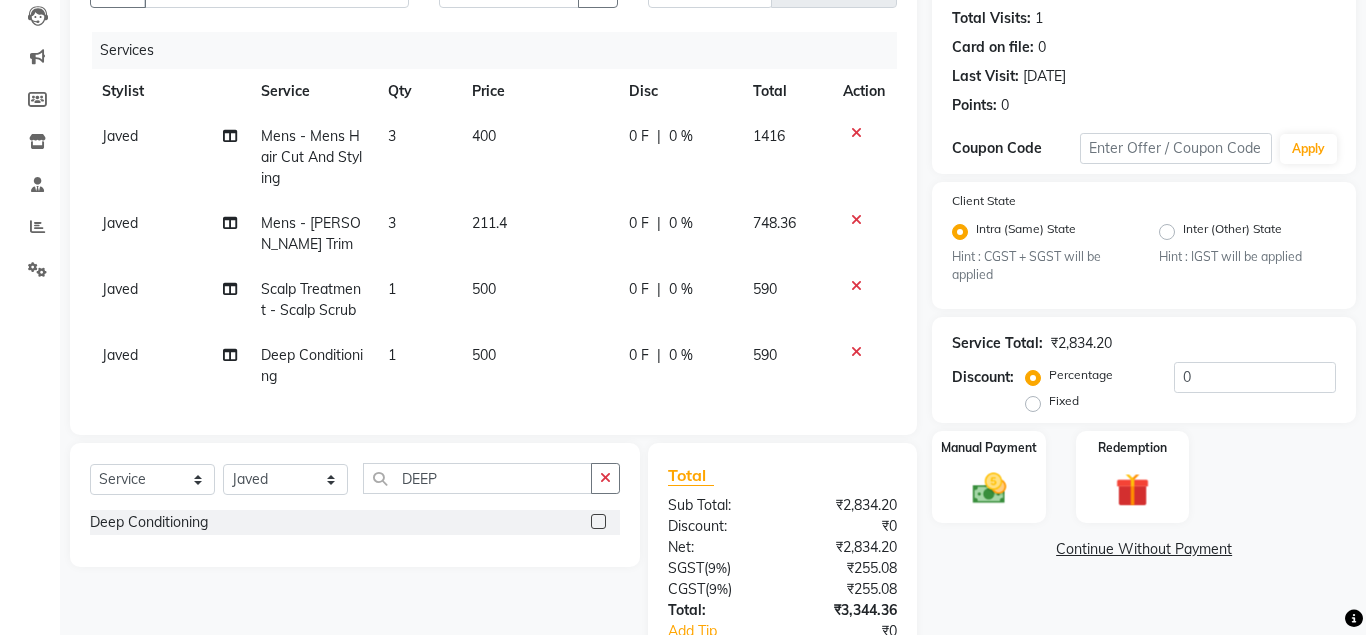 click on "Javed  Mens - Mens Hair Cut And Styling 3 400 0 F | 0 % 1416 Javed  Mens - [PERSON_NAME] Trim 3 211.4 0 F | 0 % 748.36 Javed  Scalp Treatment - Scalp Scrub 1 500 0 F | 0 % 590 Javed  Deep Conditioning  1 500 0 F | 0 % 590" 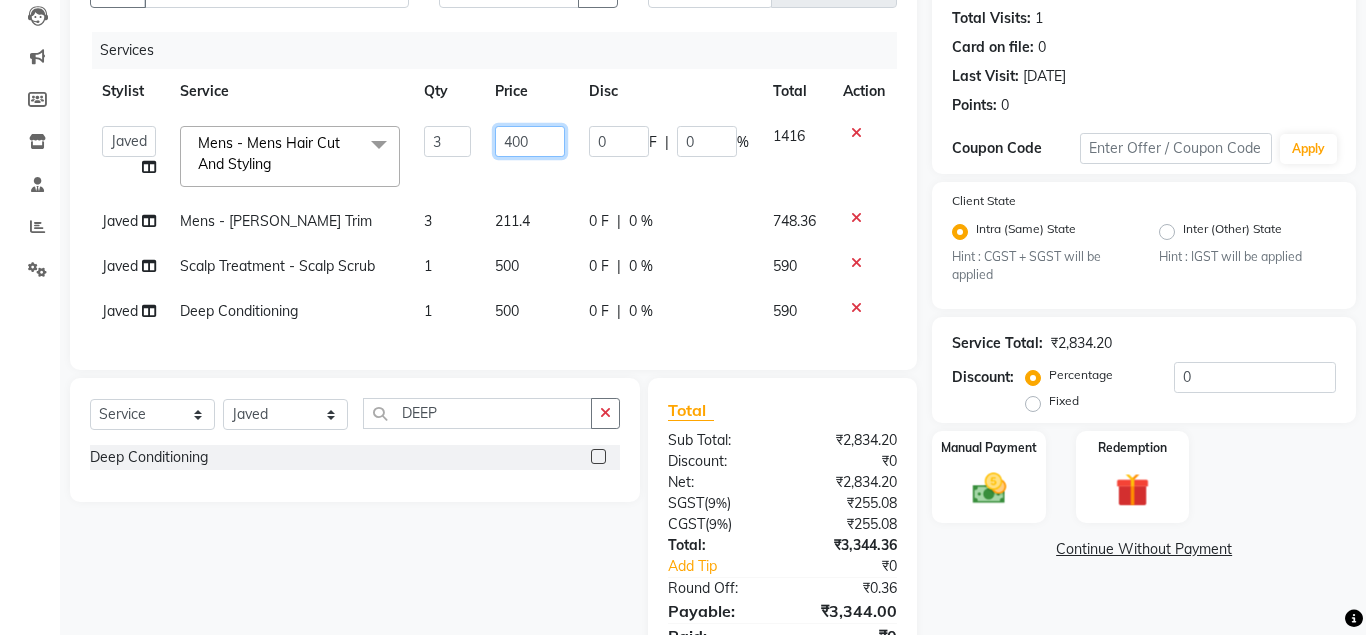 click on "400" 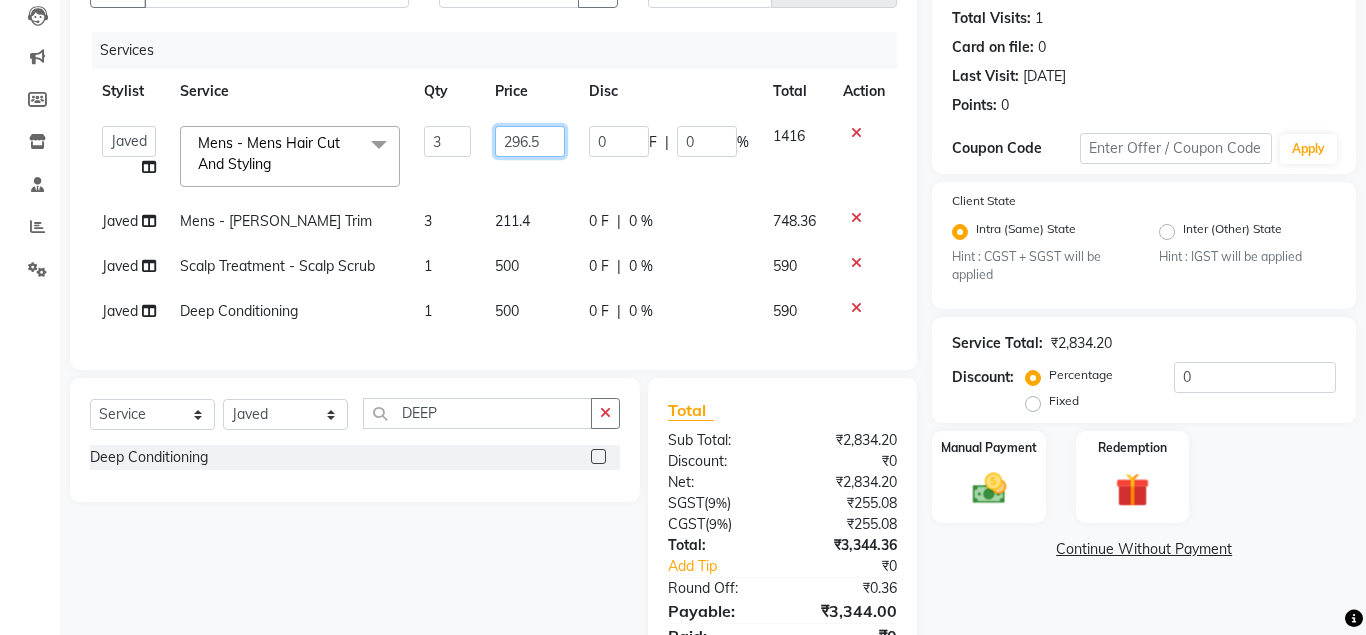 scroll, scrollTop: 0, scrollLeft: 4, axis: horizontal 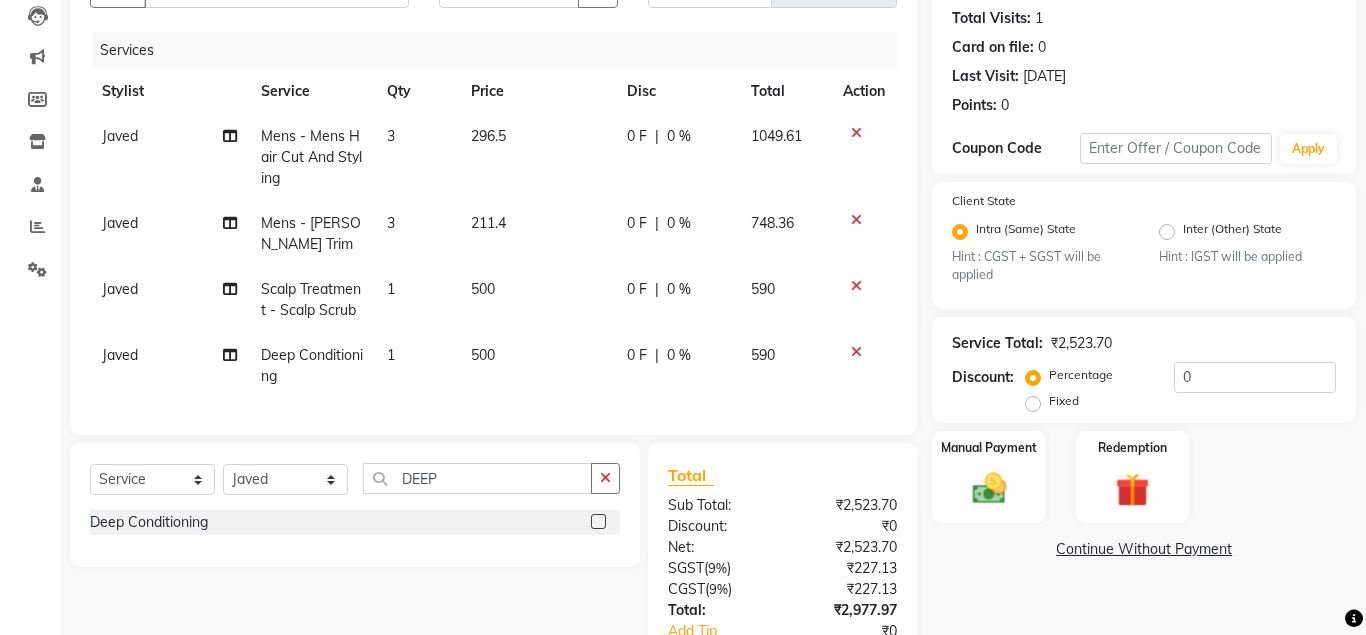 click on "1049.61" 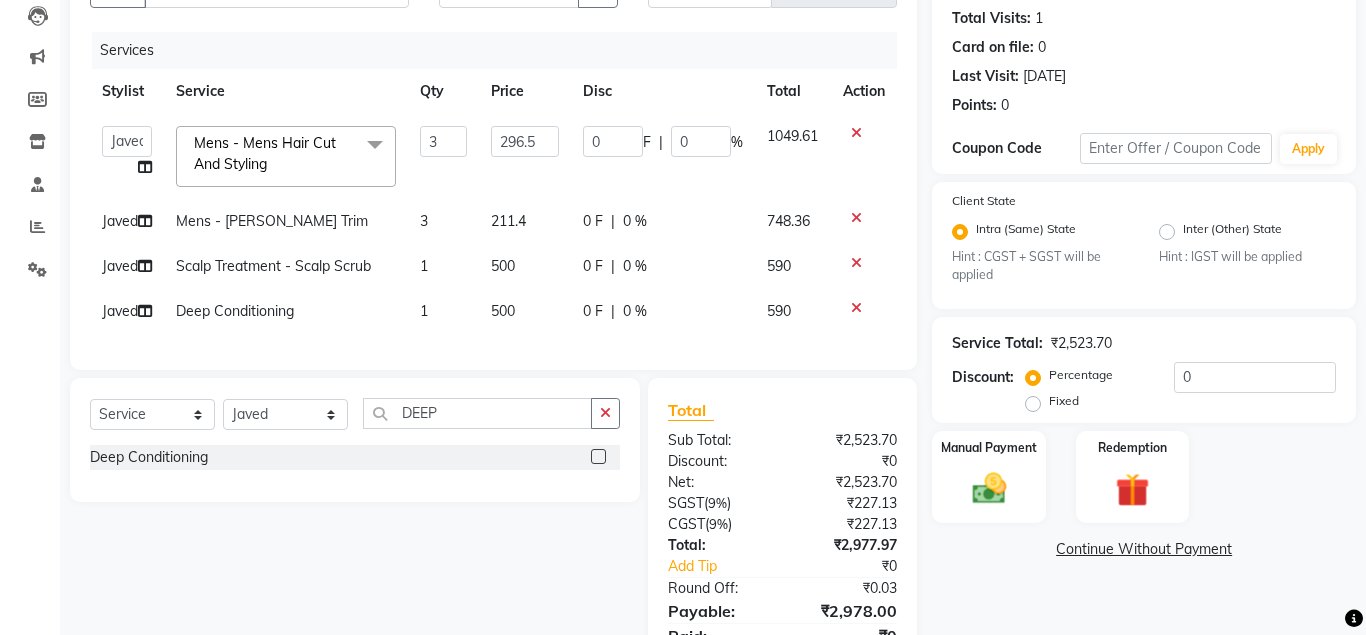 click on "500" 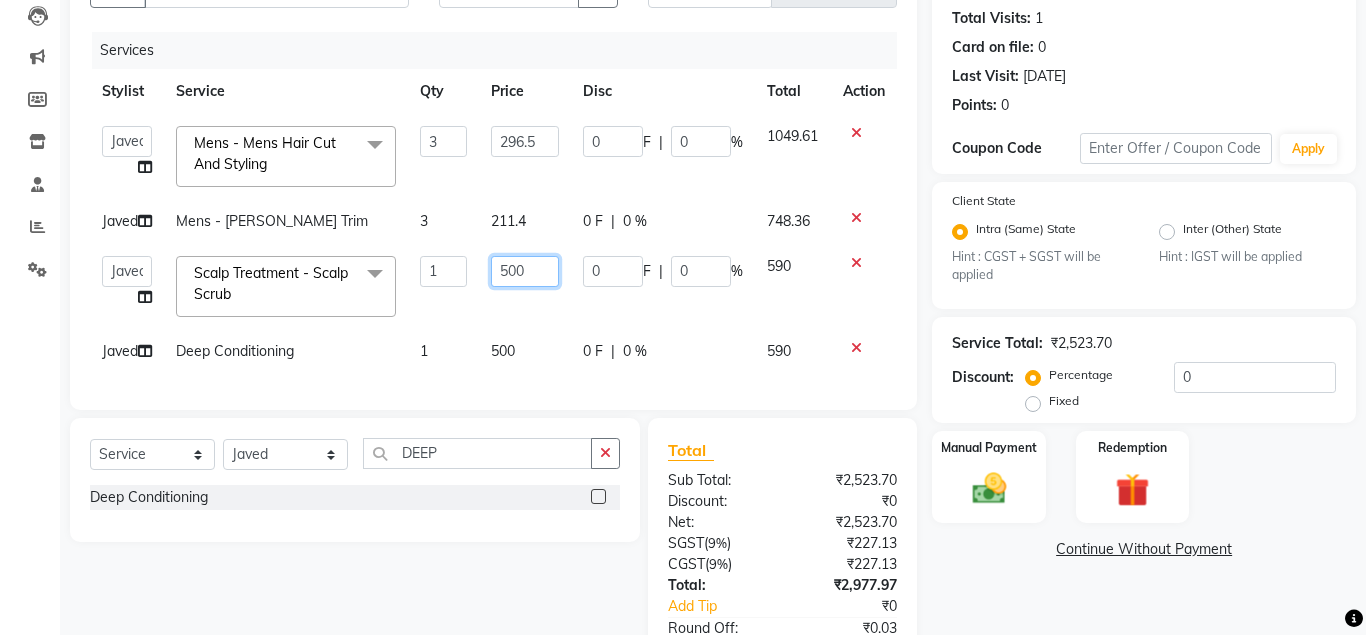 click on "500" 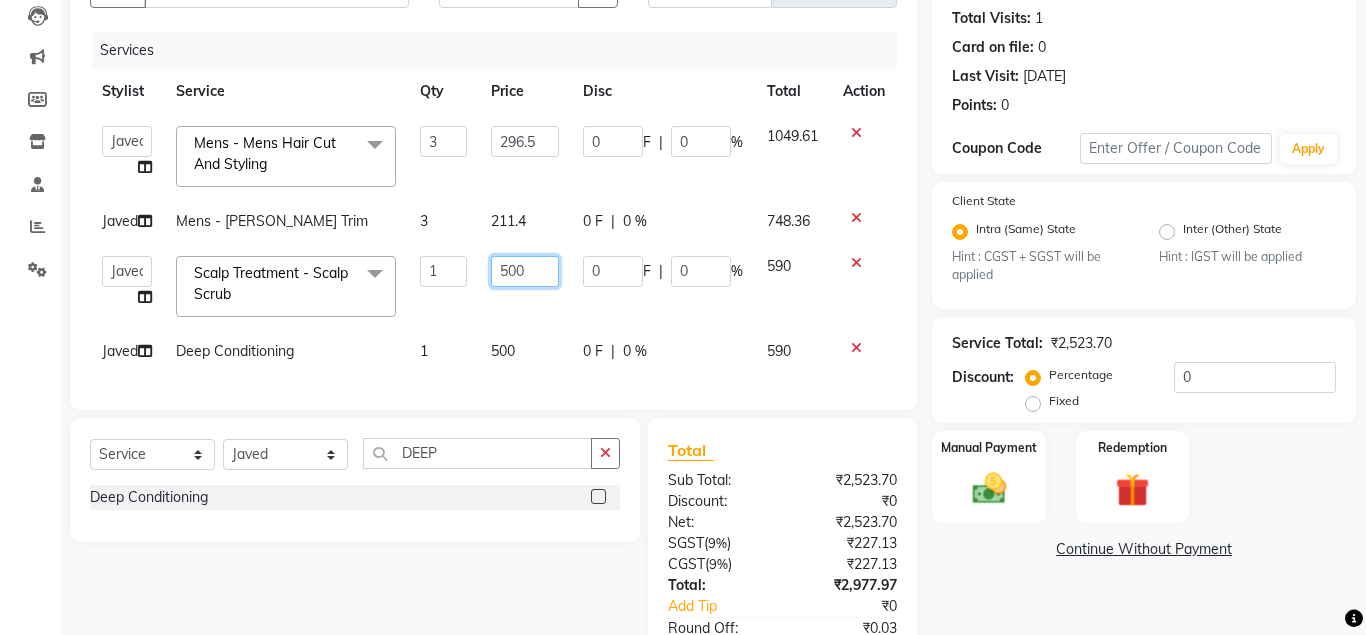 click on "500" 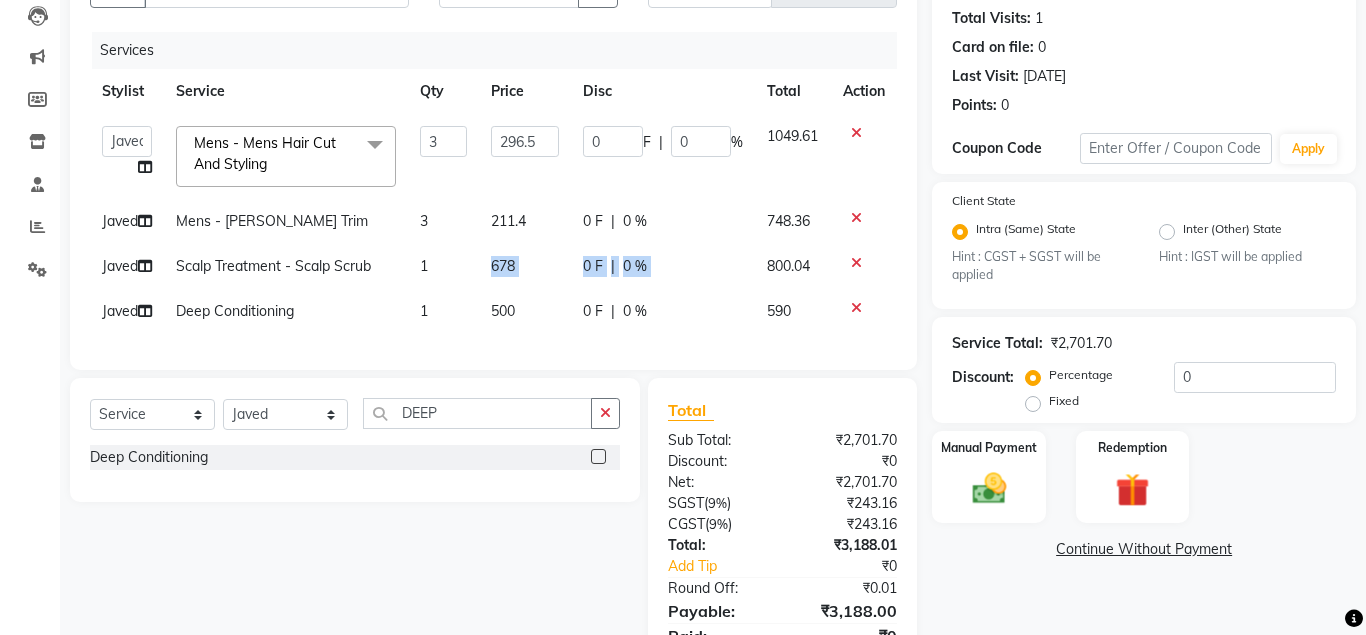 drag, startPoint x: 767, startPoint y: 288, endPoint x: 435, endPoint y: 286, distance: 332.006 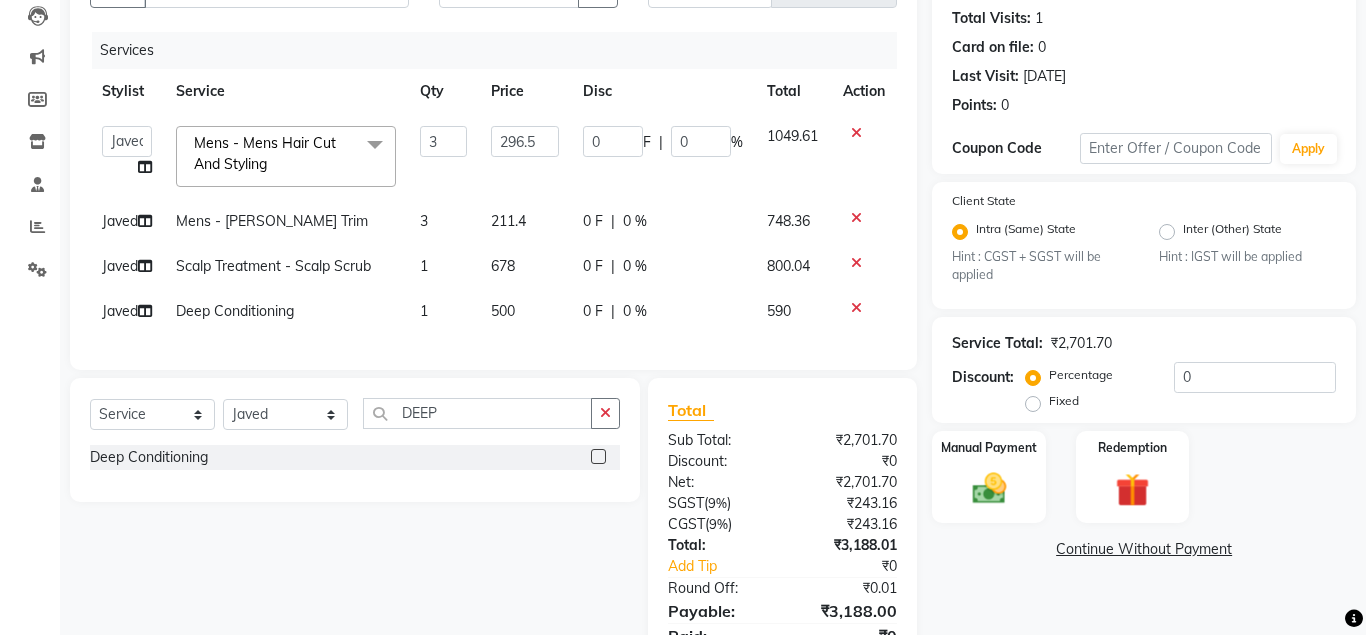click on "1" 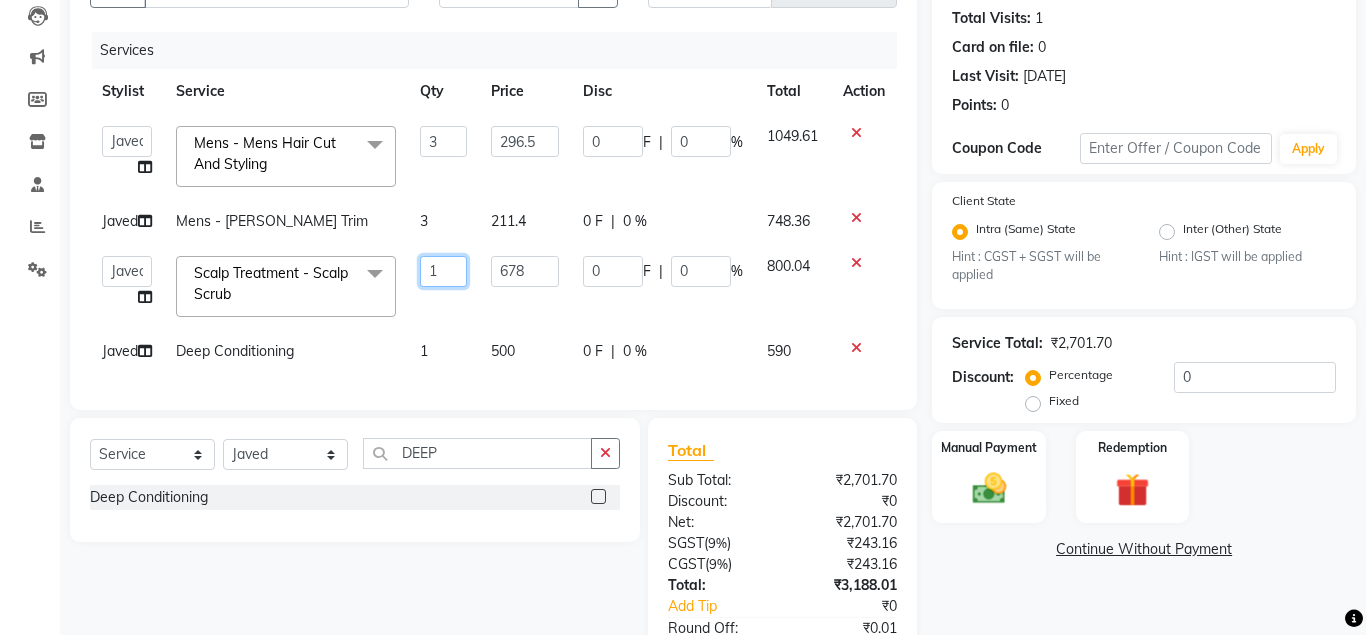 click on "1" 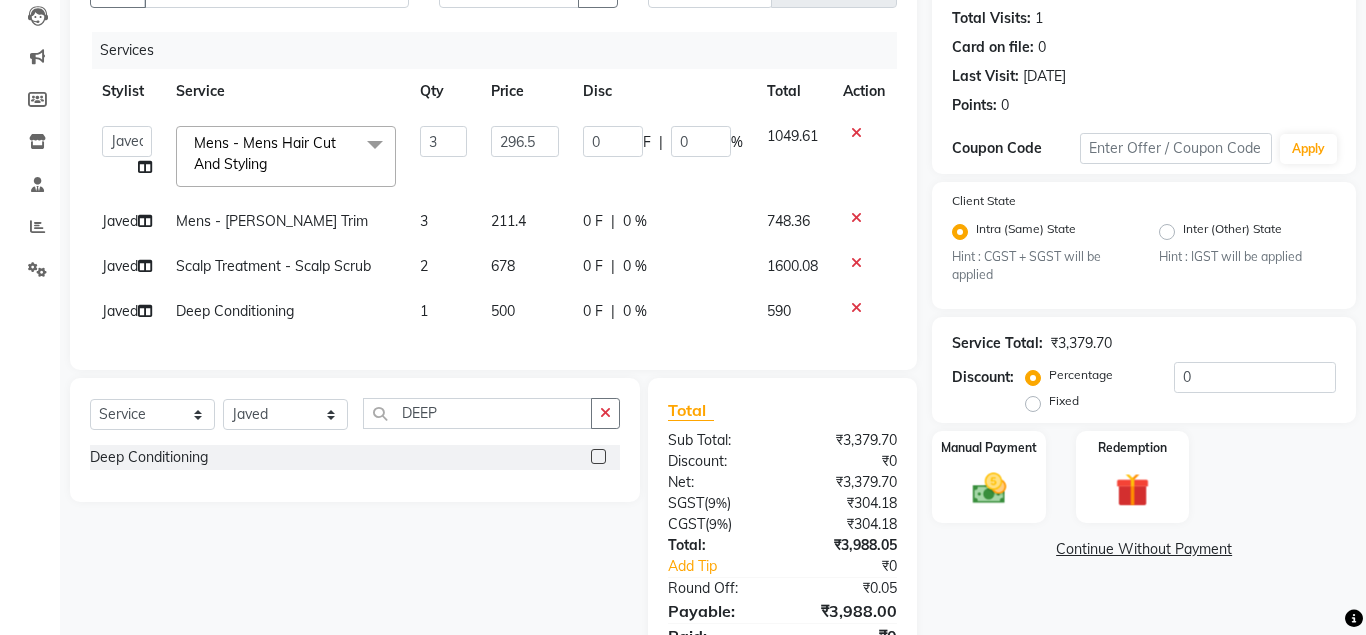 click on "1600.08" 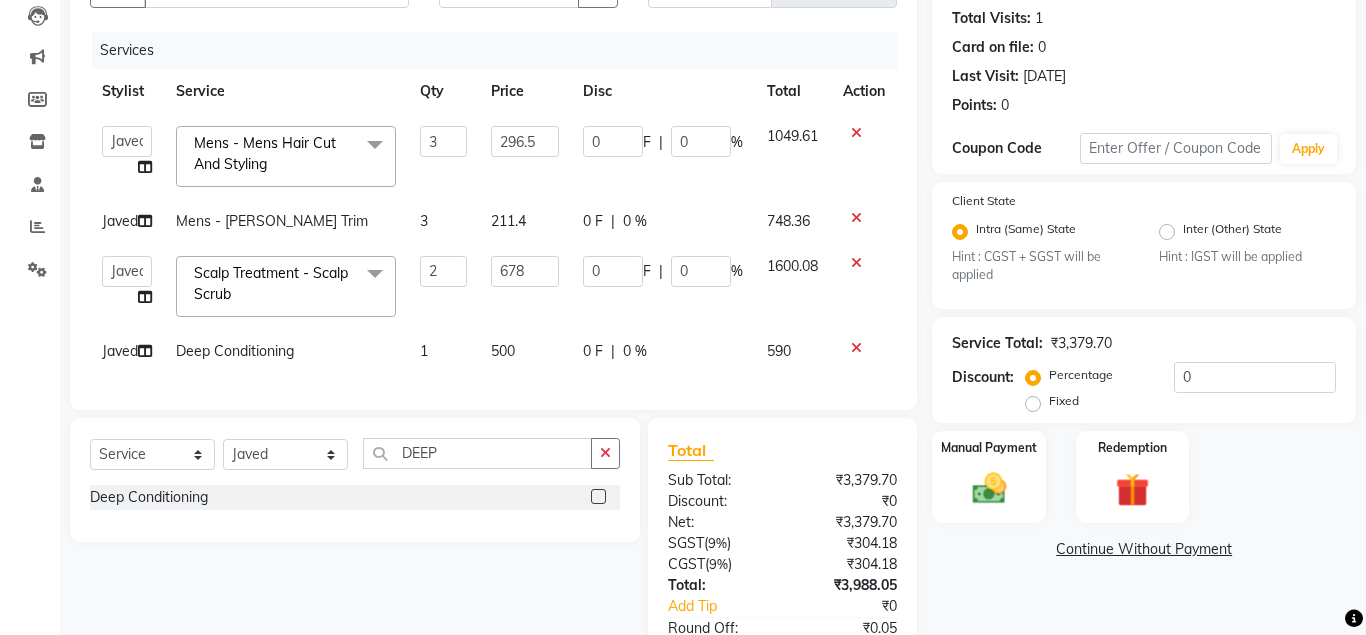 click on "500" 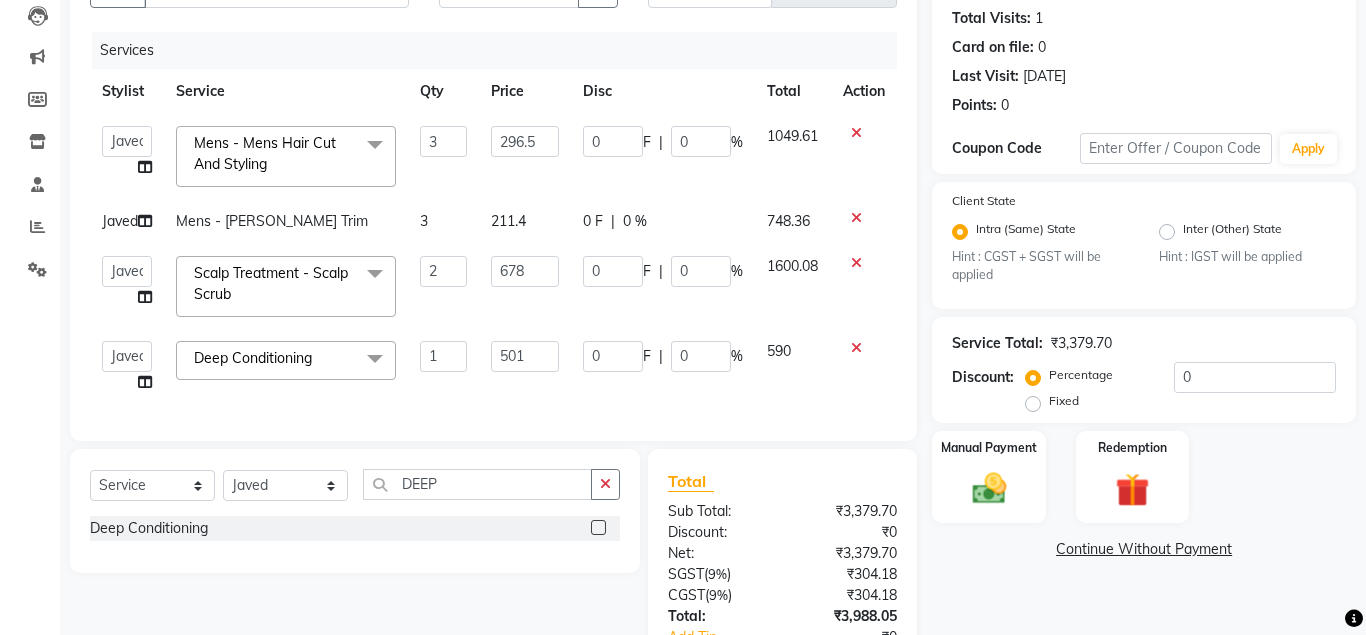 click on "501" 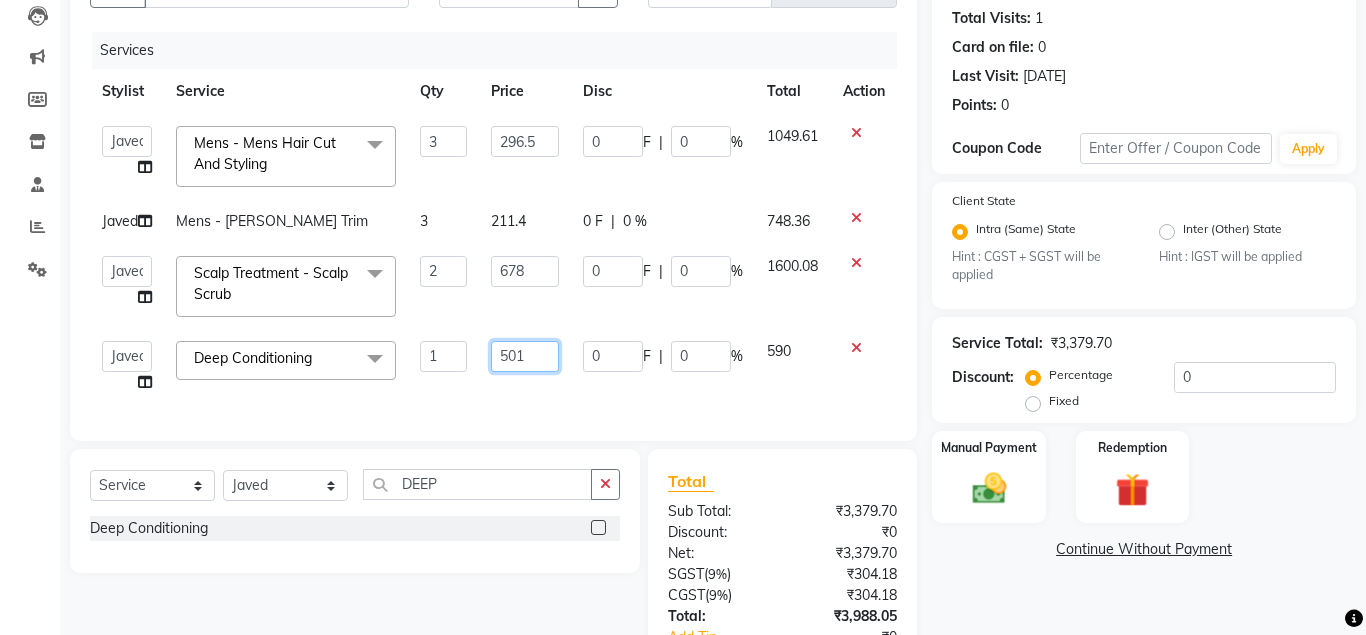 click on "501" 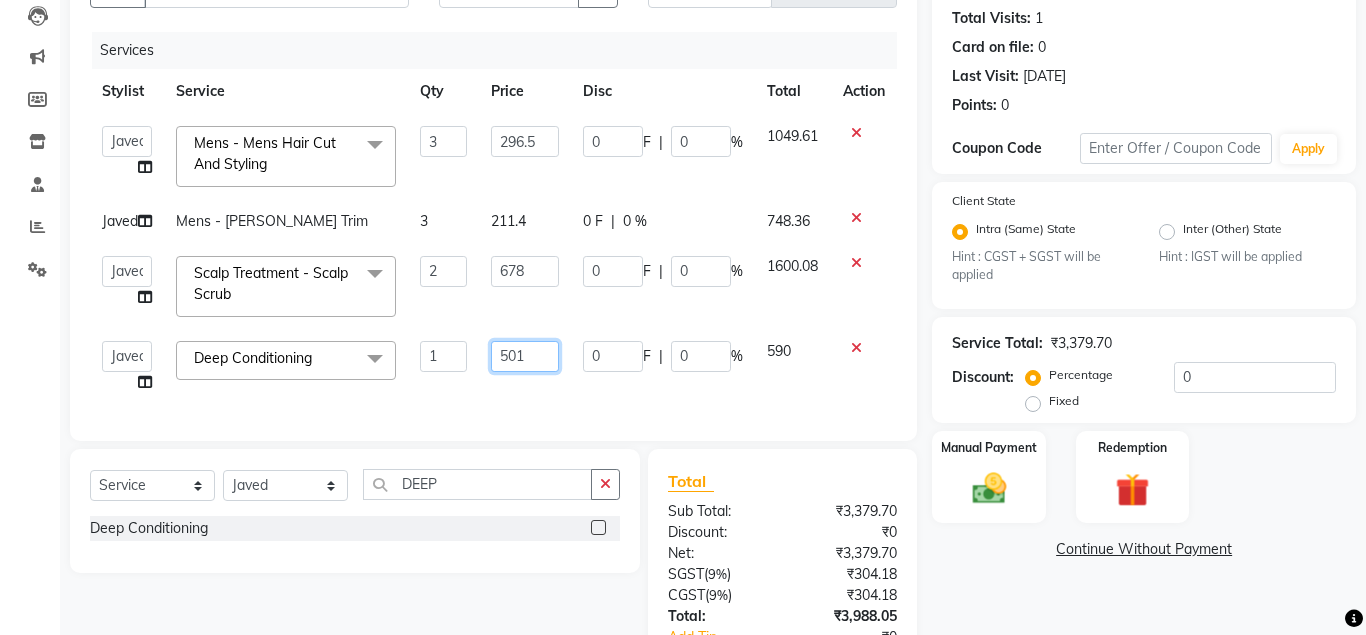 click on "501" 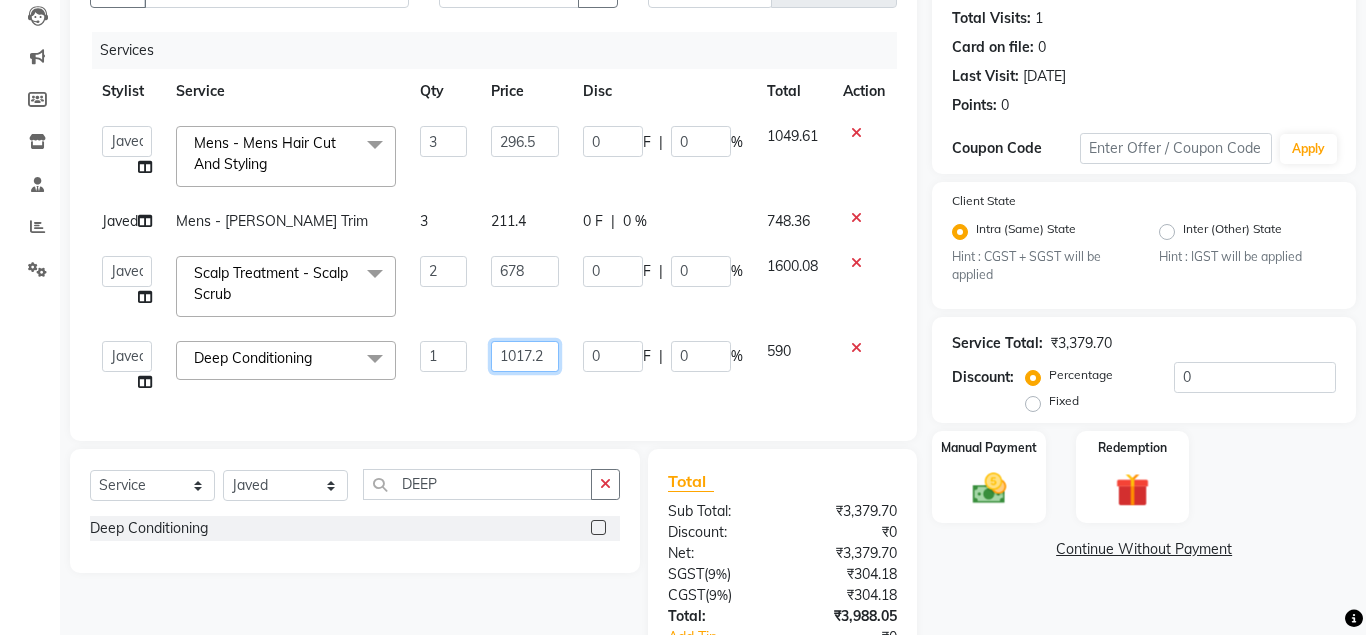 scroll, scrollTop: 0, scrollLeft: 15, axis: horizontal 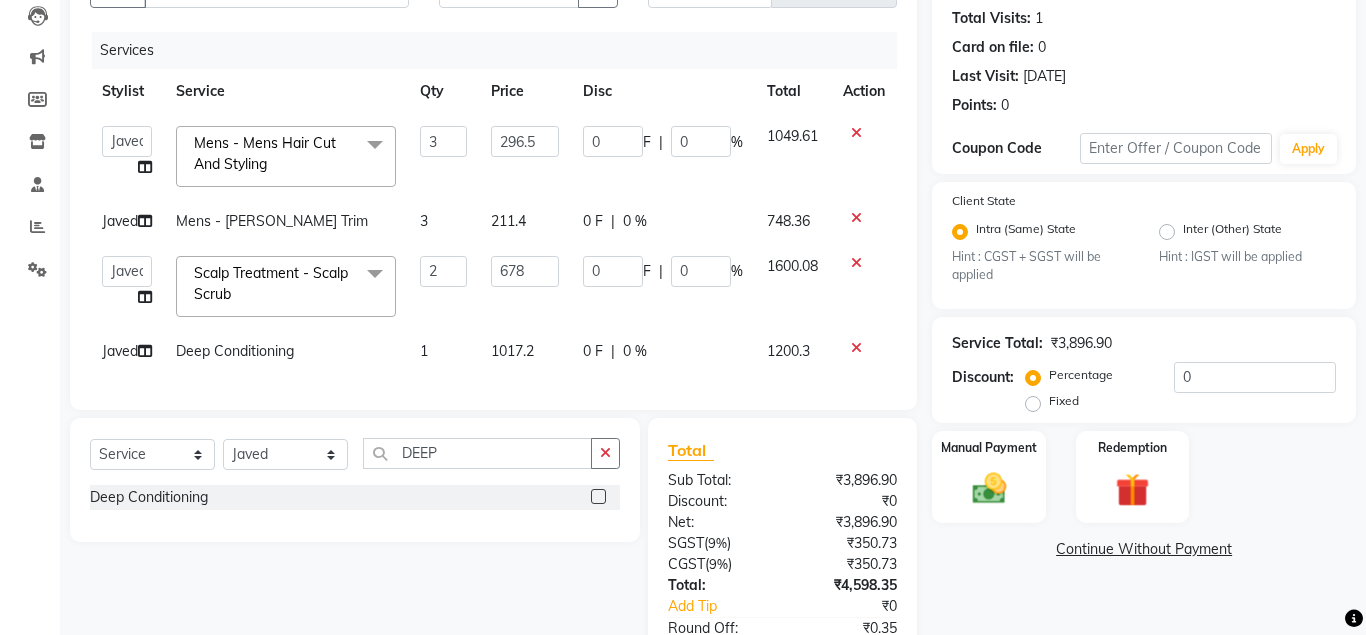 click on "1200.3" 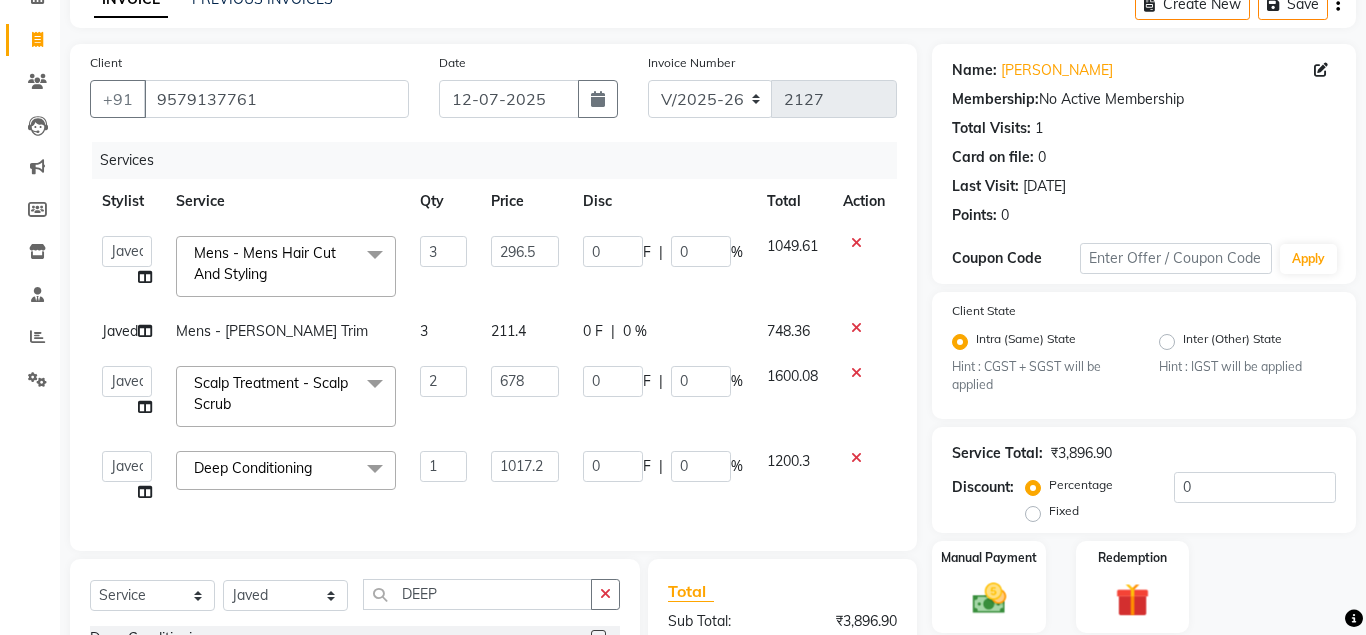 scroll, scrollTop: 0, scrollLeft: 0, axis: both 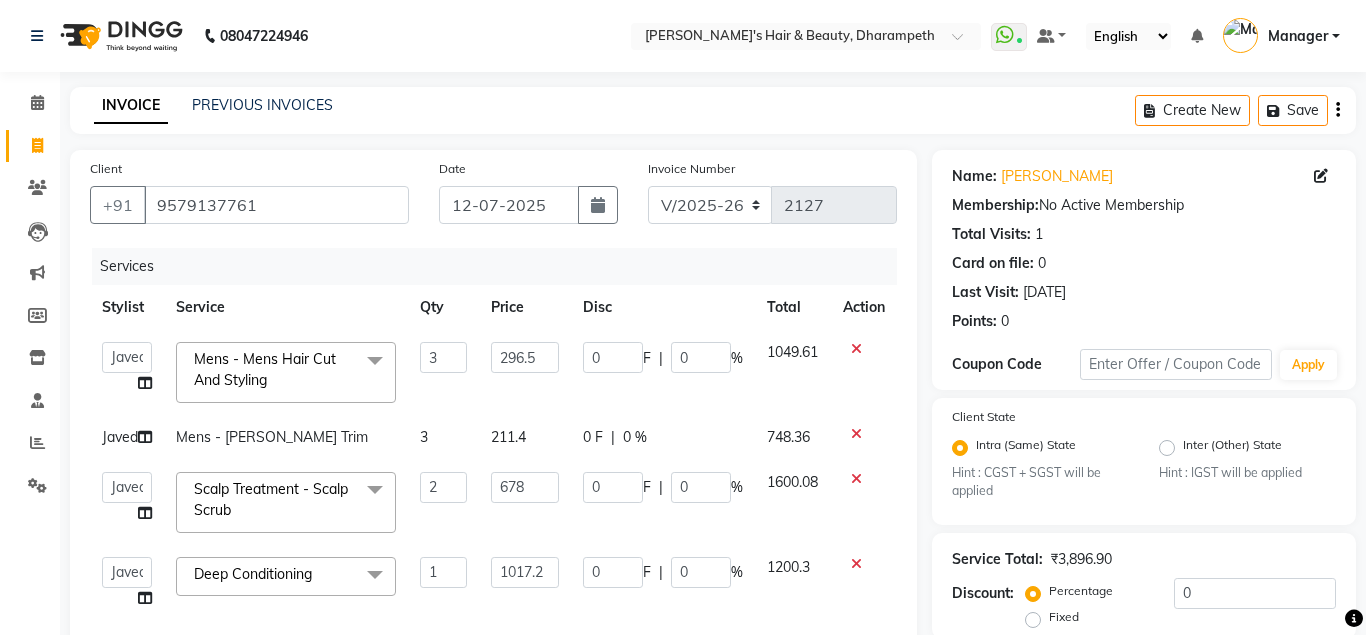 click on "3" 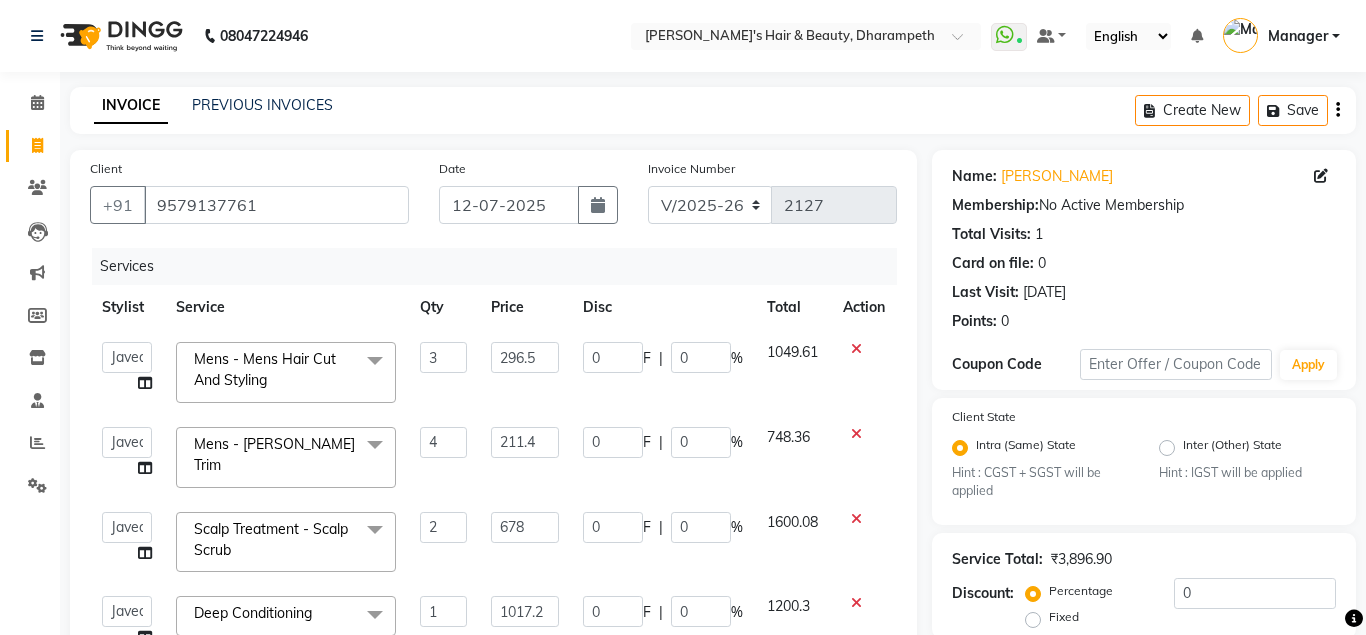 click on "4" 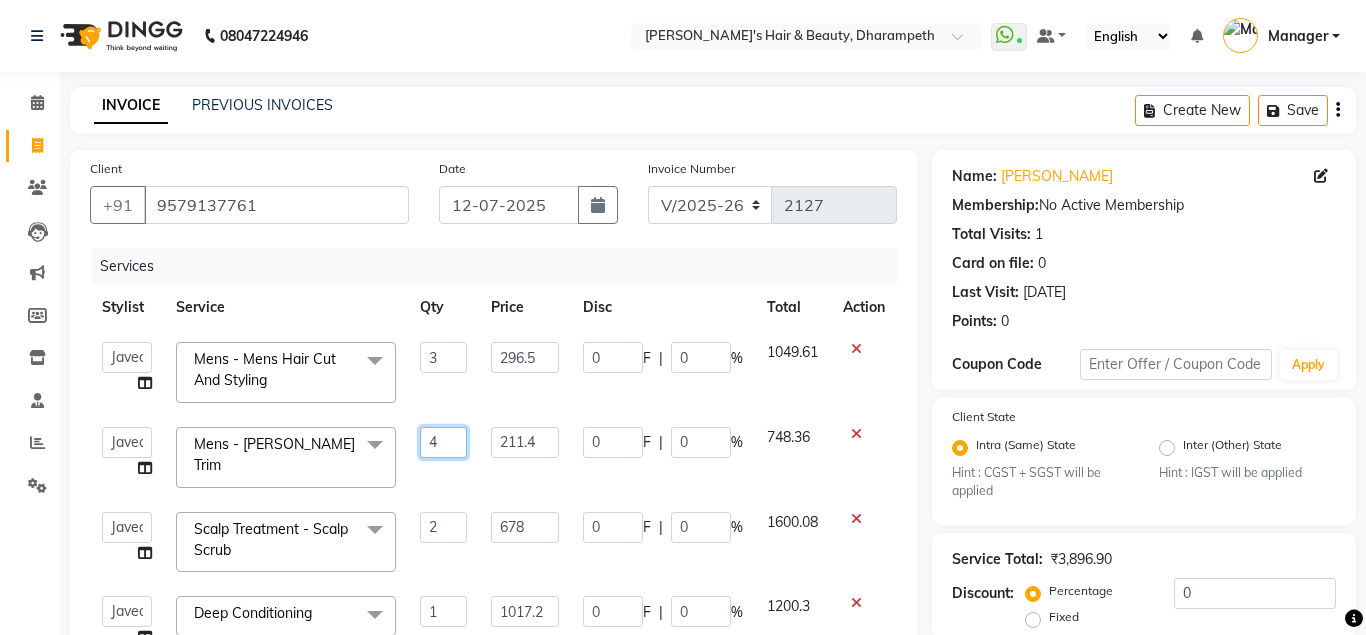 click on "4" 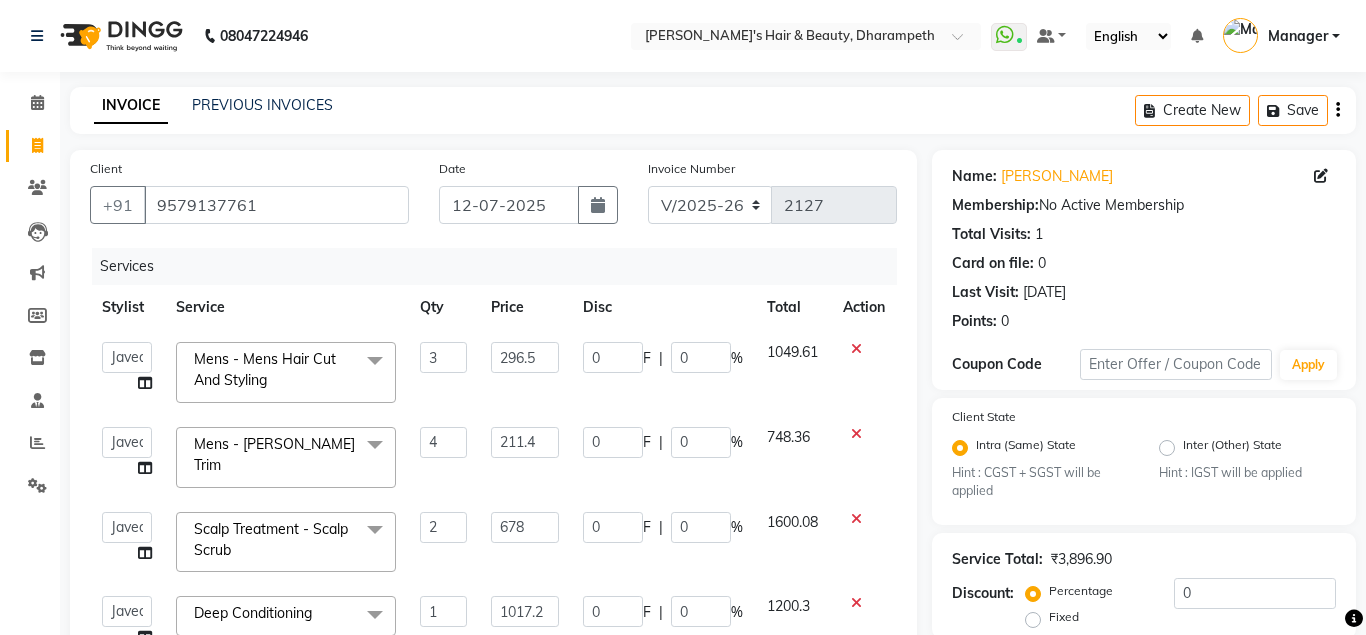 click on "748.36" 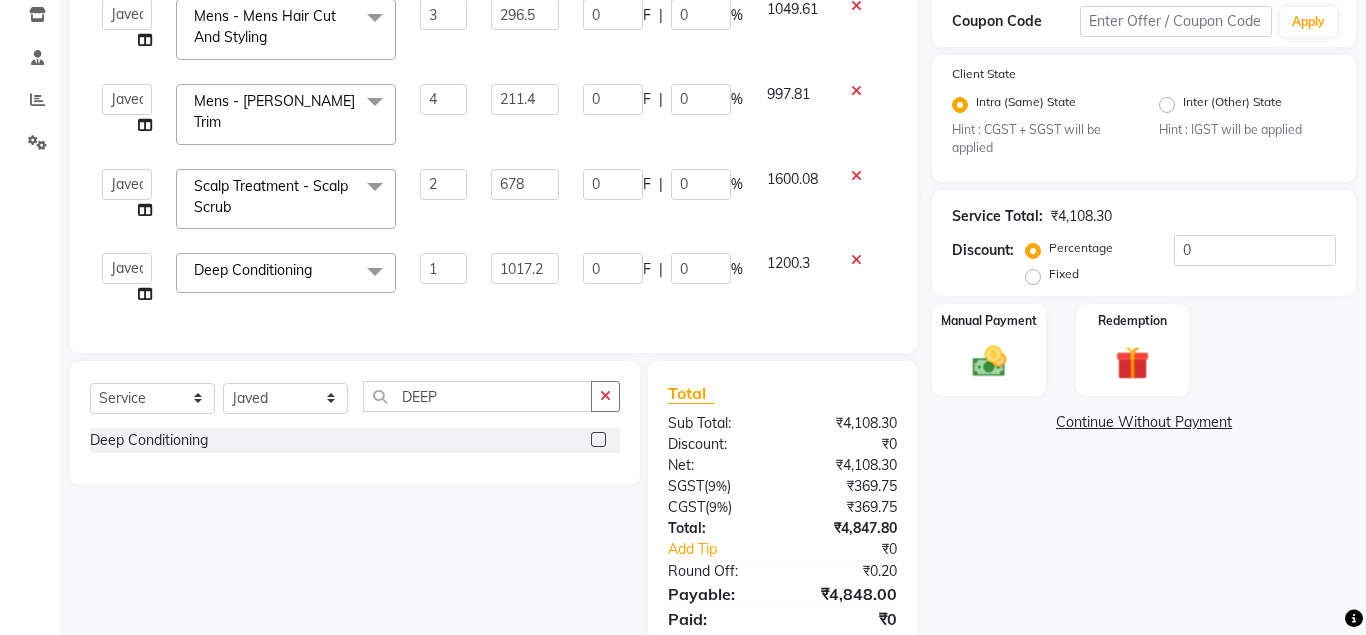 scroll, scrollTop: 406, scrollLeft: 0, axis: vertical 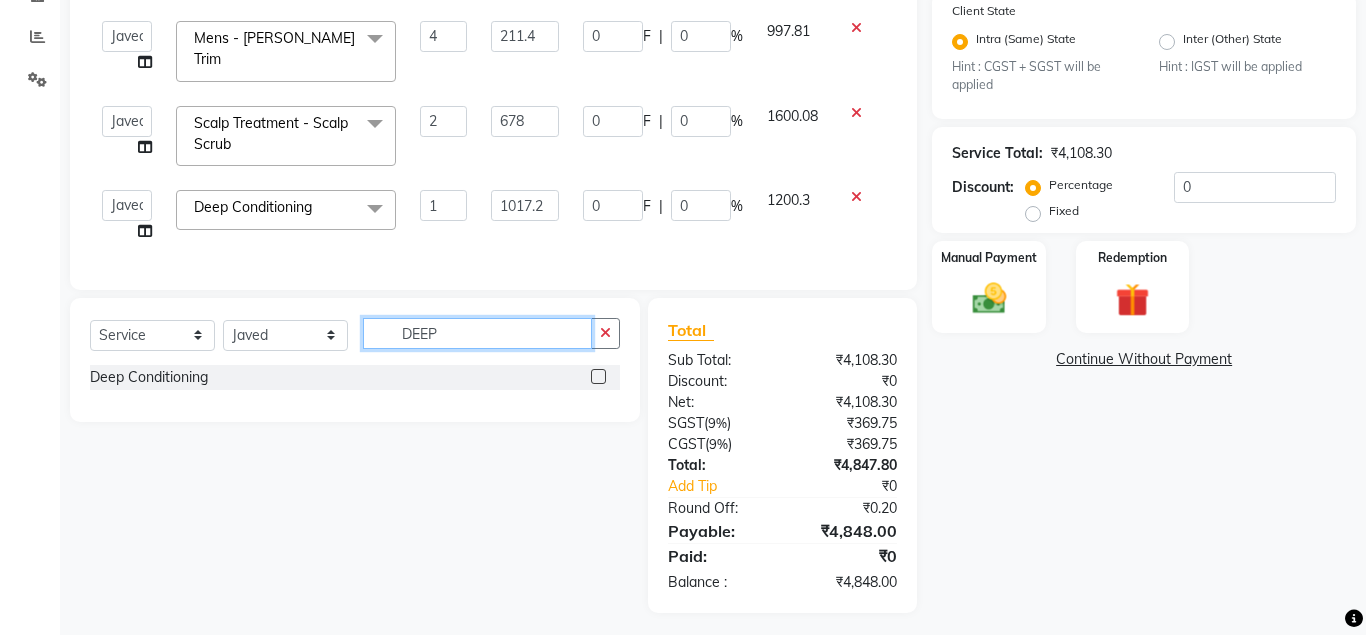 click on "DEEP" 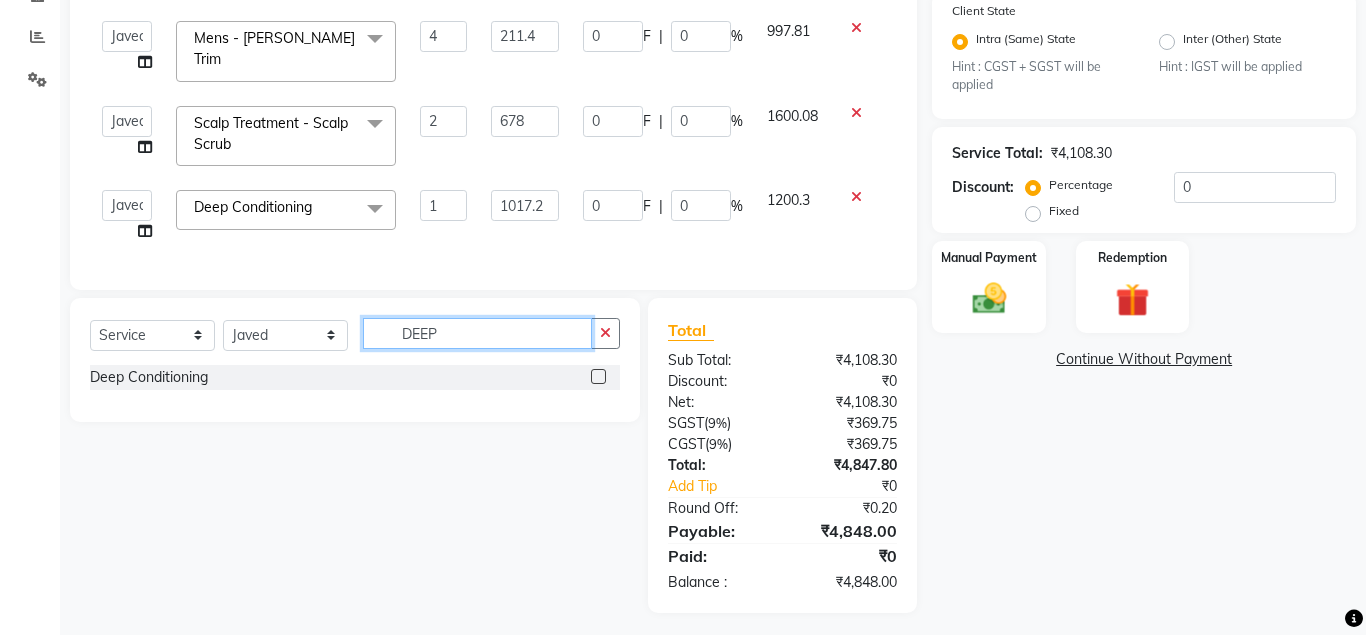 click on "DEEP" 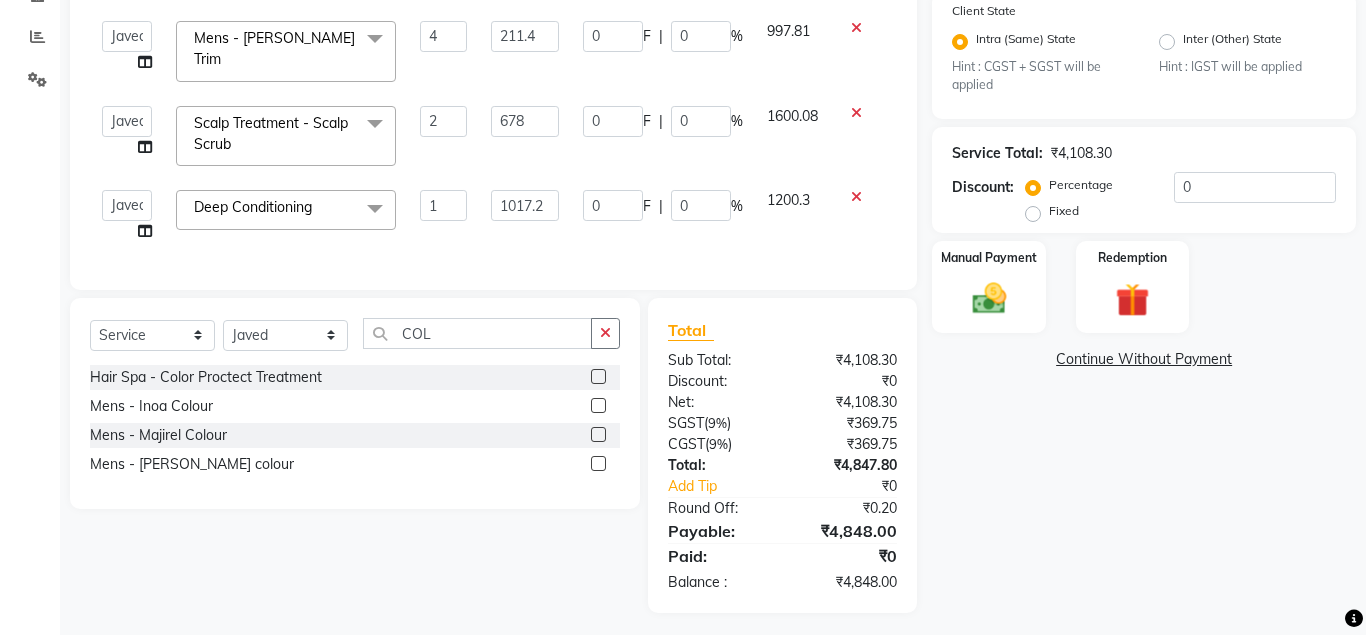 click 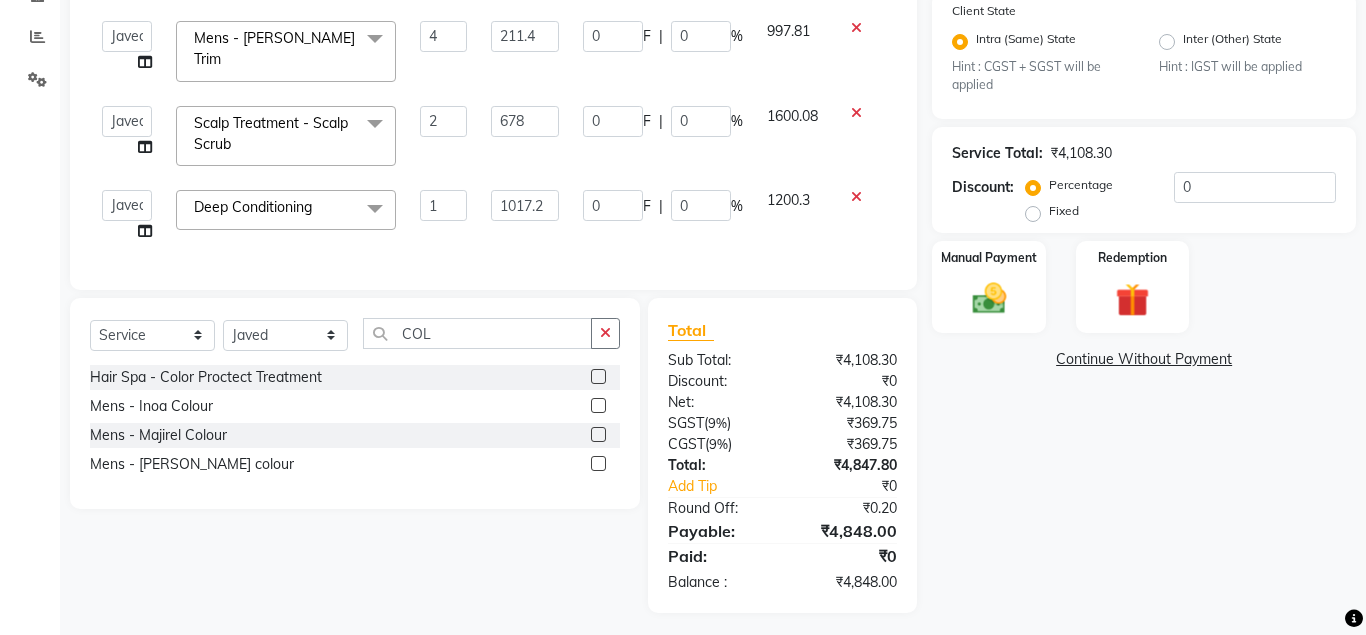 click at bounding box center (597, 406) 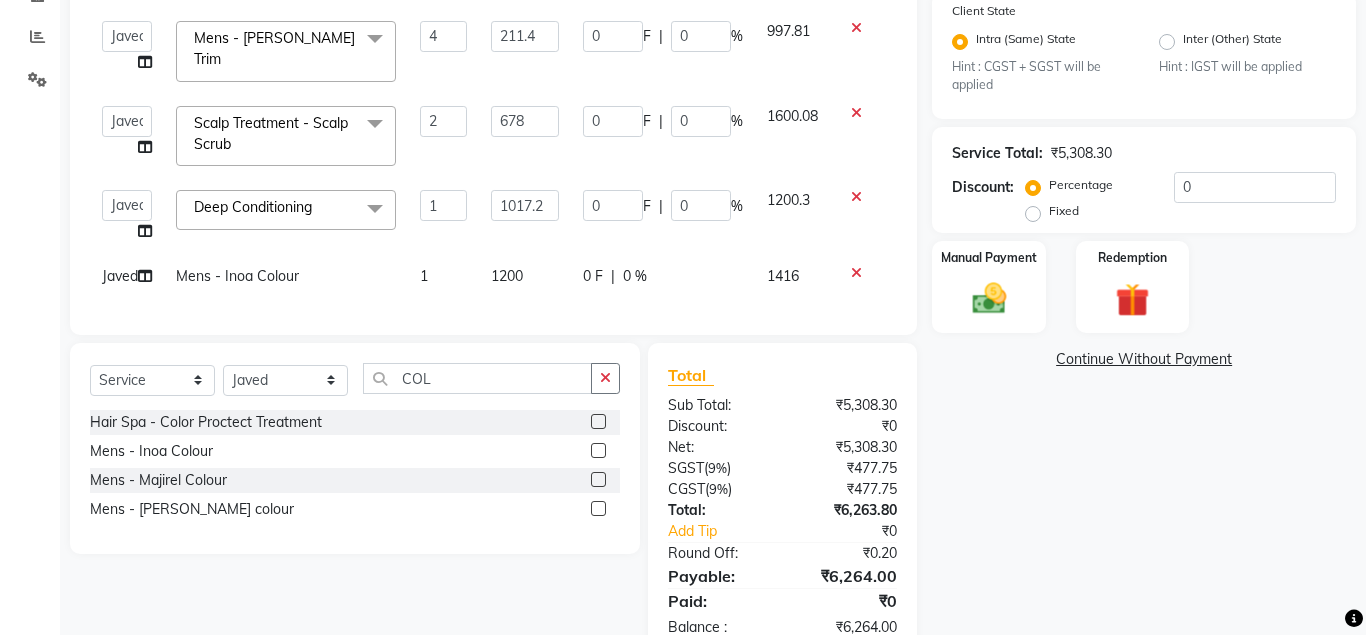 click on "1200" 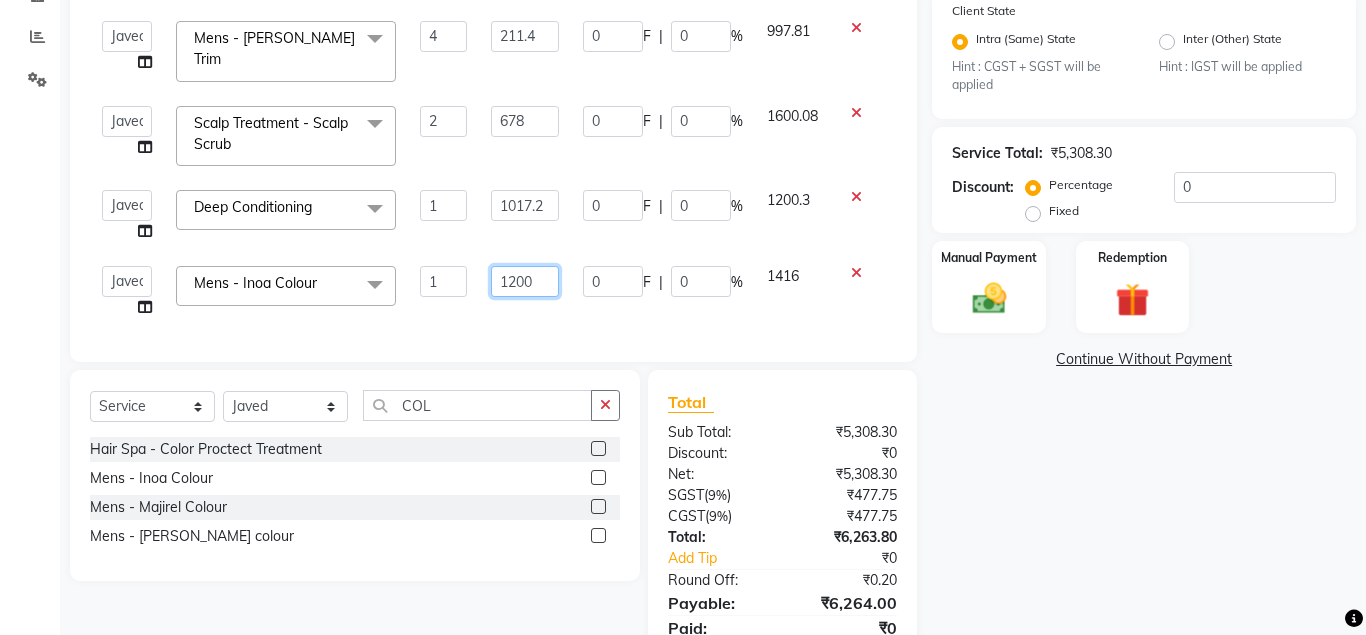 click on "1200" 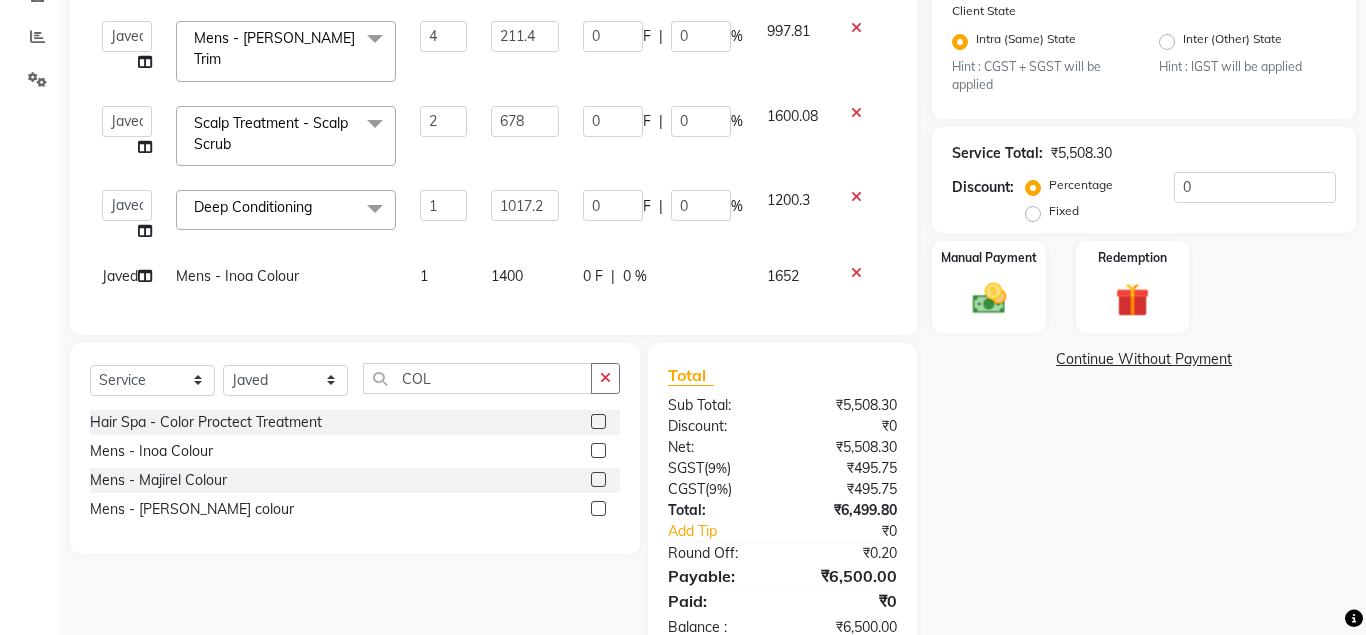 click on "1652" 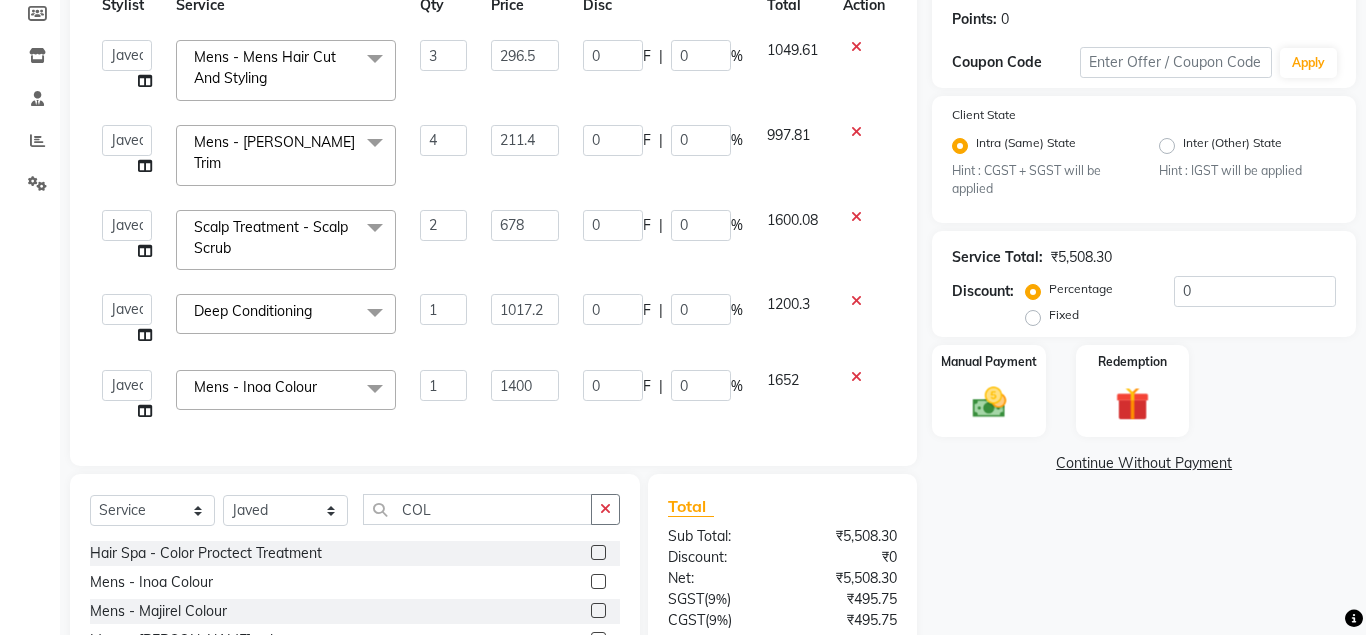 scroll, scrollTop: 297, scrollLeft: 0, axis: vertical 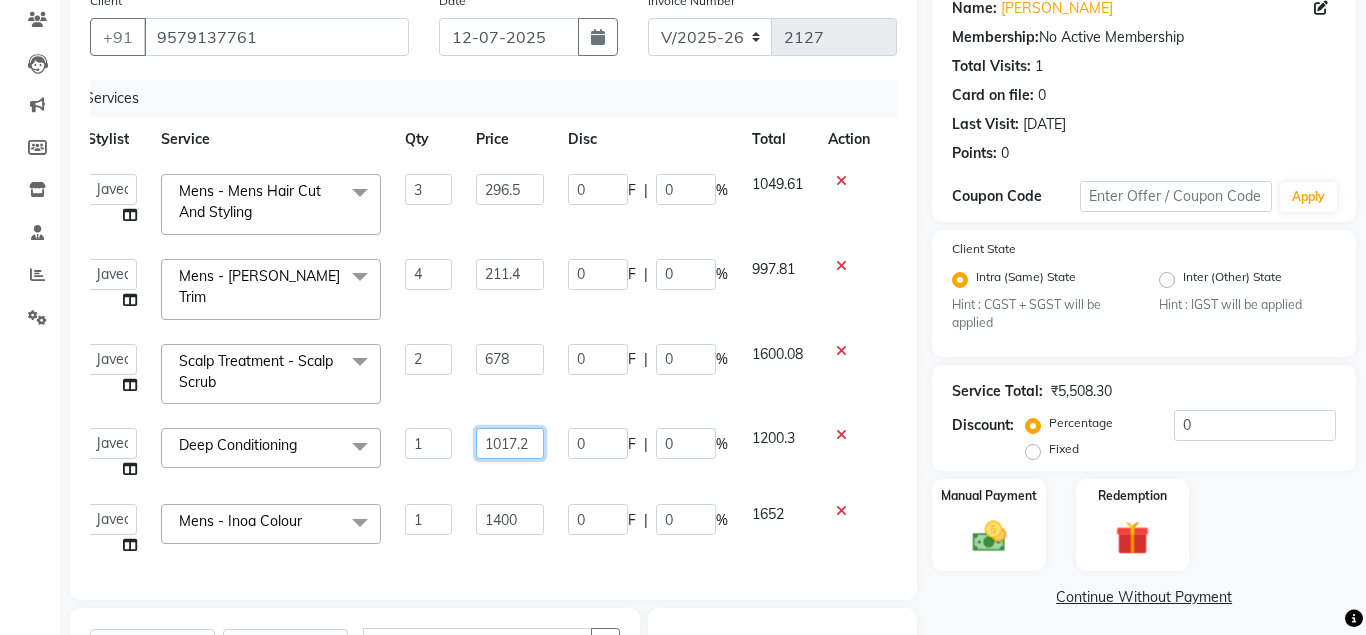 click on "1017.2" 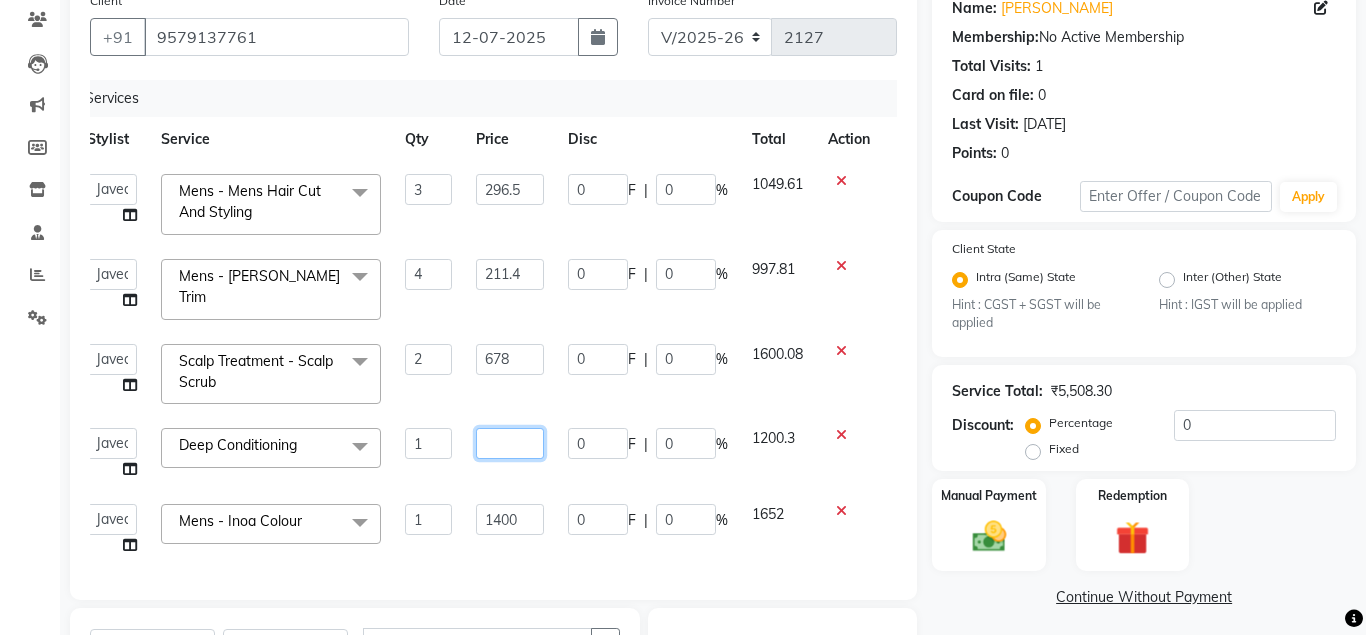 scroll, scrollTop: 0, scrollLeft: 7, axis: horizontal 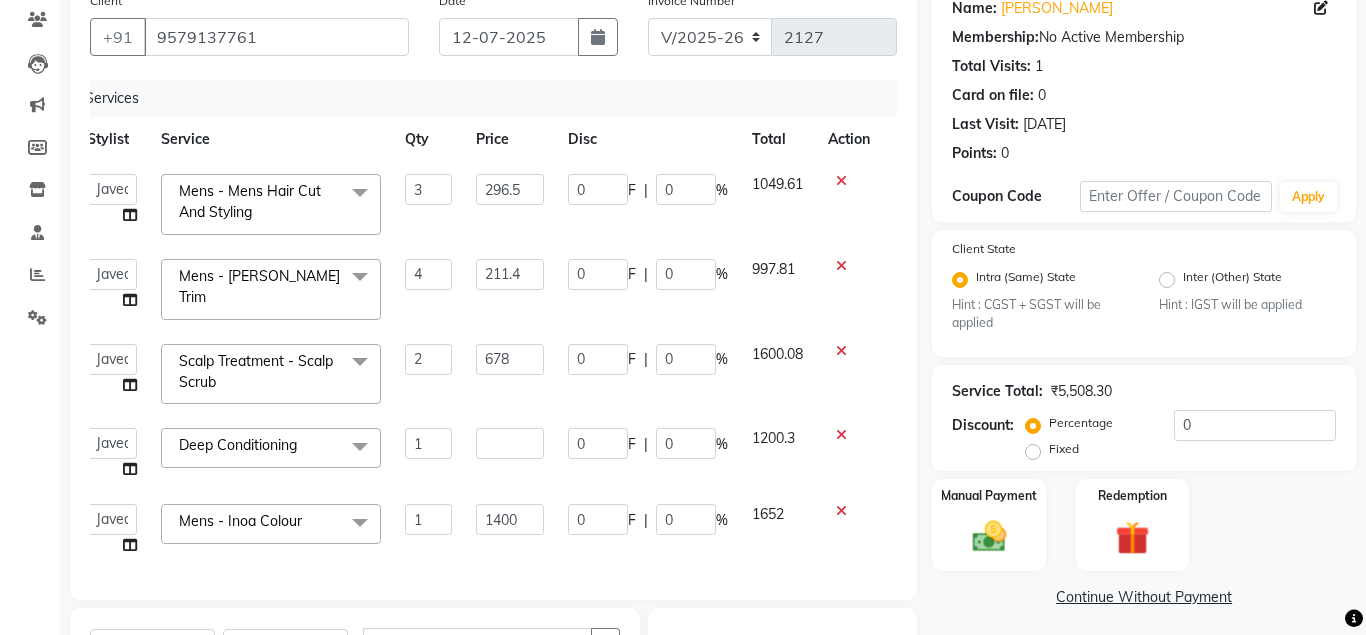 click on "1200.3" 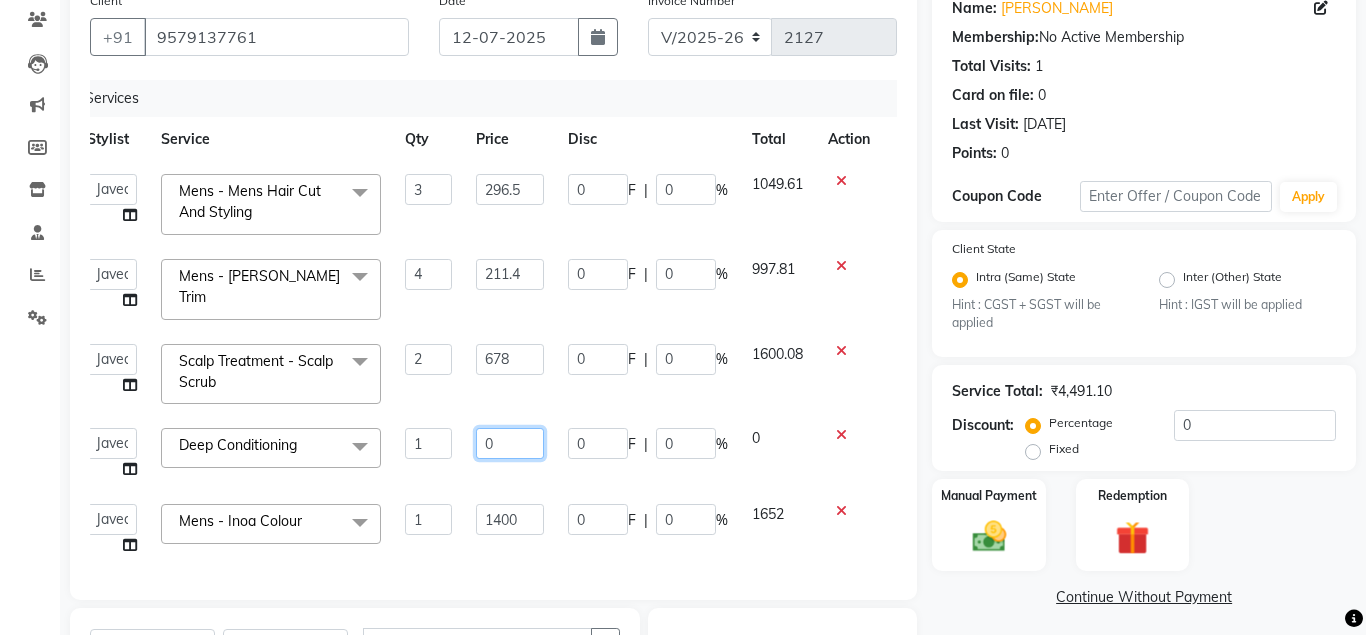 drag, startPoint x: 498, startPoint y: 436, endPoint x: 255, endPoint y: 491, distance: 249.14655 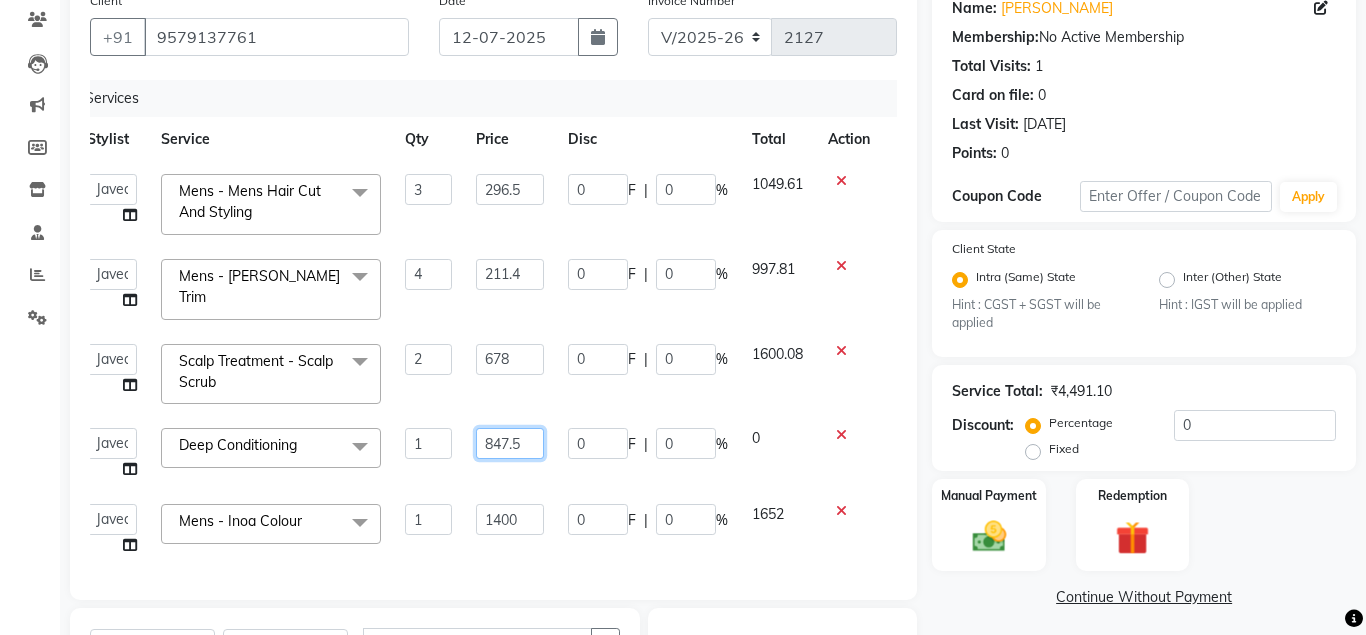 scroll, scrollTop: 0, scrollLeft: 6, axis: horizontal 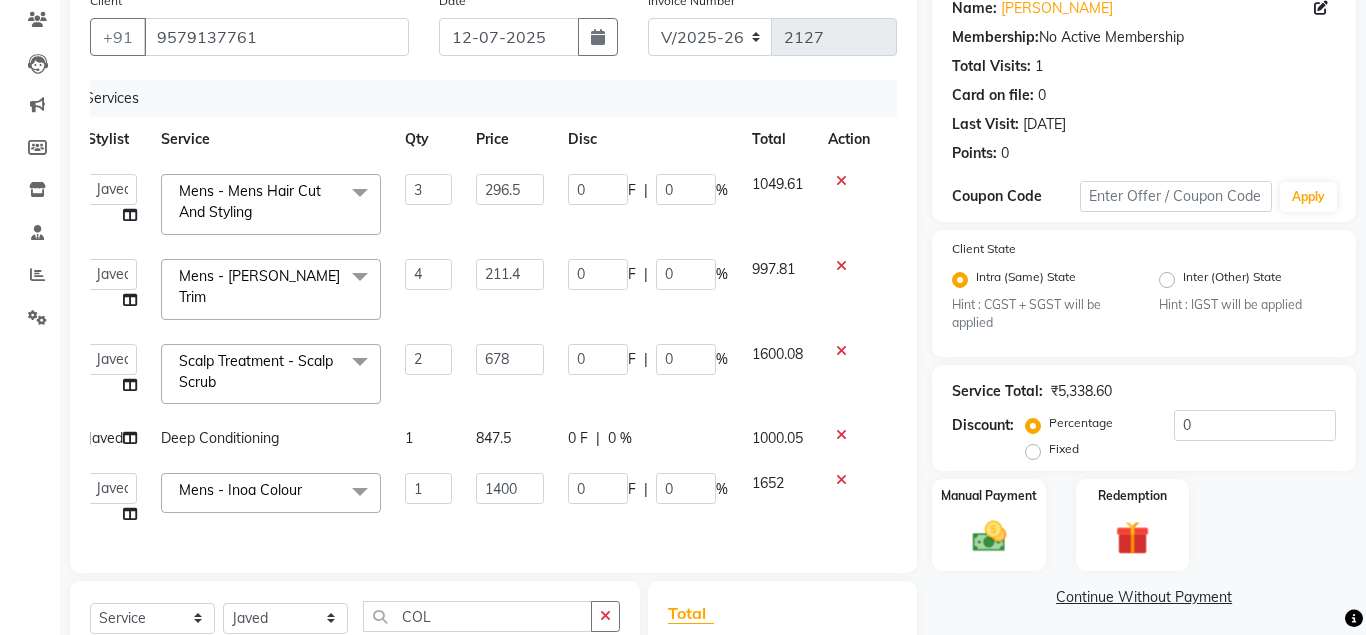 click on "1000.05" 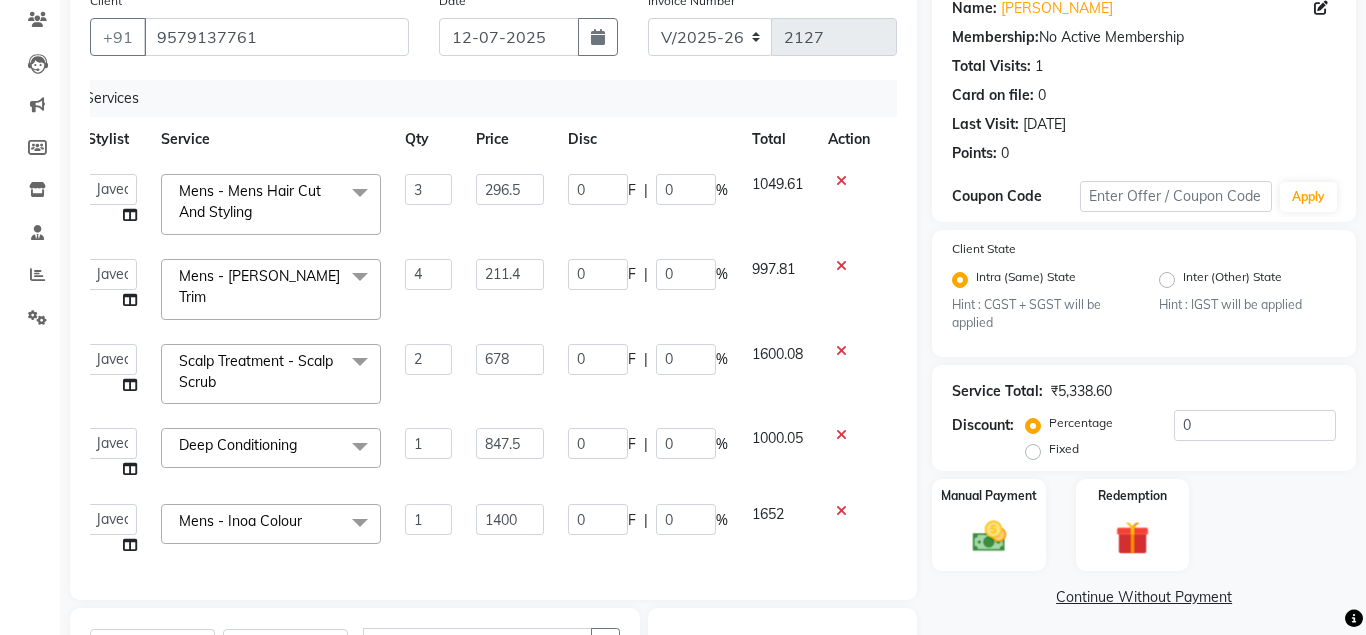 scroll, scrollTop: 482, scrollLeft: 0, axis: vertical 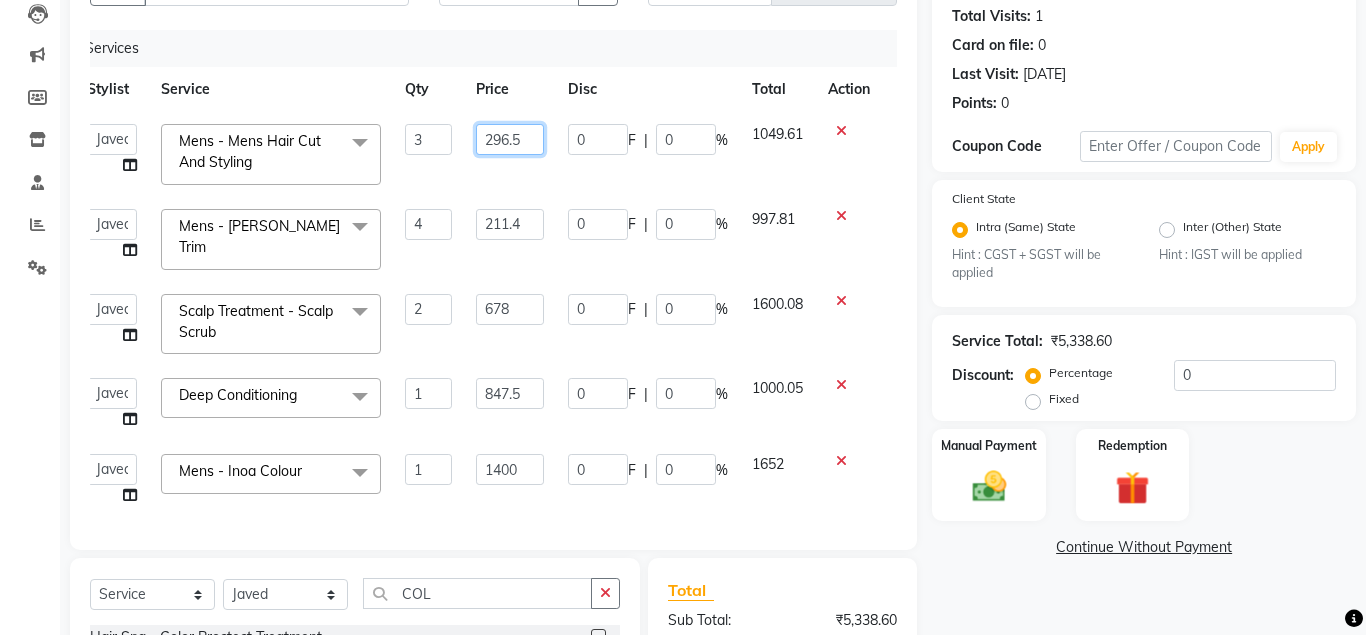 click on "296.5" 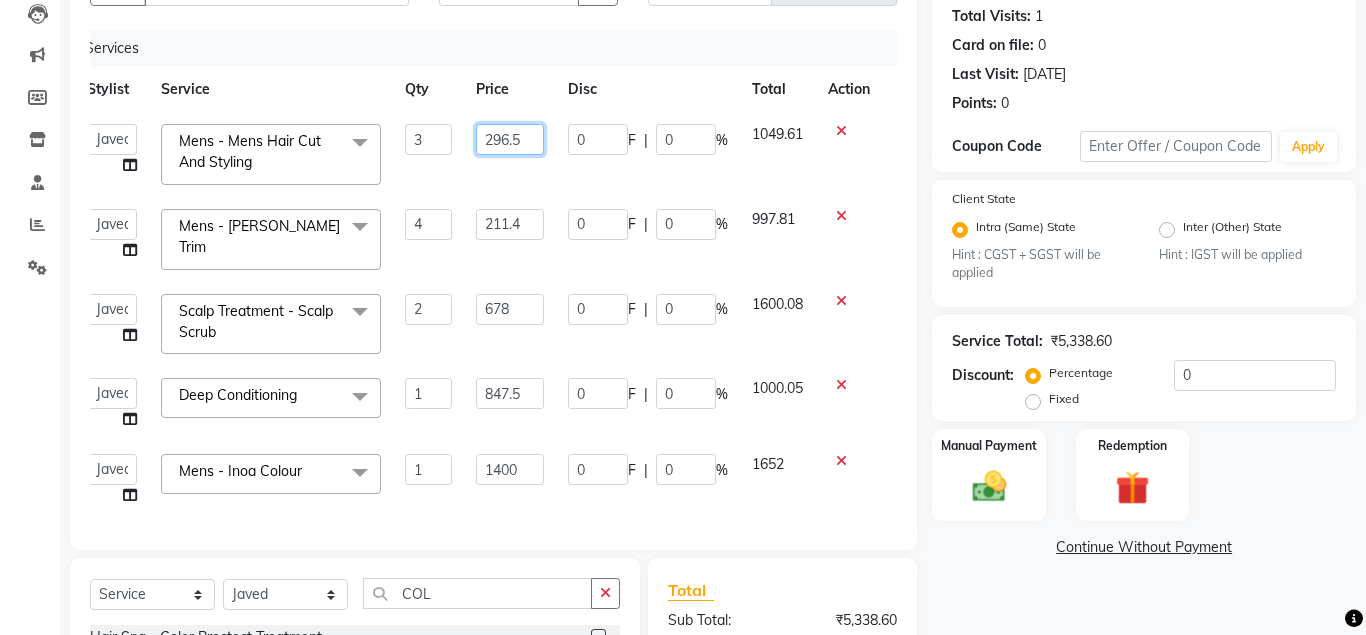scroll, scrollTop: 0, scrollLeft: 6, axis: horizontal 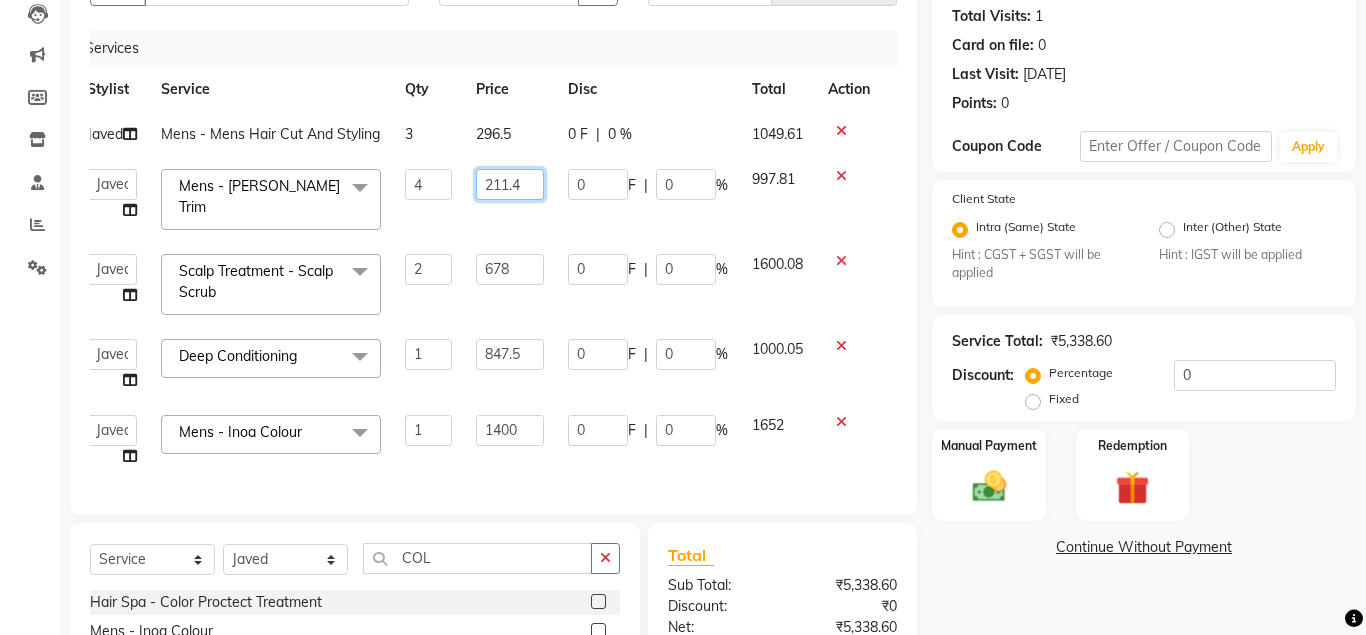 click on "211.4" 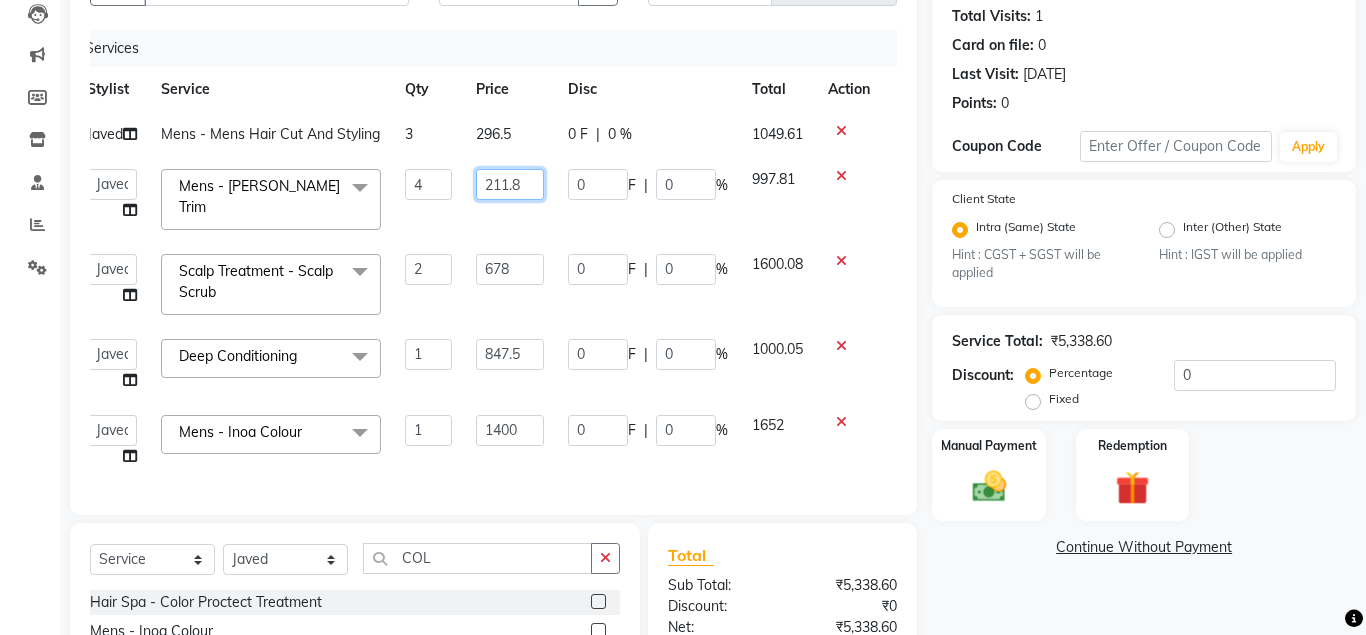 scroll, scrollTop: 0, scrollLeft: 6, axis: horizontal 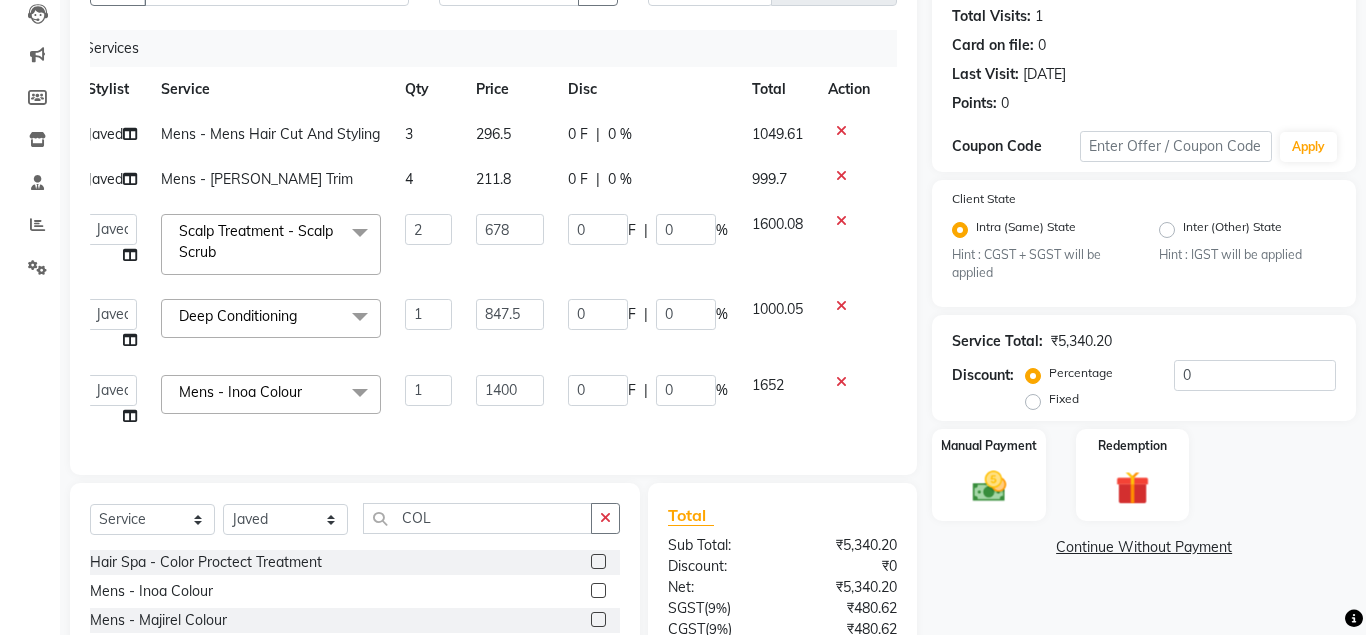 click on "999.7" 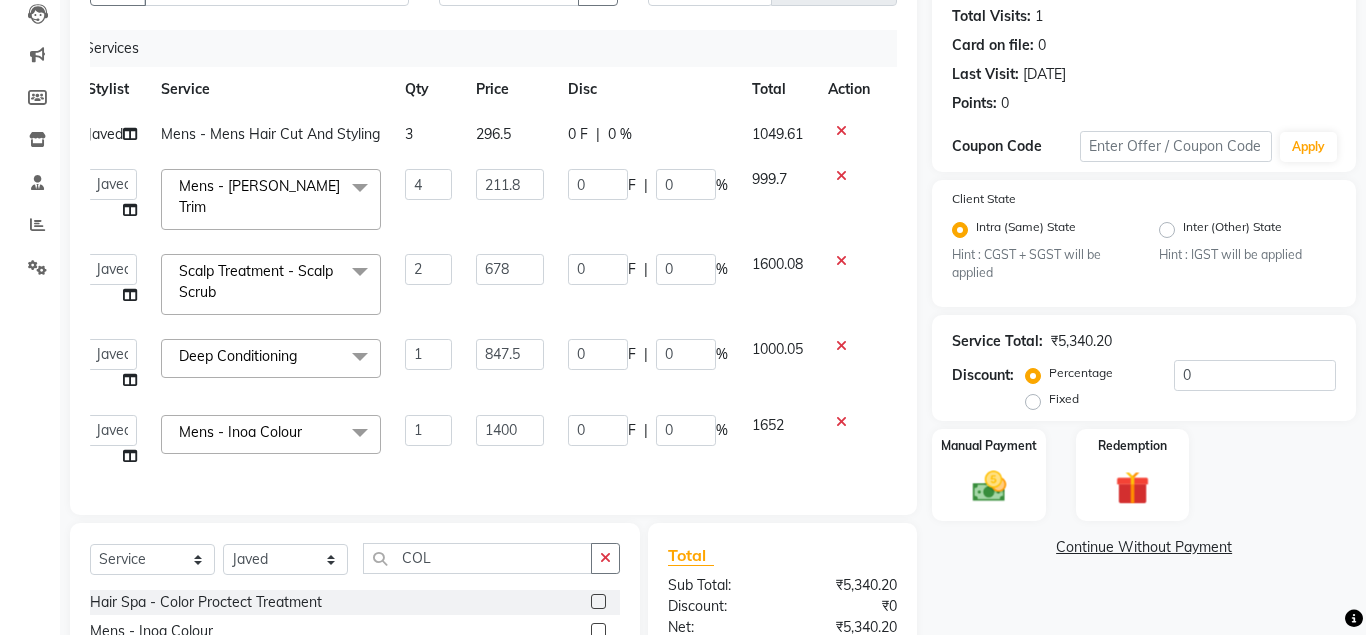 scroll, scrollTop: 463, scrollLeft: 0, axis: vertical 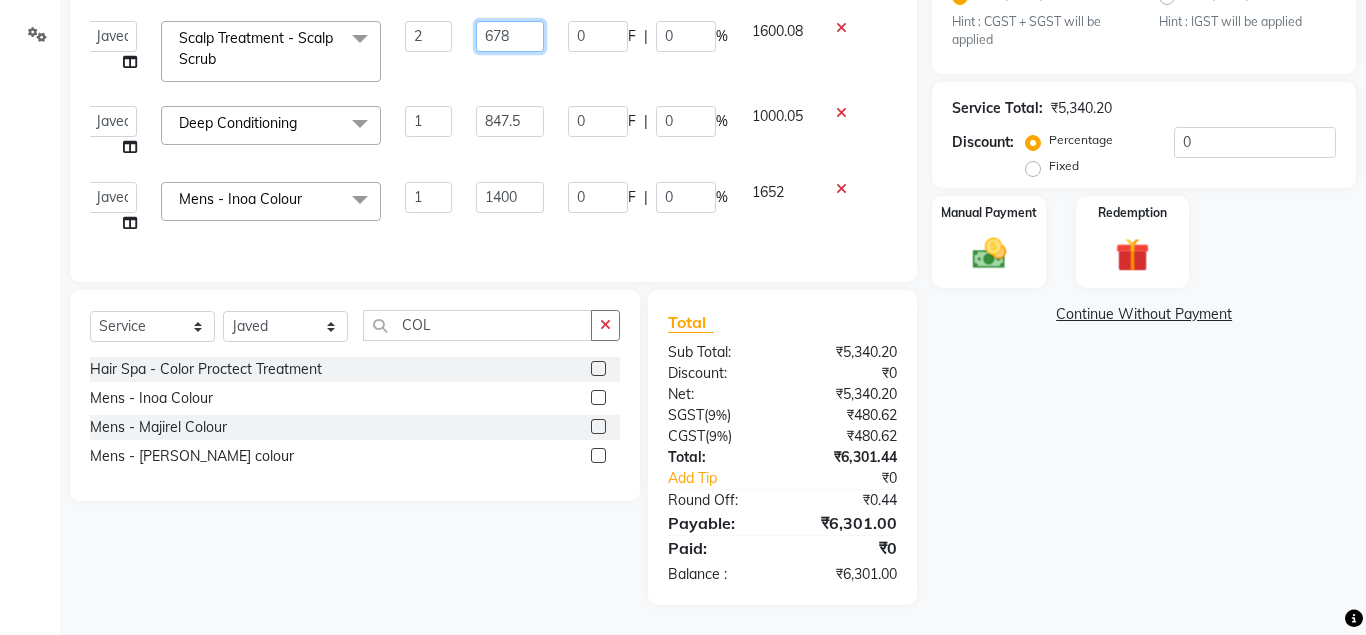 click on "678" 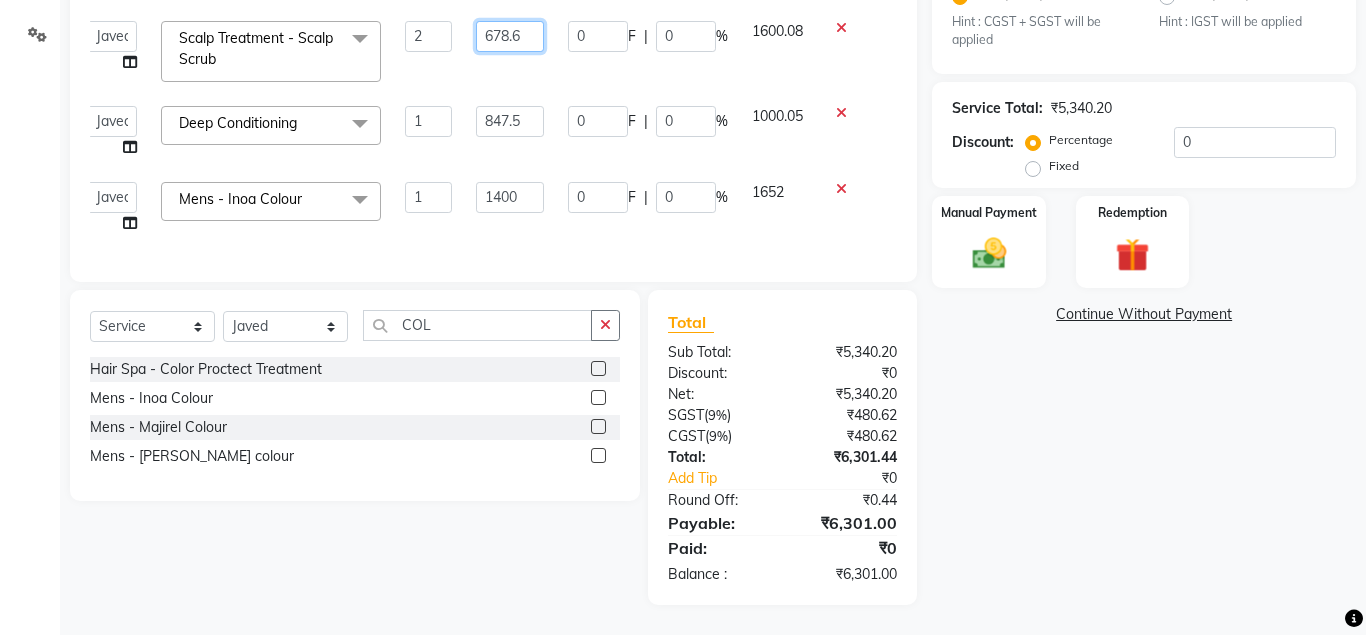 scroll, scrollTop: 0, scrollLeft: 6, axis: horizontal 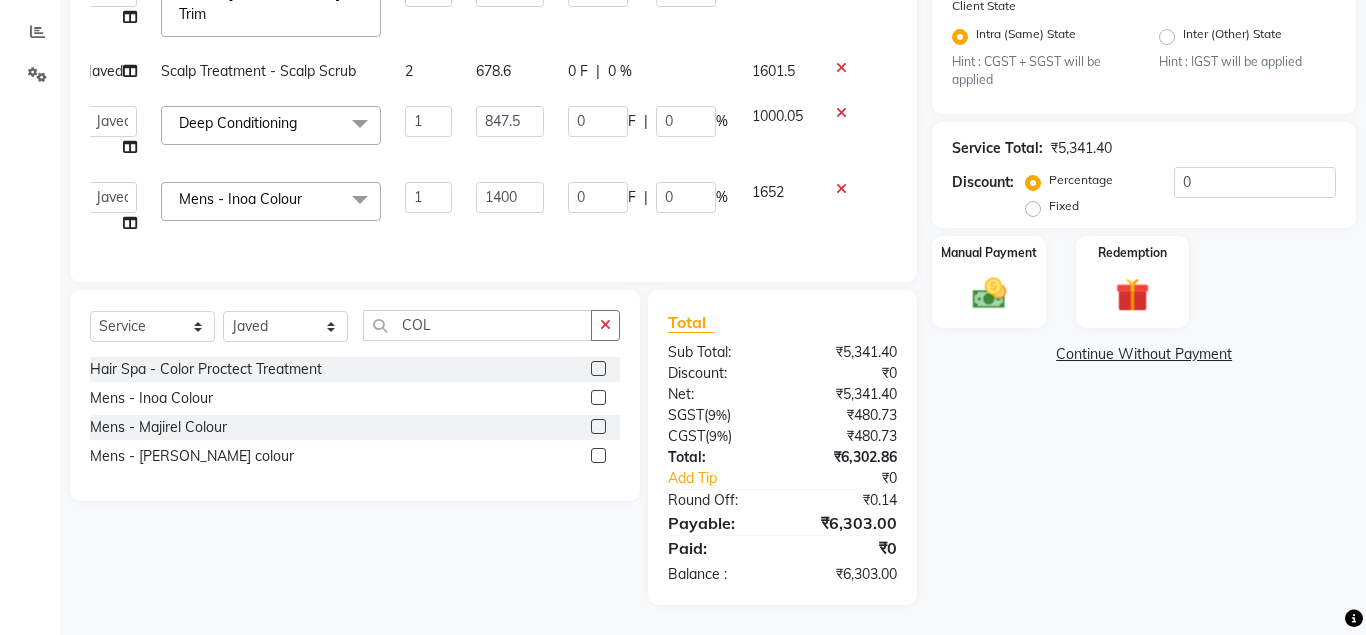 click on "1601.5" 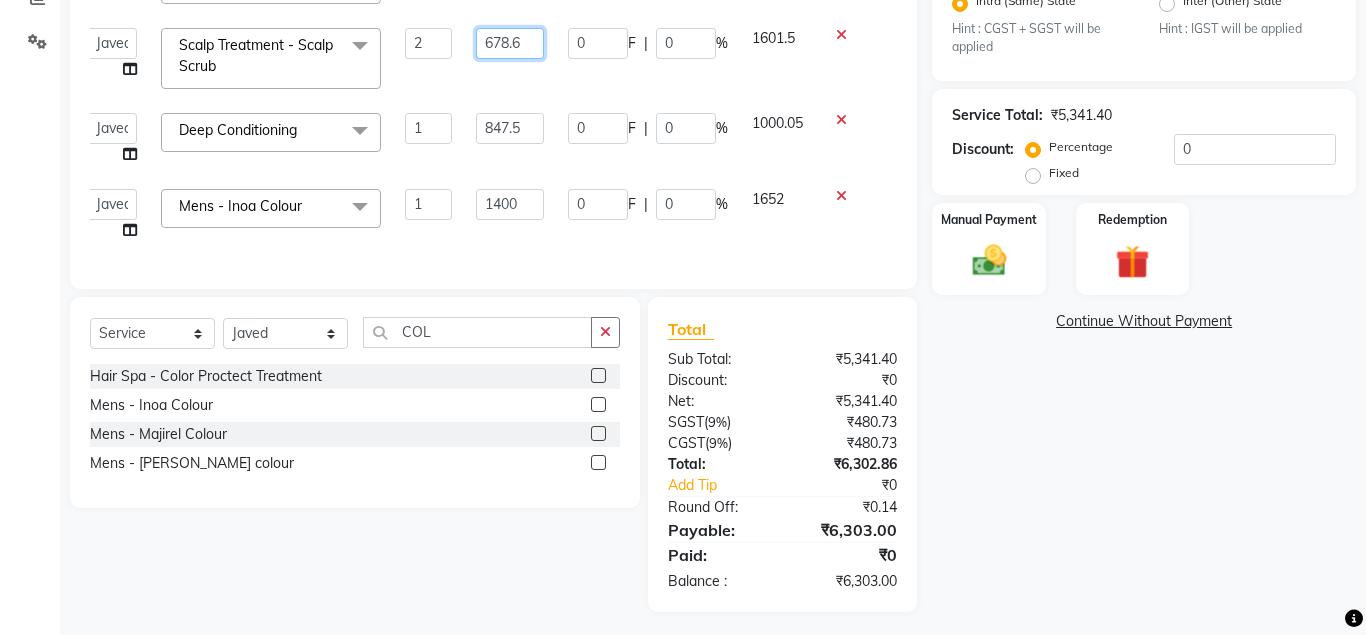 click on "678.6" 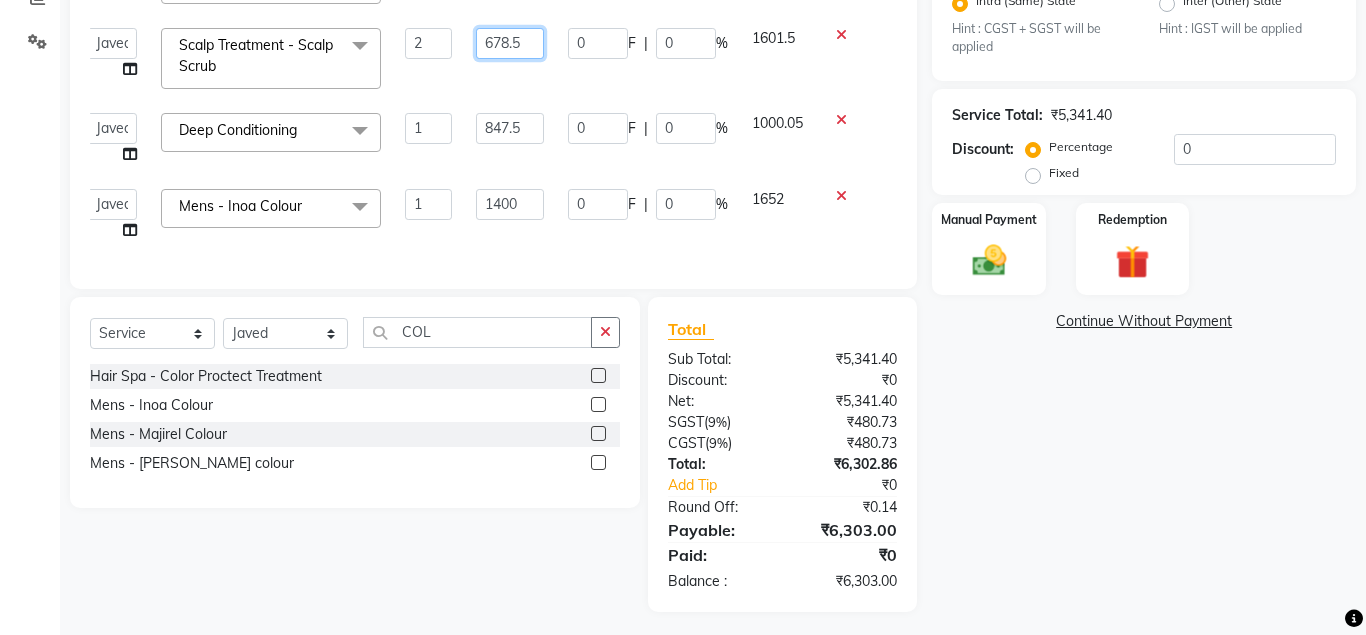 scroll, scrollTop: 0, scrollLeft: 6, axis: horizontal 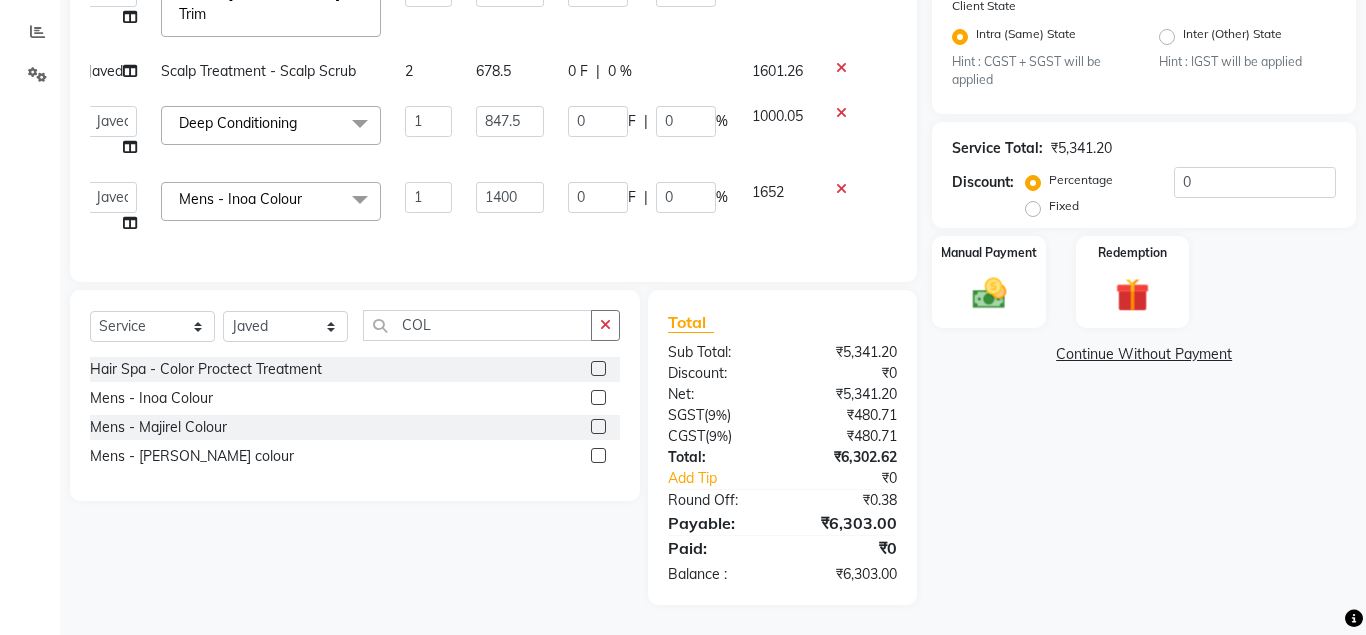 click on "1601.26" 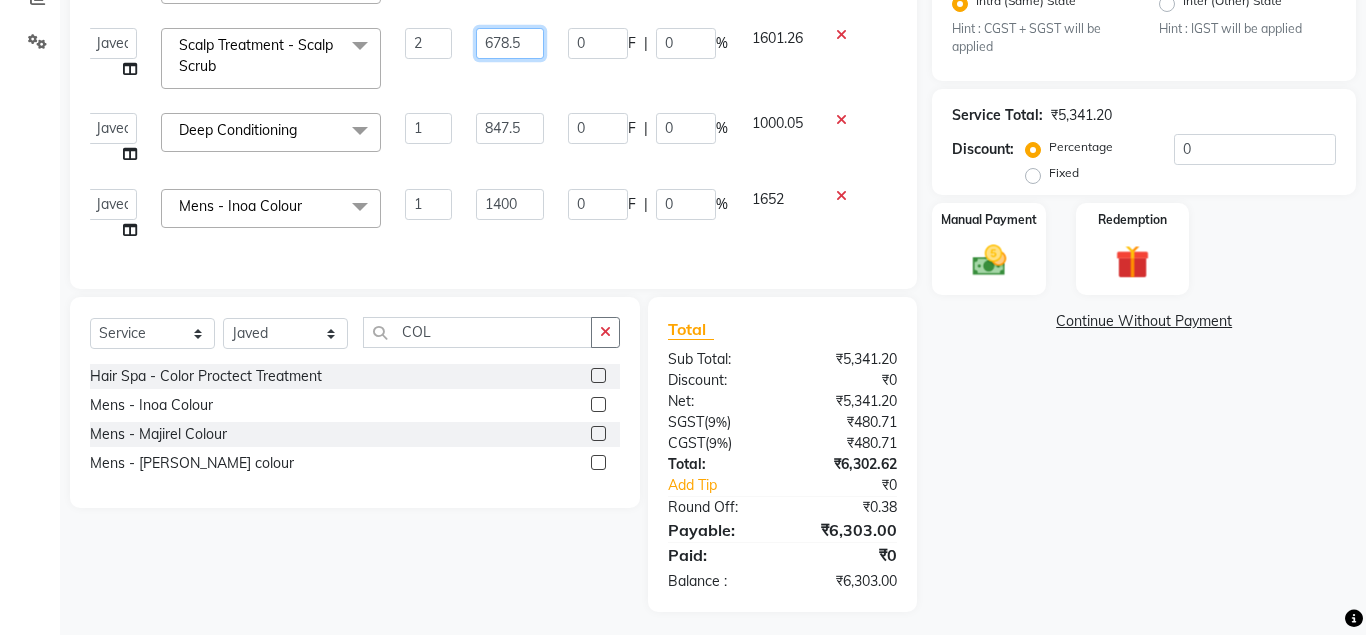 click on "678.5" 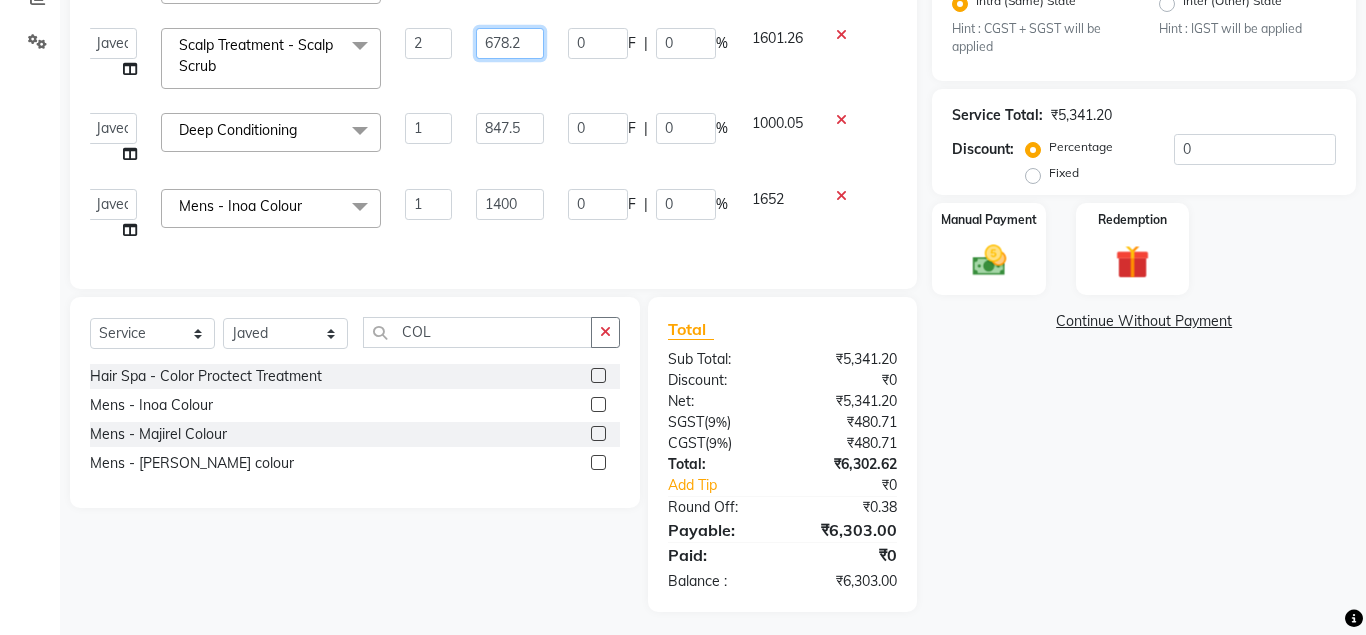 scroll, scrollTop: 0, scrollLeft: 6, axis: horizontal 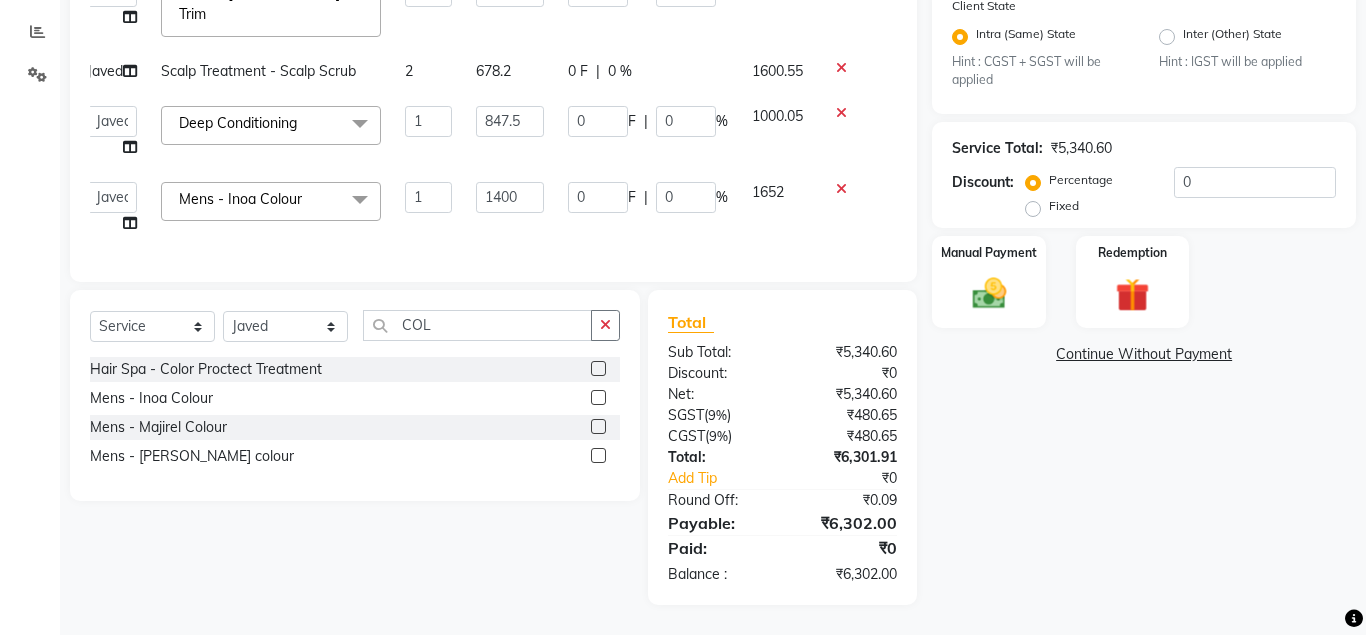 click on "1600.55" 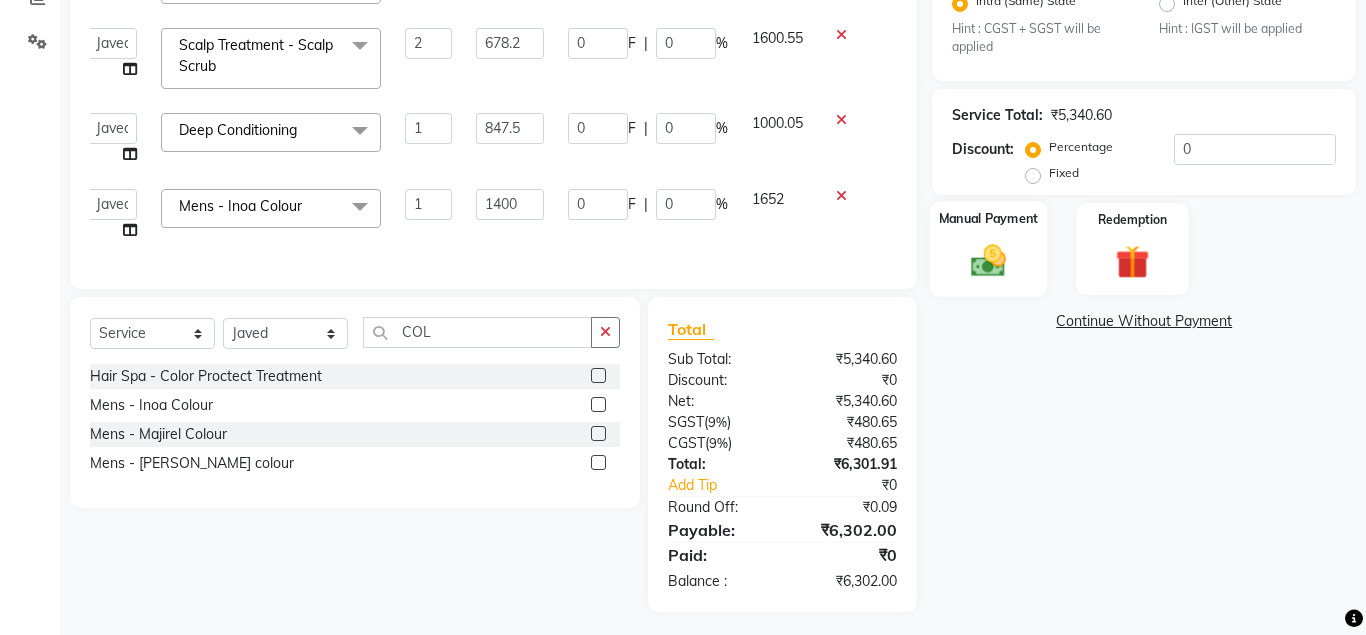 click 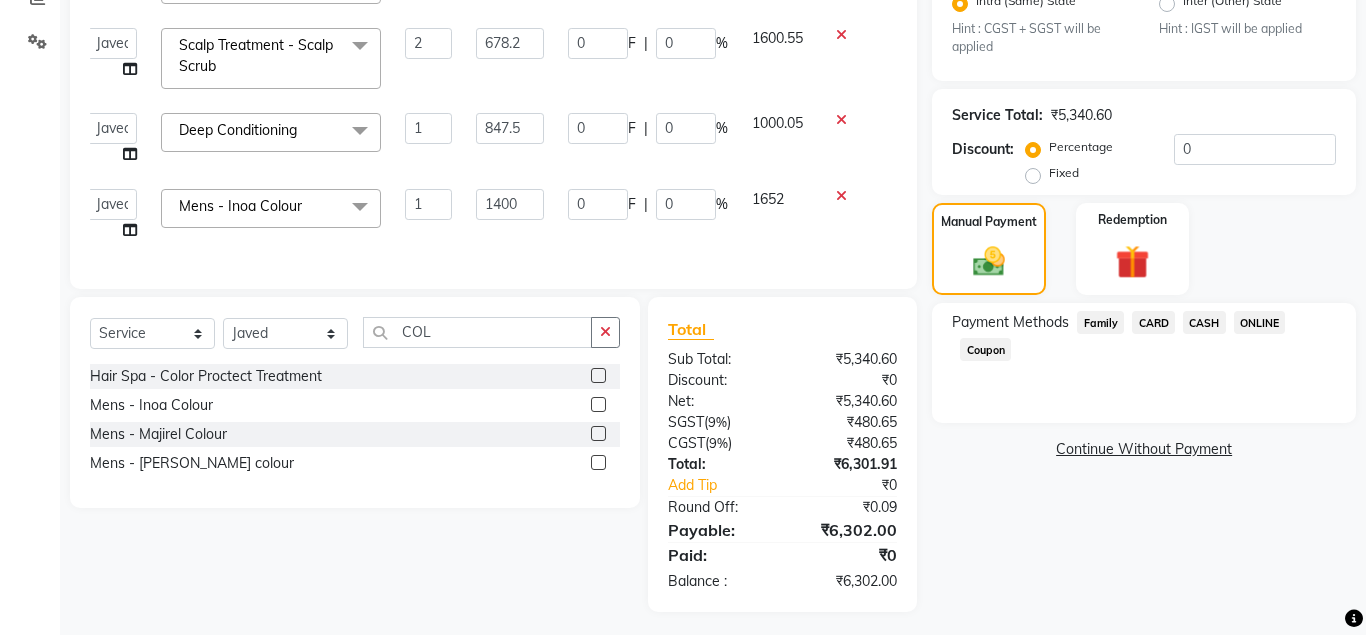 click on "ONLINE" 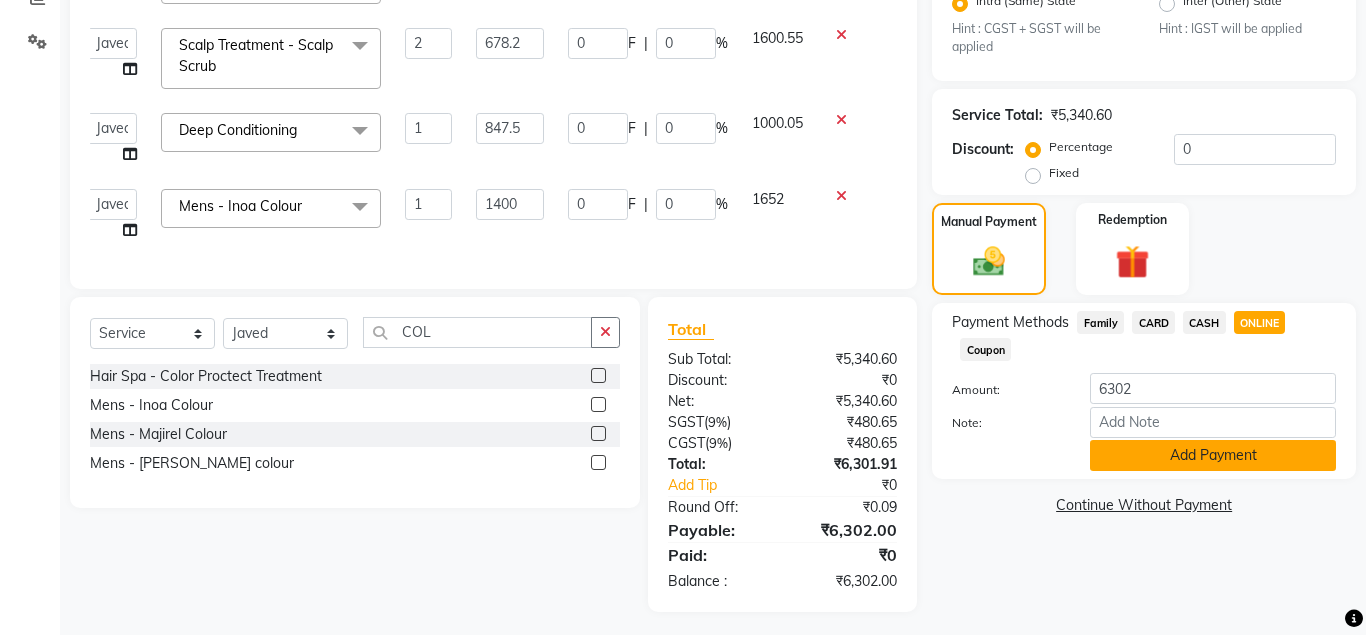 click on "Add Payment" 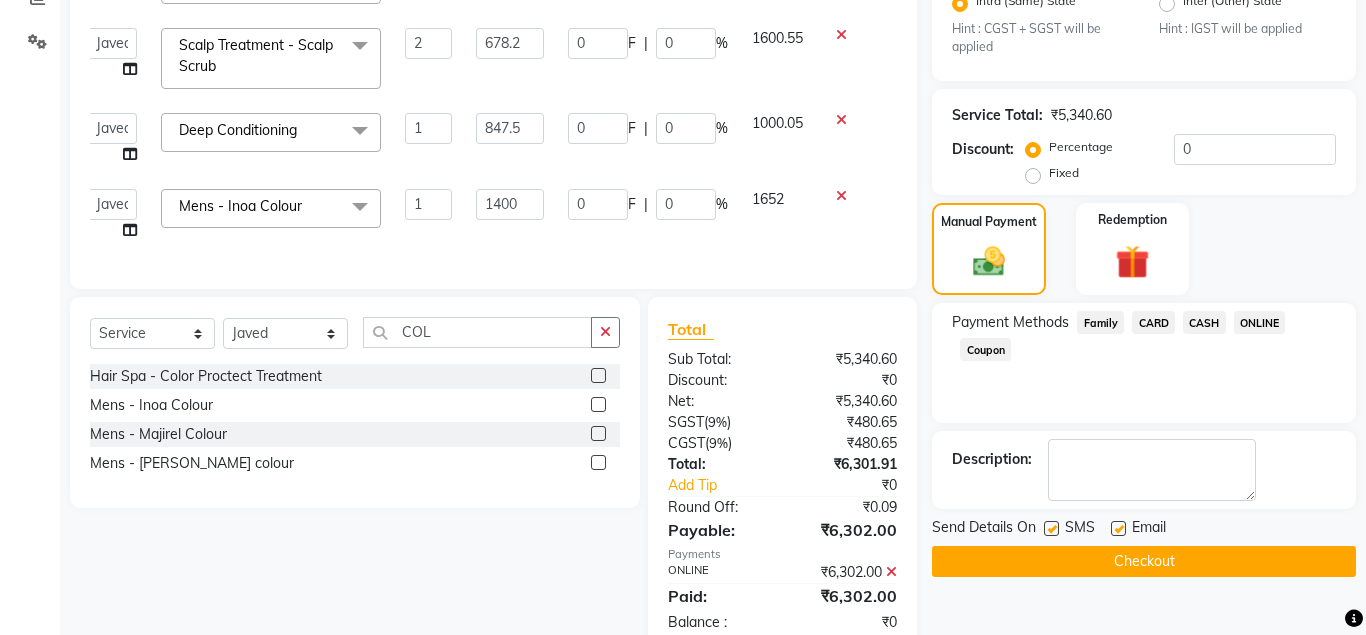 click on "Checkout" 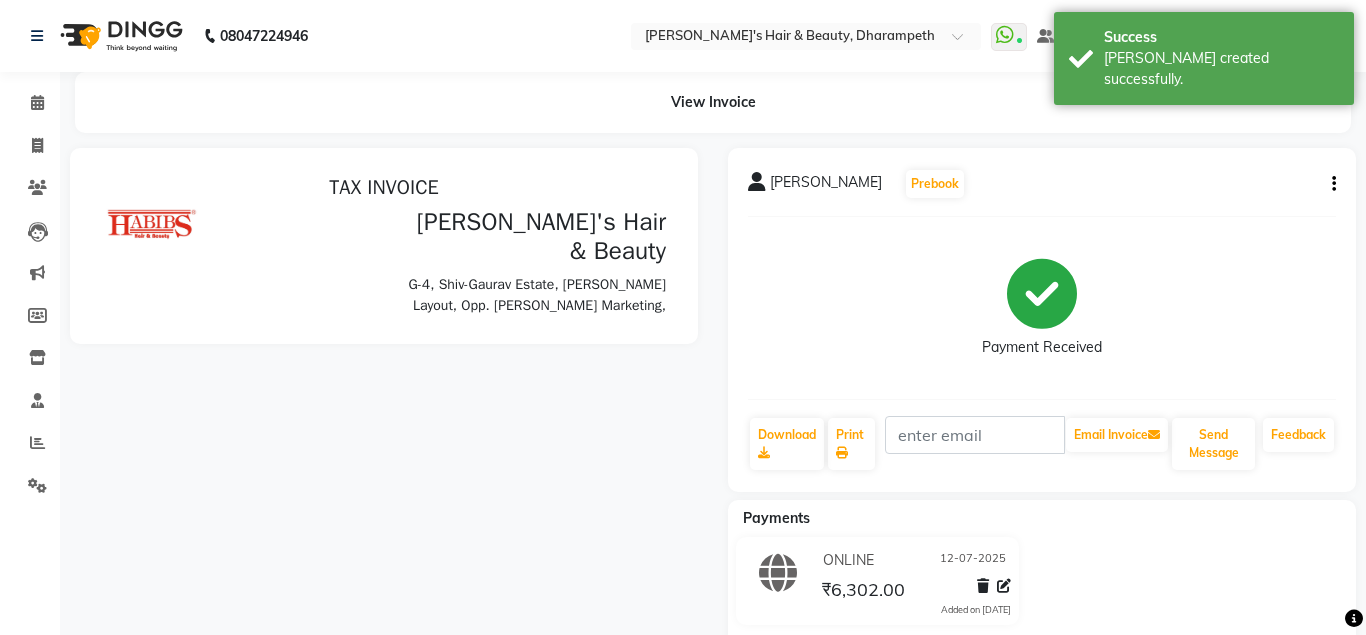 scroll, scrollTop: 0, scrollLeft: 0, axis: both 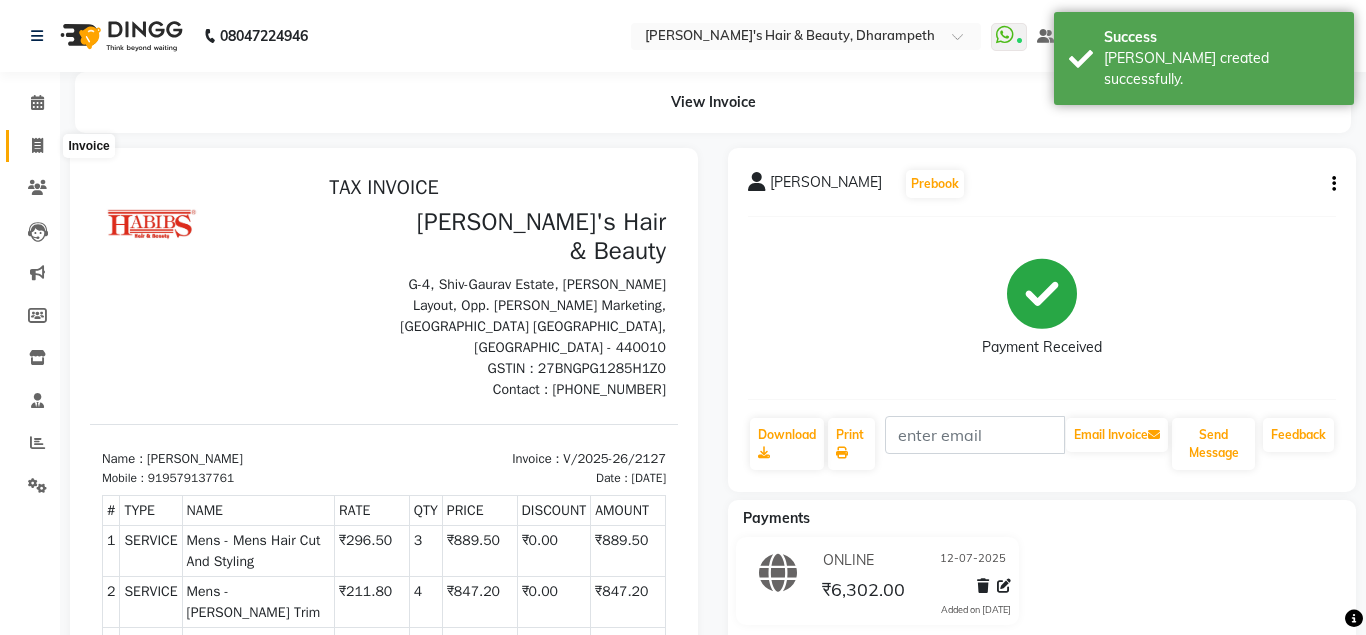 click 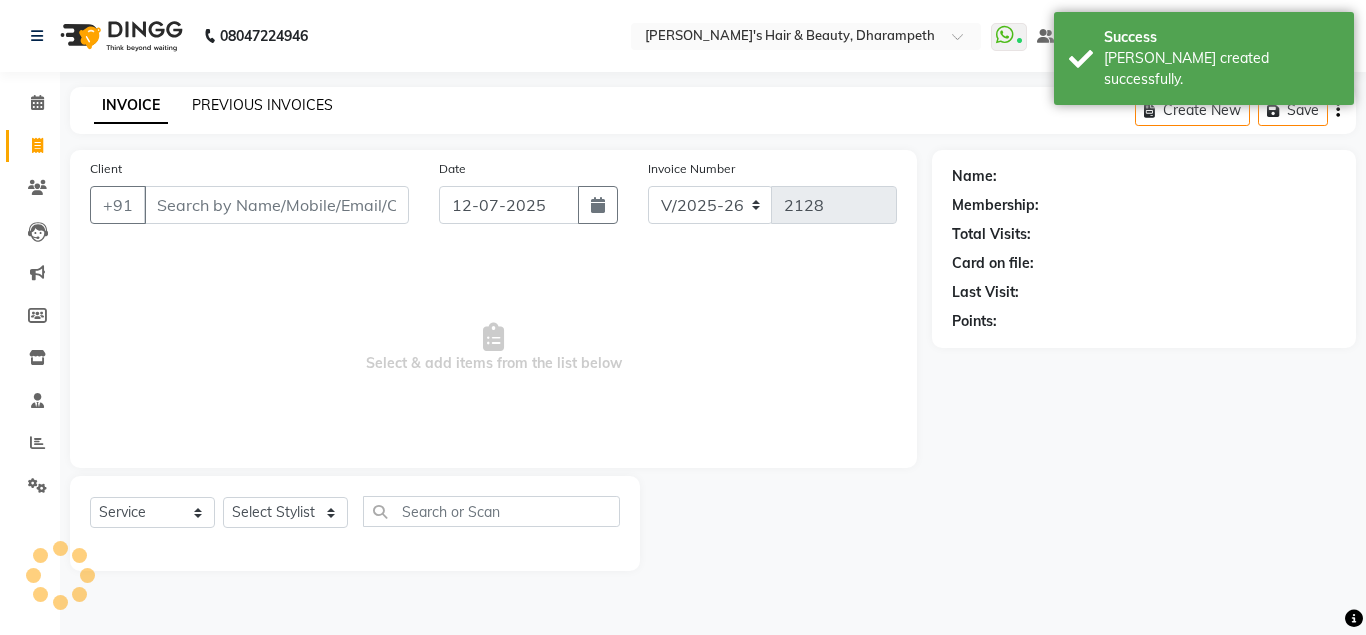 drag, startPoint x: 224, startPoint y: 96, endPoint x: 222, endPoint y: 107, distance: 11.18034 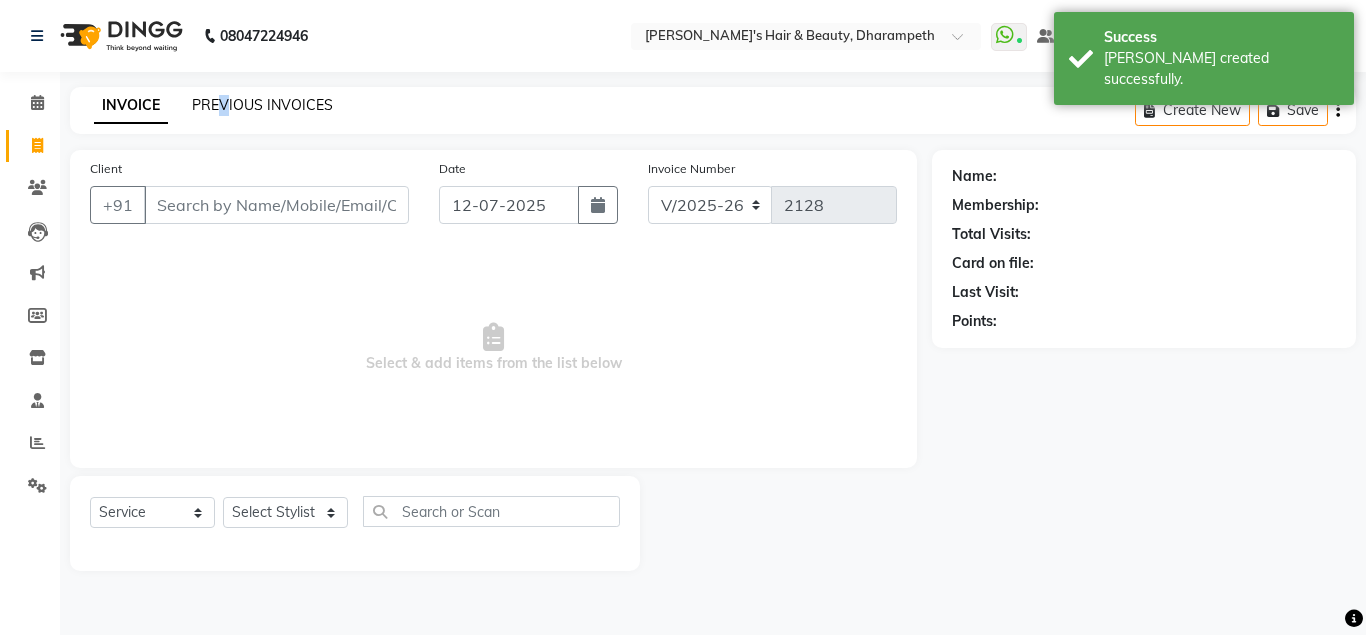 click on "PREVIOUS INVOICES" 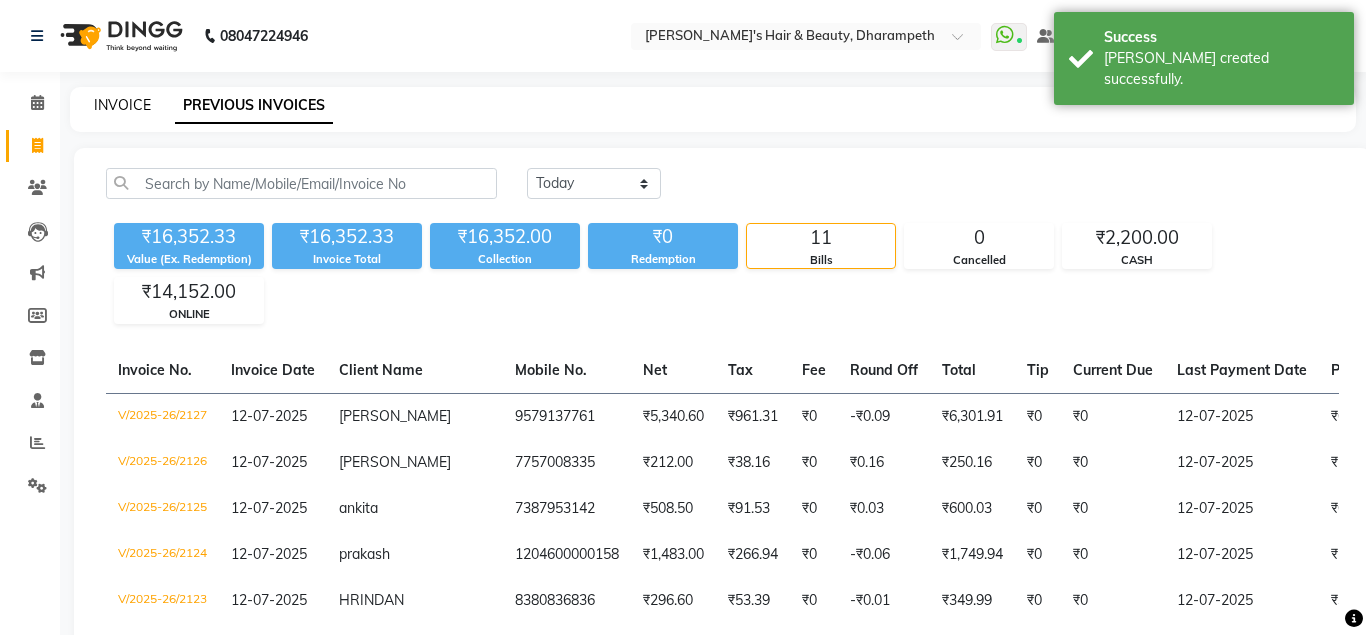 click on "INVOICE" 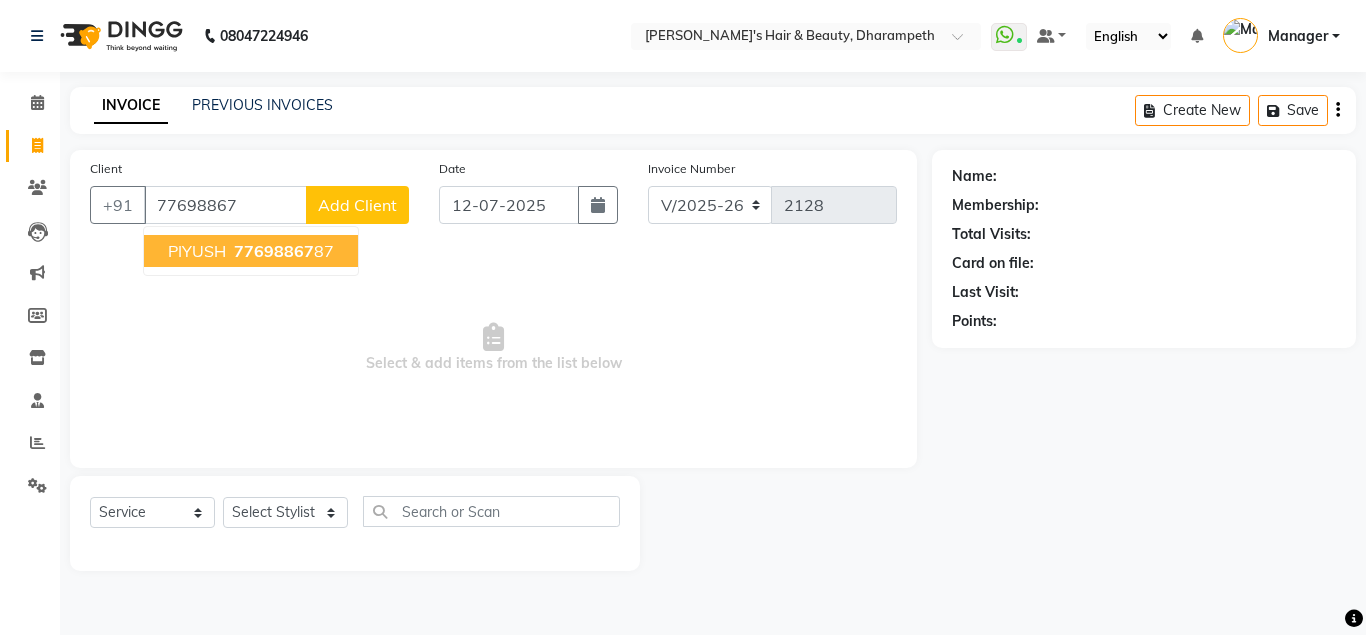 click on "PIYUSH" at bounding box center (197, 251) 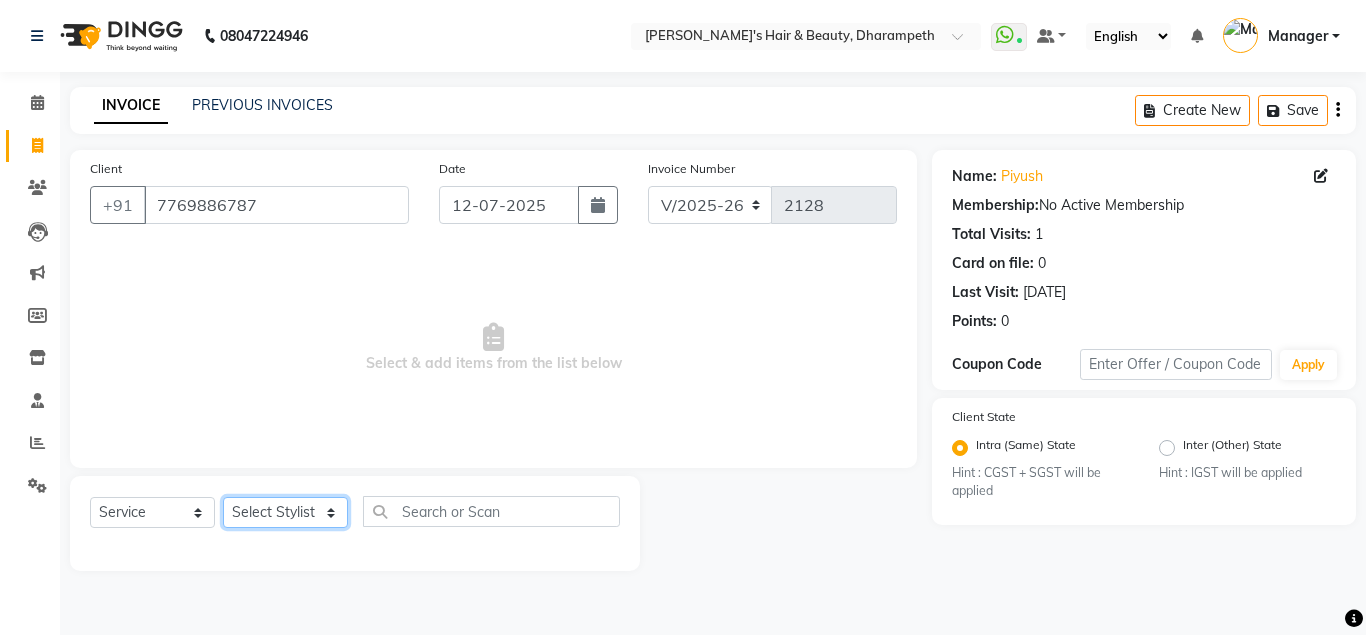 click on "Select Stylist Anuj W [PERSON_NAME] [PERSON_NAME]  Manager [PERSON_NAME] C [PERSON_NAME] S [PERSON_NAME] S Shilpa P Vedant N" 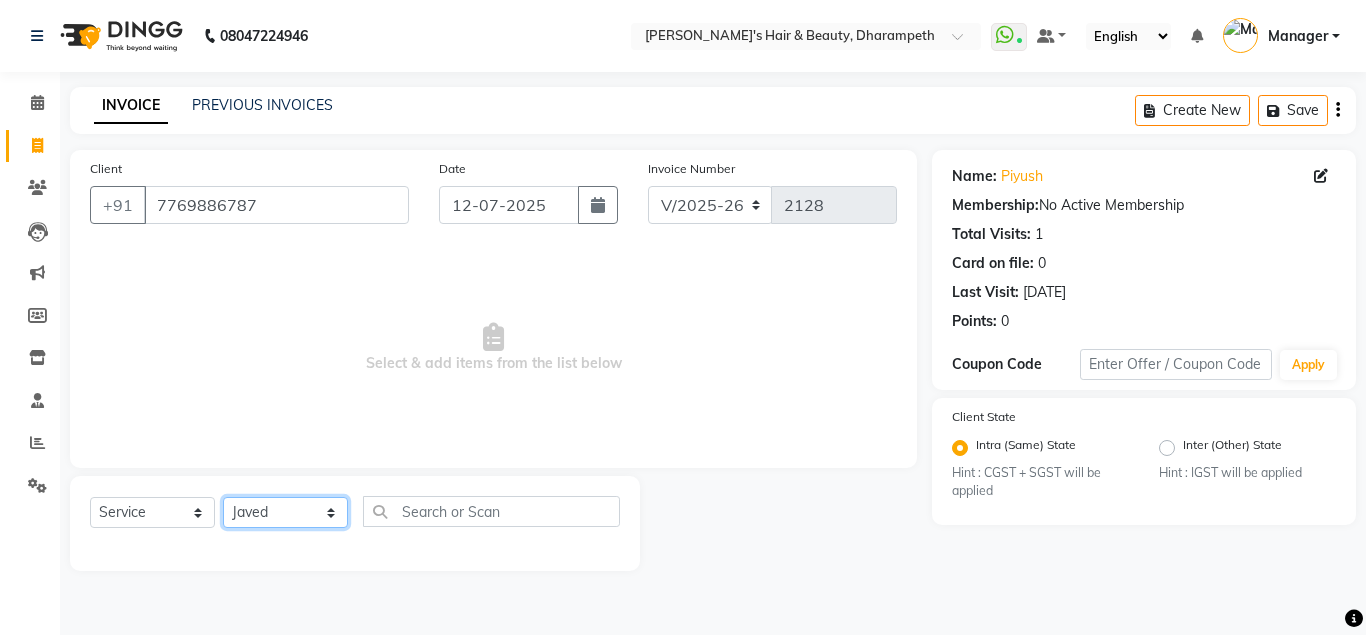click on "Javed" 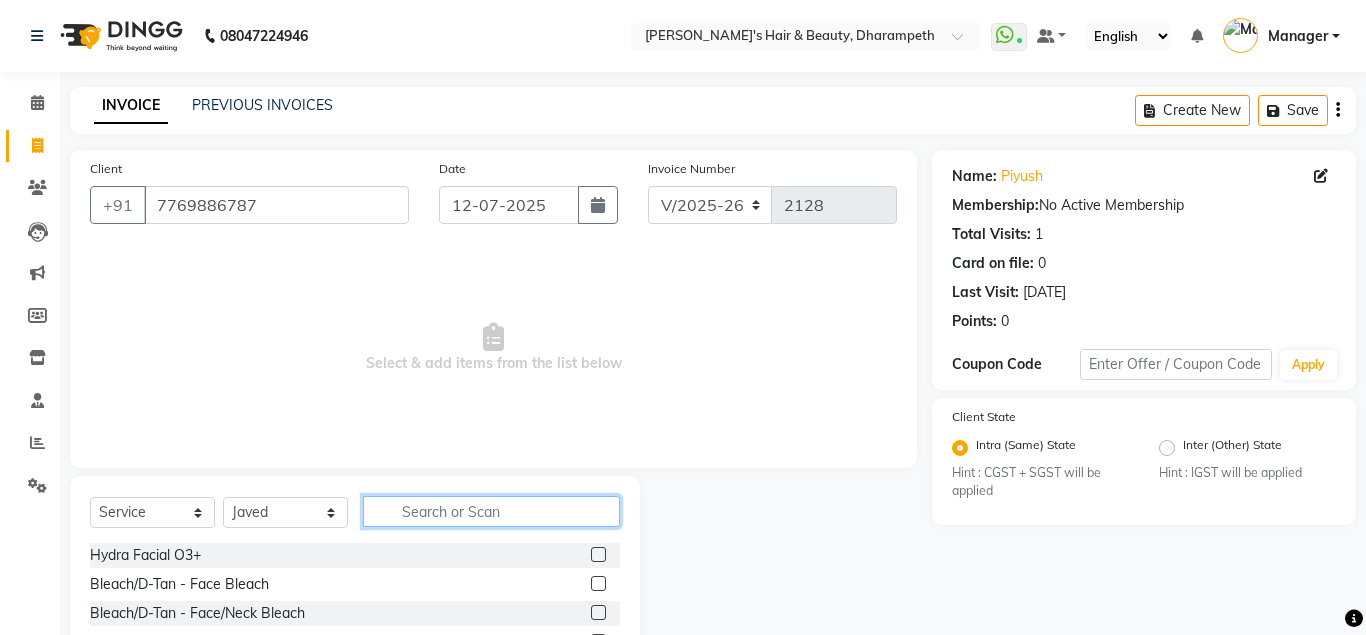 click 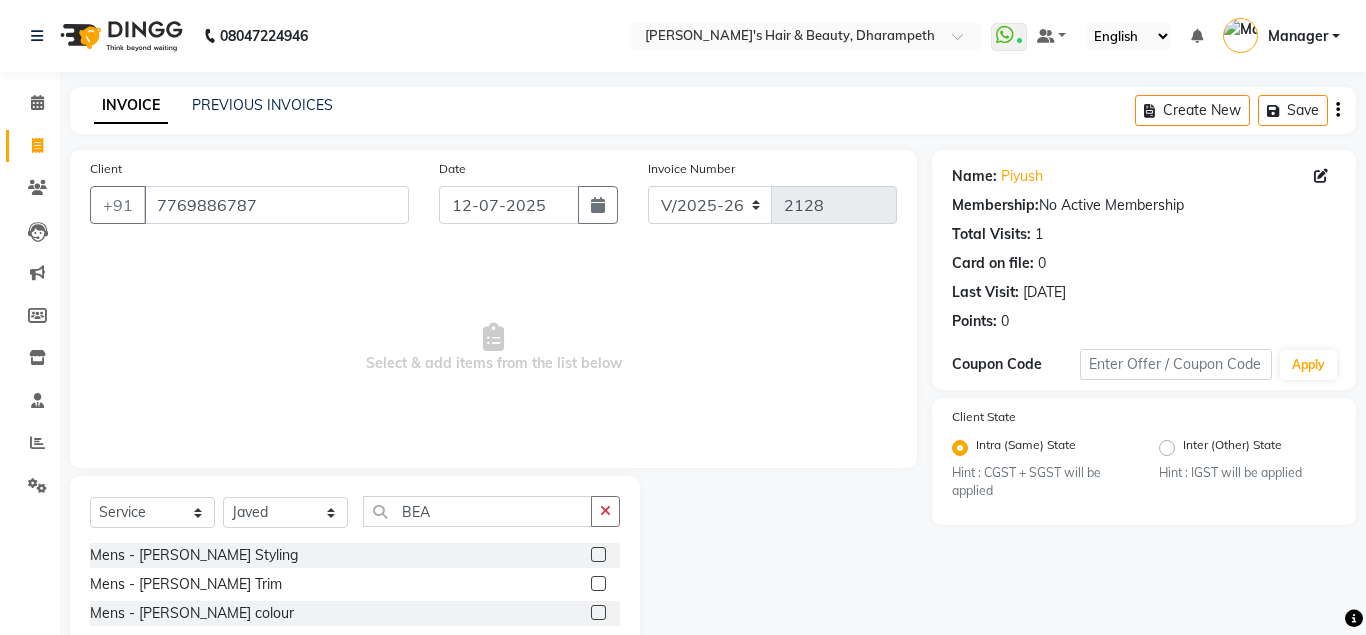 click 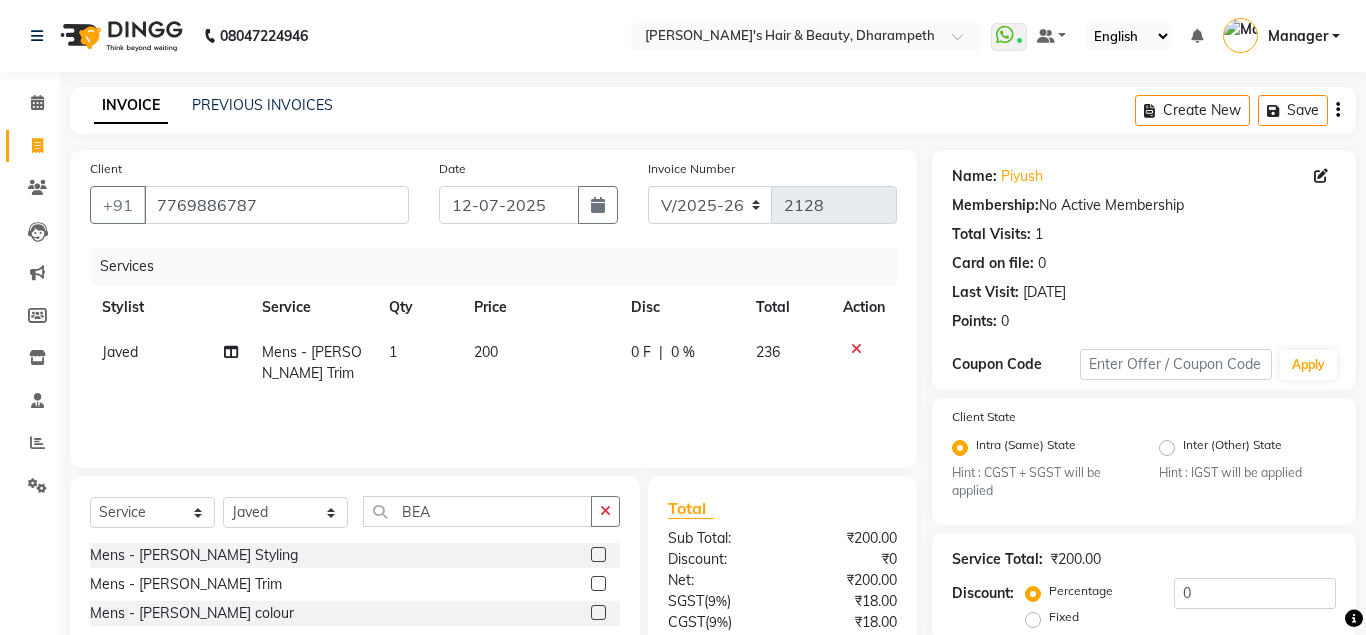 click on "200" 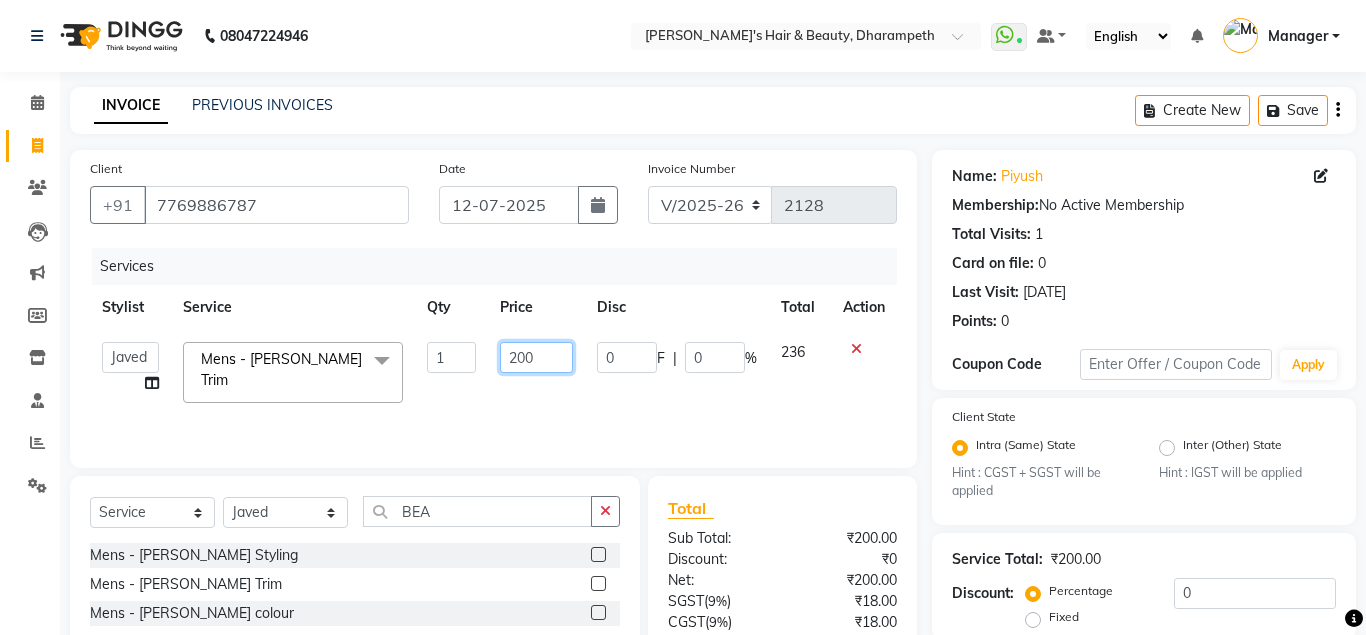 click on "200" 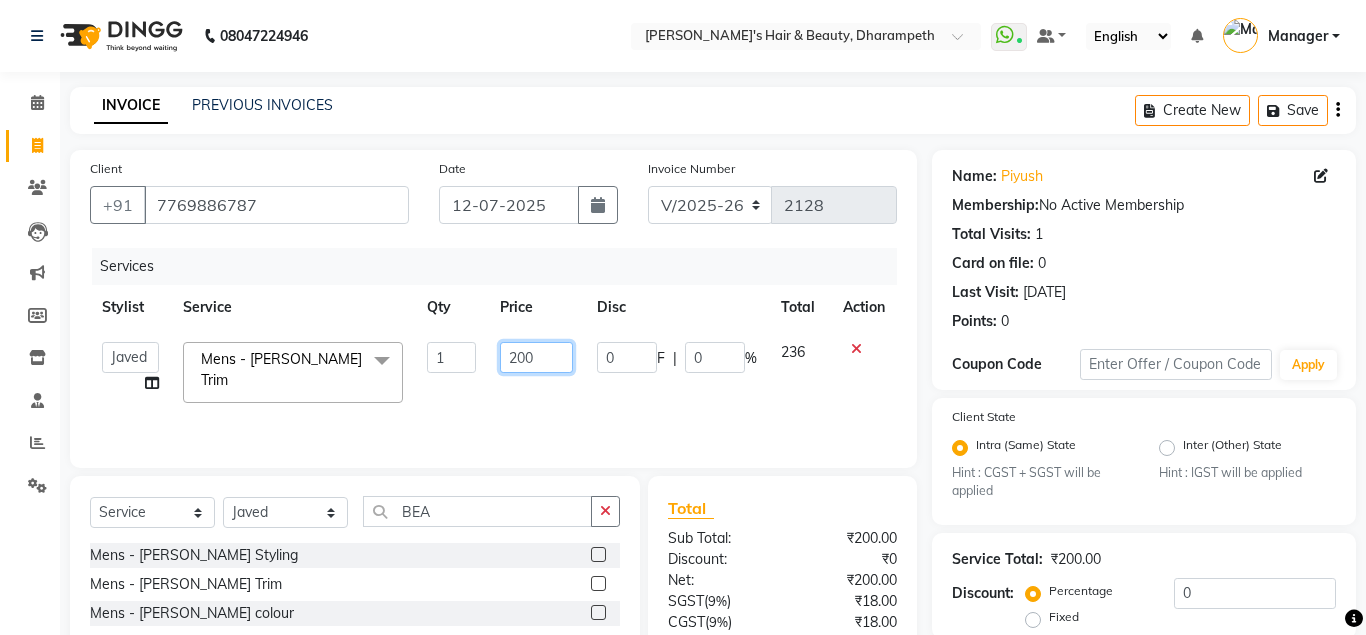 click on "200" 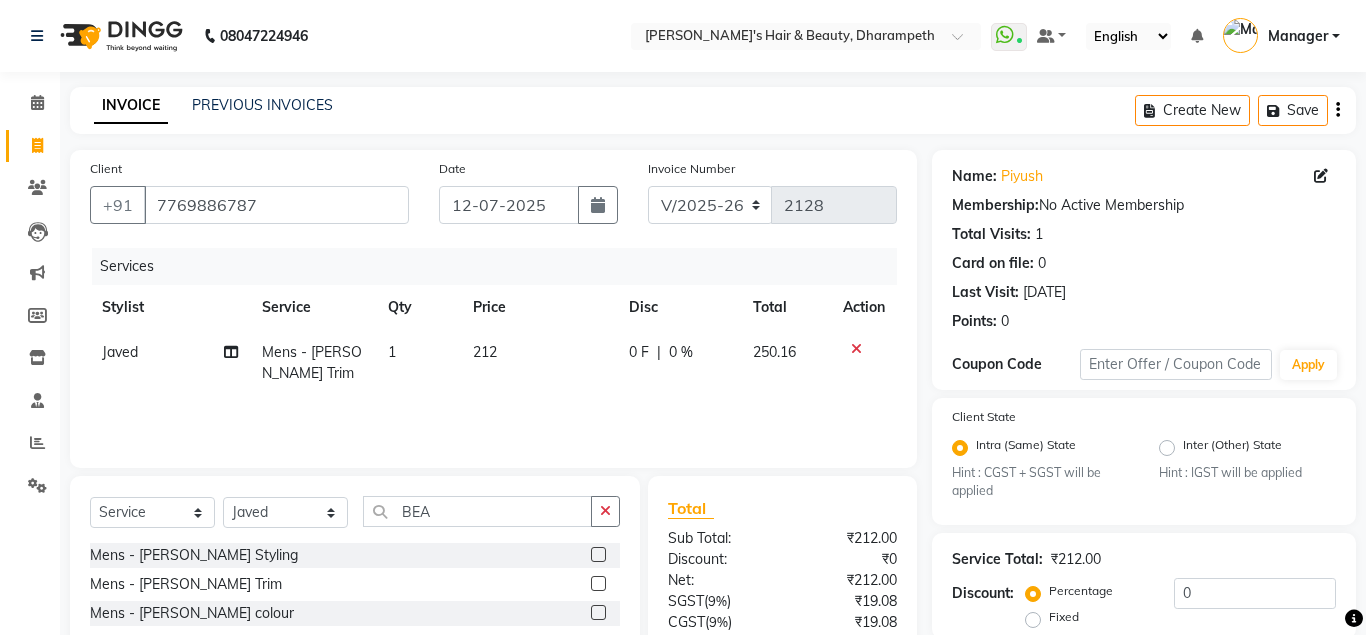 click on "250.16" 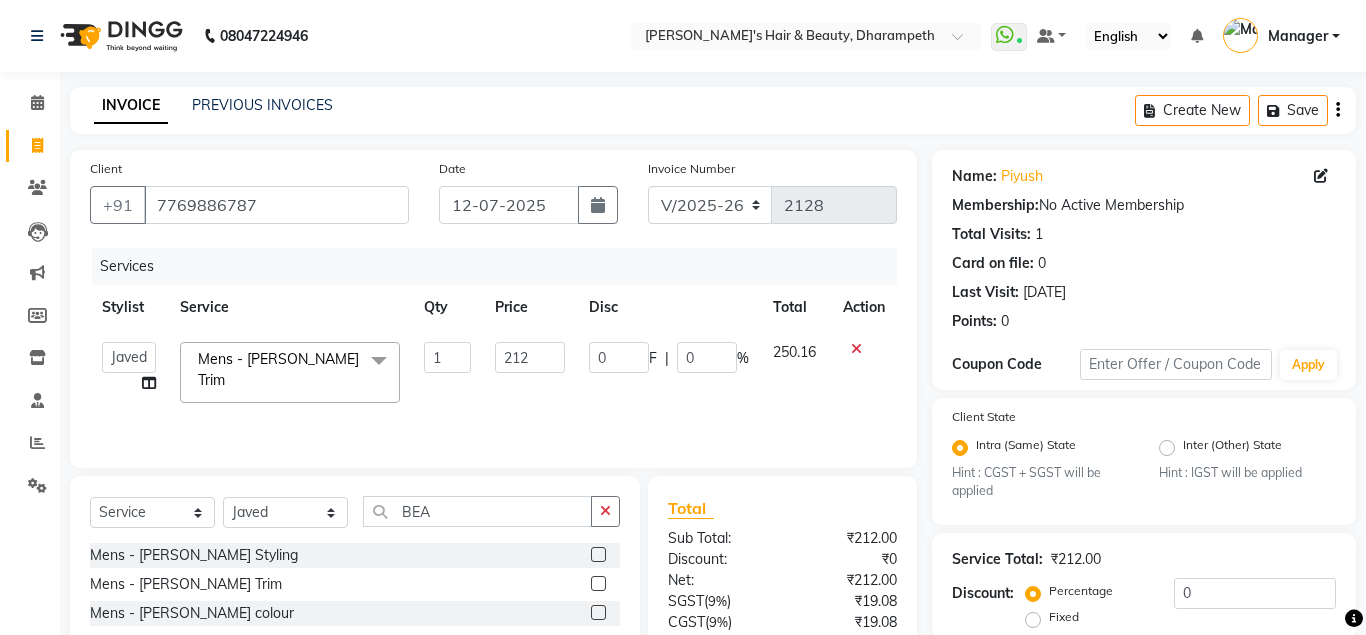 scroll, scrollTop: 186, scrollLeft: 0, axis: vertical 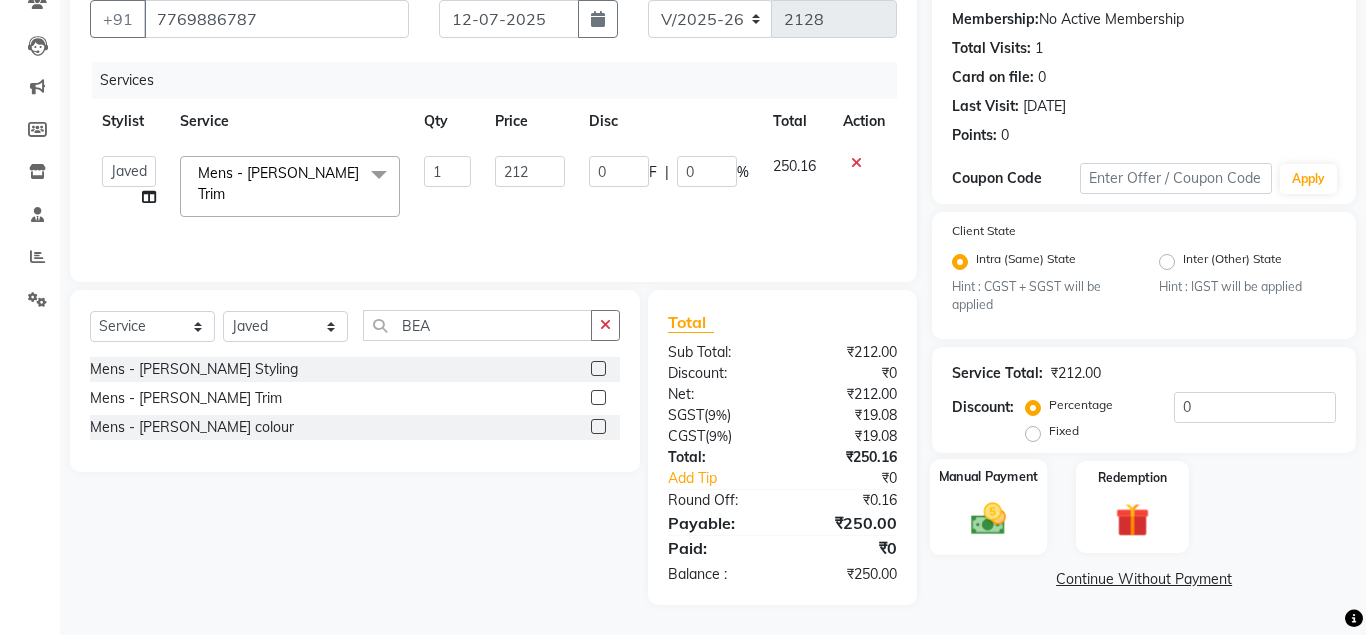 click 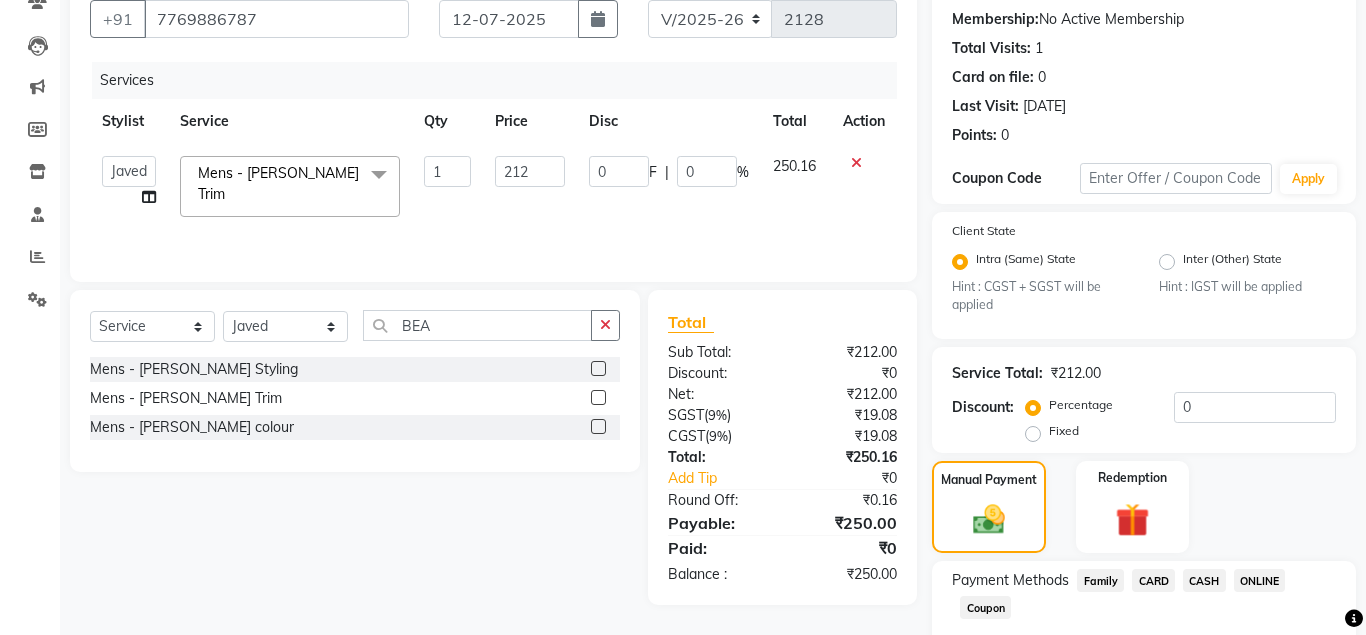 click on "CASH" 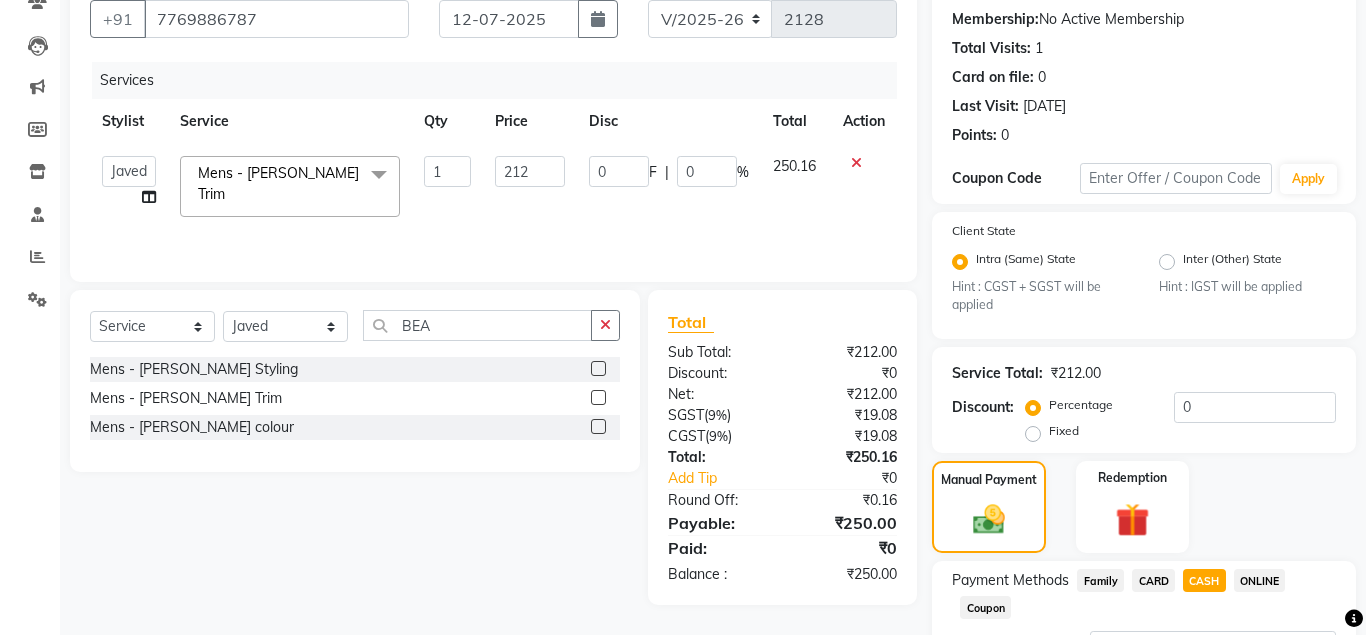 scroll, scrollTop: 358, scrollLeft: 0, axis: vertical 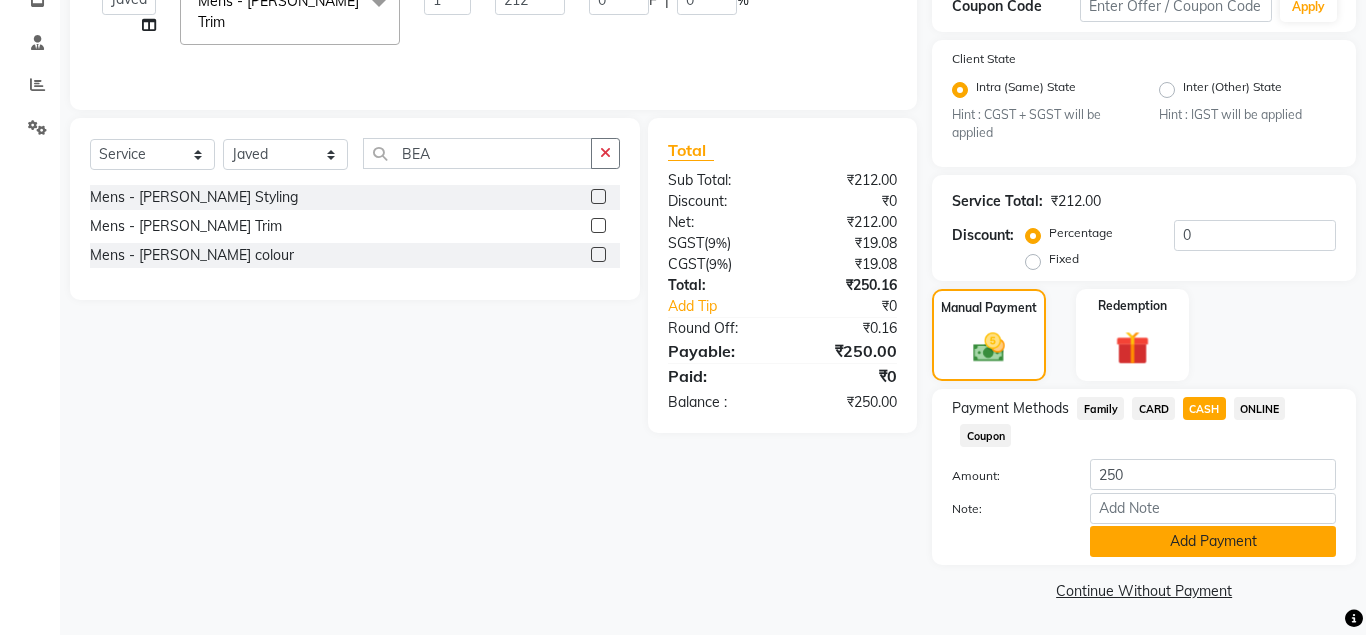 click on "Add Payment" 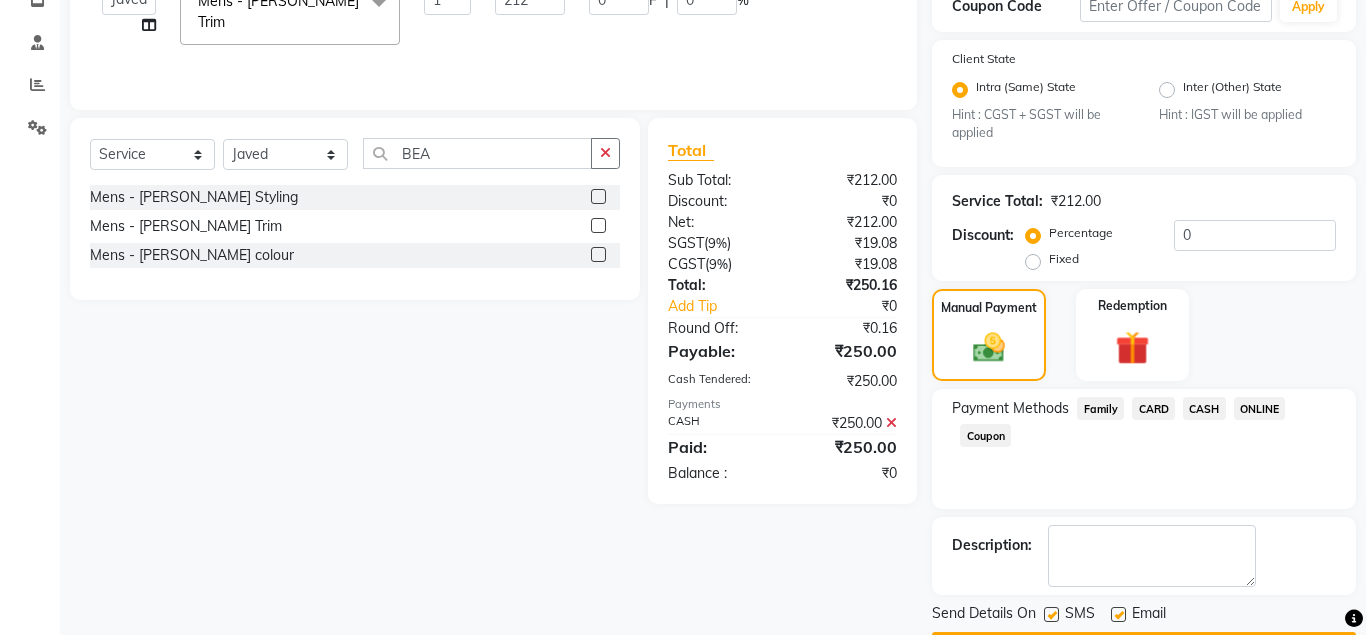 scroll, scrollTop: 416, scrollLeft: 0, axis: vertical 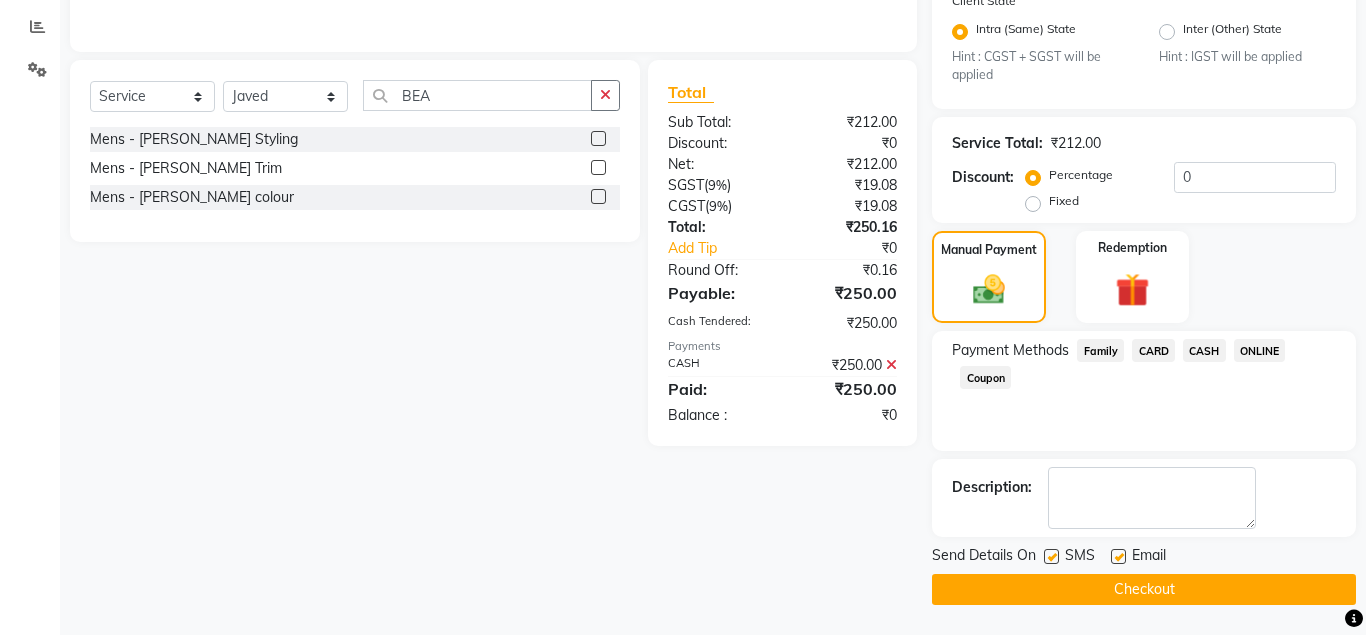 click on "Checkout" 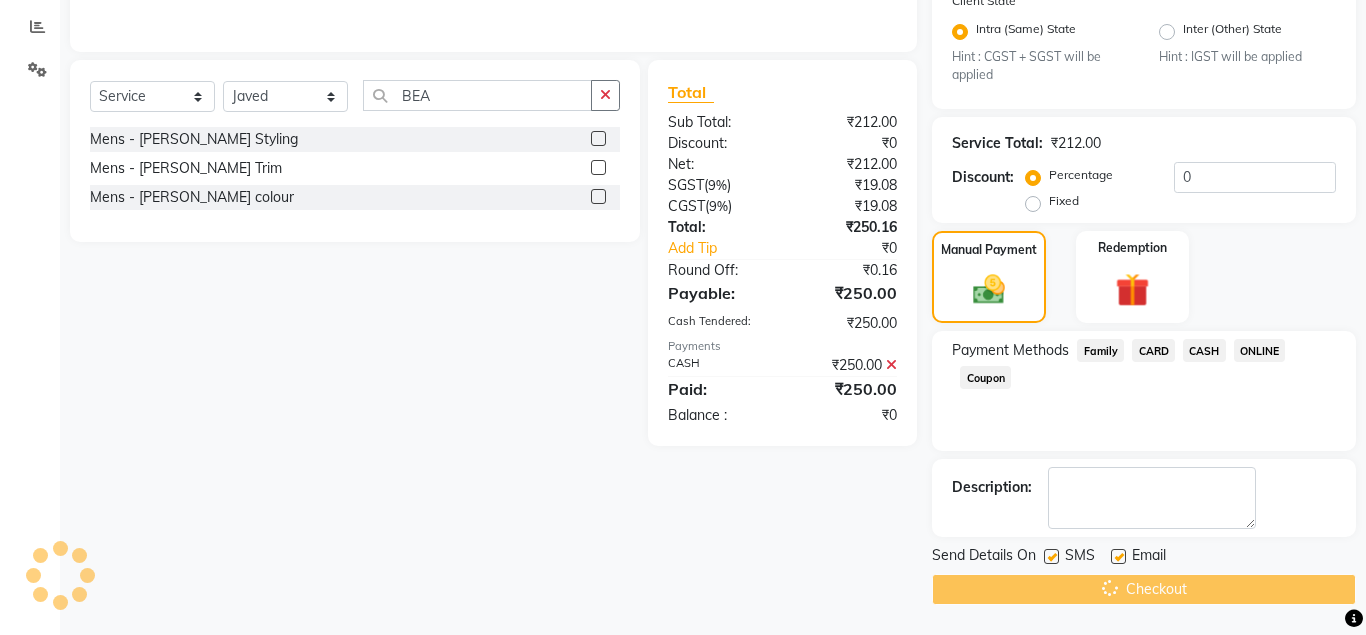 scroll, scrollTop: 0, scrollLeft: 0, axis: both 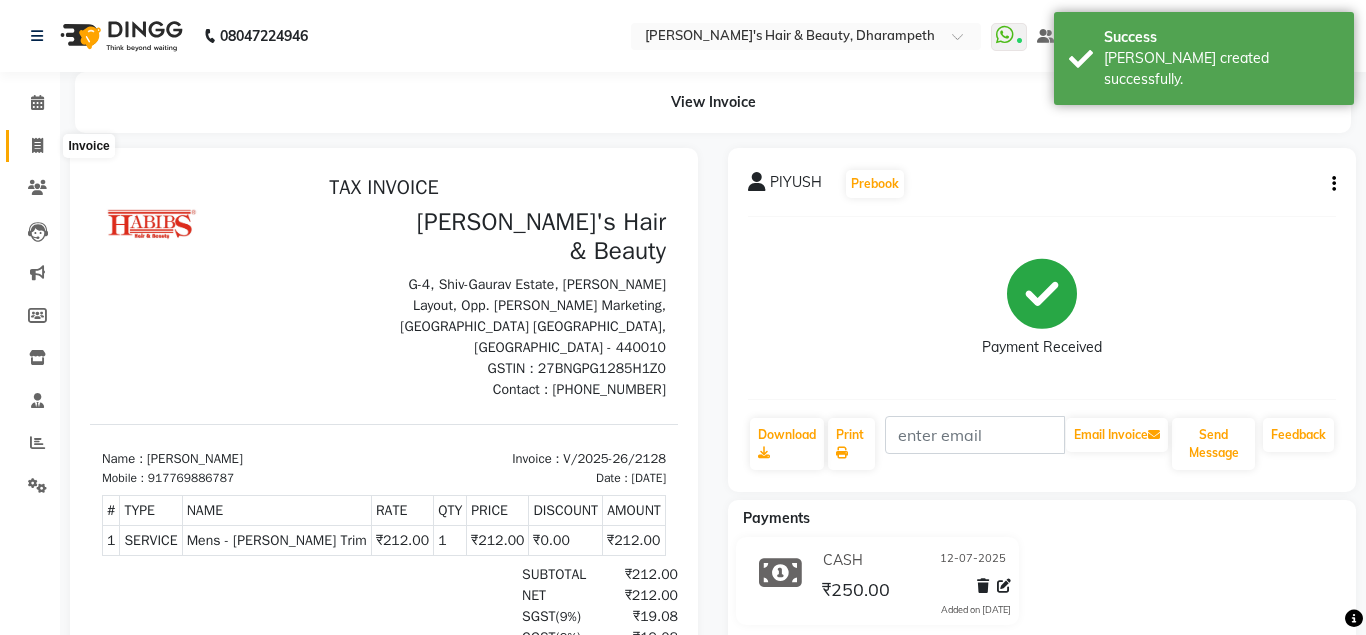 click 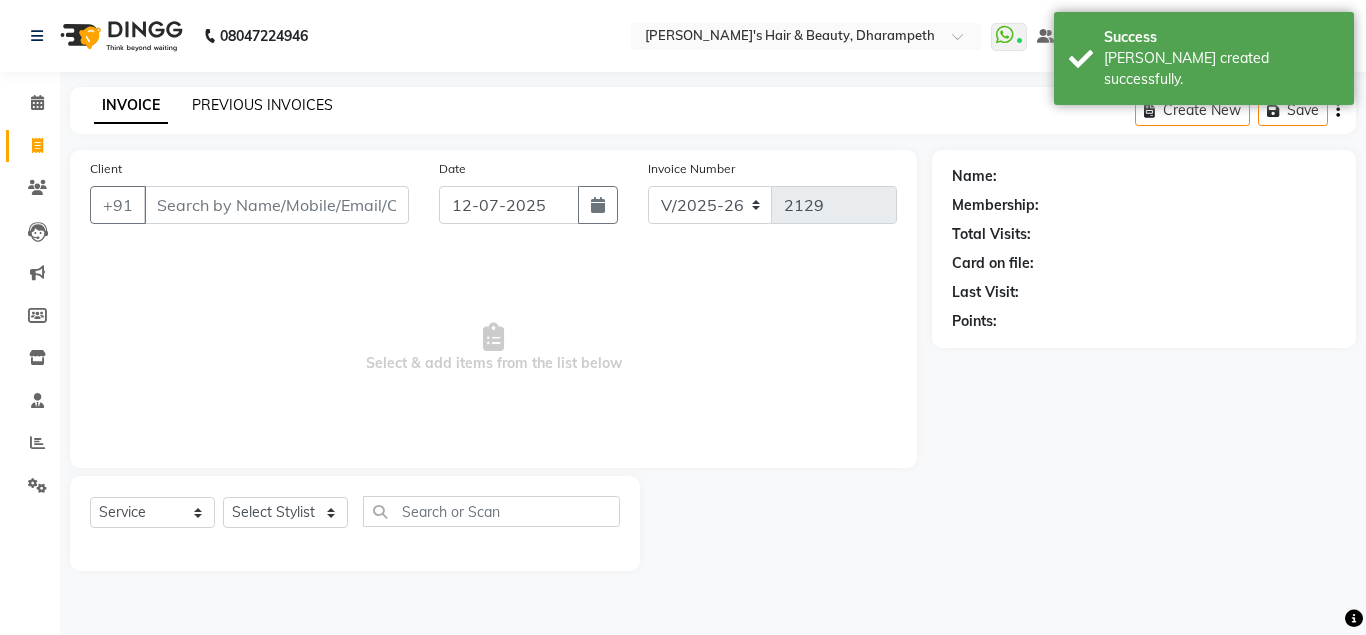 click on "PREVIOUS INVOICES" 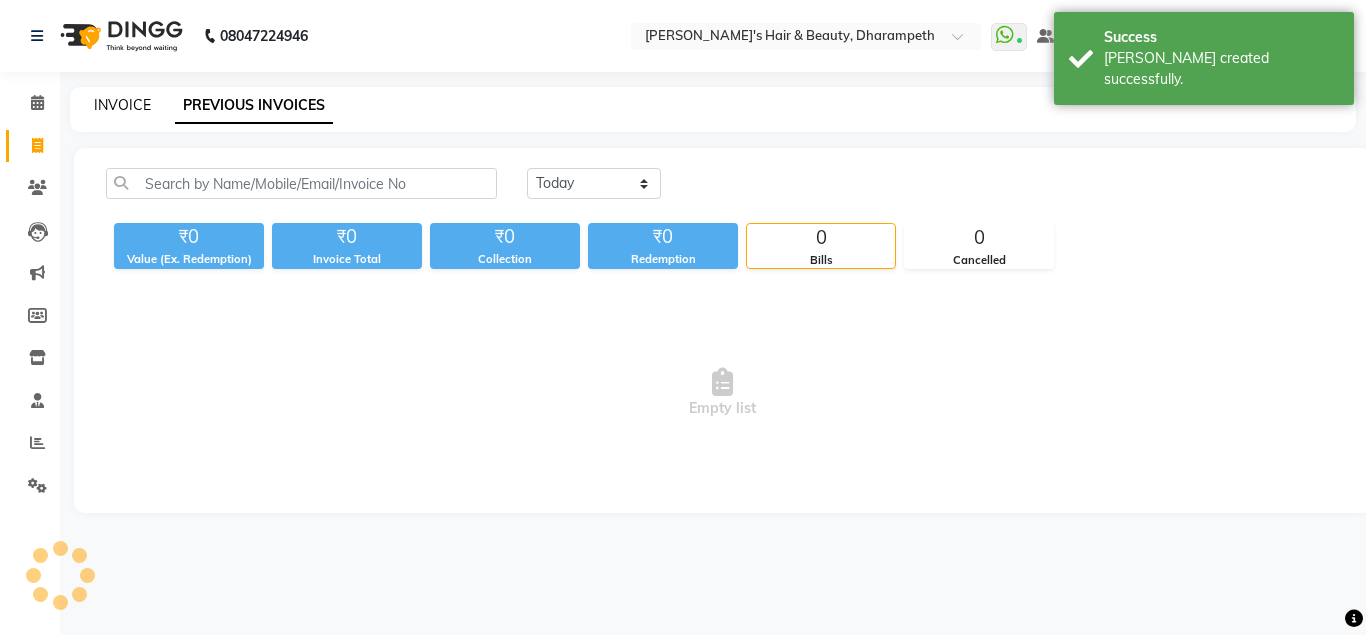 click on "INVOICE" 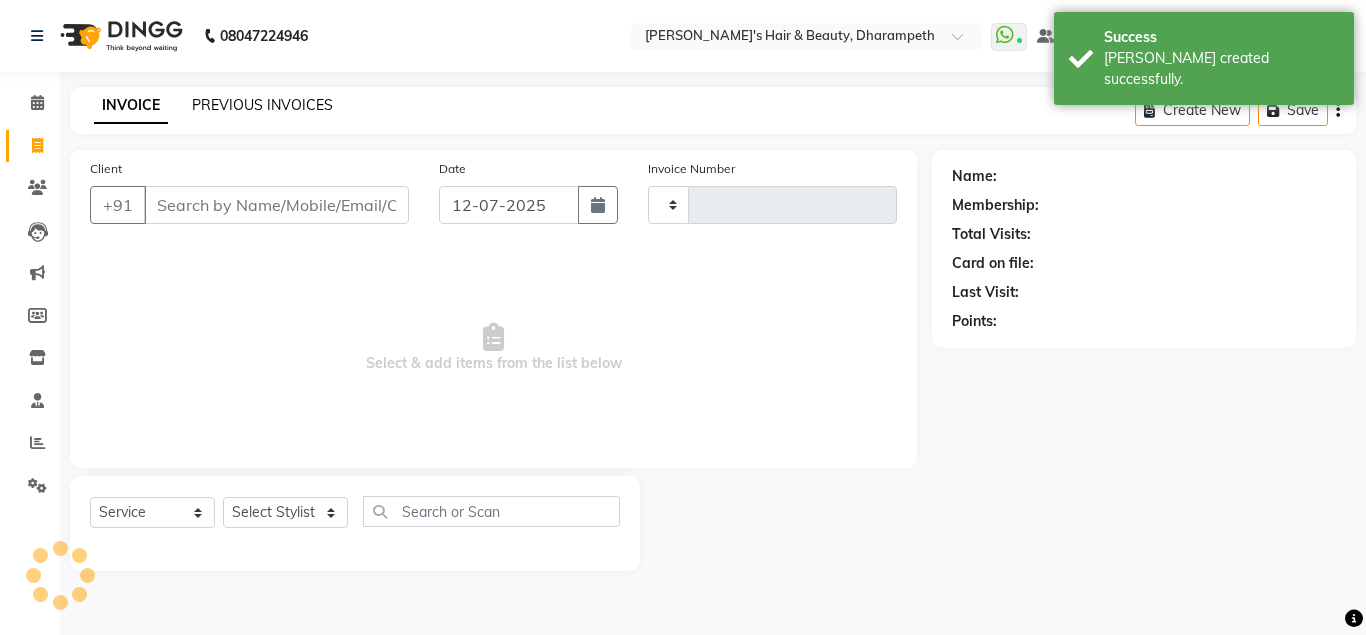 click on "PREVIOUS INVOICES" 